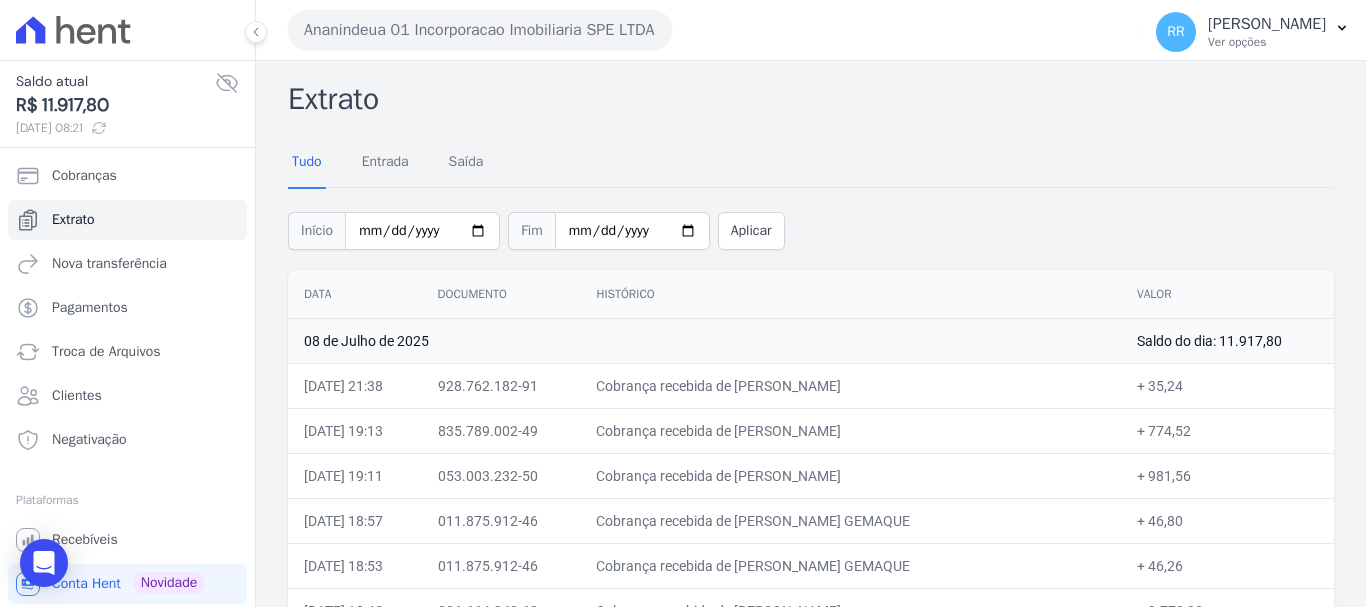 scroll, scrollTop: 0, scrollLeft: 0, axis: both 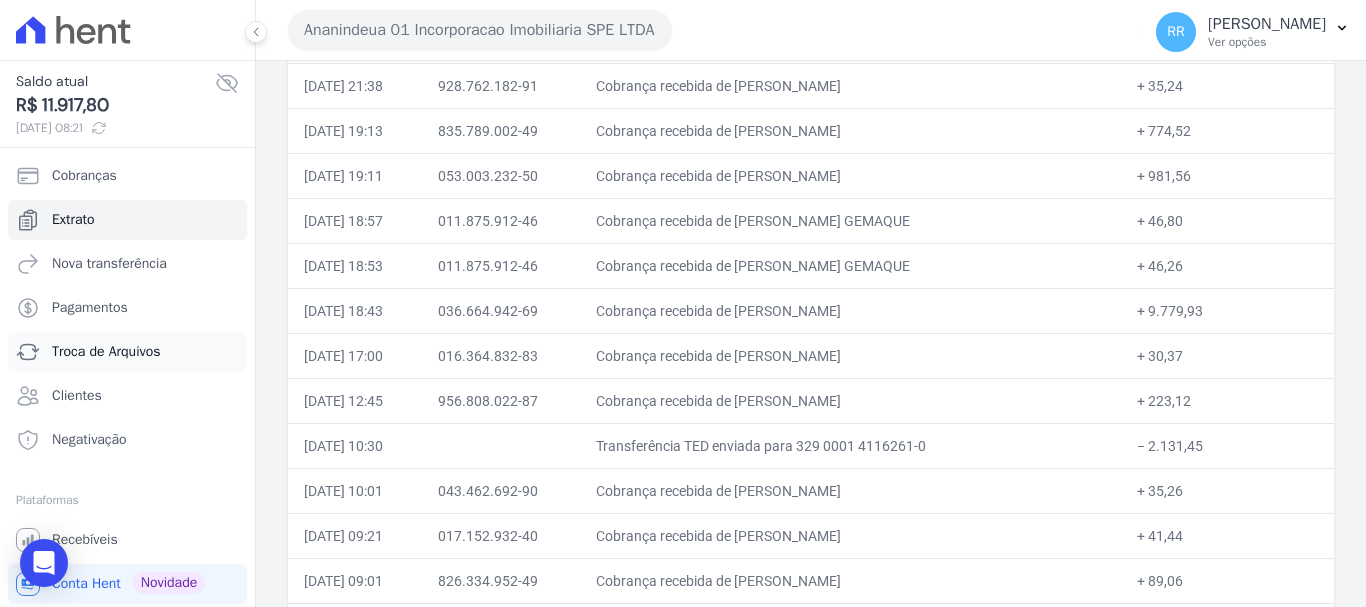 click on "Troca de Arquivos" at bounding box center [106, 352] 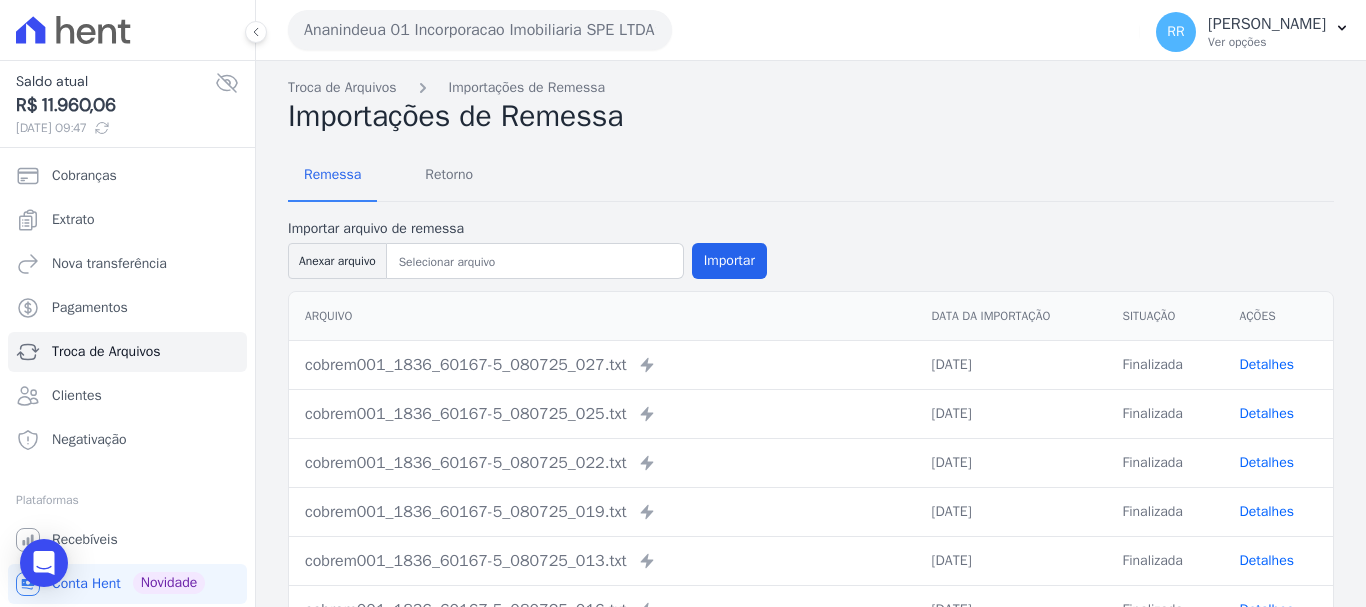 click on "Ananindeua 01 Incorporacao Imobiliaria SPE LTDA" at bounding box center (480, 30) 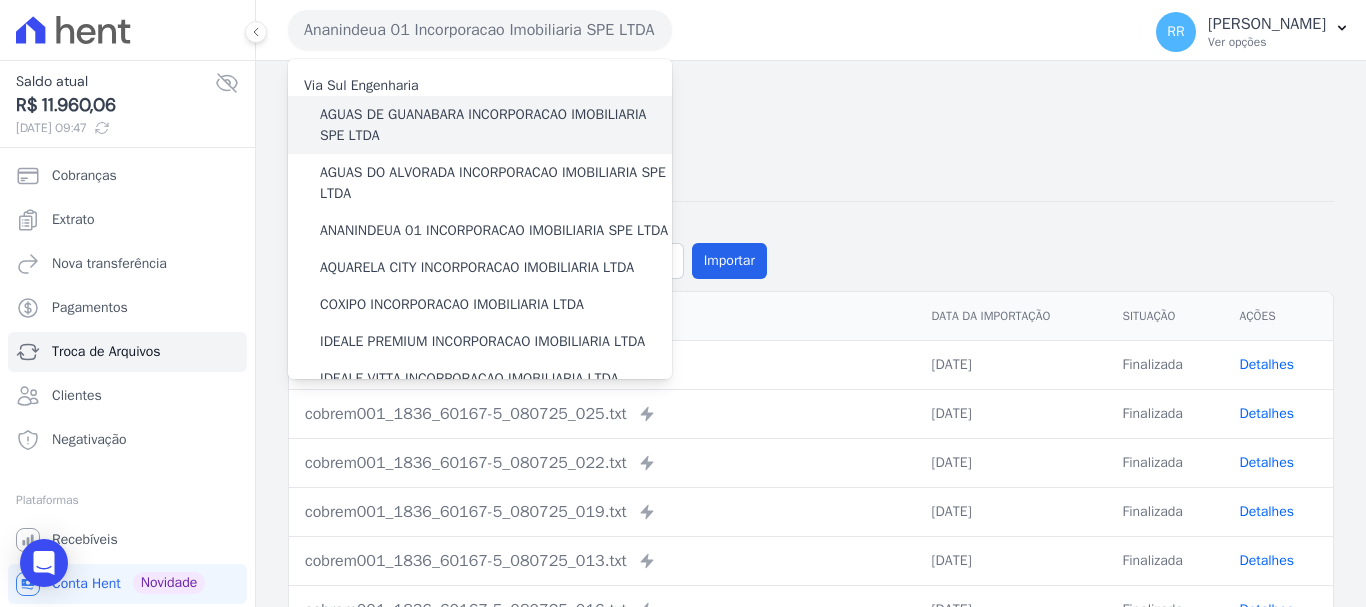 click on "AGUAS DE GUANABARA INCORPORACAO IMOBILIARIA SPE LTDA" at bounding box center [496, 125] 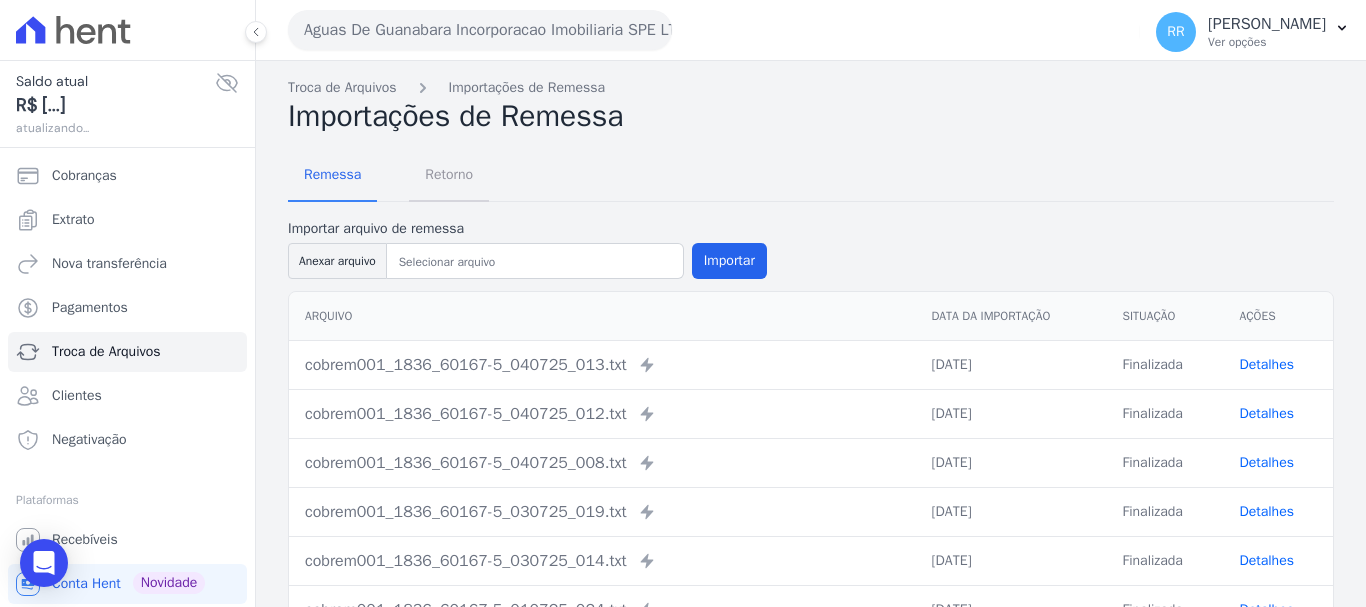 click on "Retorno" at bounding box center (449, 174) 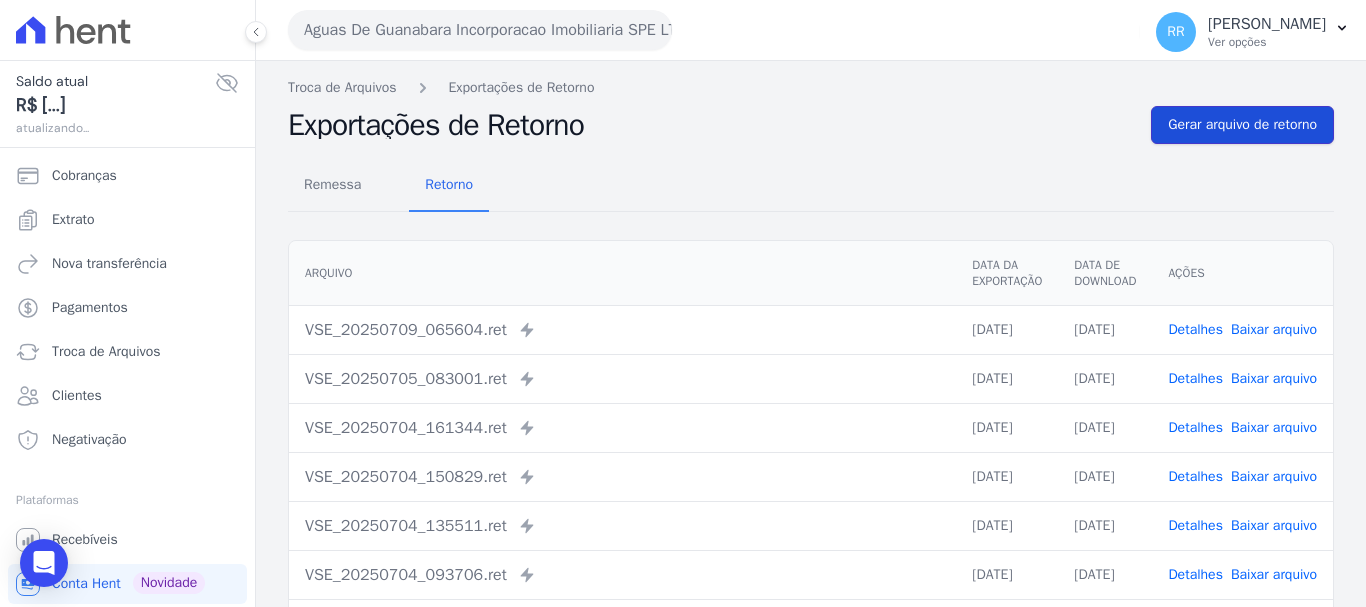 click on "Gerar arquivo de retorno" at bounding box center [1242, 125] 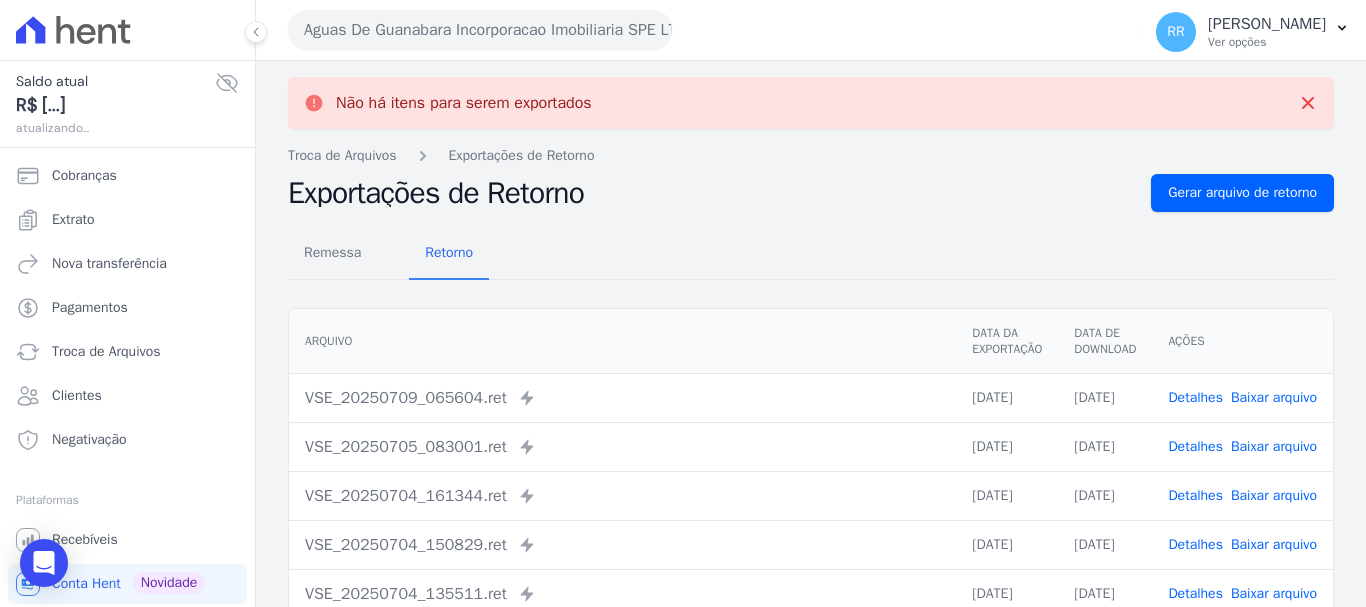 click on "Aguas De Guanabara Incorporacao Imobiliaria SPE LTDA" at bounding box center (480, 30) 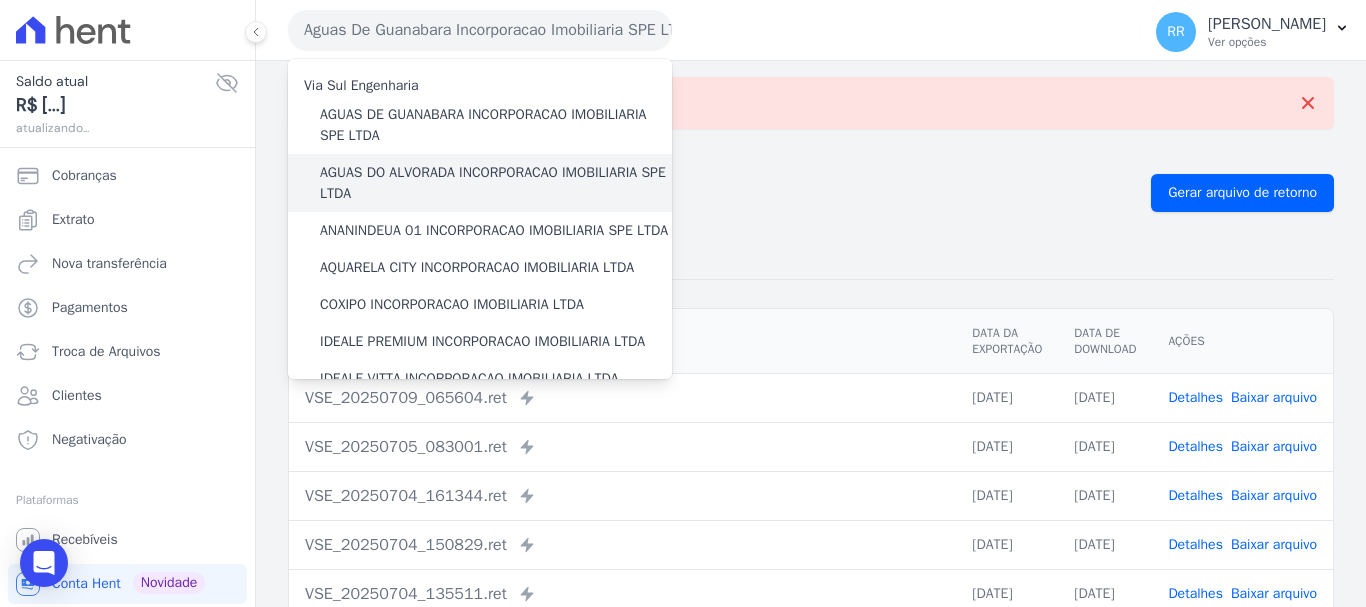 click on "AGUAS DO ALVORADA INCORPORACAO IMOBILIARIA SPE LTDA" at bounding box center (496, 183) 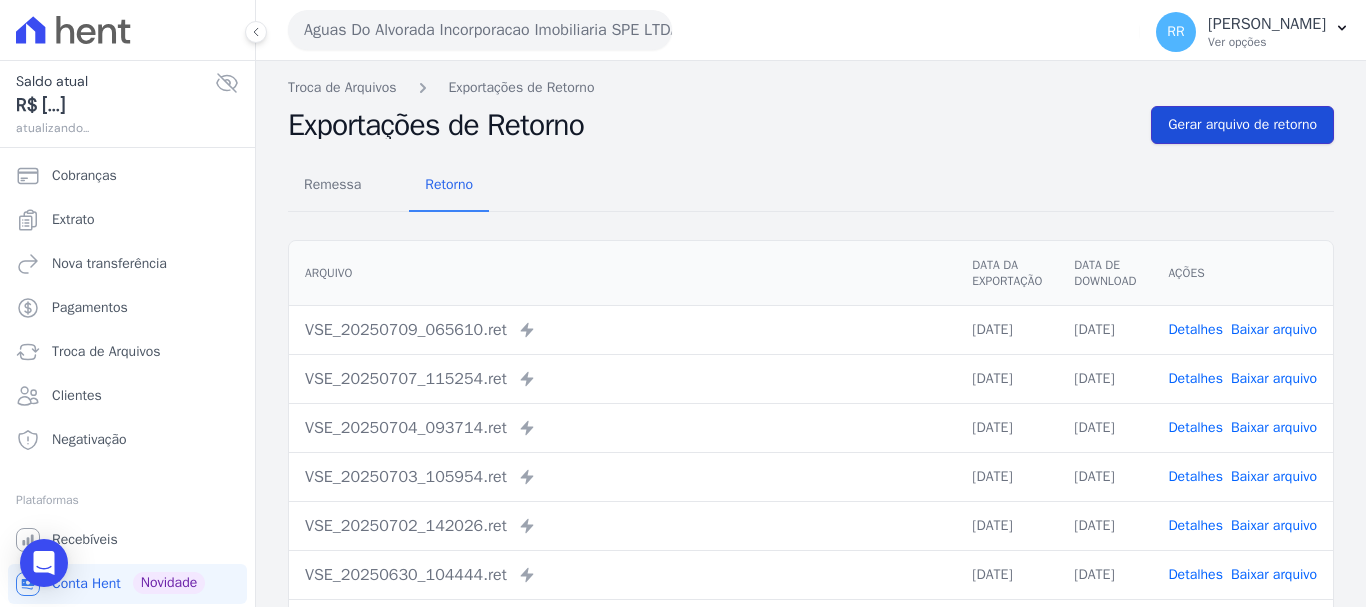 click on "Gerar arquivo de retorno" at bounding box center (1242, 125) 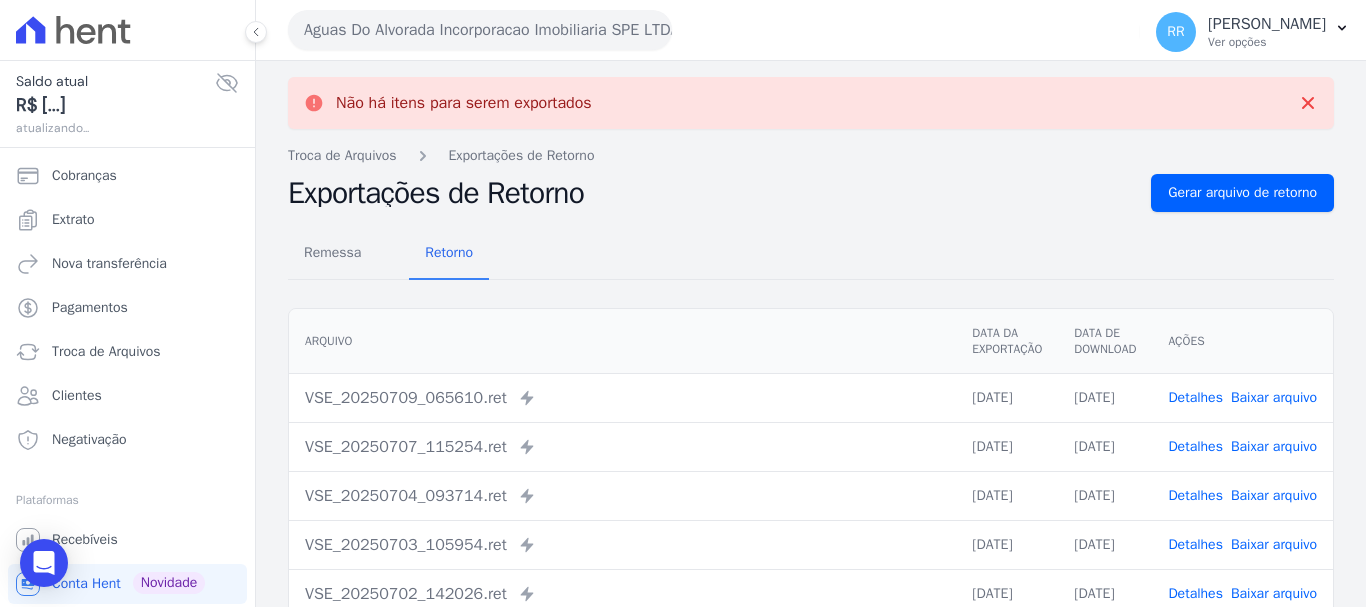 click on "Aguas Do Alvorada Incorporacao Imobiliaria SPE LTDA" at bounding box center (480, 30) 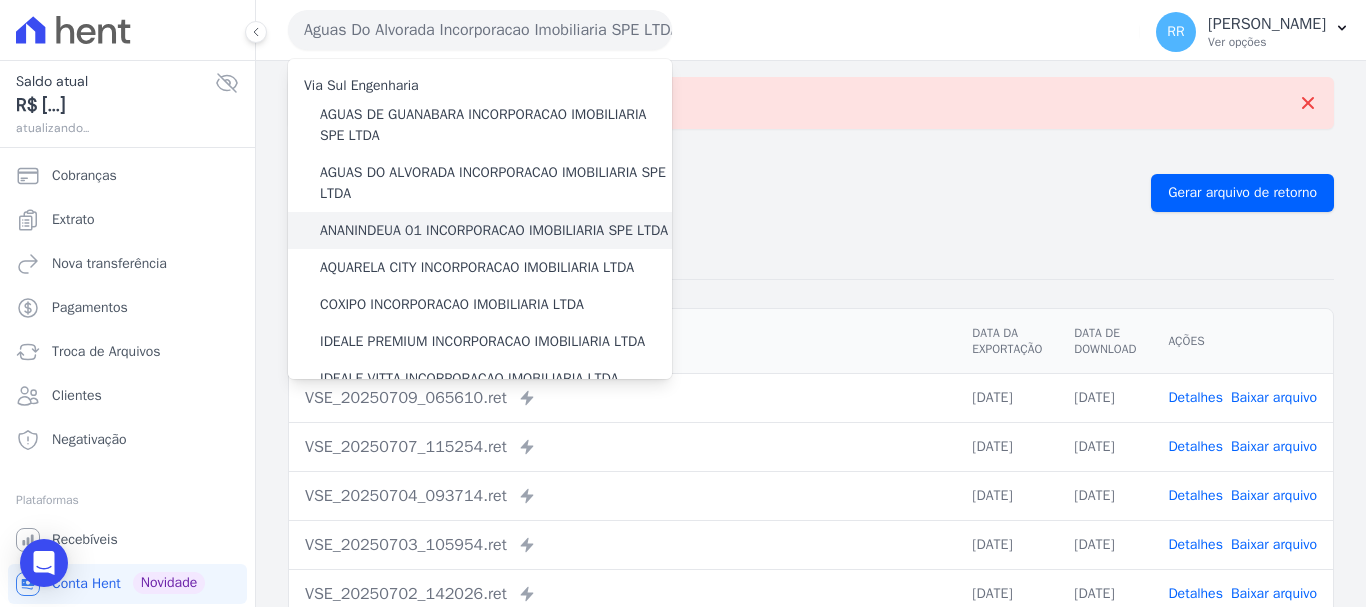 click on "ANANINDEUA 01 INCORPORACAO IMOBILIARIA SPE LTDA" at bounding box center [494, 230] 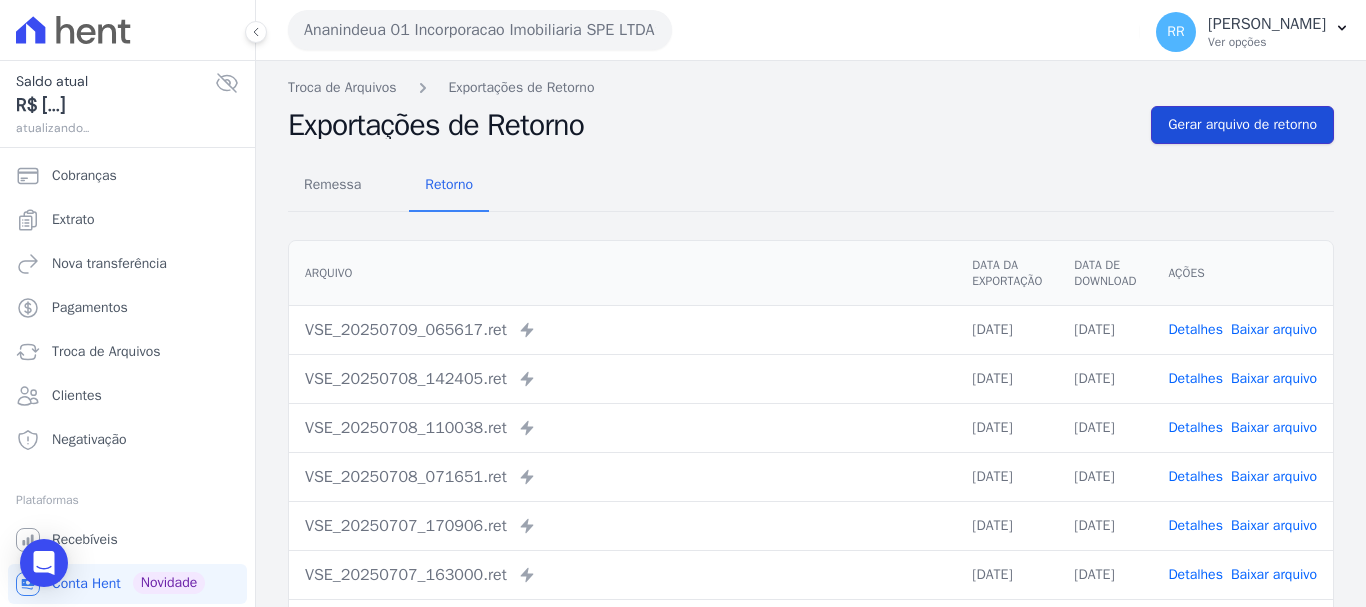click on "Gerar arquivo de retorno" at bounding box center [1242, 125] 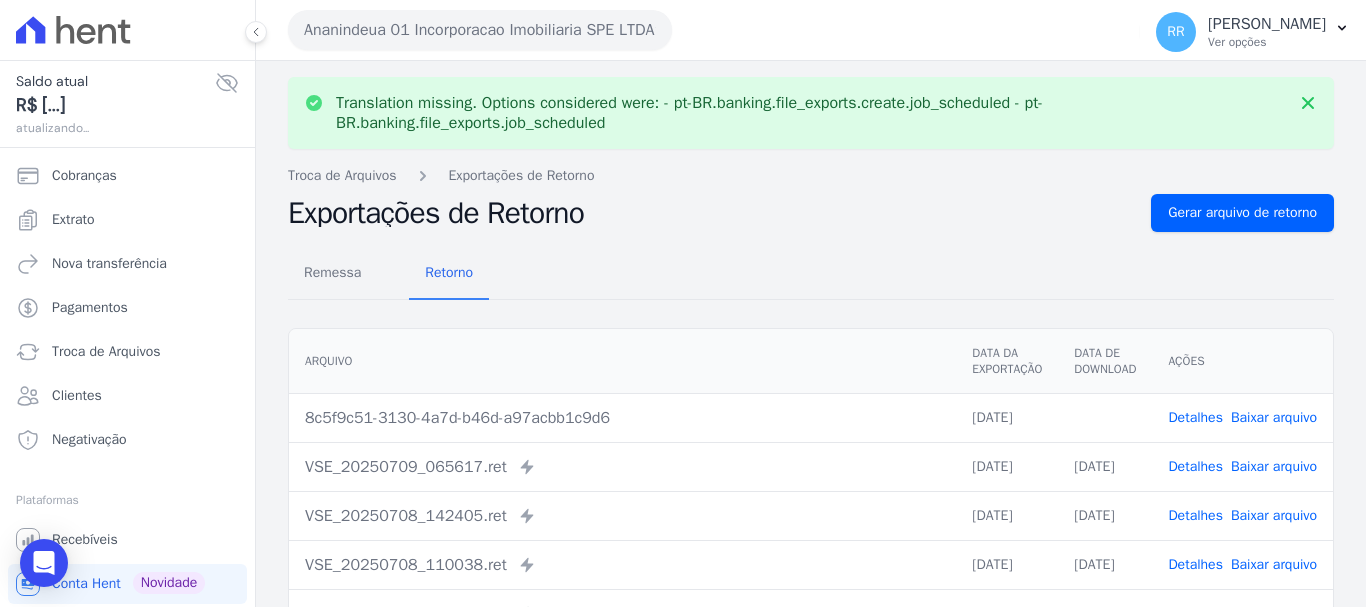 drag, startPoint x: 1271, startPoint y: 417, endPoint x: 1244, endPoint y: 399, distance: 32.449963 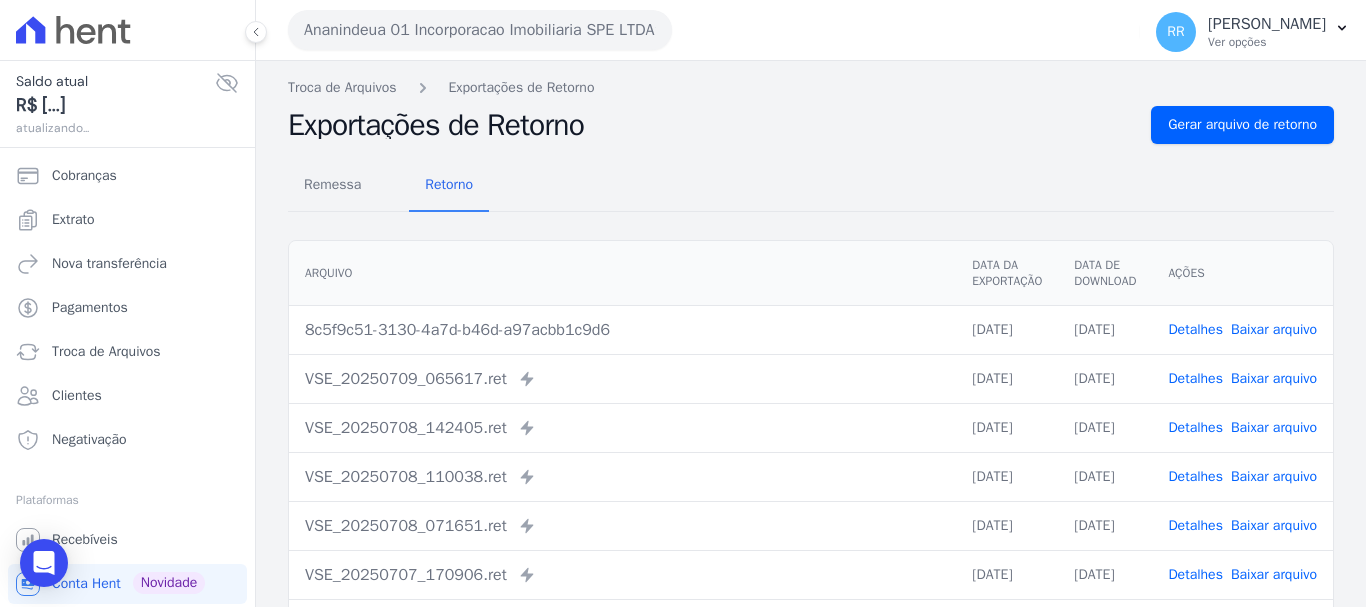 scroll, scrollTop: 0, scrollLeft: 0, axis: both 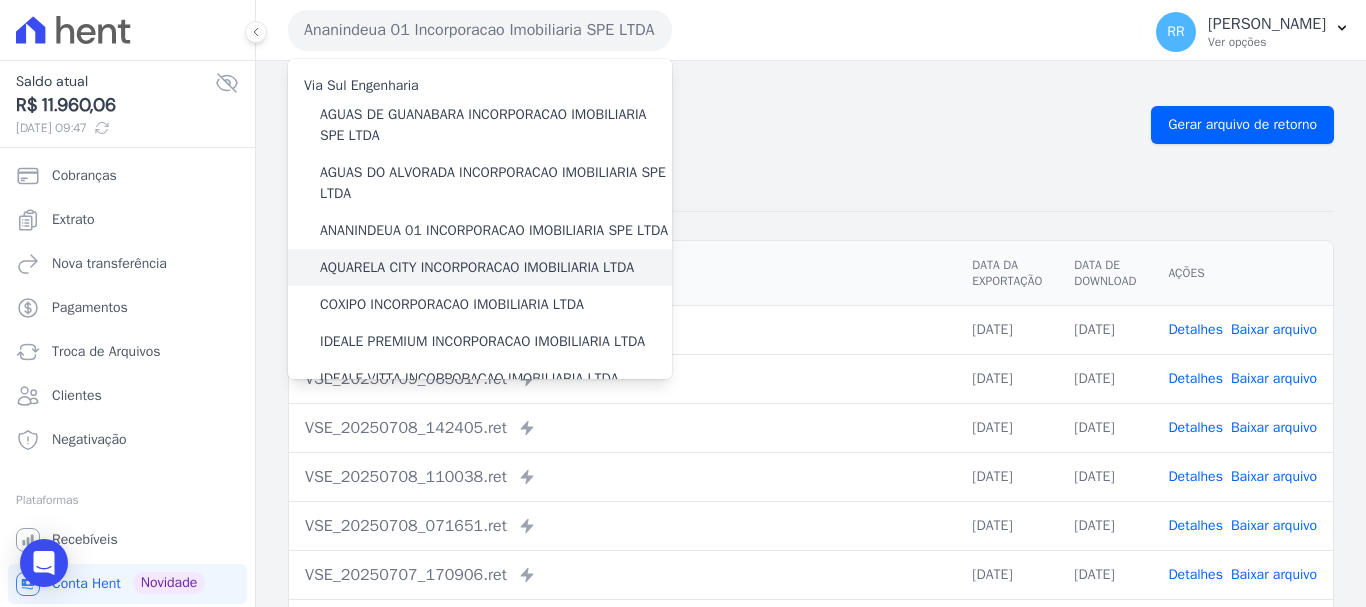 click on "AQUARELA CITY INCORPORACAO IMOBILIARIA LTDA" at bounding box center [477, 267] 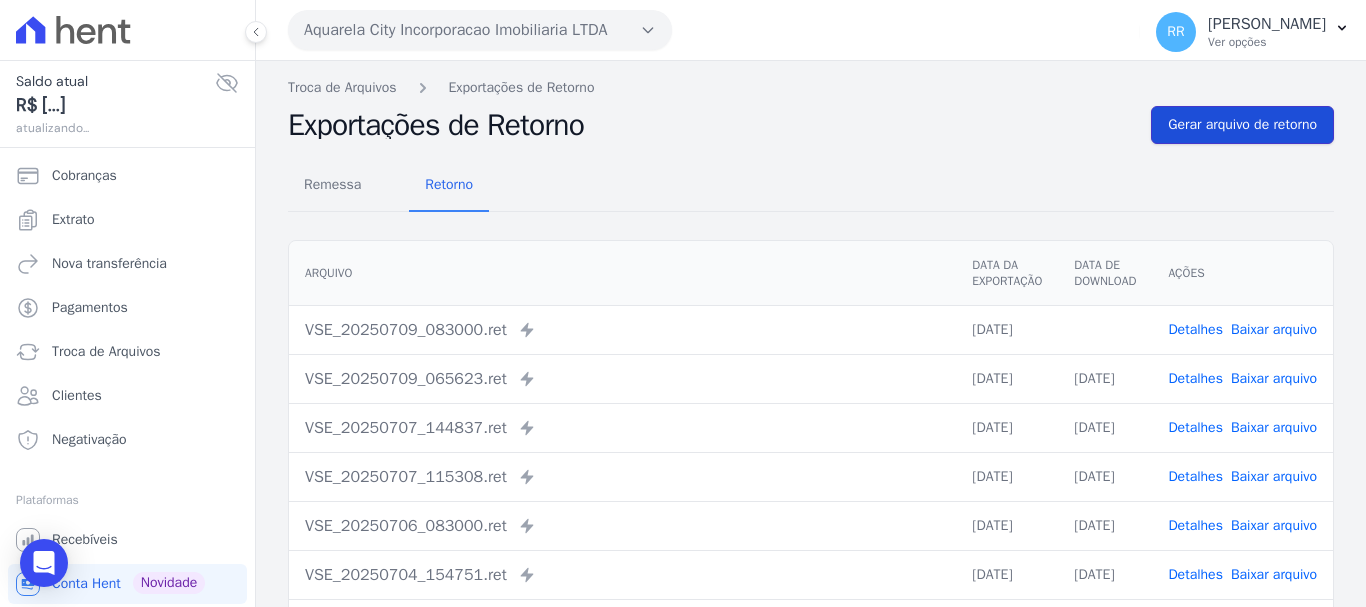click on "Gerar arquivo de retorno" at bounding box center [1242, 125] 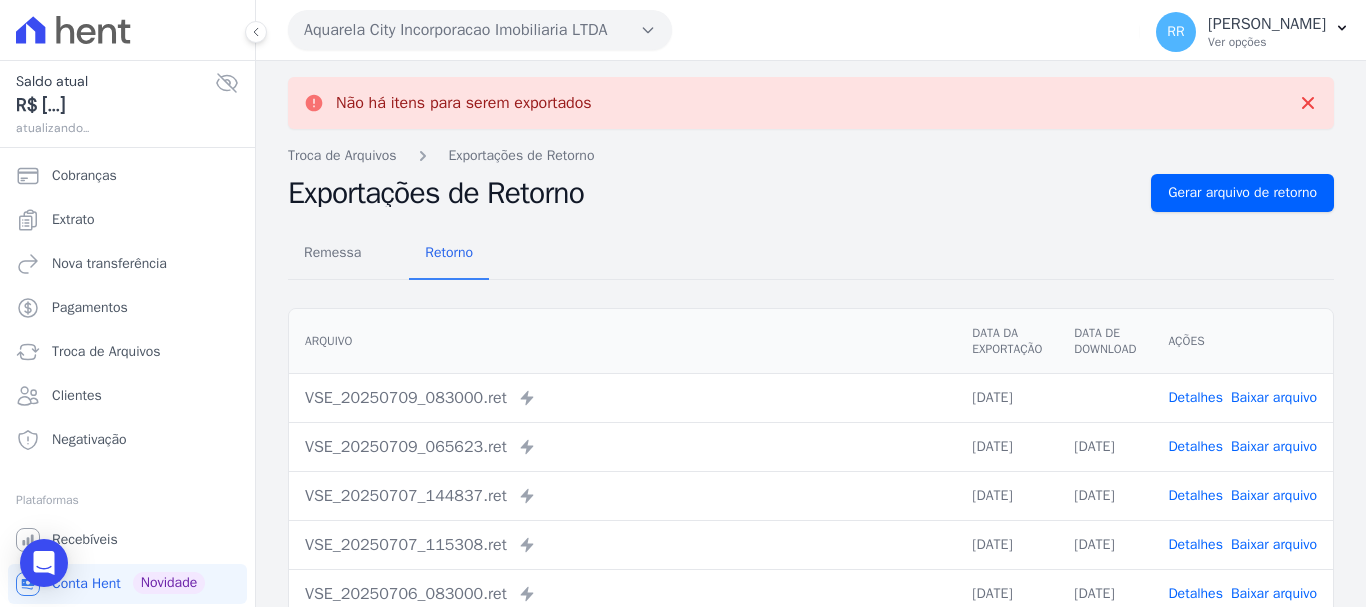 click on "Aquarela City Incorporacao Imobiliaria LTDA" at bounding box center (480, 30) 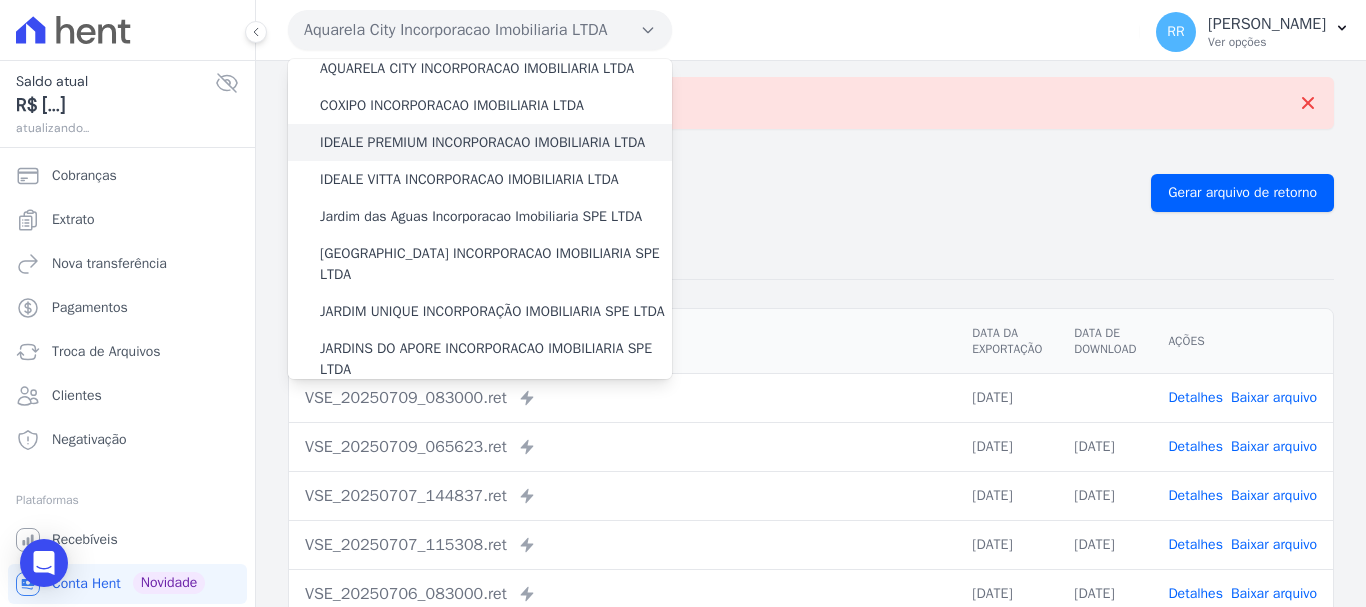 scroll, scrollTop: 200, scrollLeft: 0, axis: vertical 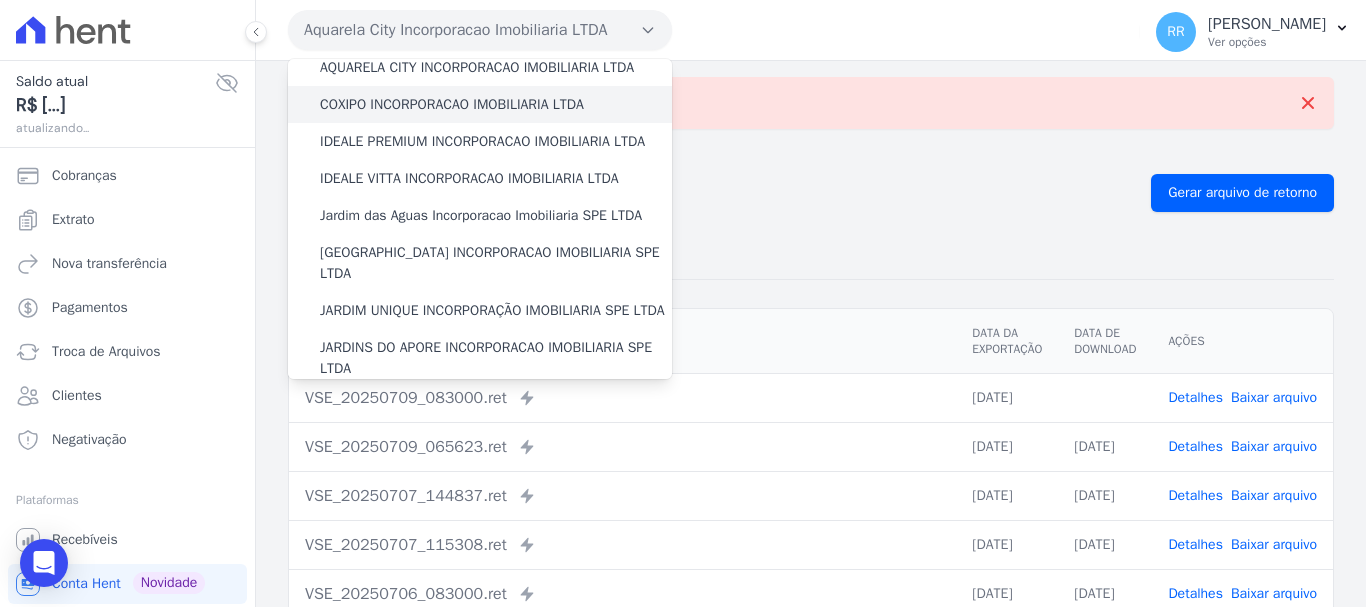 click on "COXIPO INCORPORACAO IMOBILIARIA LTDA" at bounding box center [452, 104] 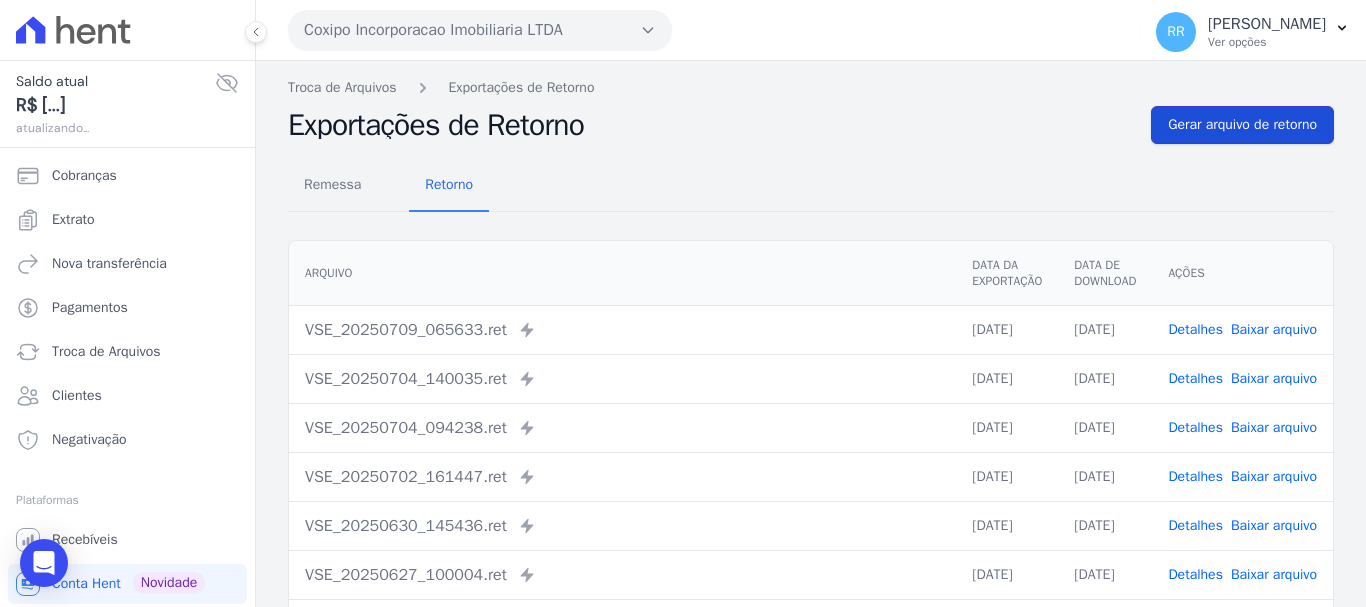 click on "Gerar arquivo de retorno" at bounding box center (1242, 125) 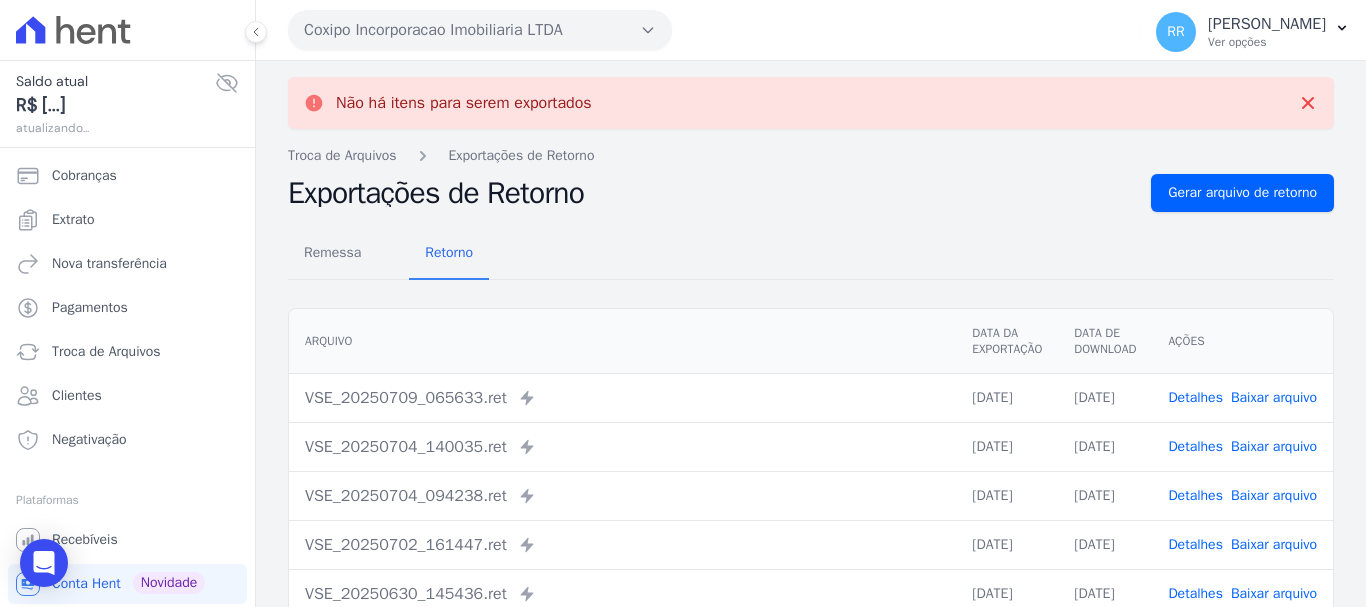 click on "Coxipo Incorporacao Imobiliaria LTDA" at bounding box center [480, 30] 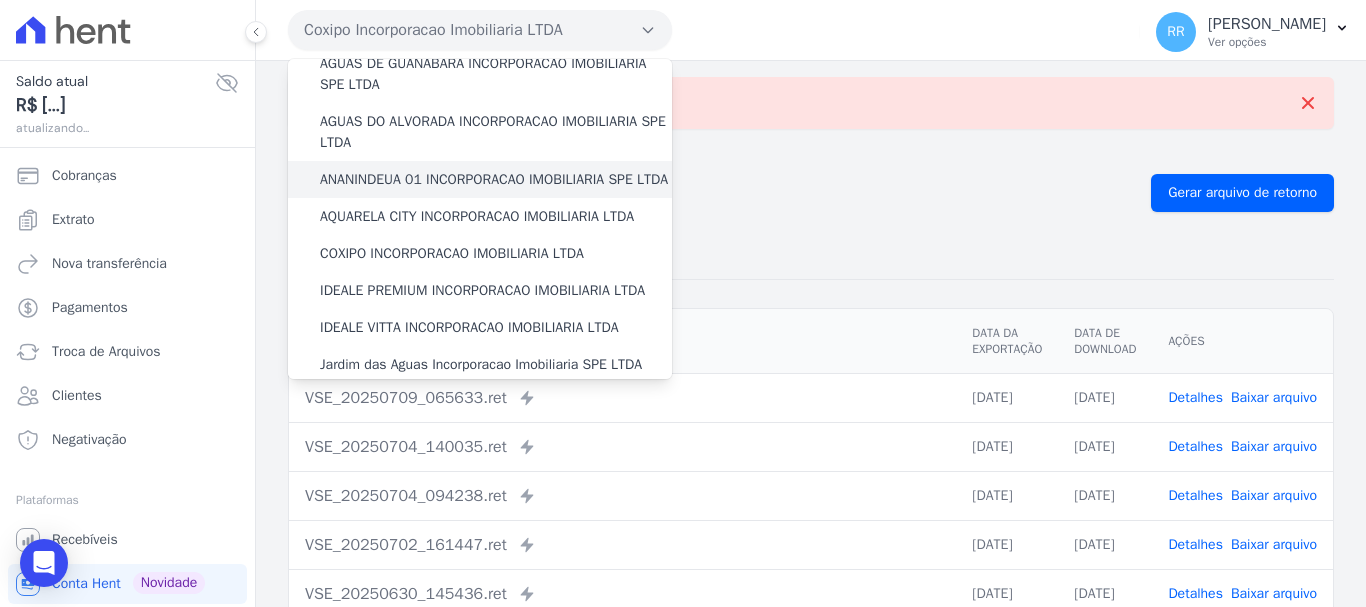 scroll, scrollTop: 100, scrollLeft: 0, axis: vertical 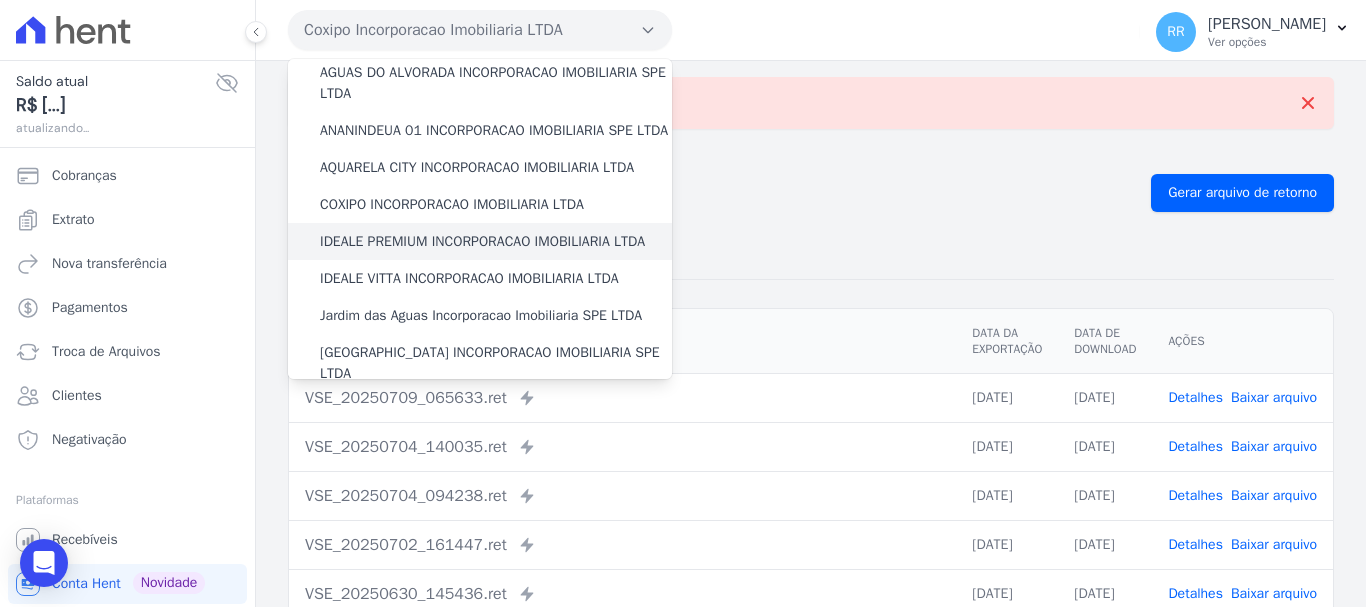 click on "IDEALE PREMIUM INCORPORACAO IMOBILIARIA LTDA" at bounding box center [482, 241] 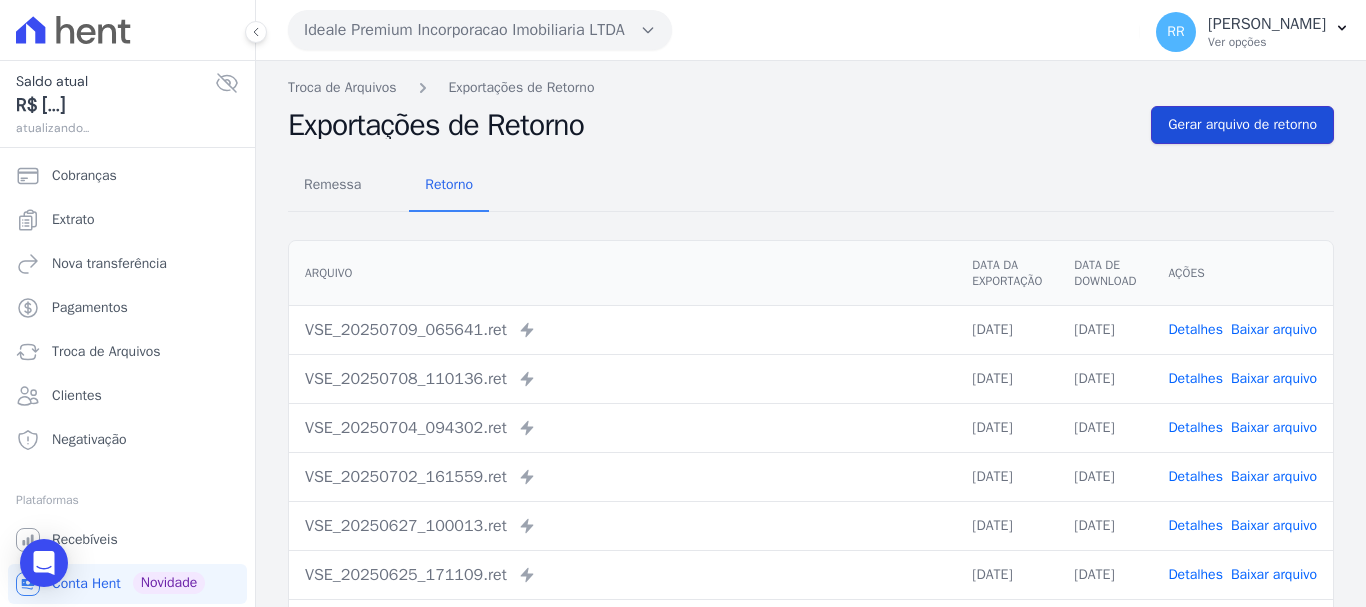 drag, startPoint x: 1272, startPoint y: 123, endPoint x: 1256, endPoint y: 129, distance: 17.088007 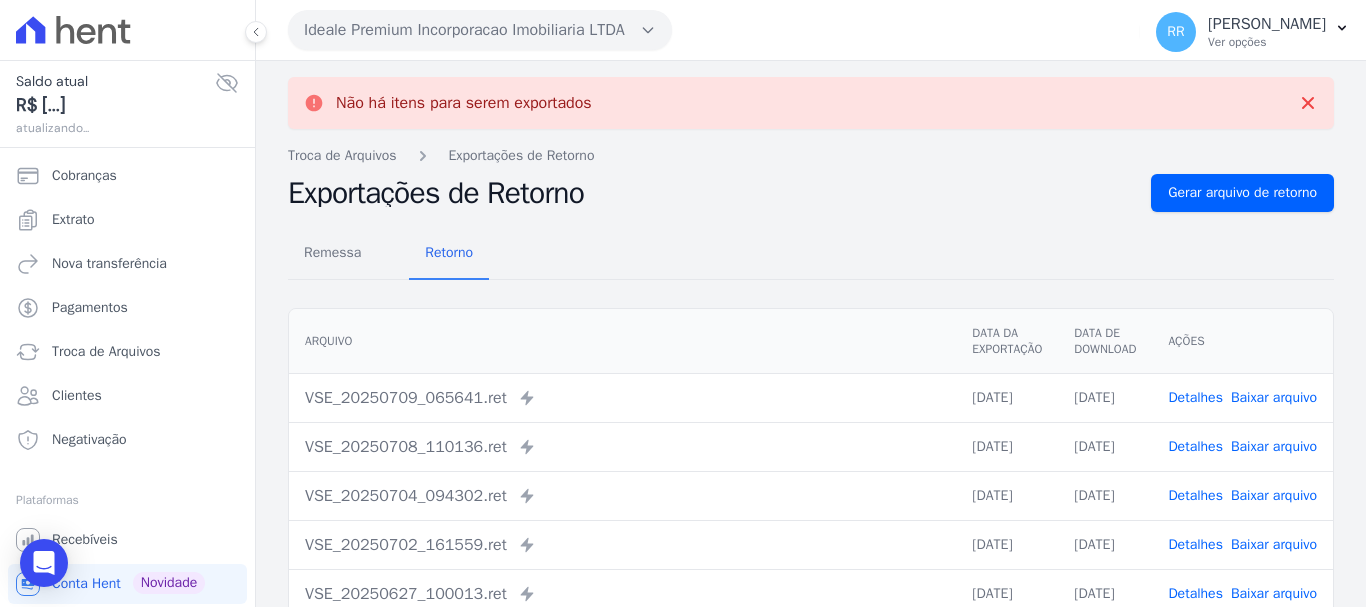 click on "Ideale Premium Incorporacao Imobiliaria LTDA" at bounding box center [480, 30] 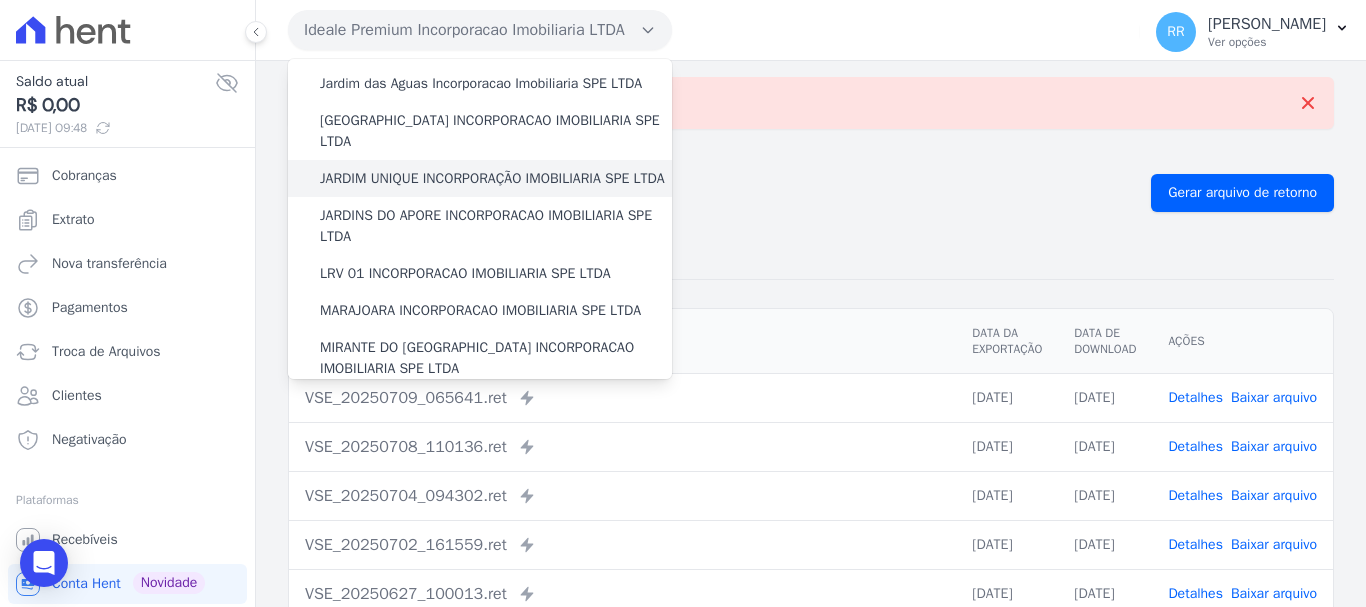 scroll, scrollTop: 300, scrollLeft: 0, axis: vertical 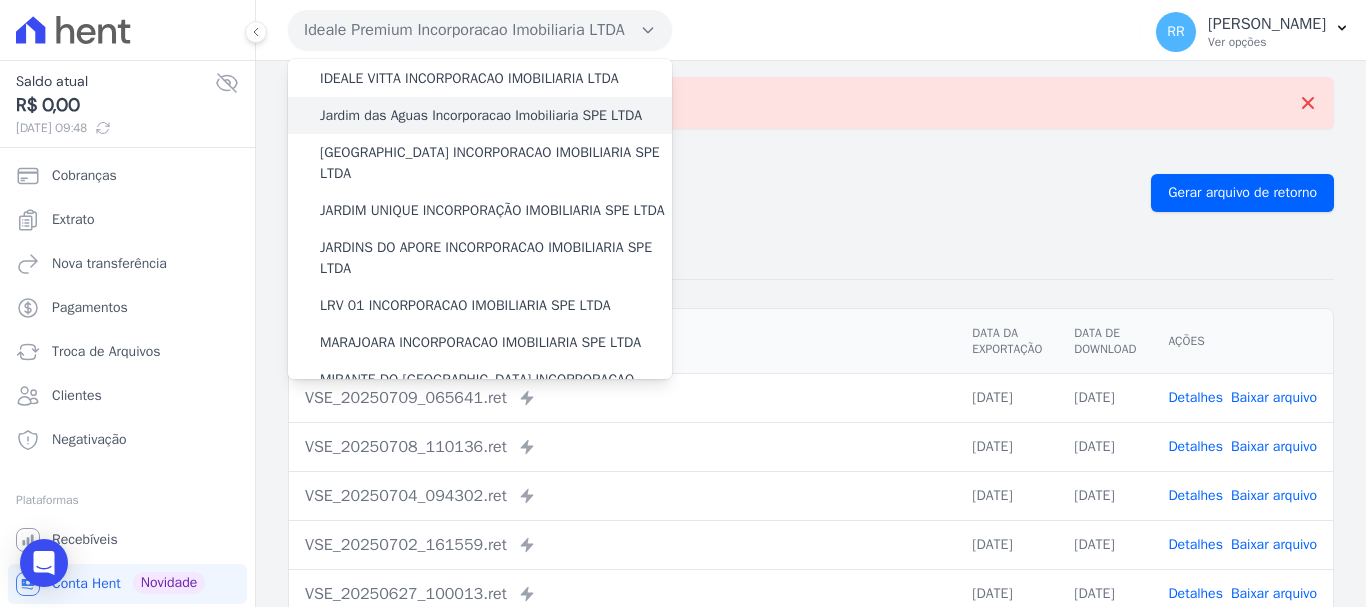 click on "Jardim das Aguas Incorporacao Imobiliaria SPE LTDA" at bounding box center [480, 115] 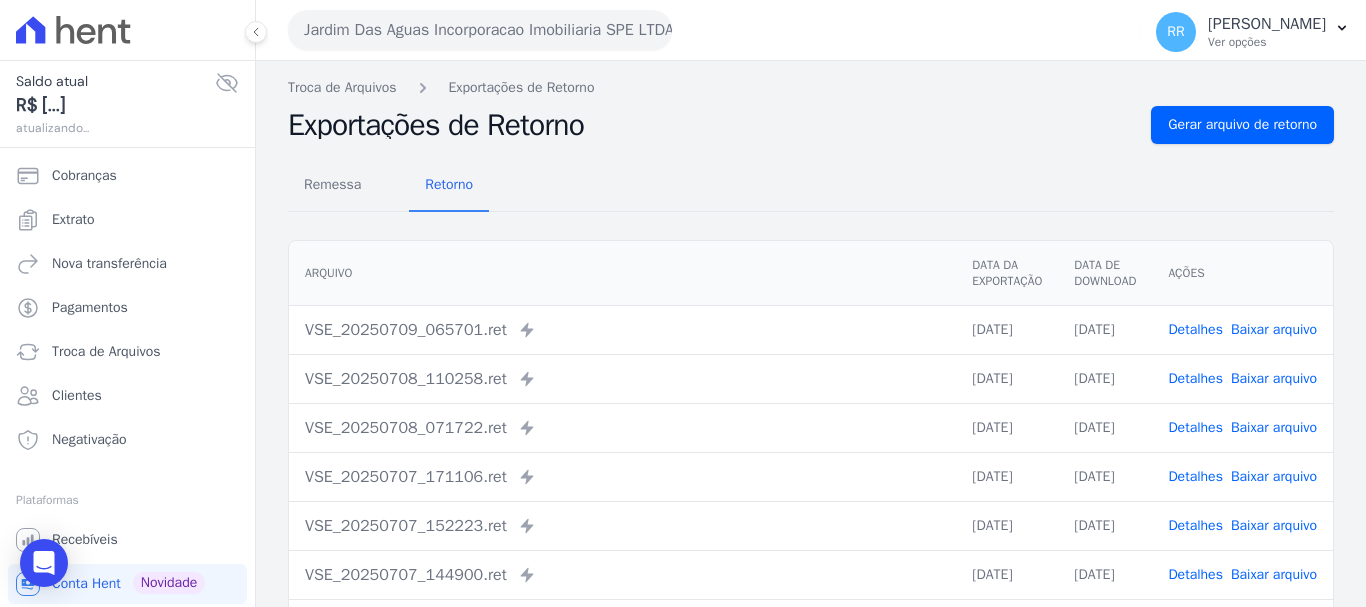 click on "Troca de Arquivos
Exportações de Retorno
Exportações de Retorno
Gerar arquivo de retorno
Remessa
Retorno
Arquivo
Data da Exportação
Data de Download
Ações
VSE_20250709_065701.ret" at bounding box center [811, 472] 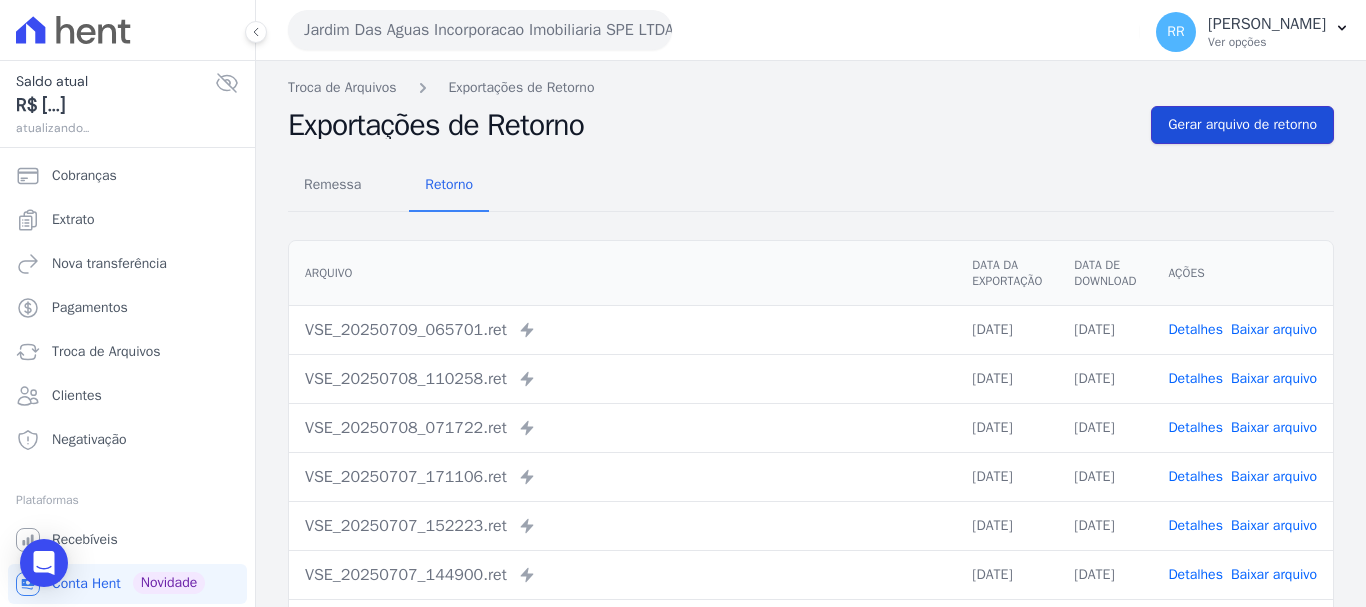 click on "Gerar arquivo de retorno" at bounding box center [1242, 125] 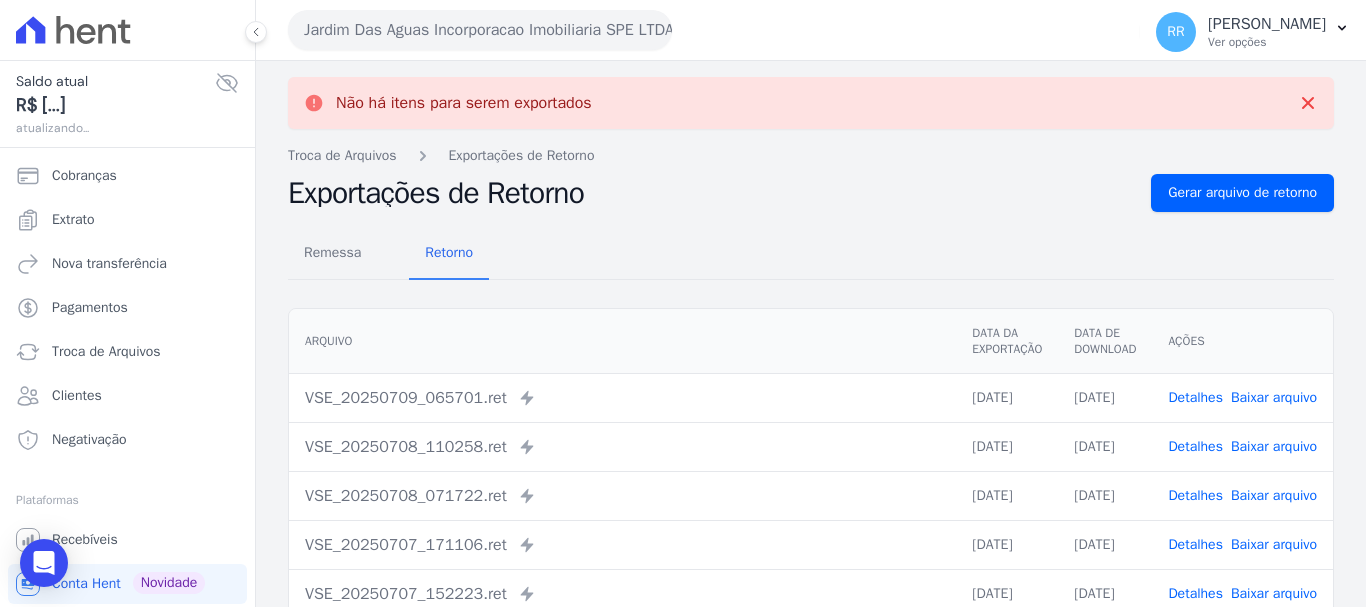 click on "Jardim Das Aguas Incorporacao Imobiliaria SPE LTDA" at bounding box center [480, 30] 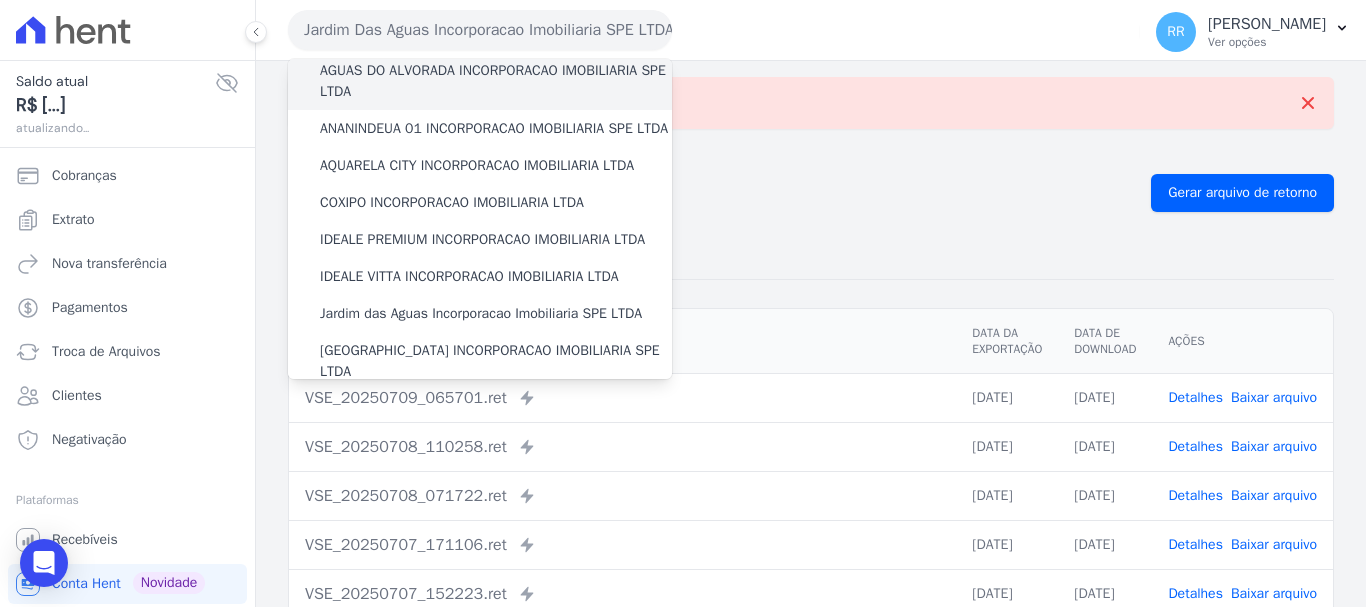 scroll, scrollTop: 200, scrollLeft: 0, axis: vertical 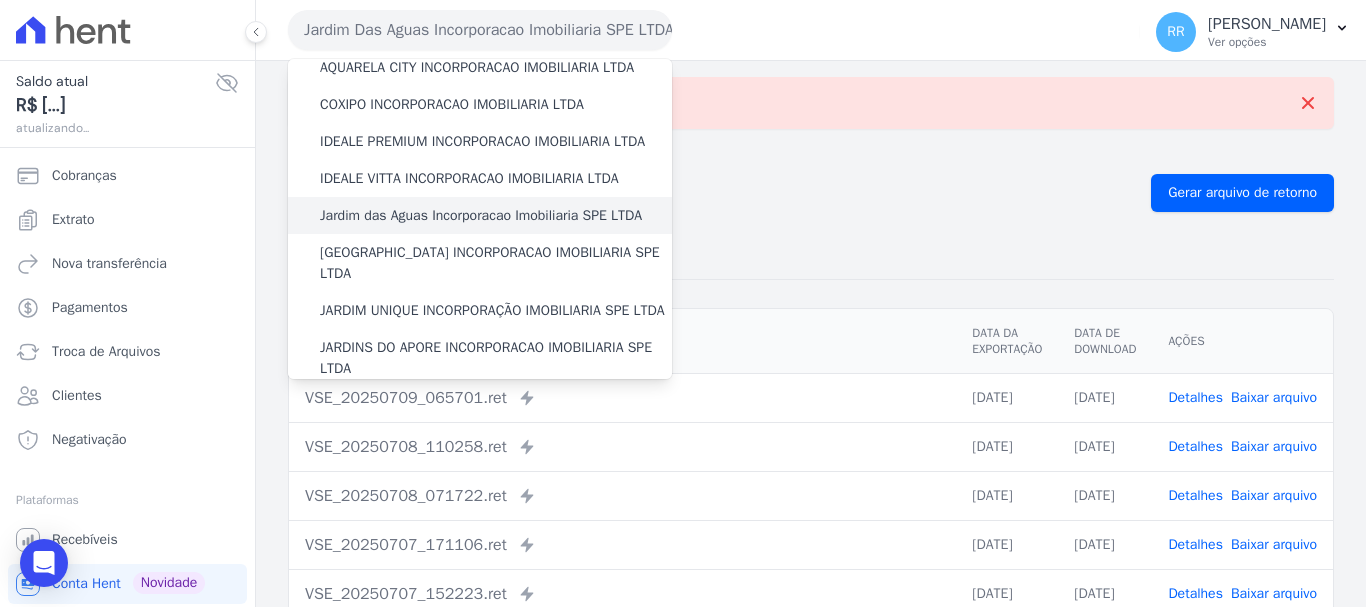 click on "Jardim das Aguas Incorporacao Imobiliaria SPE LTDA" at bounding box center (480, 215) 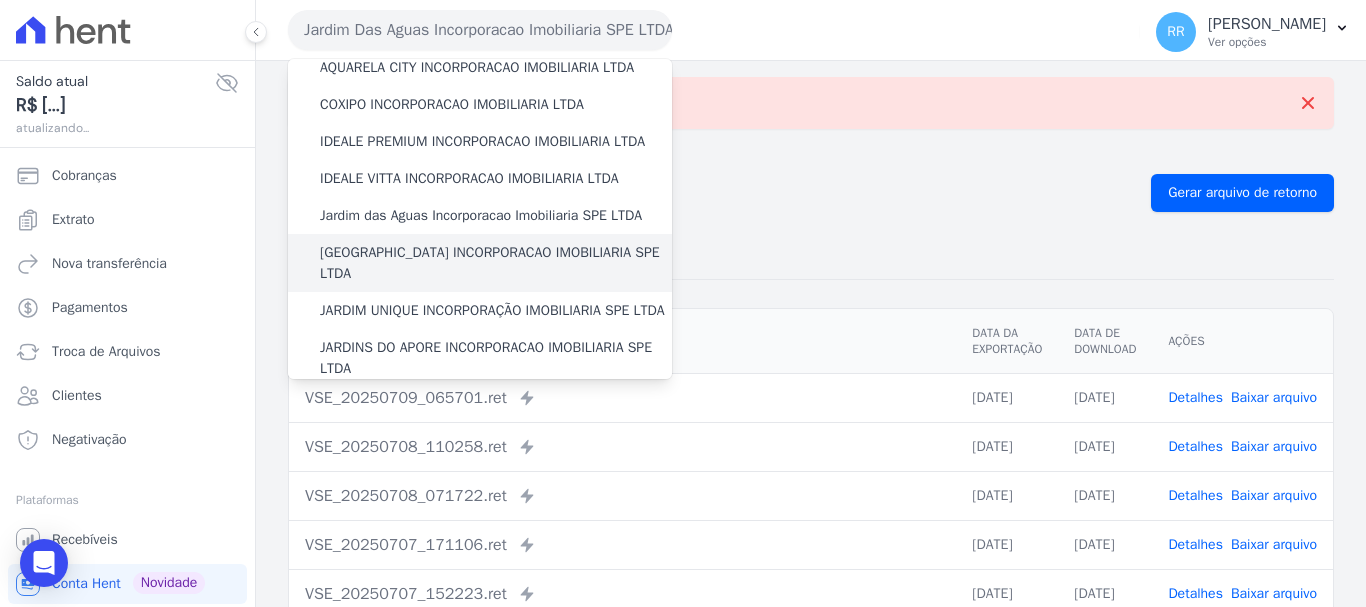 click on "[GEOGRAPHIC_DATA] INCORPORACAO IMOBILIARIA SPE LTDA" at bounding box center (496, 263) 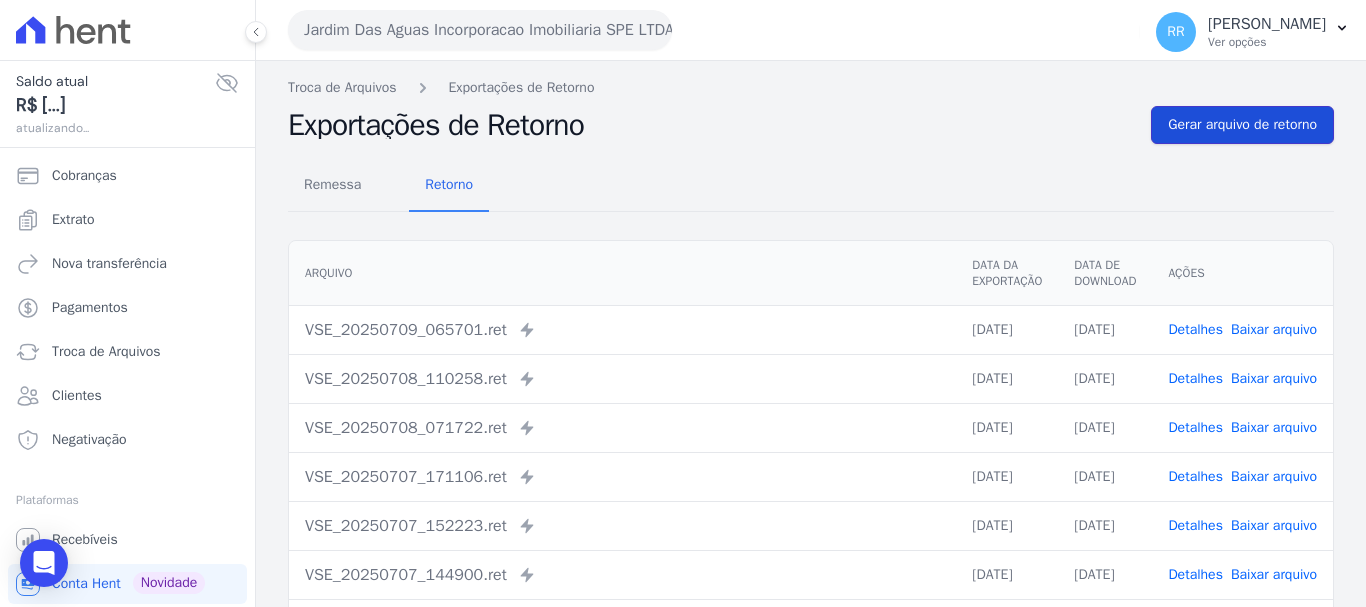 click on "Gerar arquivo de retorno" at bounding box center [1242, 125] 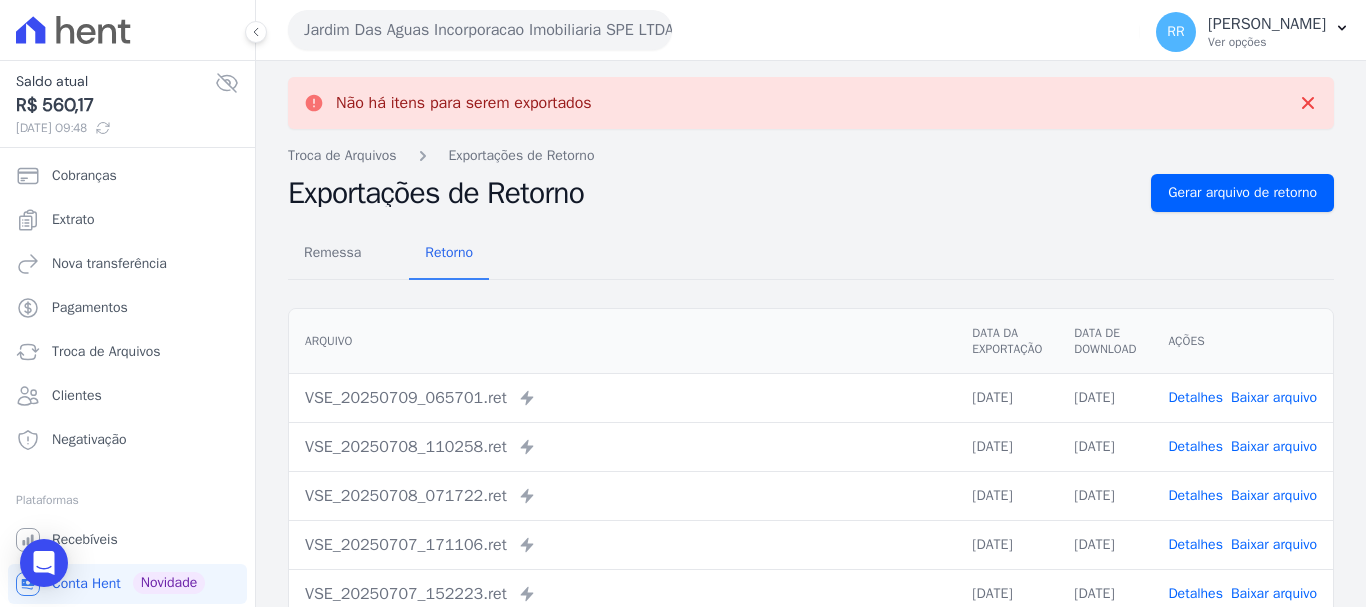 click on "Jardim Das Aguas Incorporacao Imobiliaria SPE LTDA" at bounding box center [480, 30] 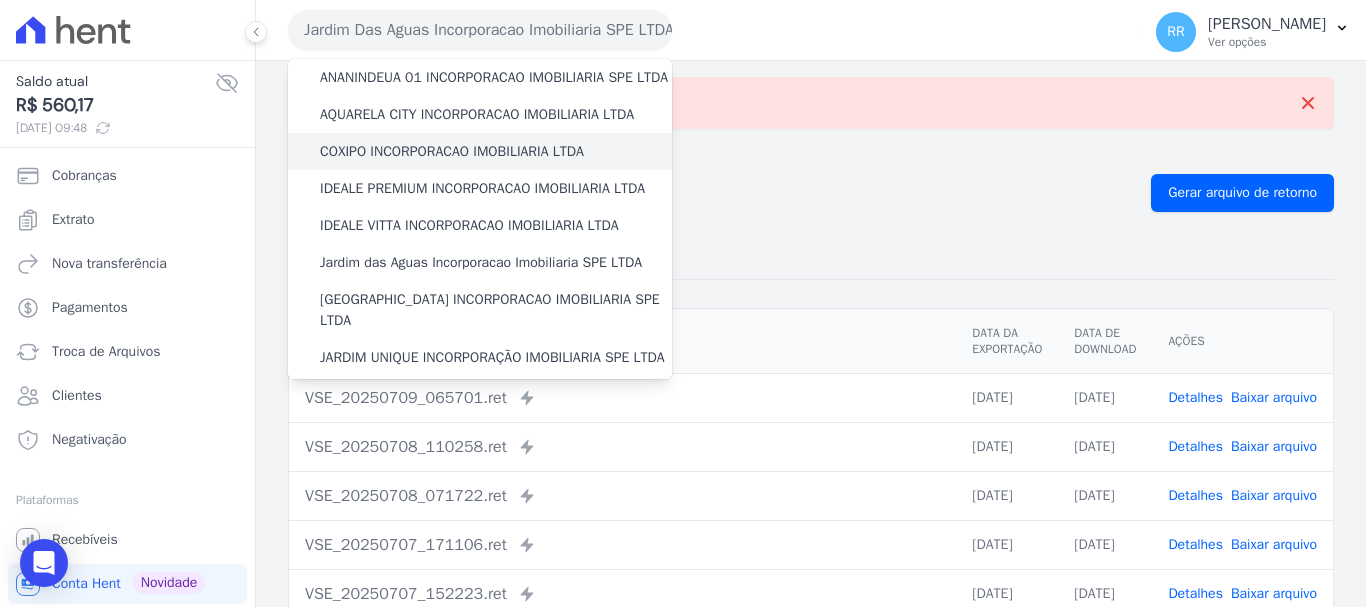 scroll, scrollTop: 200, scrollLeft: 0, axis: vertical 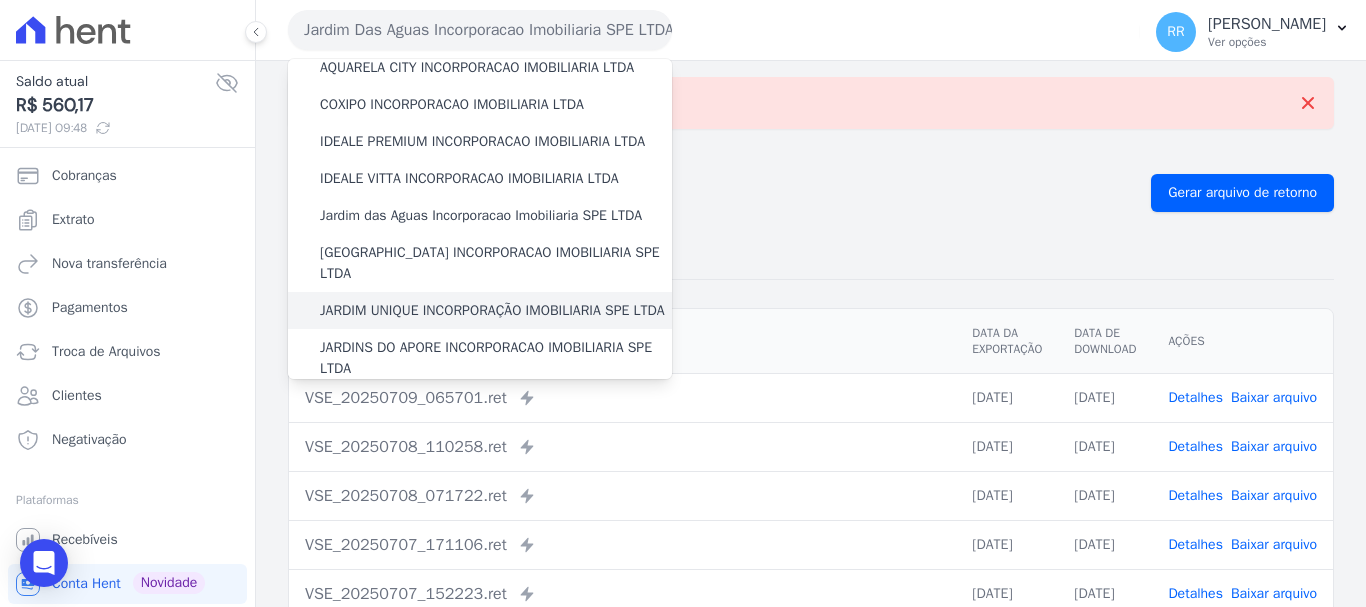 click on "JARDIM UNIQUE INCORPORAÇÃO IMOBILIARIA SPE LTDA" at bounding box center [492, 310] 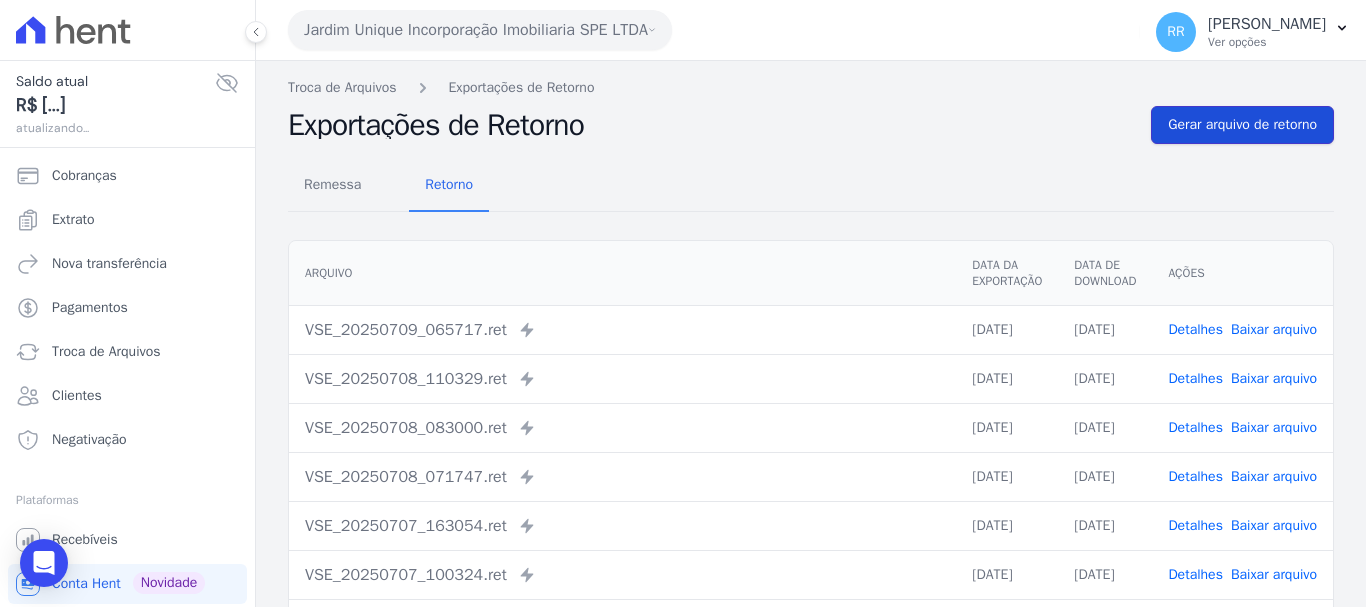 click on "Gerar arquivo de retorno" at bounding box center [1242, 125] 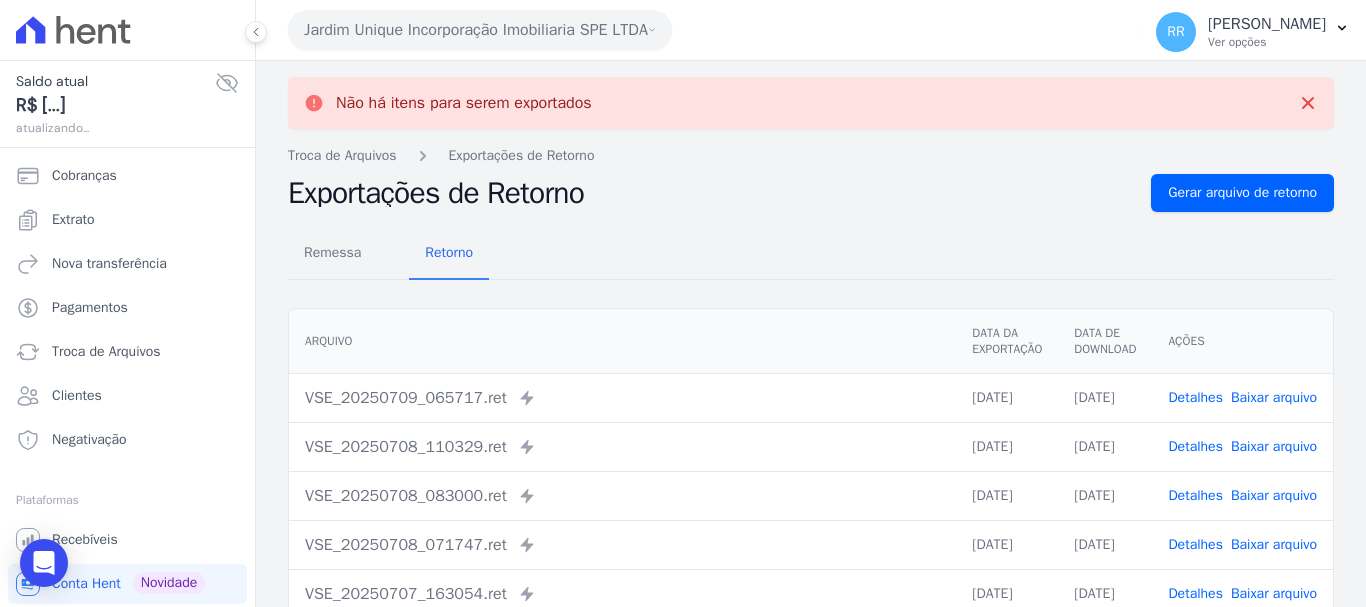 click on "Jardim Unique Incorporação Imobiliaria SPE LTDA" at bounding box center (480, 30) 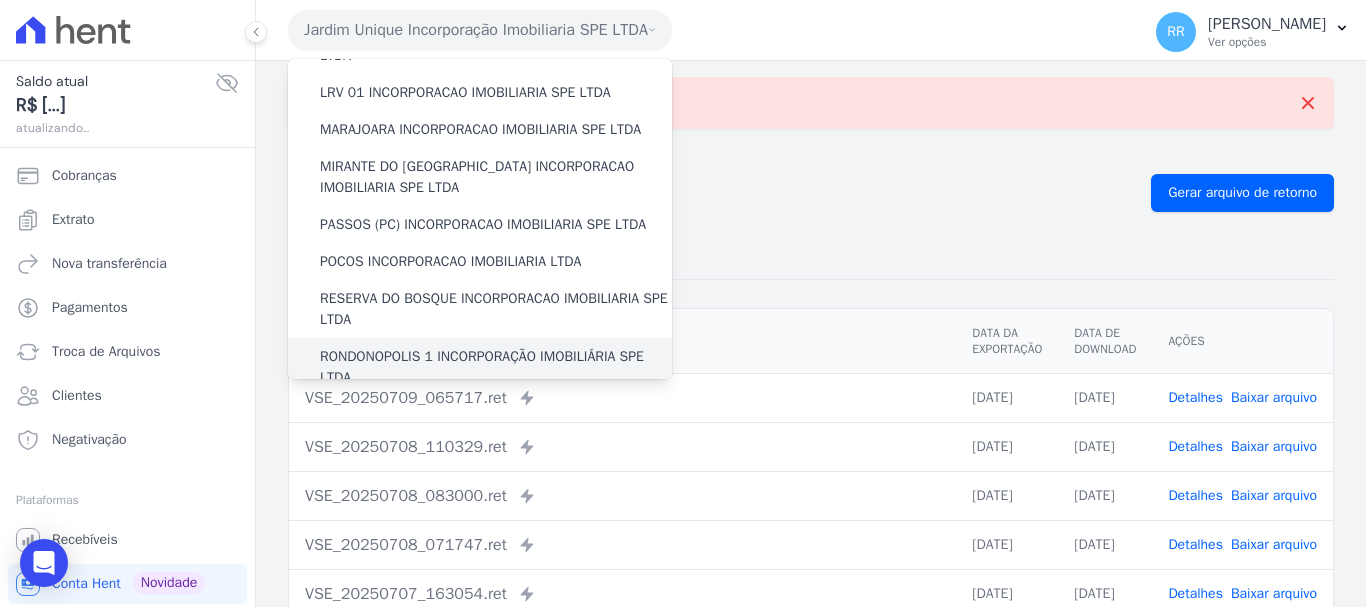 scroll, scrollTop: 400, scrollLeft: 0, axis: vertical 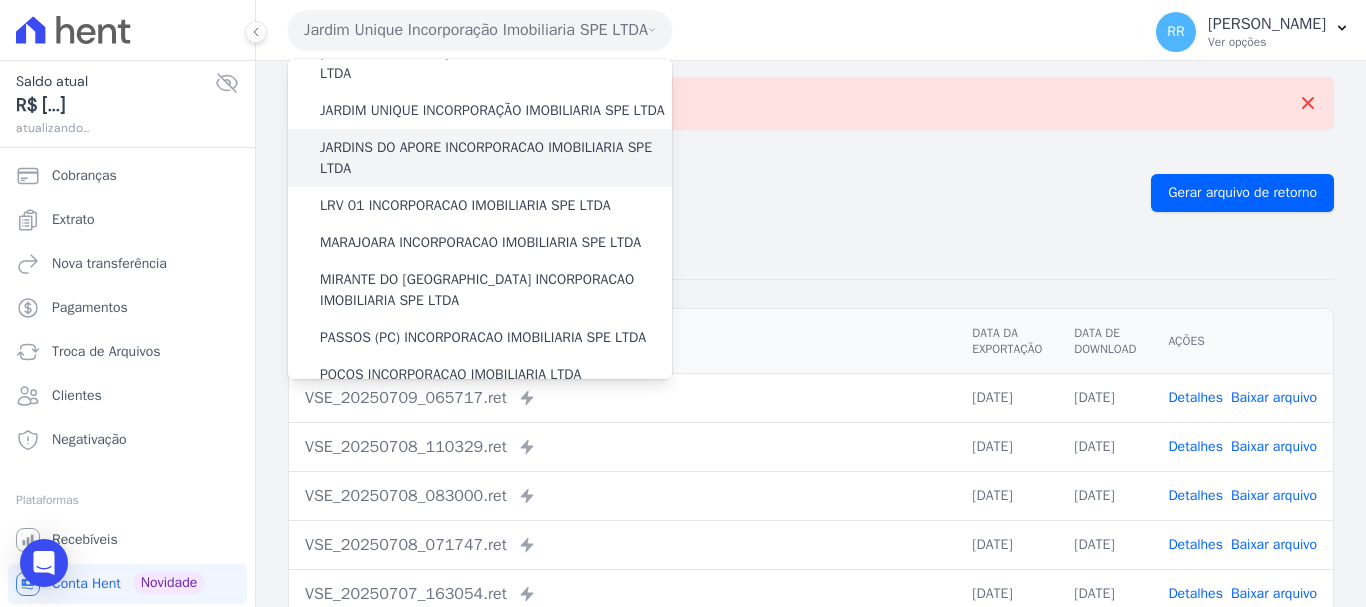 click on "JARDINS DO APORE INCORPORACAO IMOBILIARIA SPE LTDA" at bounding box center (496, 158) 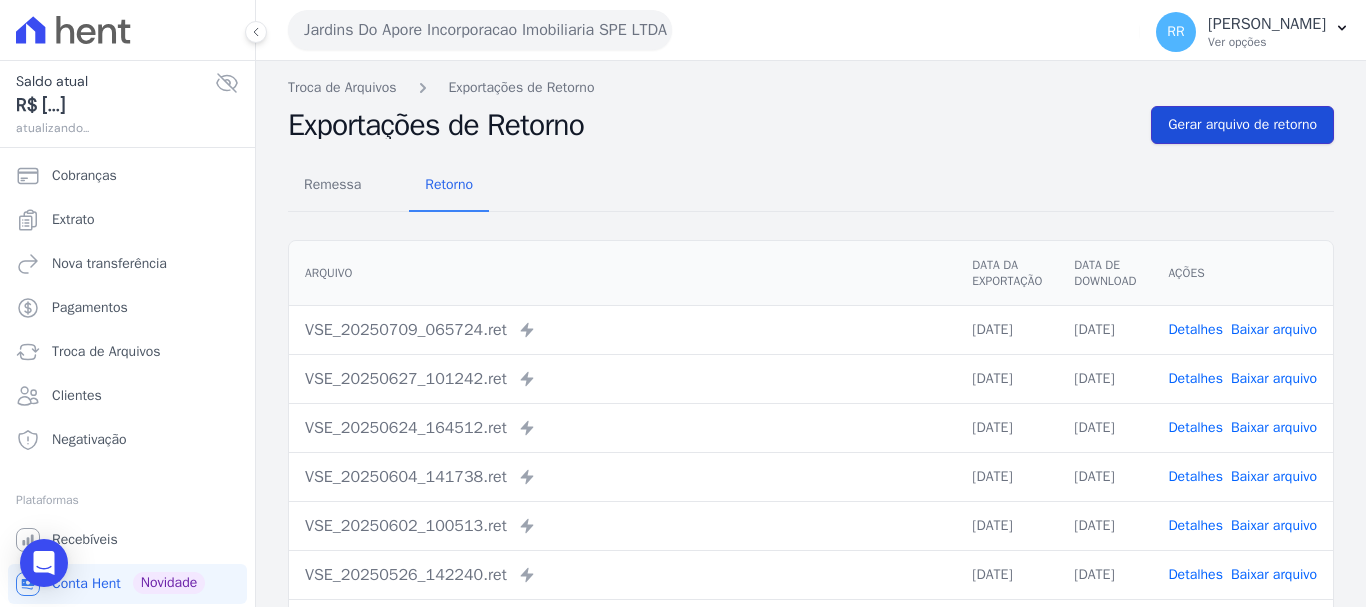 click on "Gerar arquivo de retorno" at bounding box center (1242, 125) 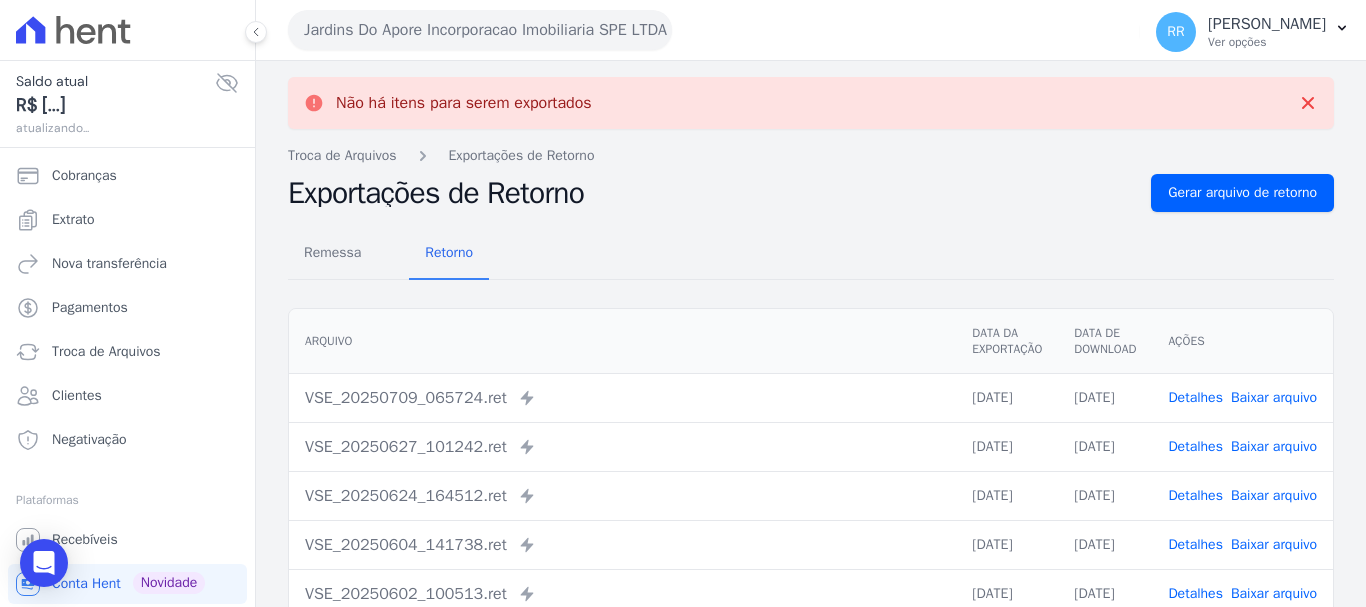 click on "Jardins Do Apore Incorporacao Imobiliaria SPE LTDA" at bounding box center (480, 30) 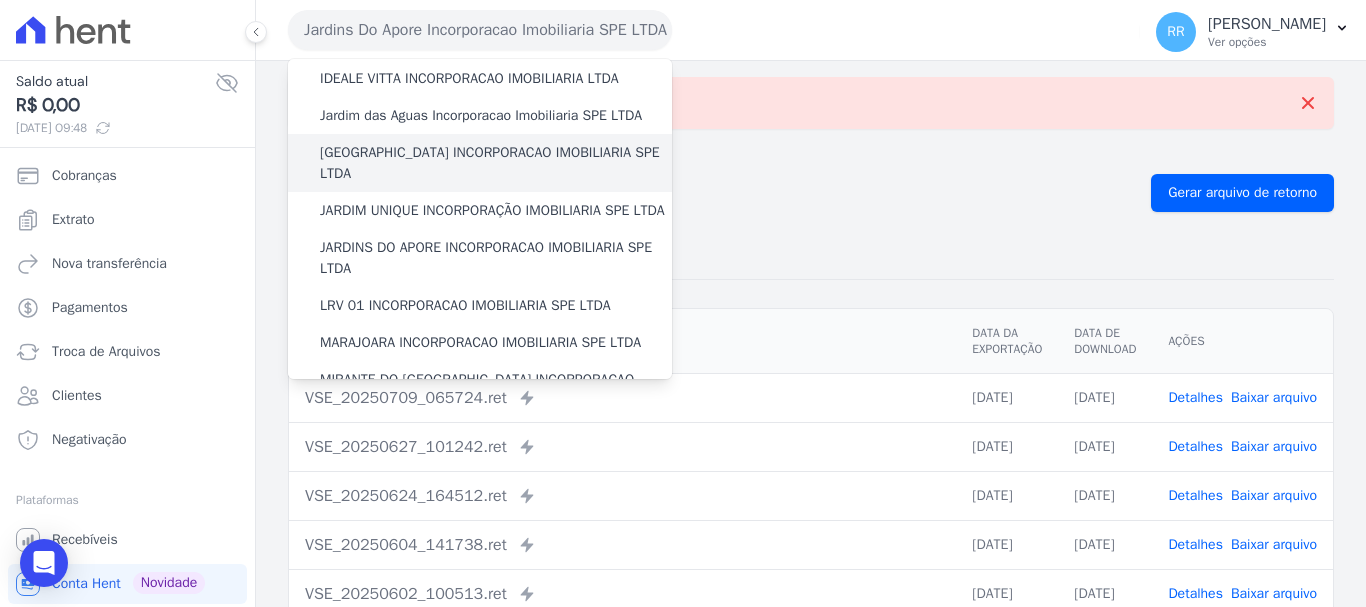 scroll, scrollTop: 400, scrollLeft: 0, axis: vertical 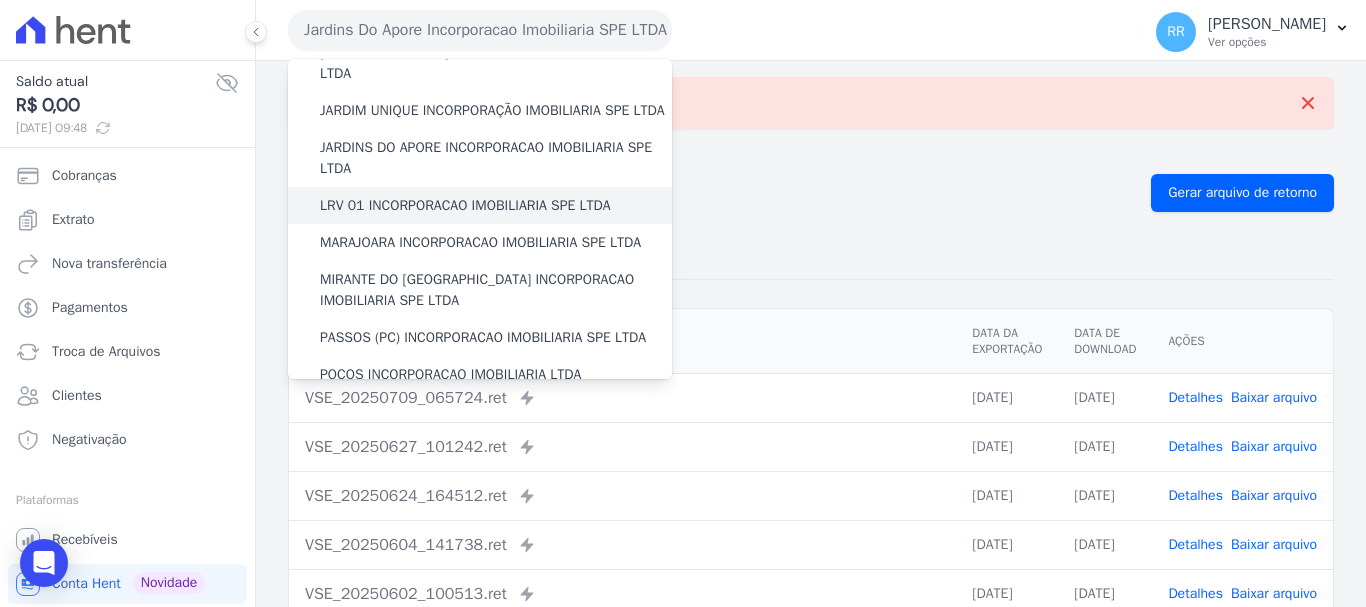 click on "LRV 01 INCORPORACAO IMOBILIARIA SPE LTDA" at bounding box center [465, 205] 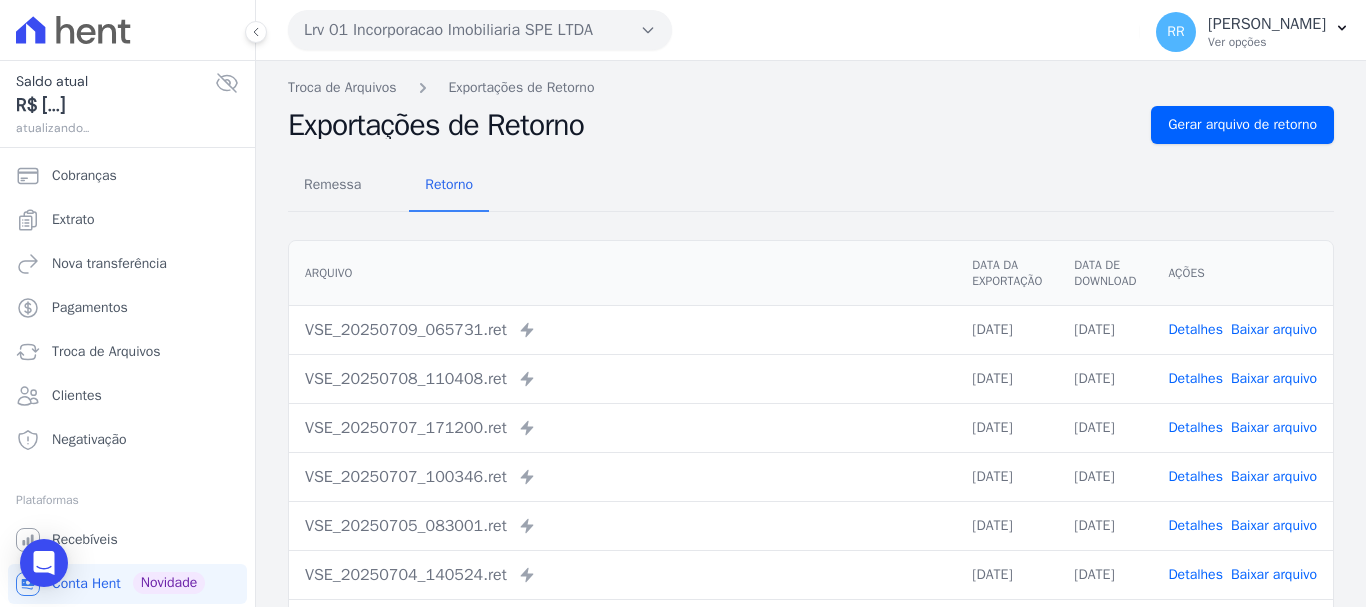 click on "Remessa
Retorno" at bounding box center [811, 186] 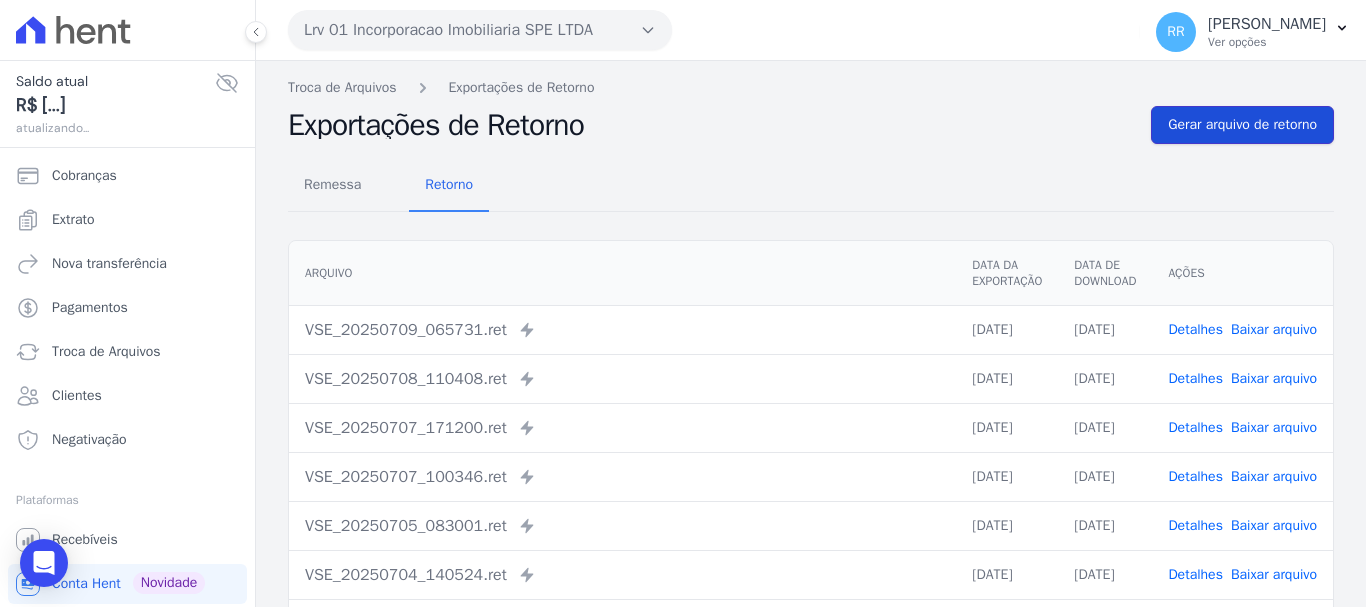 click on "Gerar arquivo de retorno" at bounding box center (1242, 125) 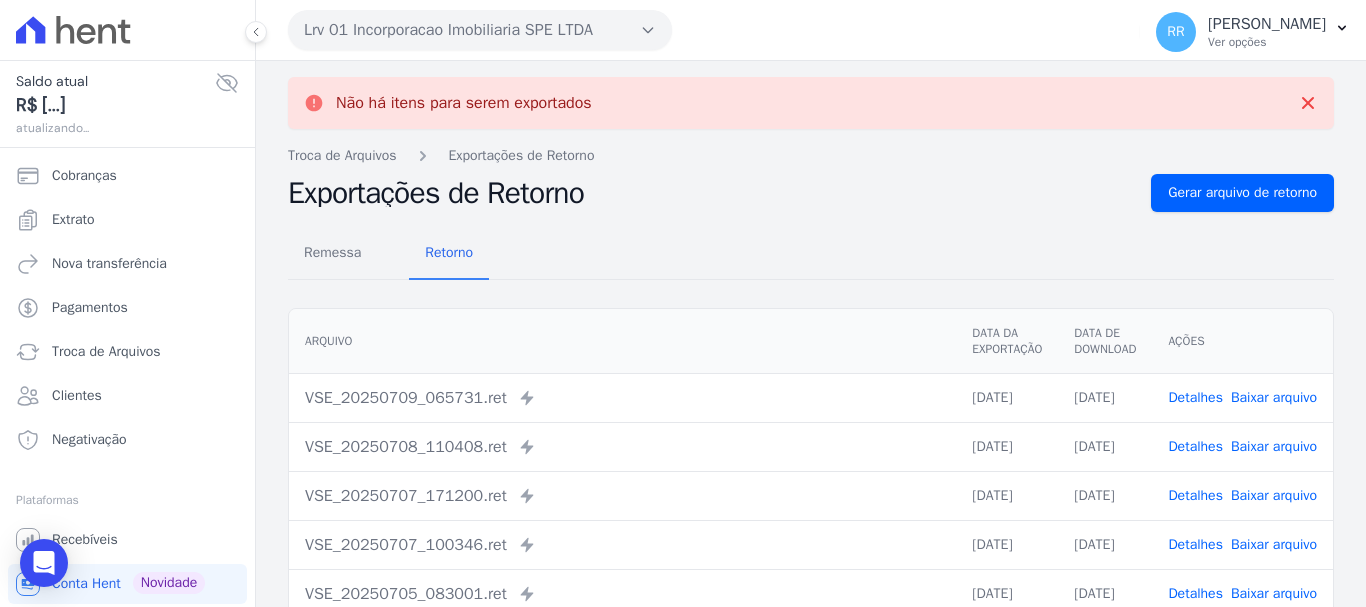 click on "Lrv 01 Incorporacao Imobiliaria SPE LTDA" at bounding box center [480, 30] 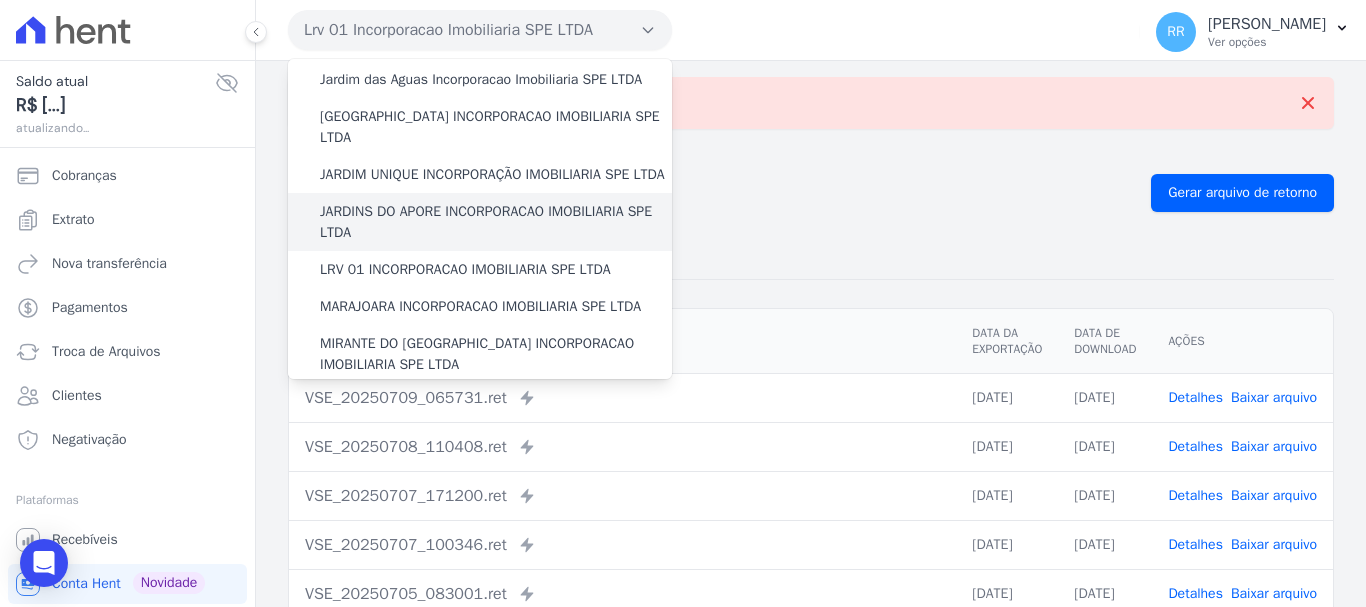 scroll, scrollTop: 400, scrollLeft: 0, axis: vertical 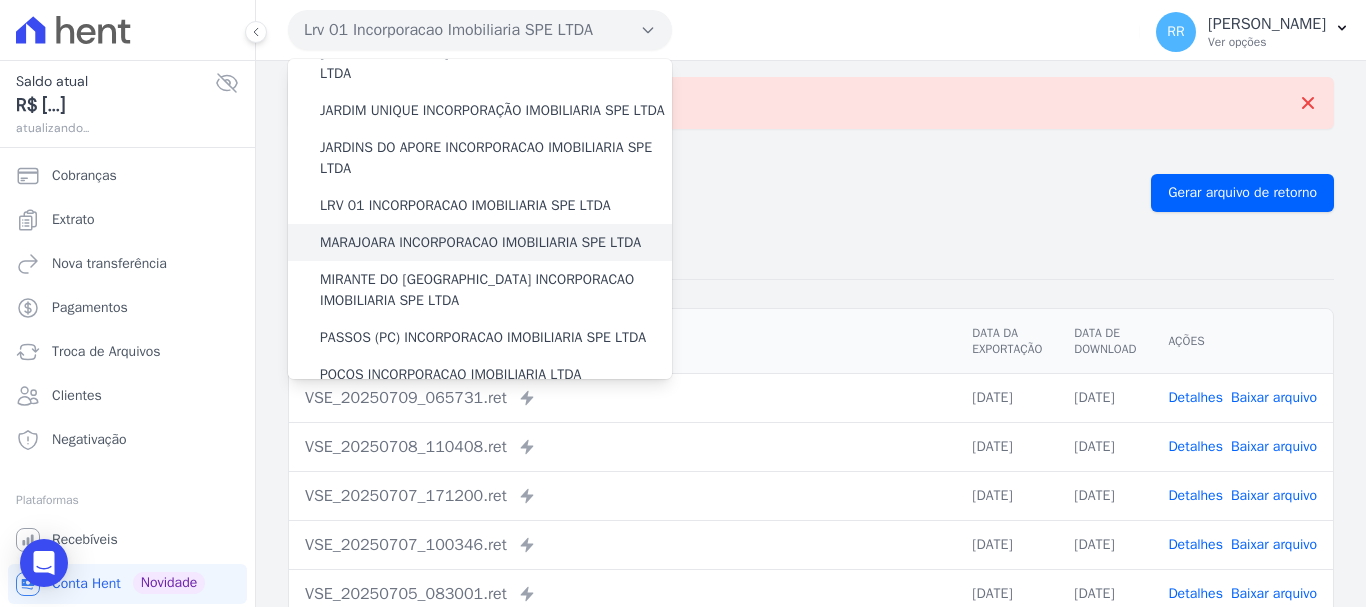 click on "MARAJOARA INCORPORACAO IMOBILIARIA SPE LTDA" at bounding box center [480, 242] 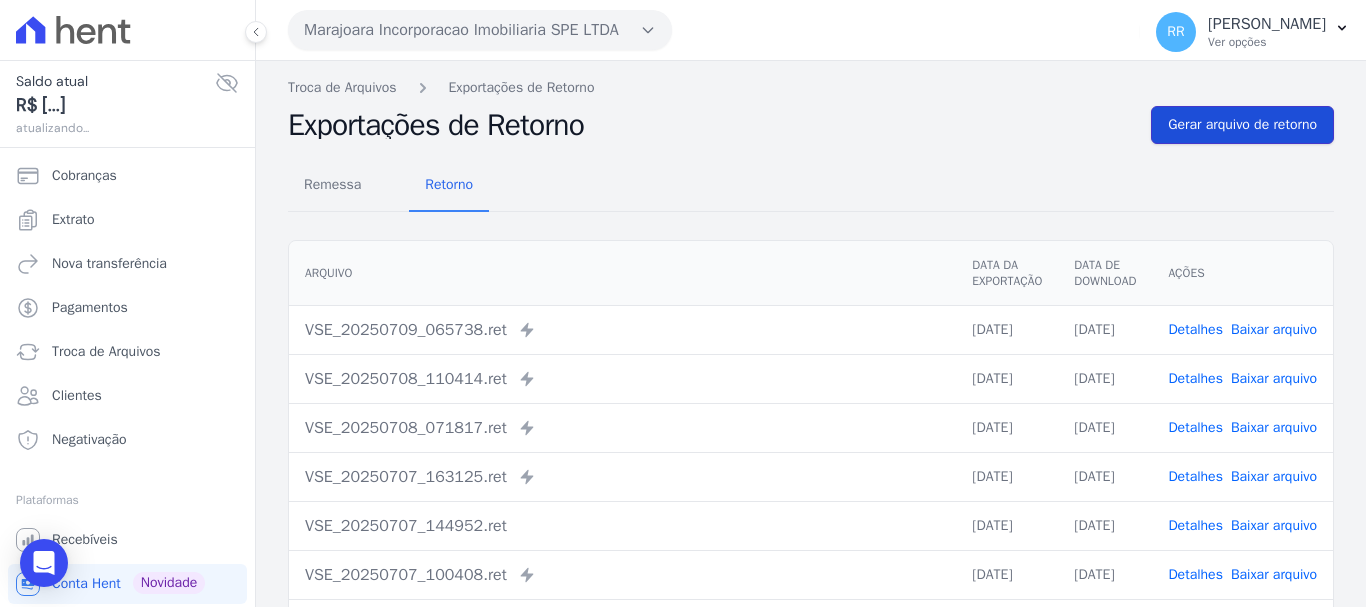 click on "Gerar arquivo de retorno" at bounding box center (1242, 125) 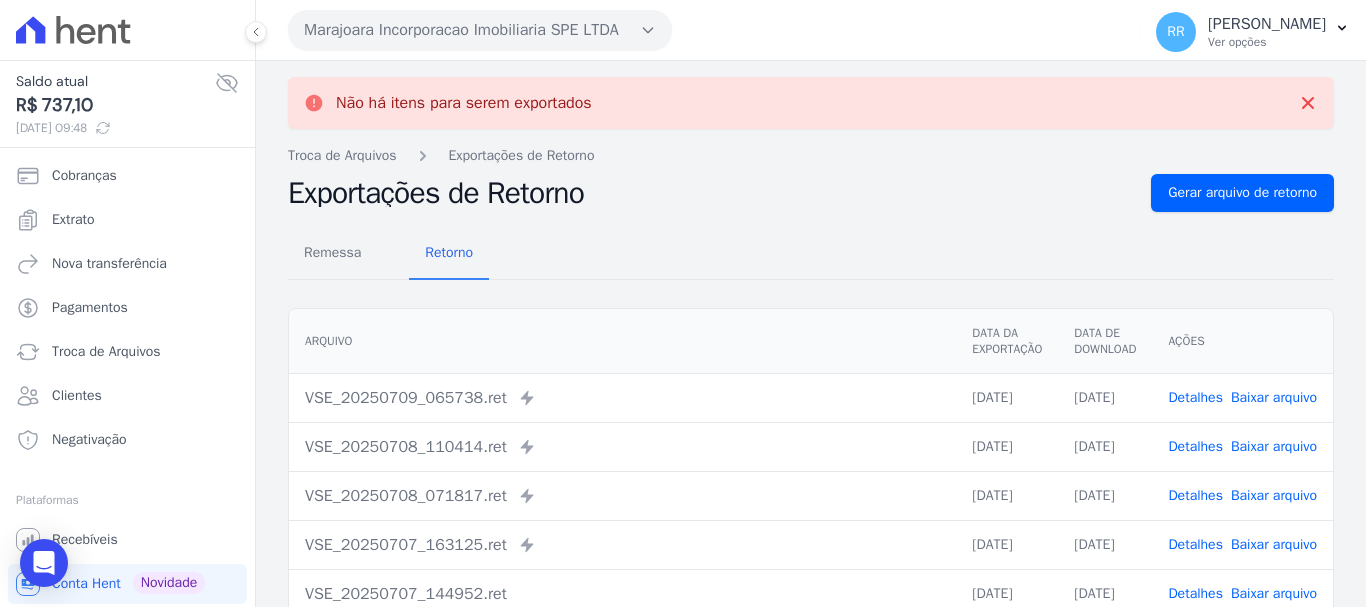 click on "Marajoara Incorporacao Imobiliaria SPE LTDA" at bounding box center [480, 30] 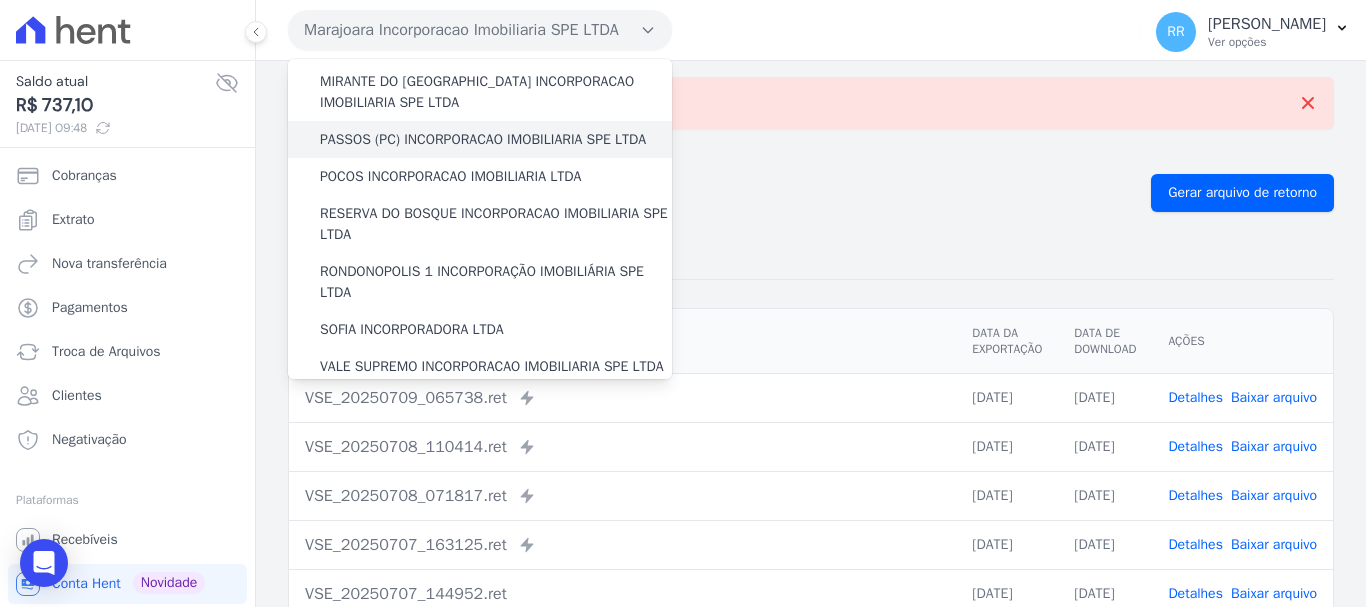 scroll, scrollTop: 600, scrollLeft: 0, axis: vertical 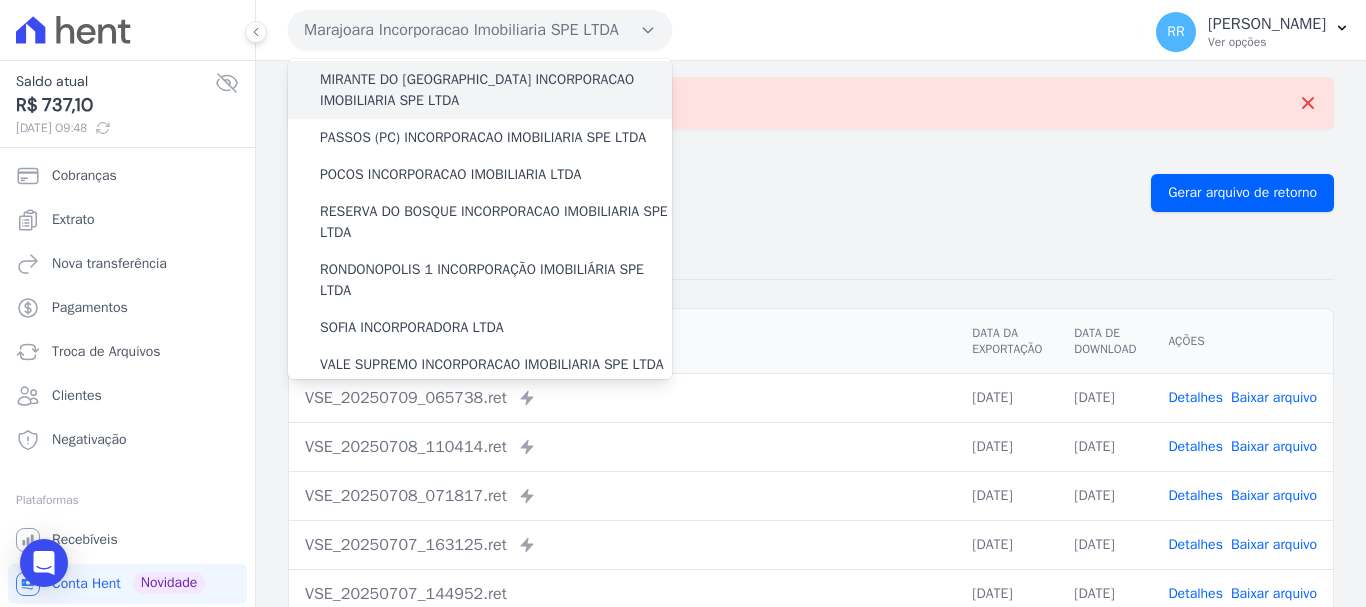 click on "MIRANTE DO [GEOGRAPHIC_DATA] INCORPORACAO IMOBILIARIA SPE LTDA" at bounding box center (496, 90) 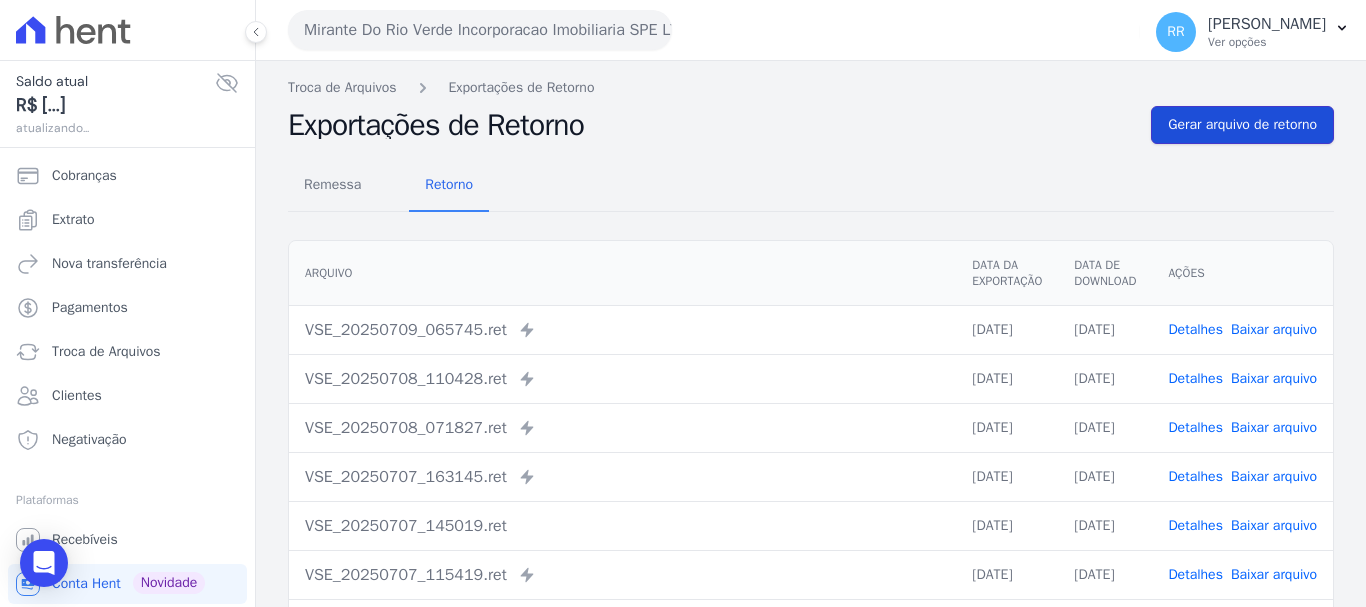 click on "Gerar arquivo de retorno" at bounding box center (1242, 125) 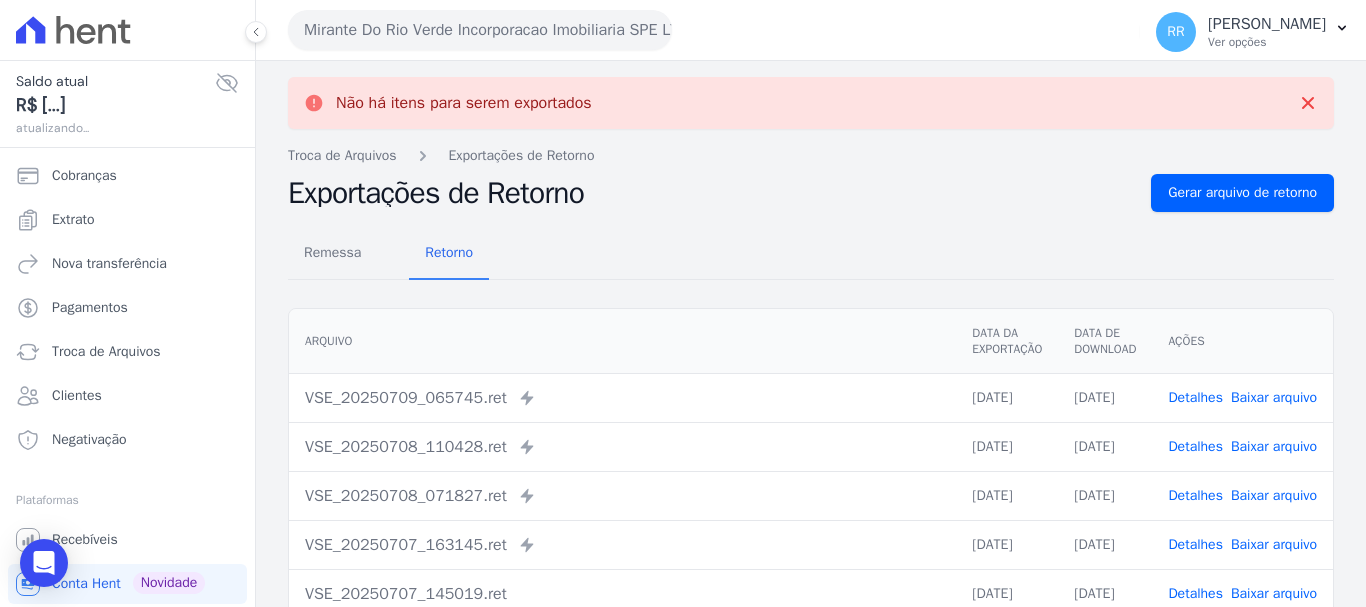 click on "Mirante Do Rio Verde Incorporacao Imobiliaria SPE LTDA" at bounding box center (480, 30) 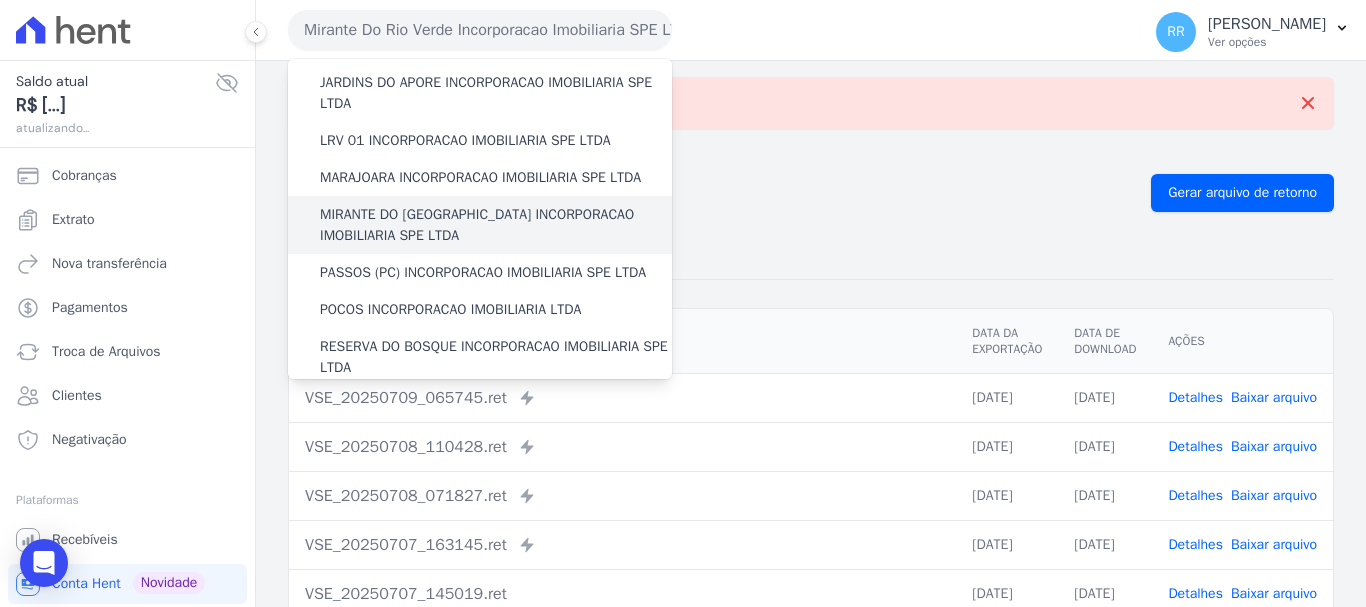scroll, scrollTop: 500, scrollLeft: 0, axis: vertical 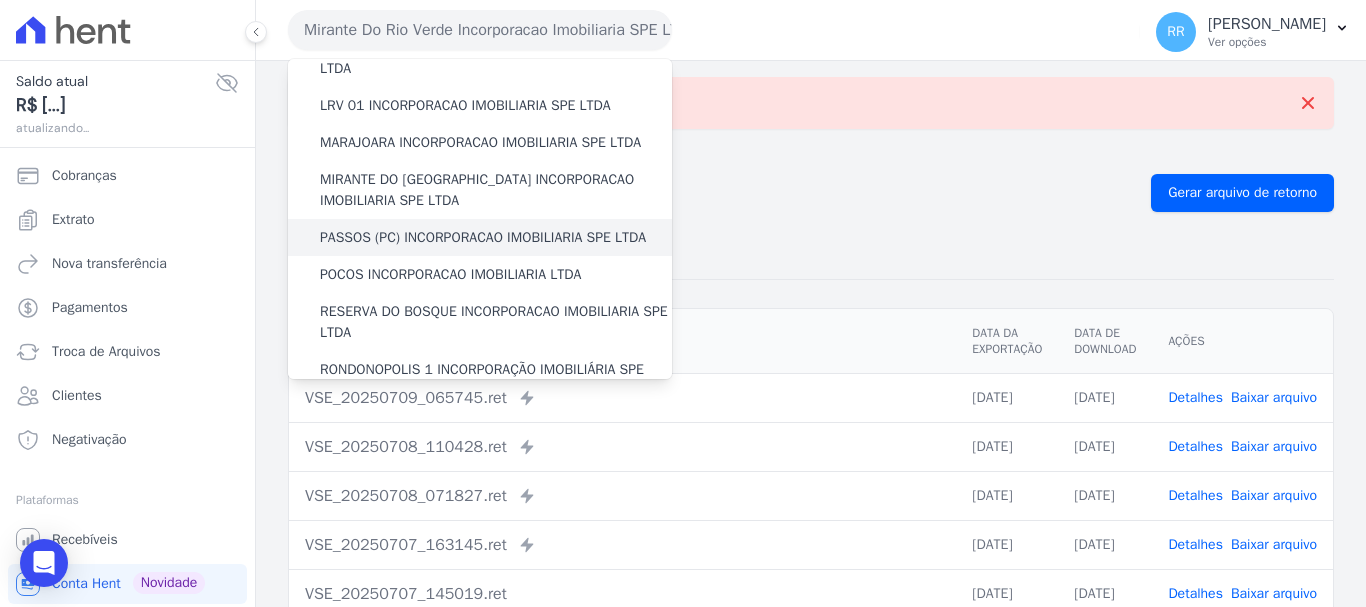 click on "PASSOS (PC) INCORPORACAO IMOBILIARIA SPE LTDA" at bounding box center (483, 237) 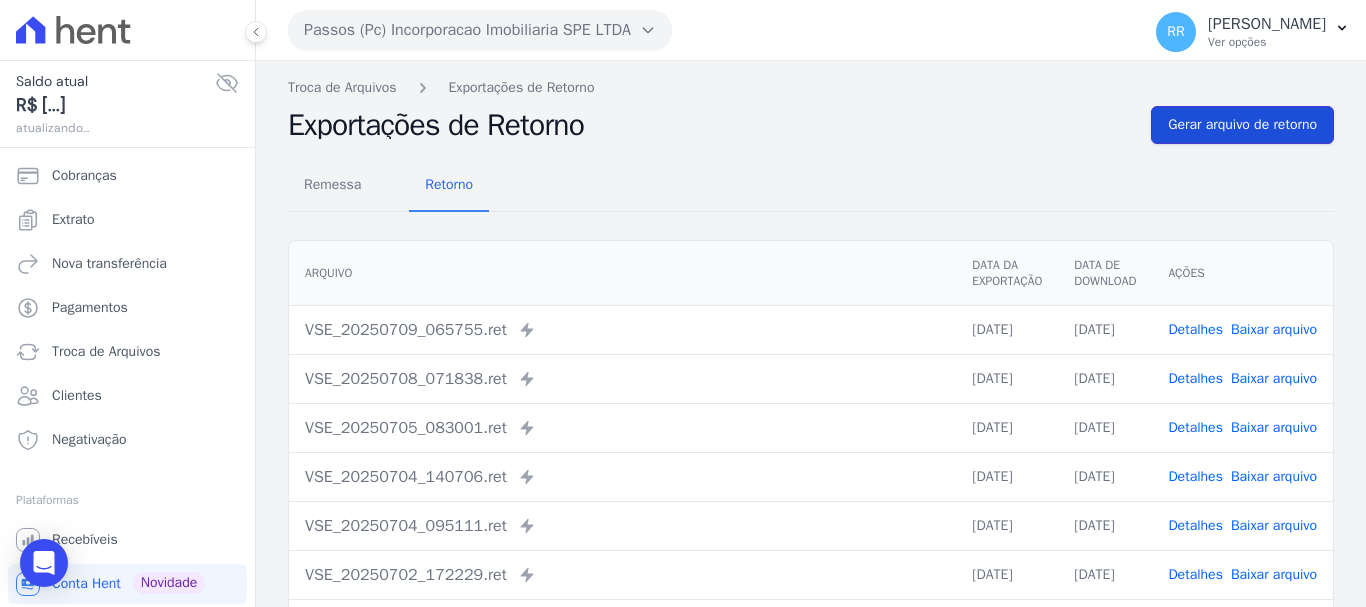 click on "Gerar arquivo de retorno" at bounding box center [1242, 125] 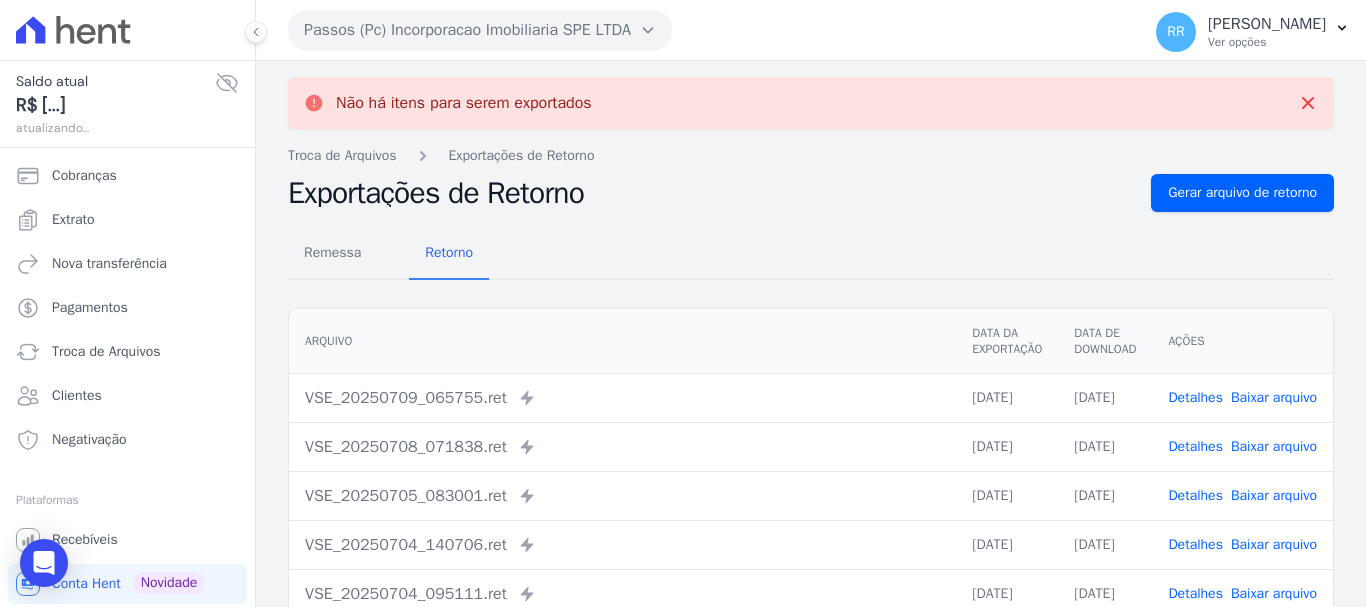 click on "Passos (Pc) Incorporacao Imobiliaria SPE LTDA" at bounding box center [480, 30] 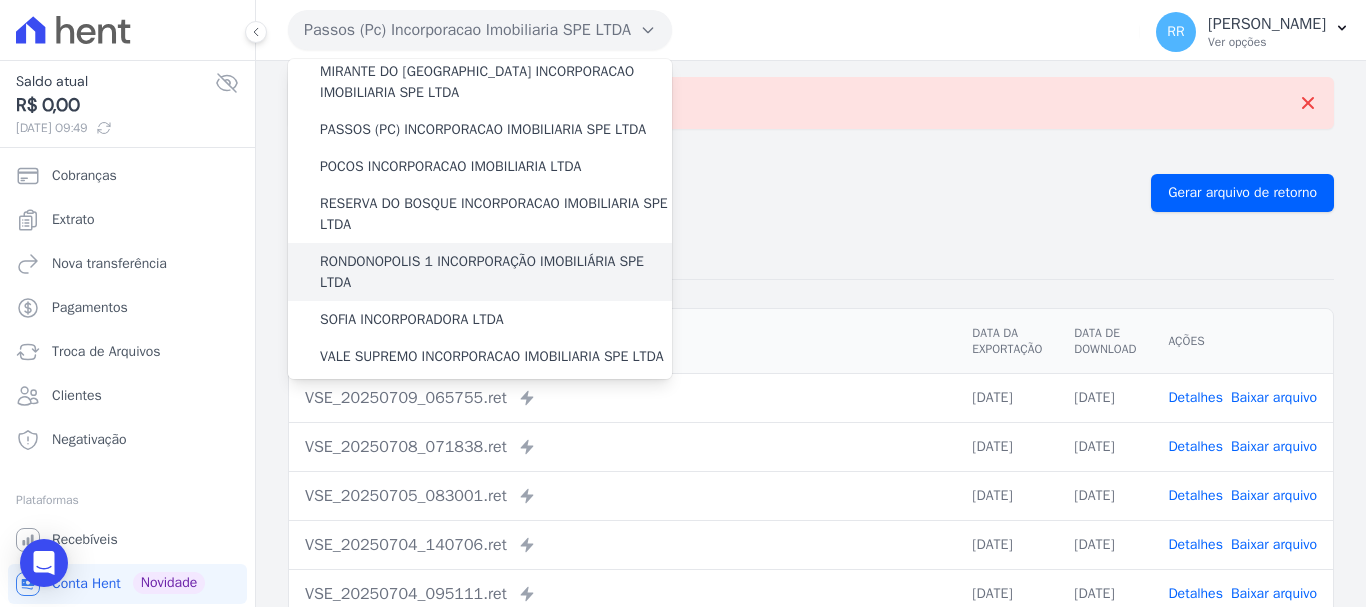 scroll, scrollTop: 573, scrollLeft: 0, axis: vertical 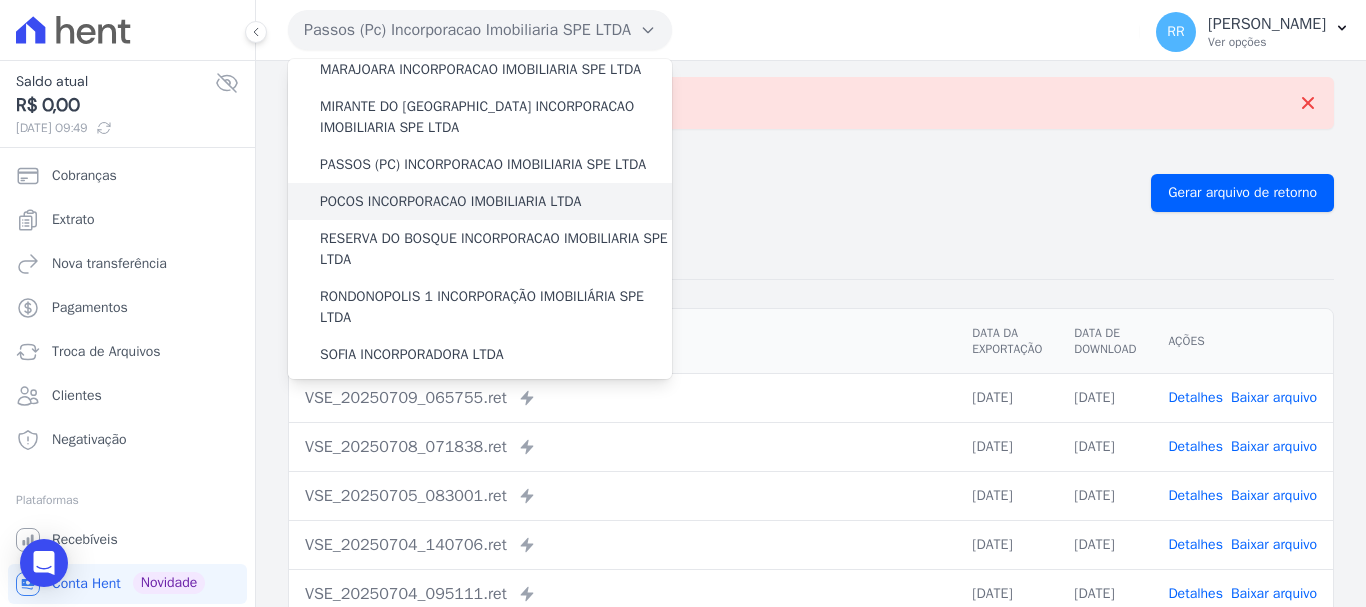 click on "POCOS INCORPORACAO IMOBILIARIA LTDA" at bounding box center [450, 201] 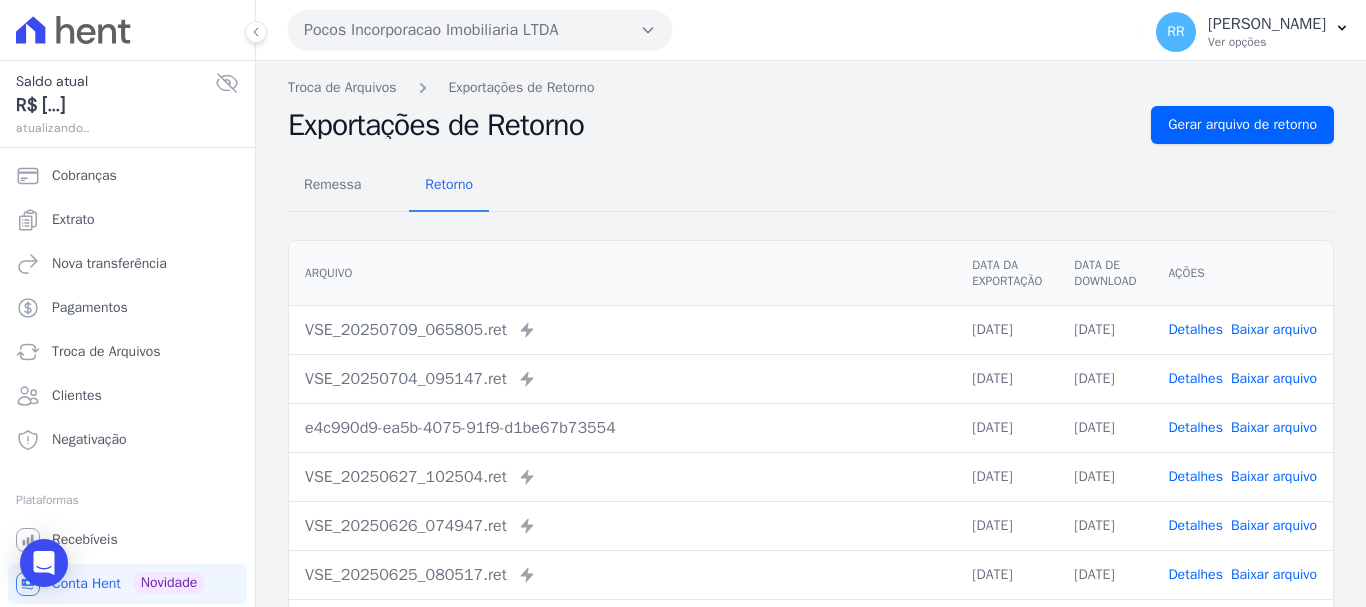 click on "Remessa
Retorno" at bounding box center (811, 186) 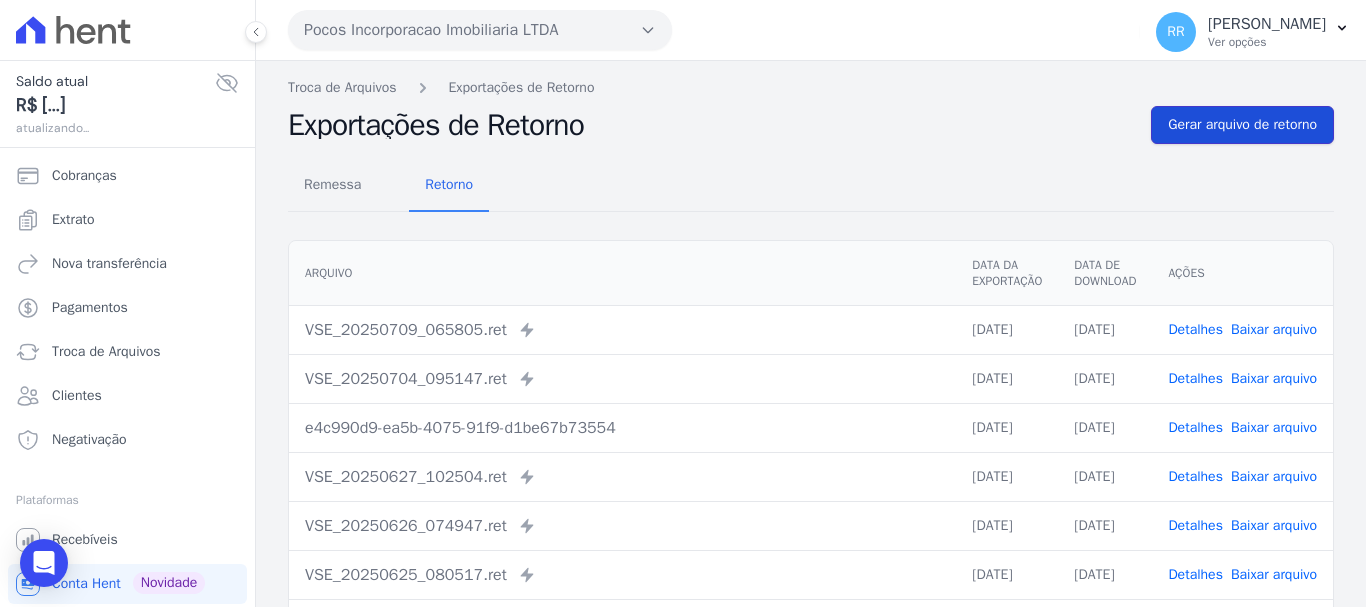 drag, startPoint x: 1203, startPoint y: 138, endPoint x: 410, endPoint y: 0, distance: 804.918 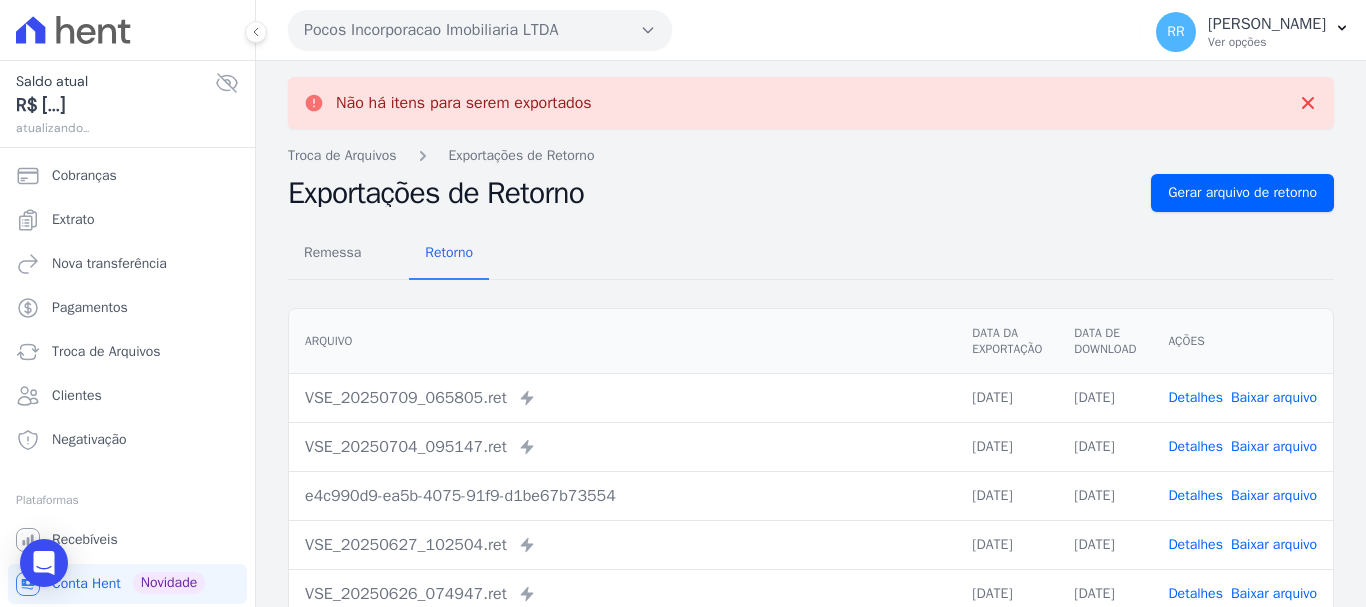 click on "Pocos Incorporacao Imobiliaria LTDA" at bounding box center [480, 30] 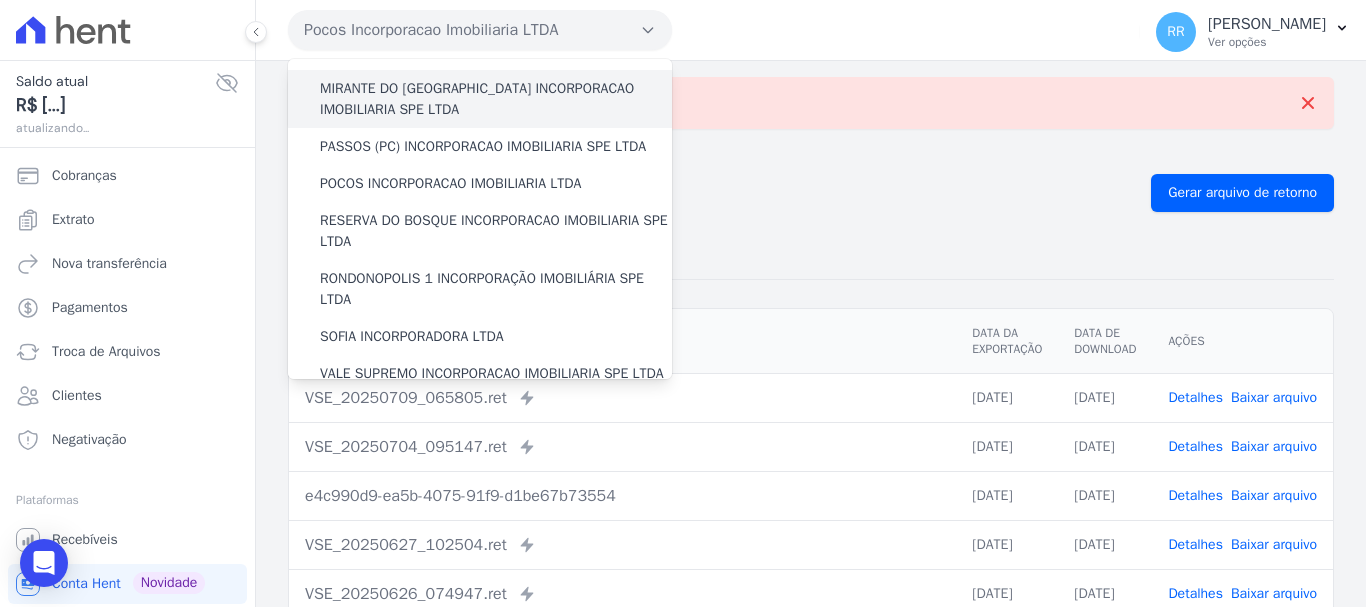 scroll, scrollTop: 600, scrollLeft: 0, axis: vertical 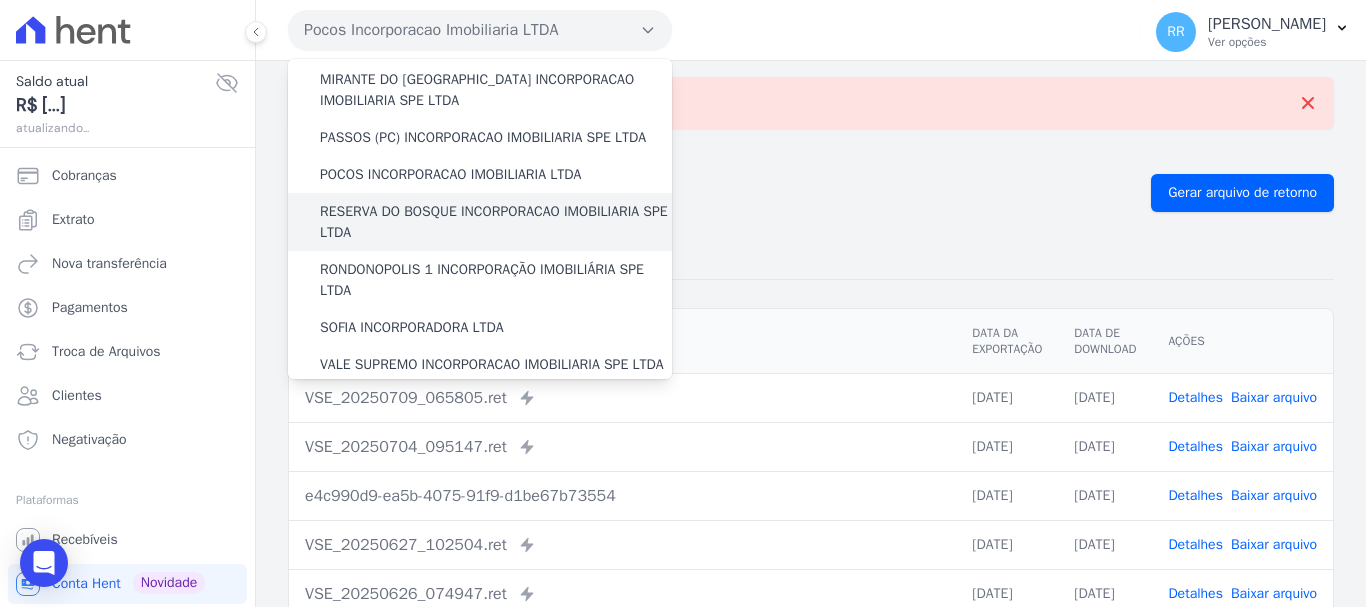 click on "RESERVA DO BOSQUE INCORPORACAO IMOBILIARIA SPE LTDA" at bounding box center (496, 222) 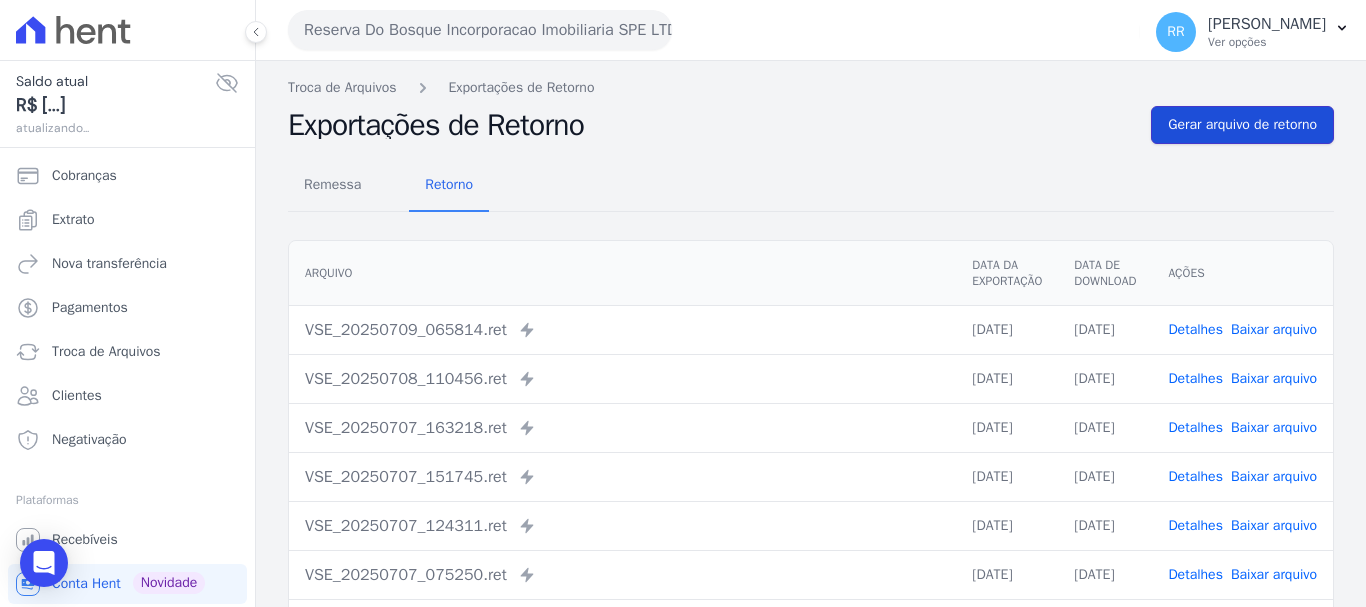click on "Gerar arquivo de retorno" at bounding box center (1242, 125) 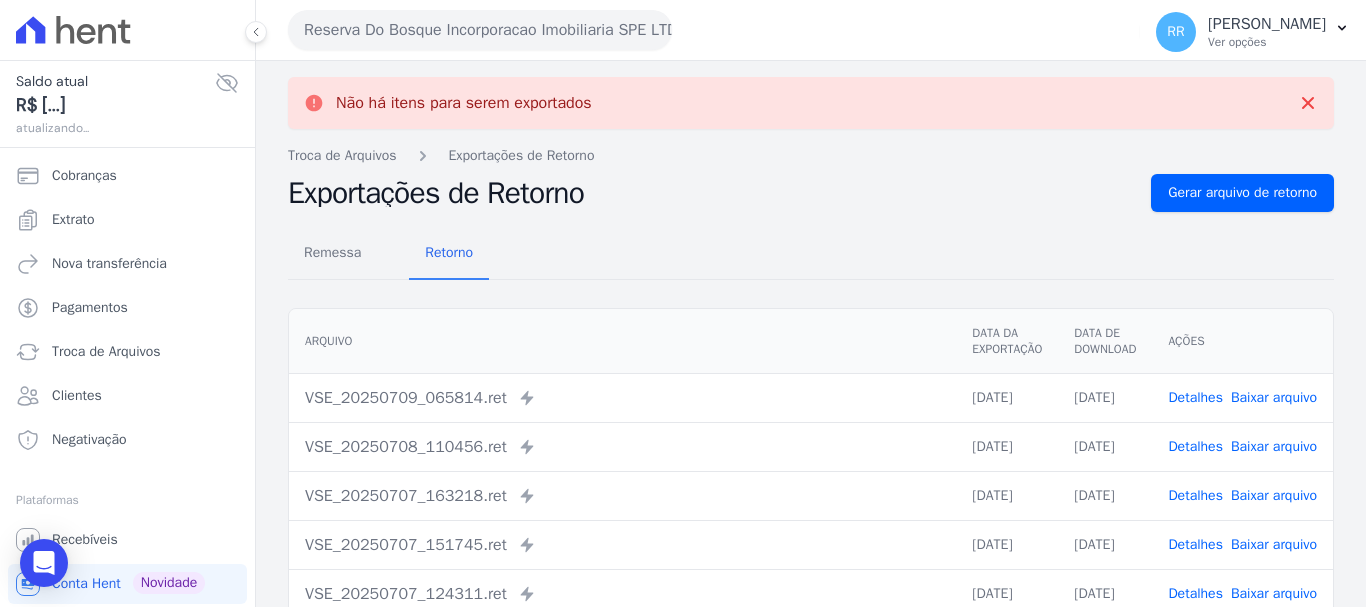 click on "Reserva Do Bosque Incorporacao Imobiliaria SPE LTDA" at bounding box center [480, 30] 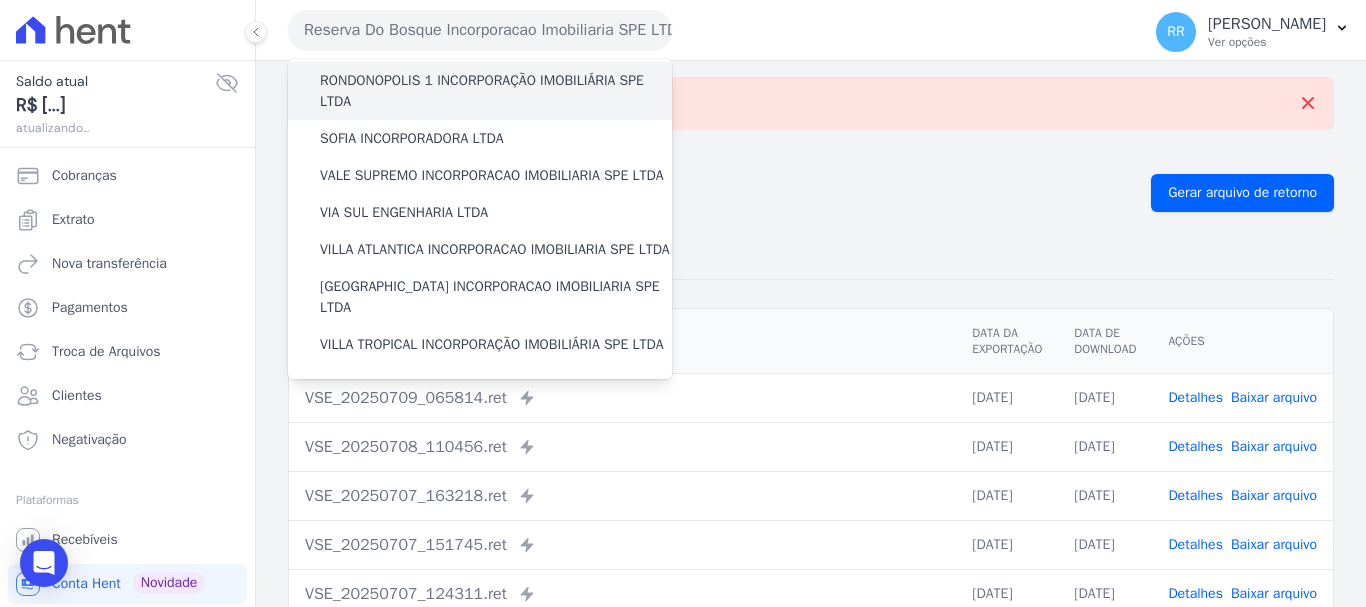 scroll, scrollTop: 800, scrollLeft: 0, axis: vertical 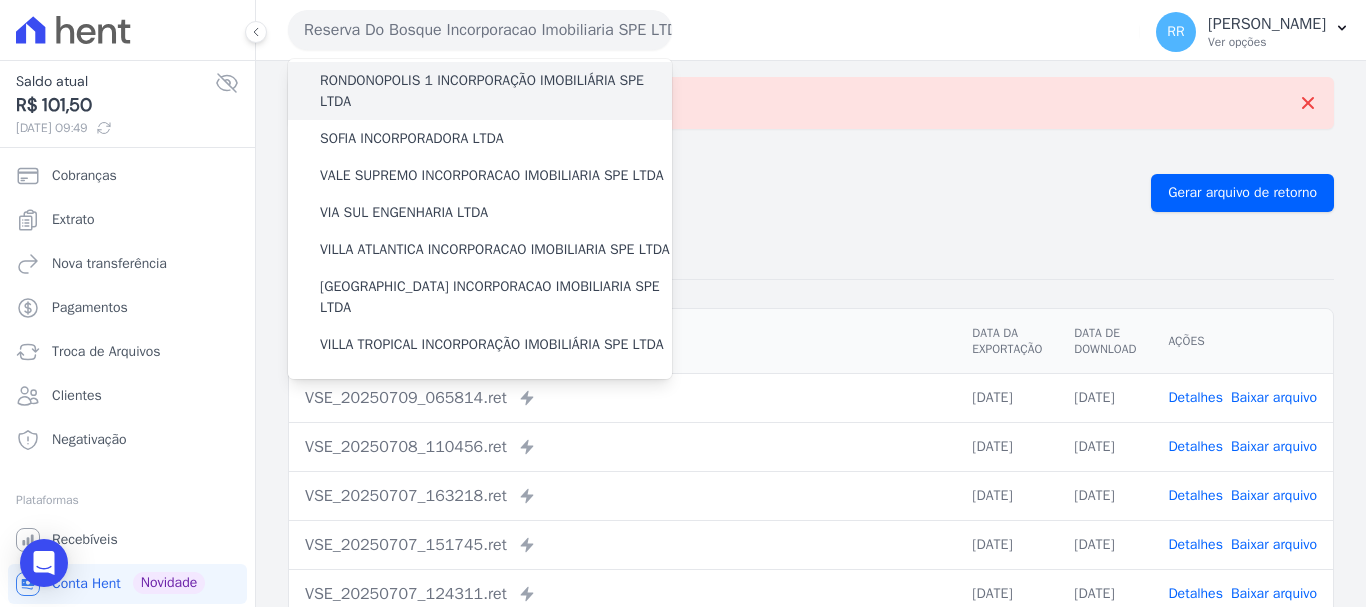 click on "RONDONOPOLIS 1 INCORPORAÇÃO IMOBILIÁRIA SPE LTDA" at bounding box center [496, 91] 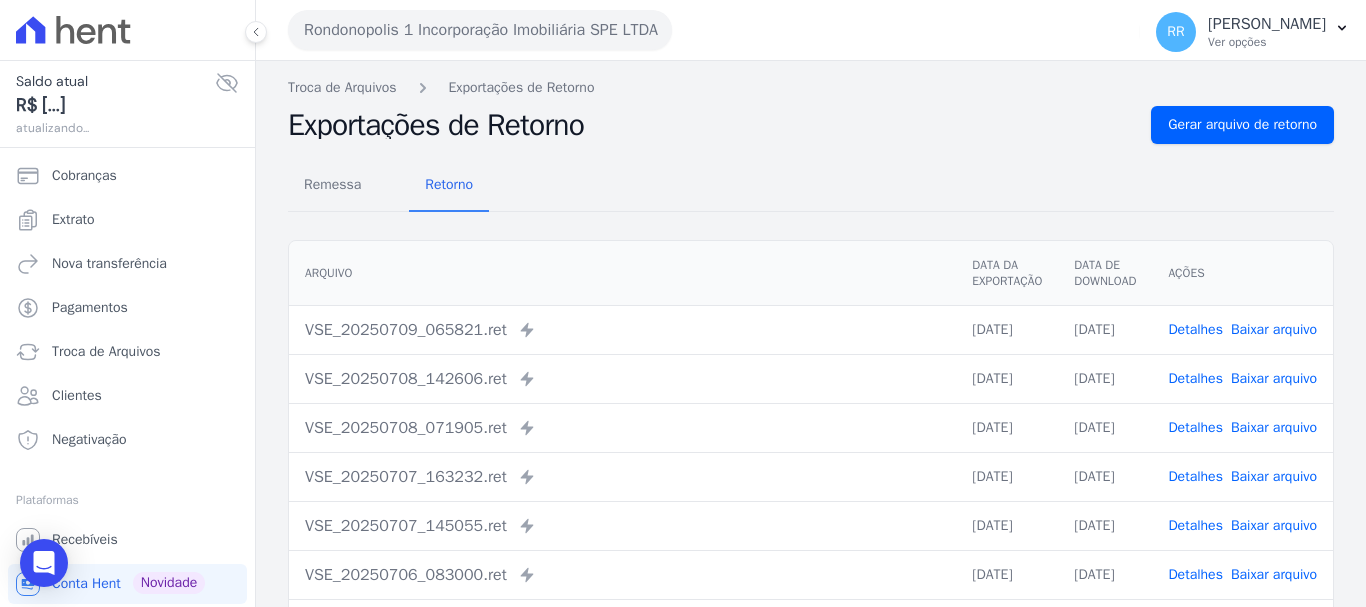 click on "Remessa
Retorno
Arquivo
Data da Exportação
Data de Download
Ações
VSE_20250709_065821.ret
Enviado para Nexxera em: 09/07/2025, 06:58
09/07/2025
09/07/2025
Detalhes" at bounding box center [811, 505] 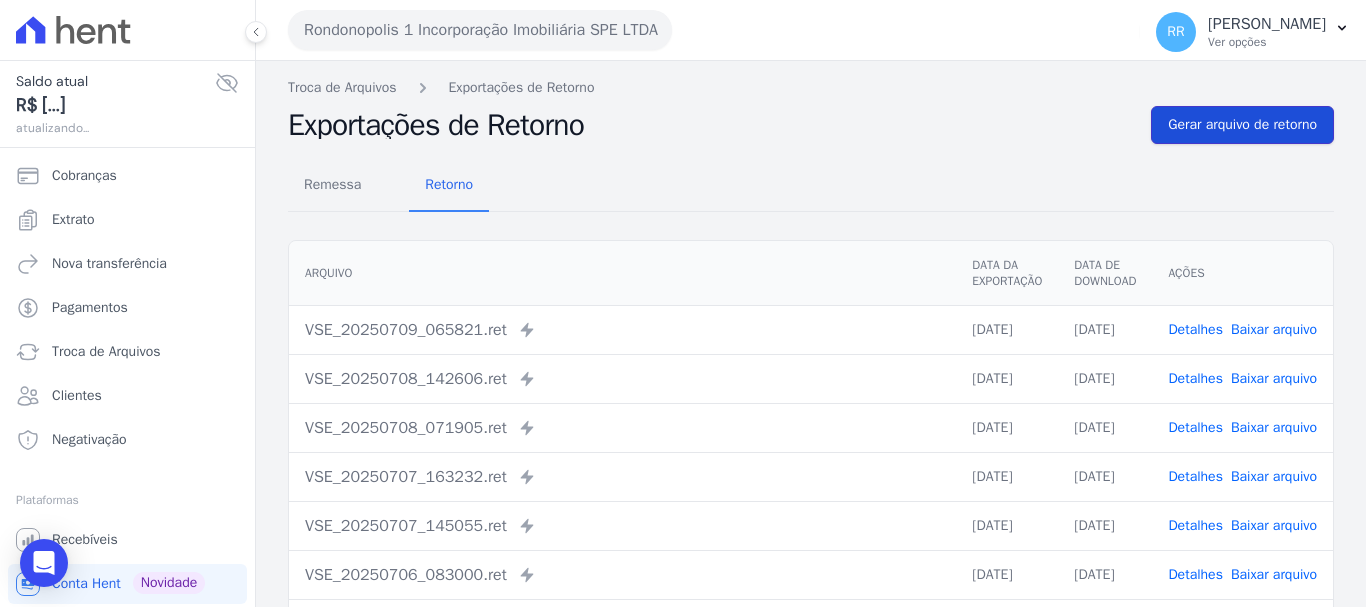 click on "Gerar arquivo de retorno" at bounding box center [1242, 125] 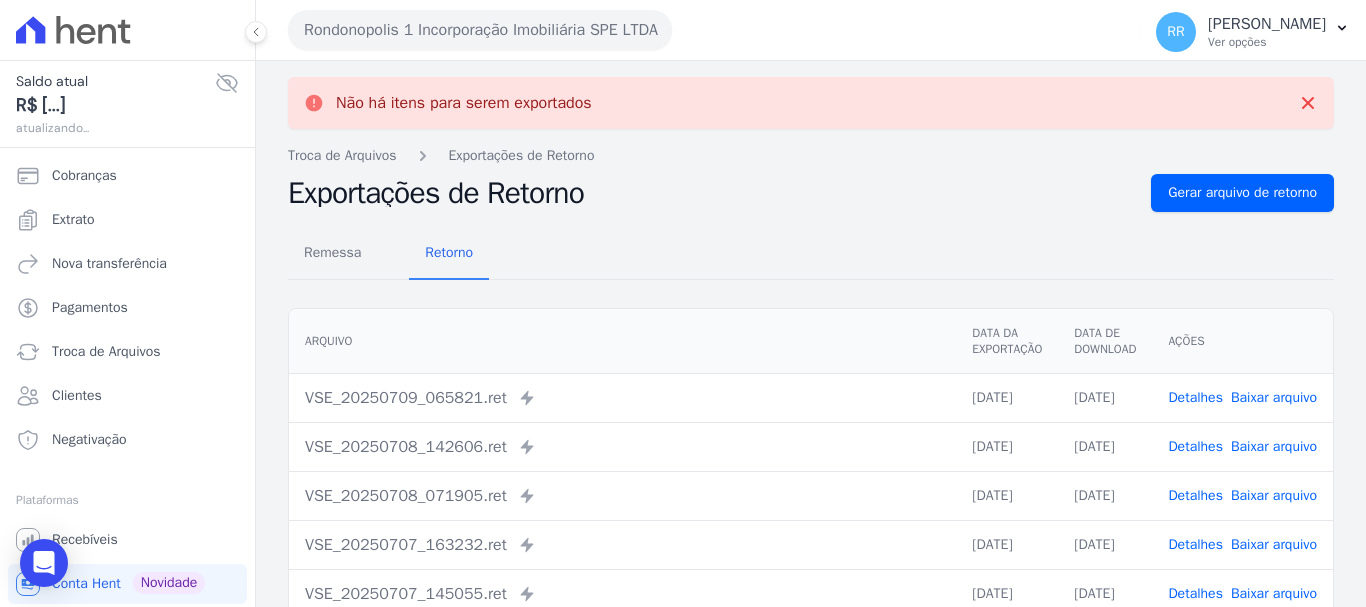 click on "Rondonopolis 1 Incorporação Imobiliária SPE LTDA" at bounding box center [480, 30] 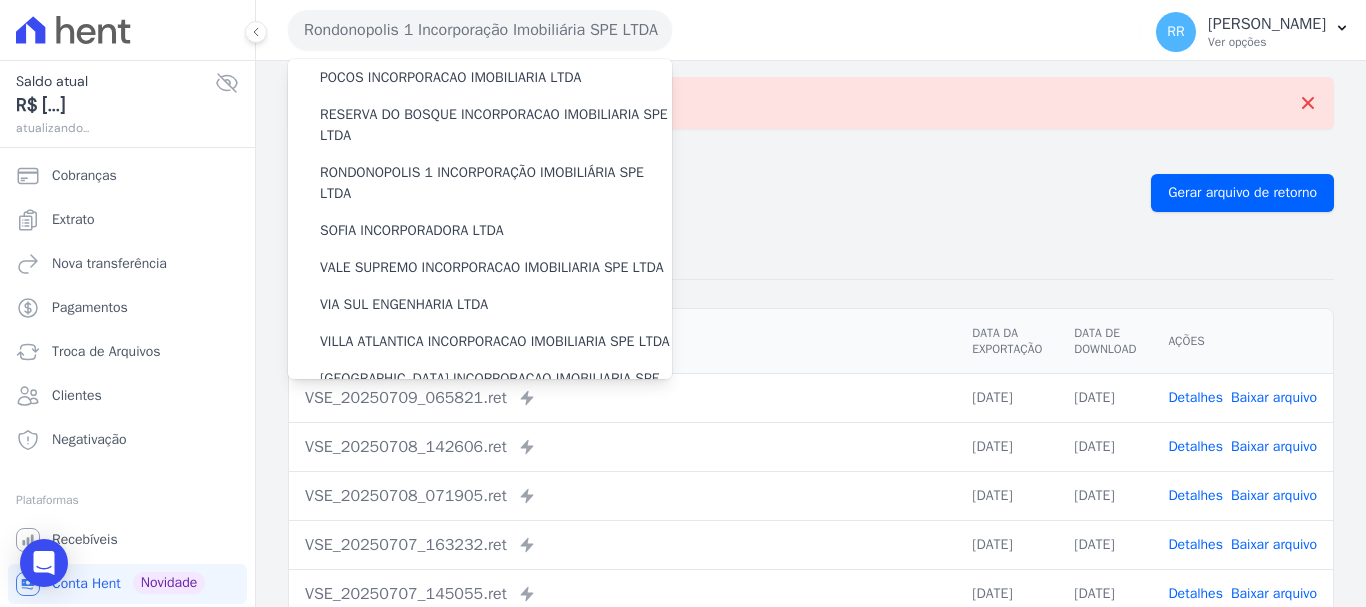scroll, scrollTop: 700, scrollLeft: 0, axis: vertical 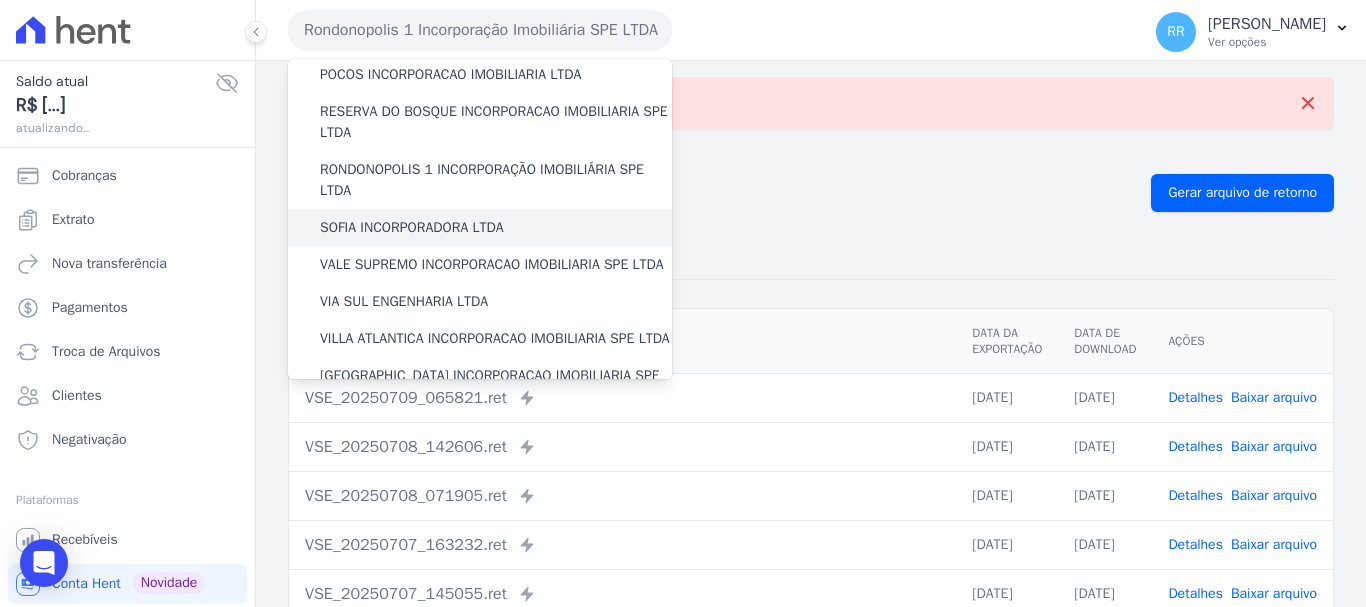 click on "SOFIA INCORPORADORA LTDA" at bounding box center (412, 227) 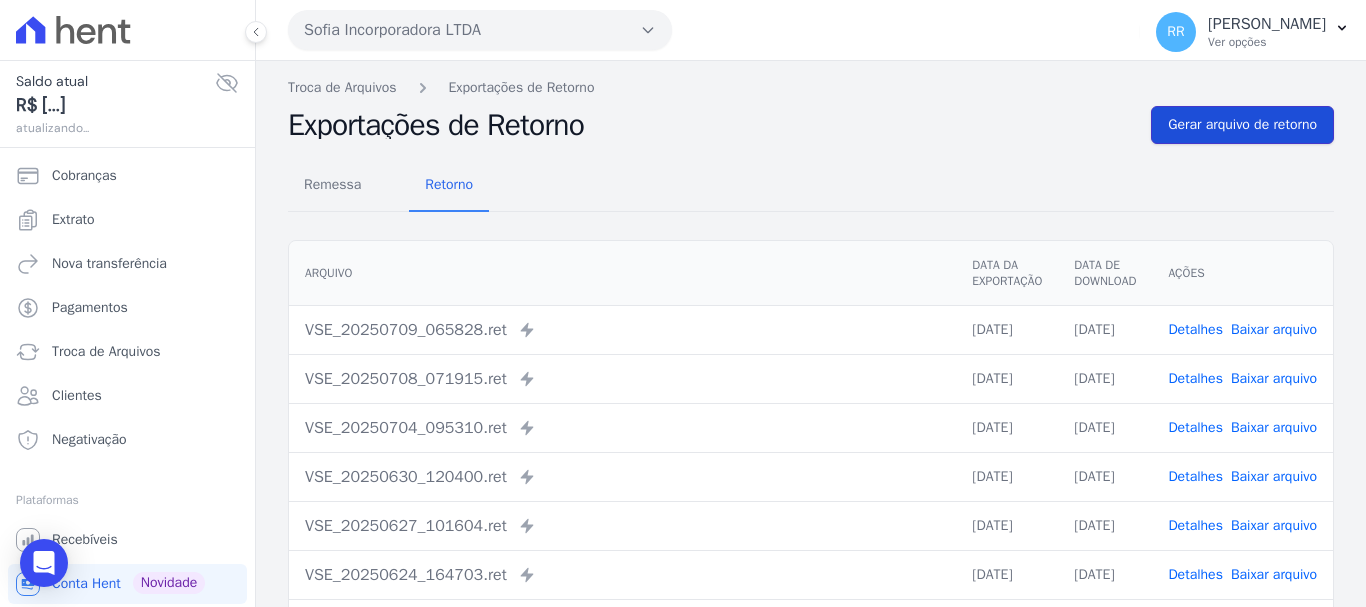 click on "Gerar arquivo de retorno" at bounding box center (1242, 125) 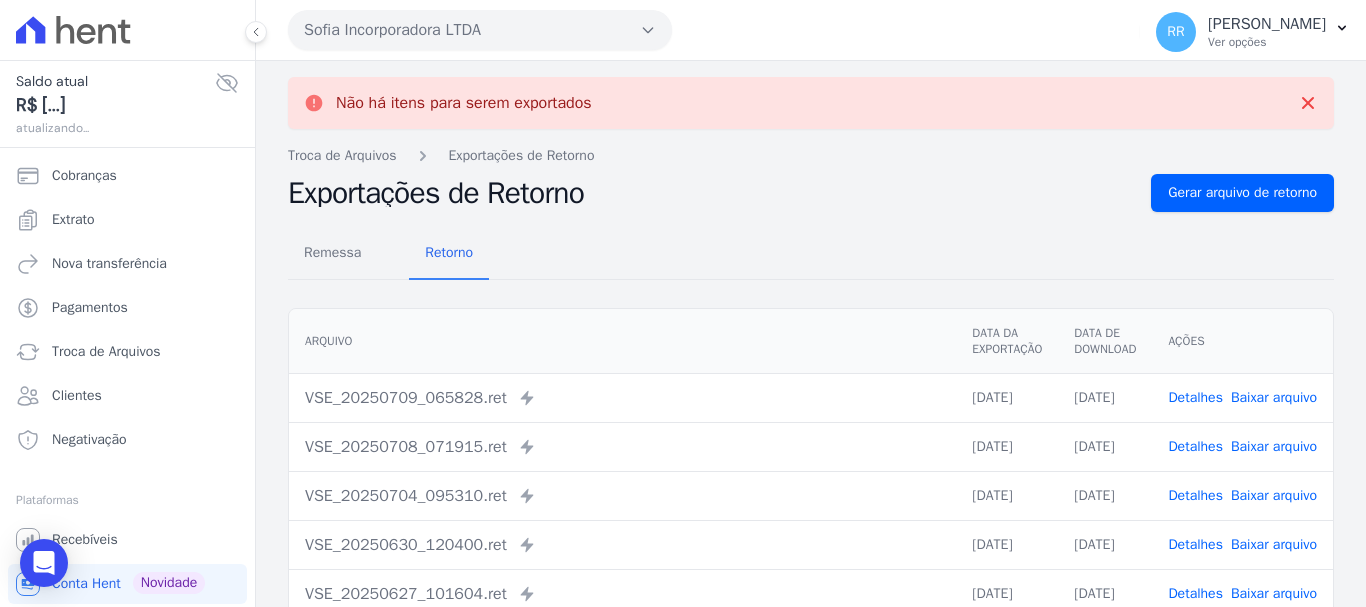 click on "Sofia Incorporadora LTDA" at bounding box center (480, 30) 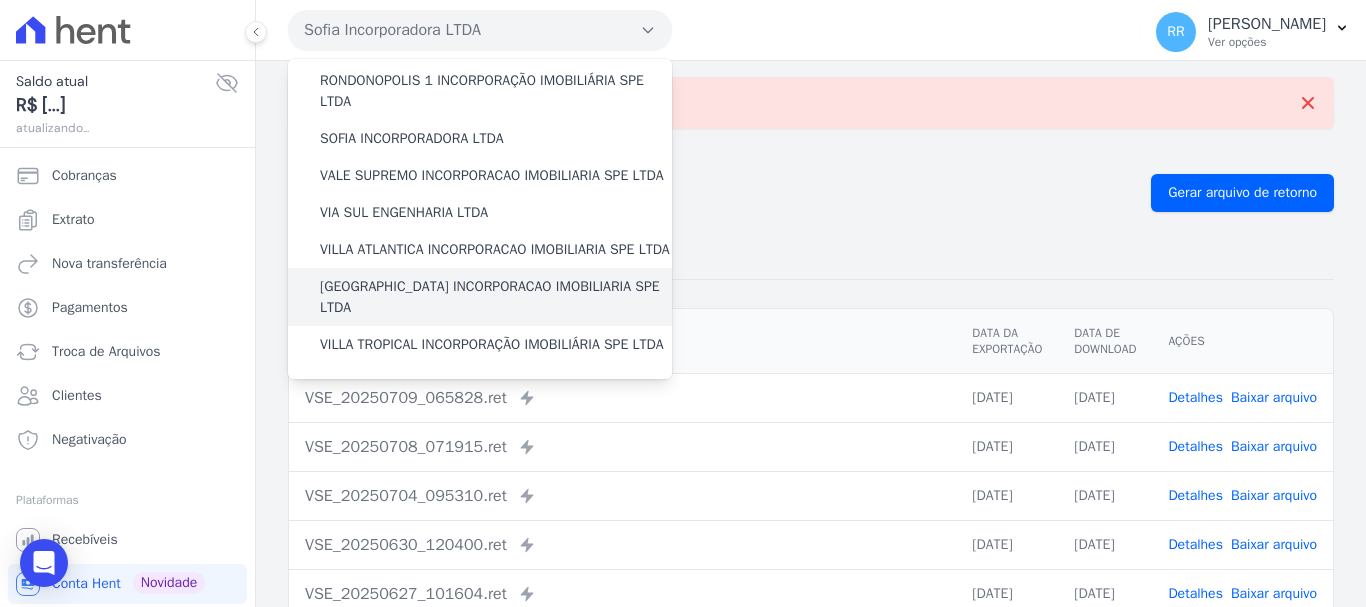 scroll, scrollTop: 873, scrollLeft: 0, axis: vertical 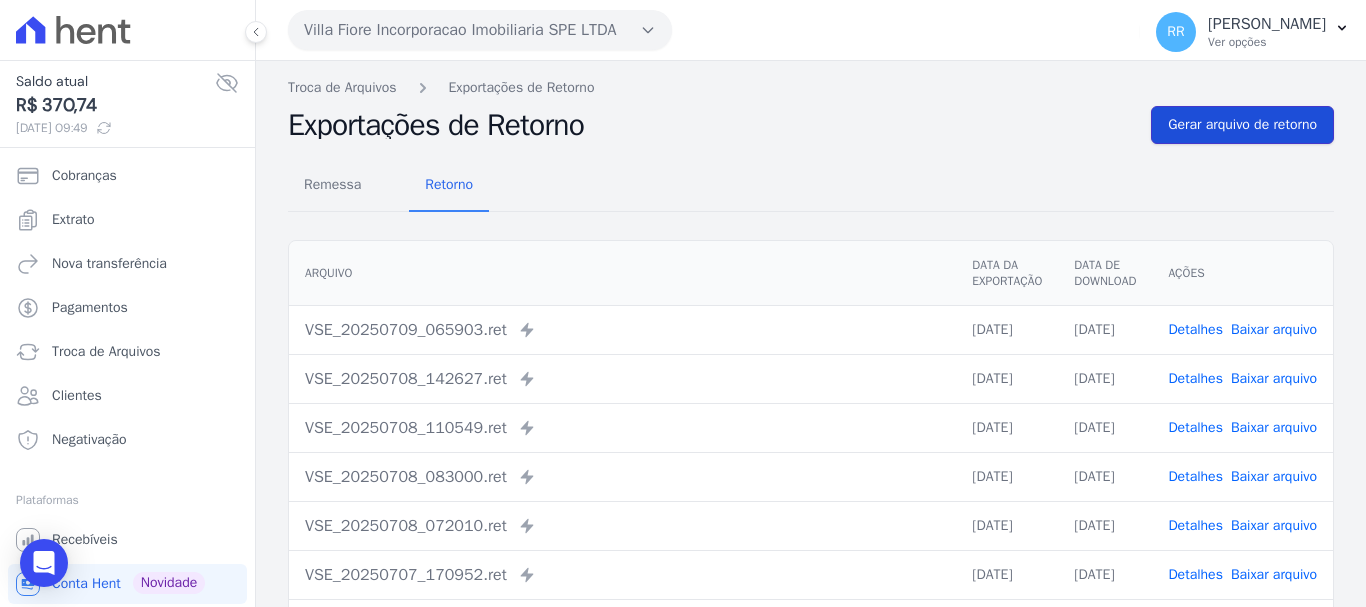 click on "Gerar arquivo de retorno" at bounding box center [1242, 125] 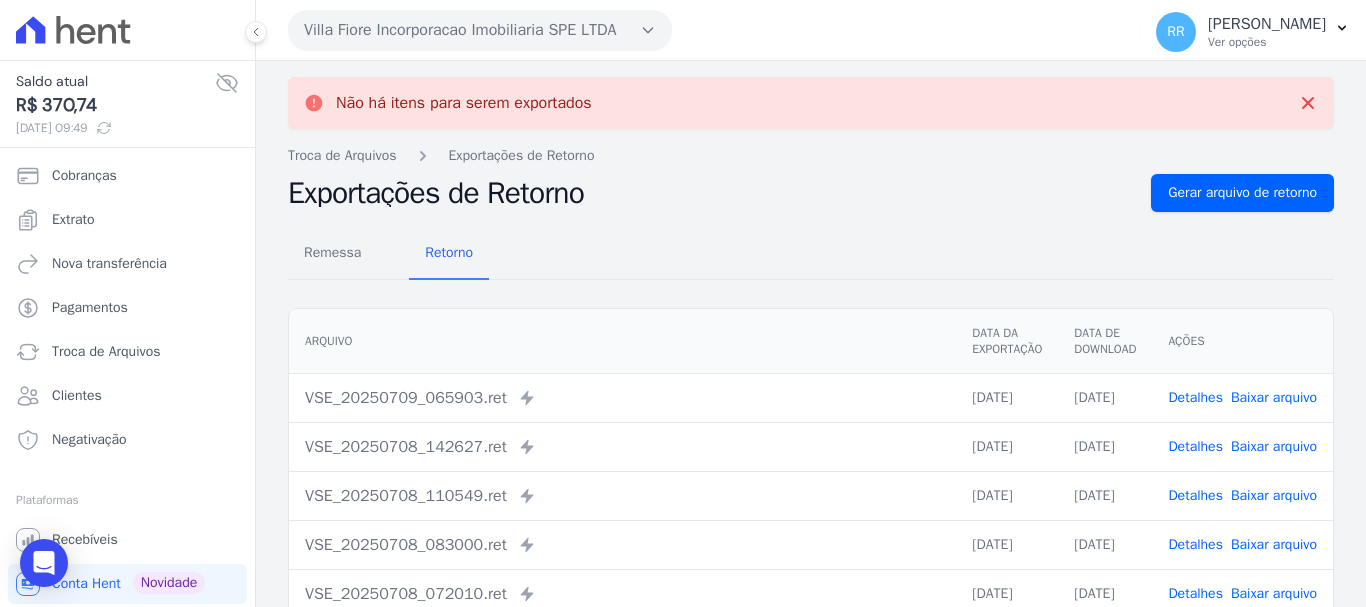 click on "Villa Fiore Incorporacao Imobiliaria SPE LTDA" at bounding box center [480, 30] 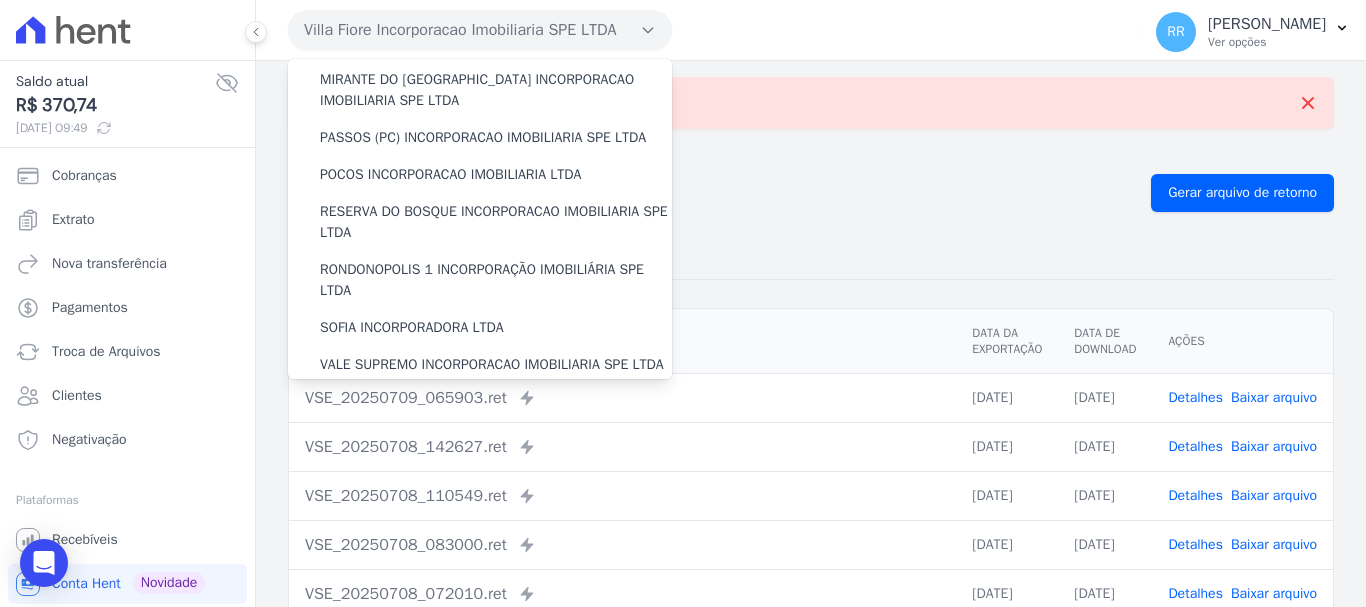 scroll, scrollTop: 873, scrollLeft: 0, axis: vertical 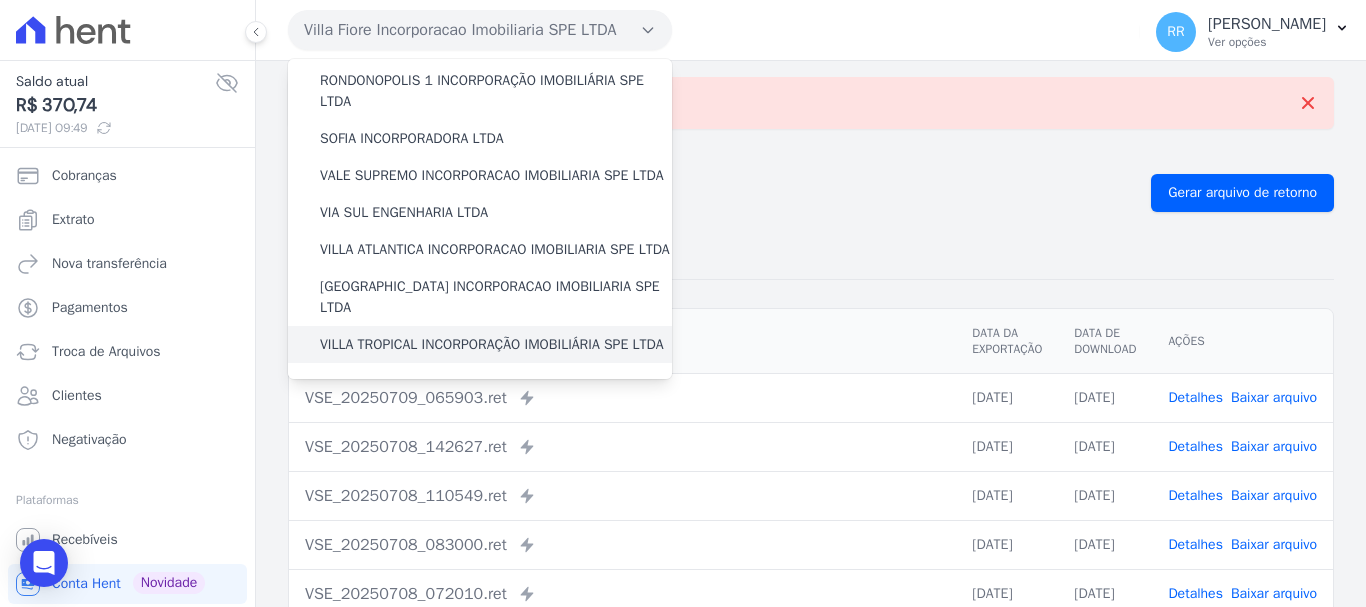 click on "VILLA TROPICAL INCORPORAÇÃO IMOBILIÁRIA SPE LTDA" at bounding box center (492, 344) 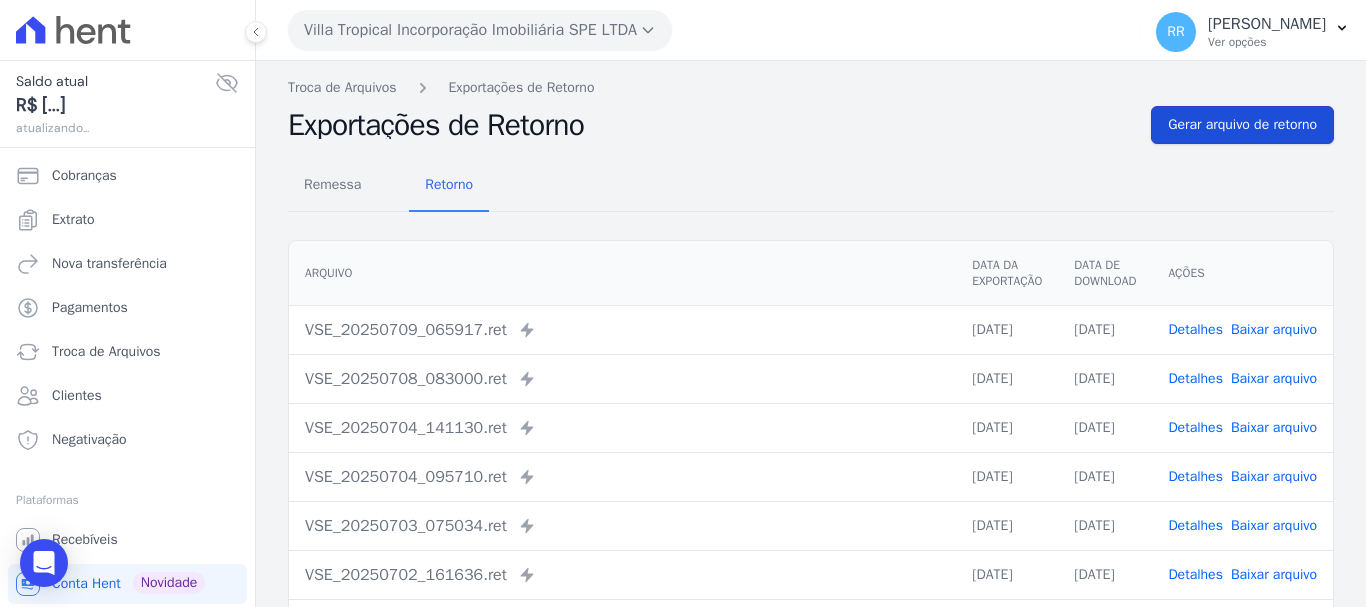 click on "Gerar arquivo de retorno" at bounding box center (1242, 125) 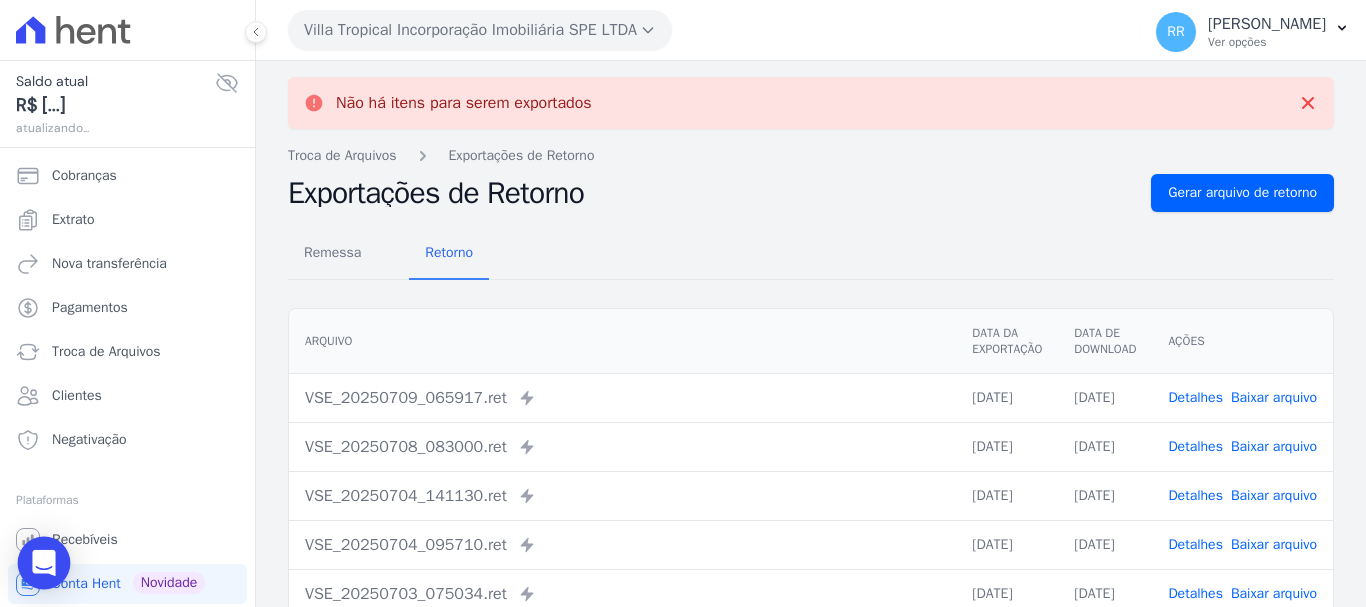 click at bounding box center (44, 563) 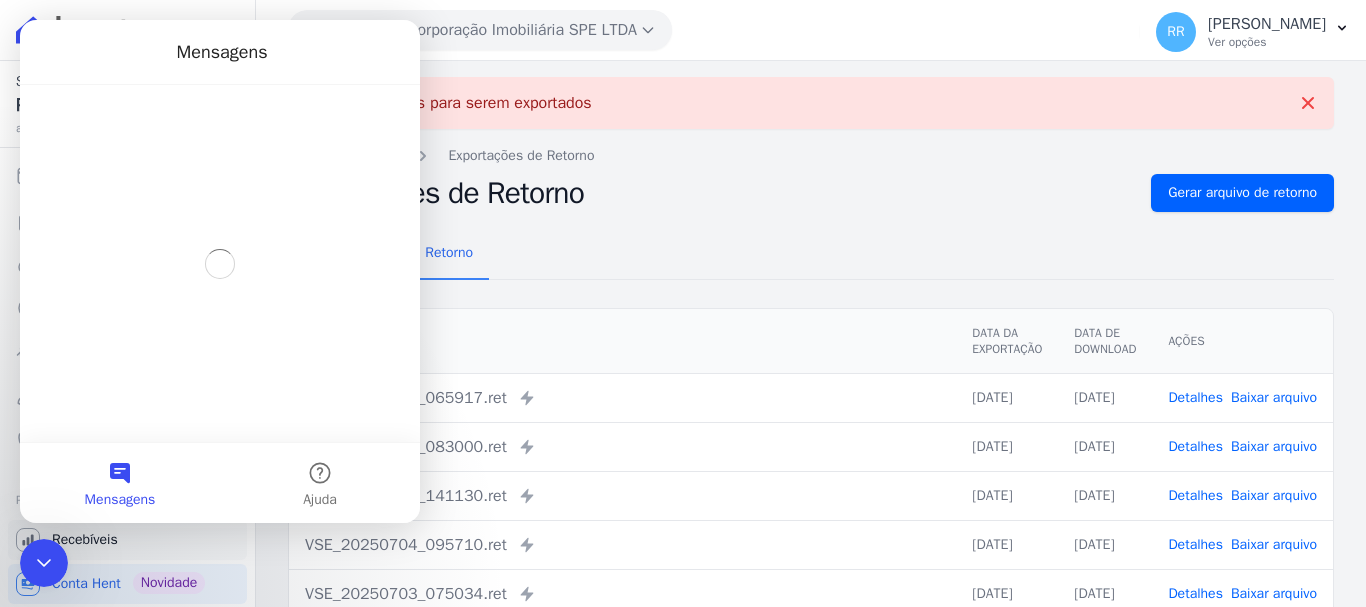 scroll, scrollTop: 0, scrollLeft: 0, axis: both 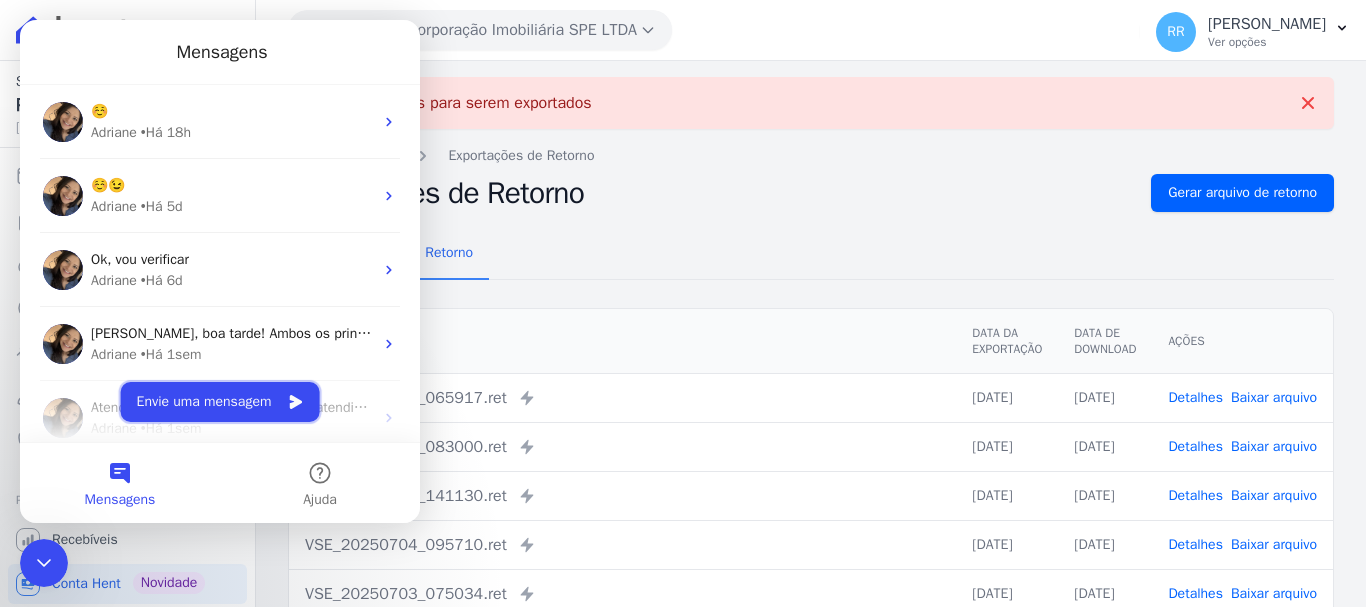 click on "Envie uma mensagem" at bounding box center [220, 402] 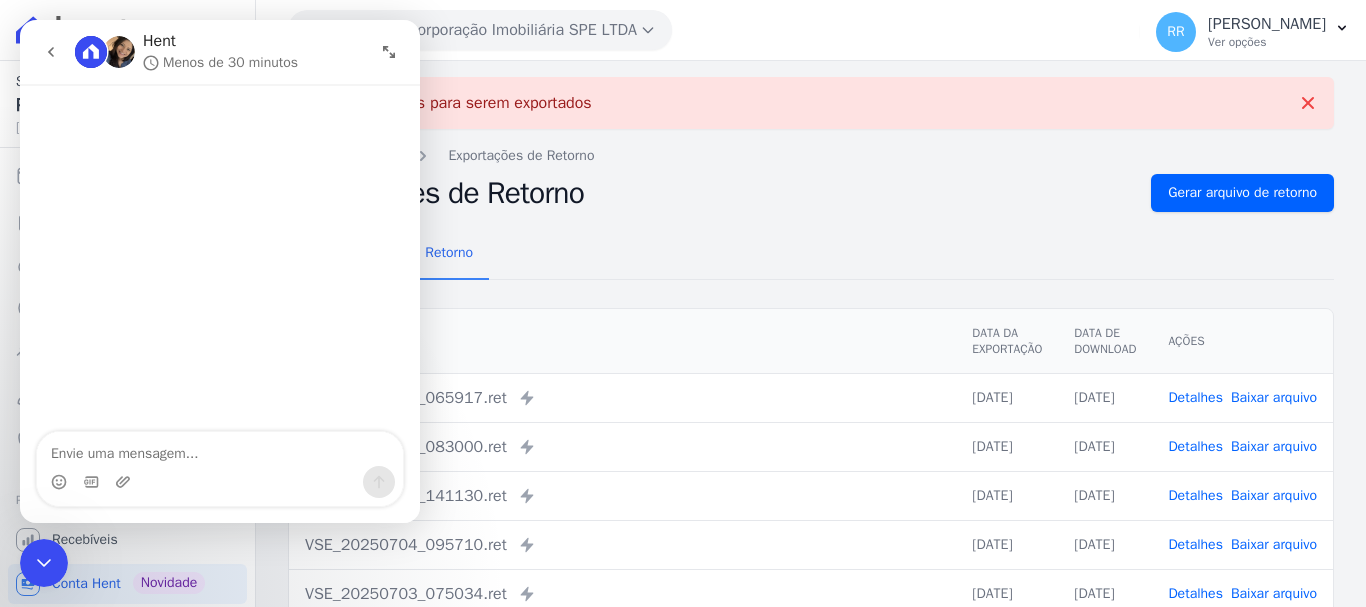 click at bounding box center (220, 449) 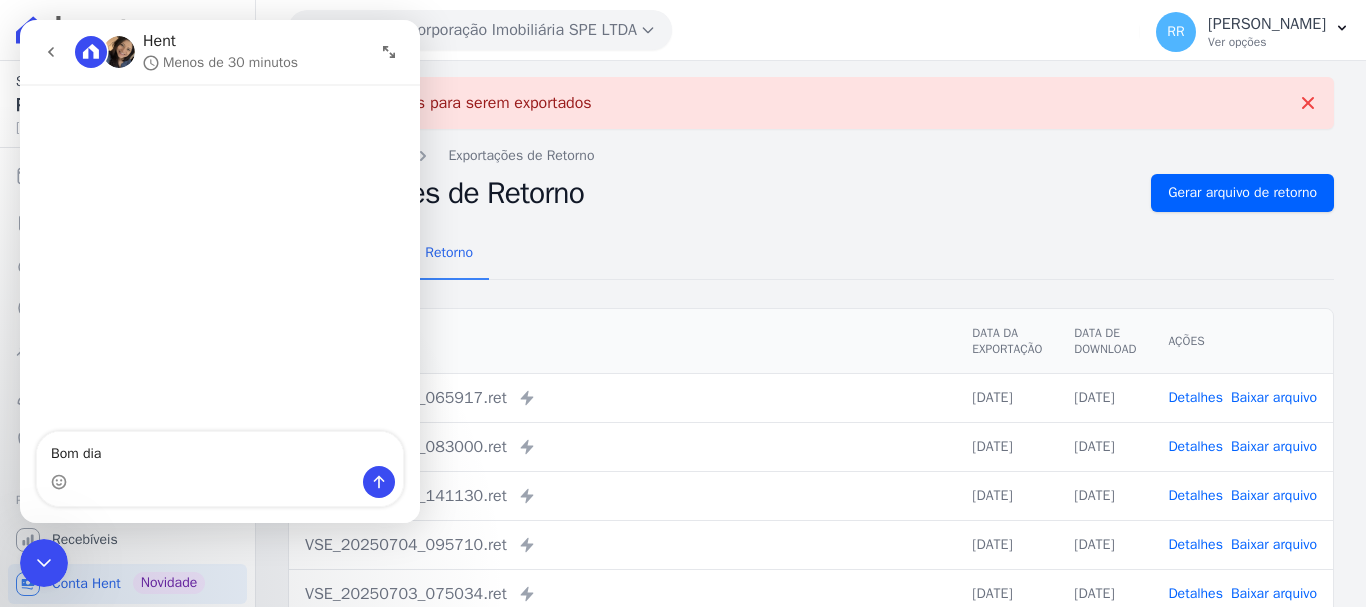 type on "Bom dia" 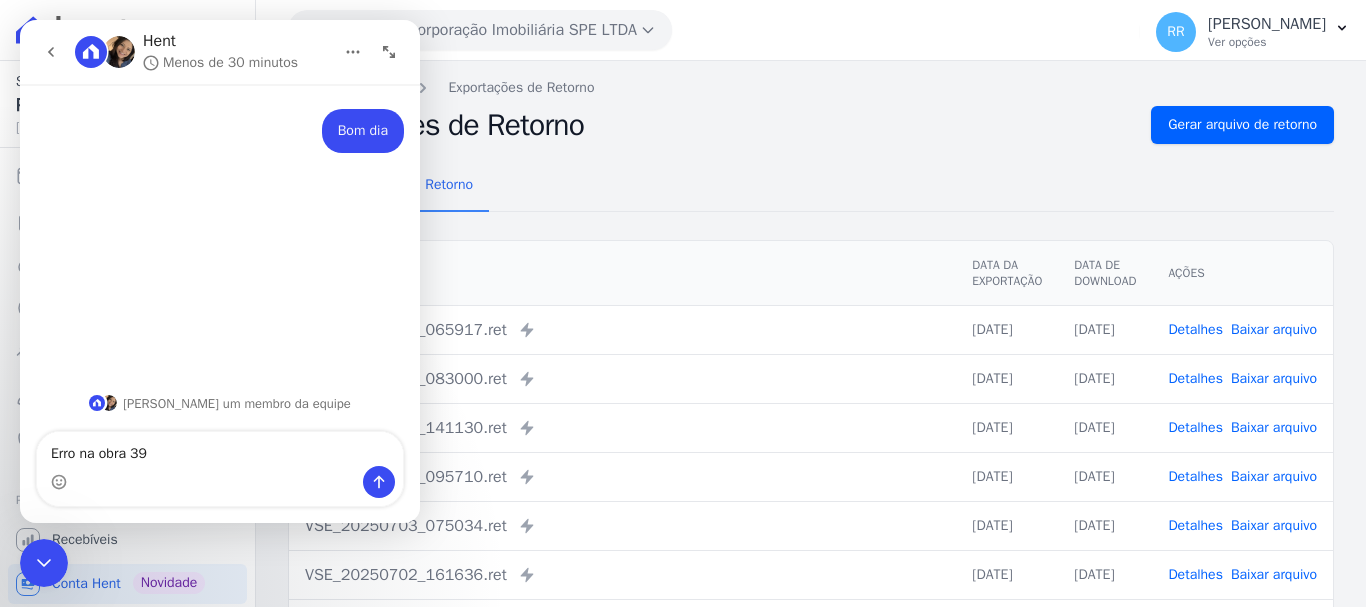 type on "Erro na obra 39" 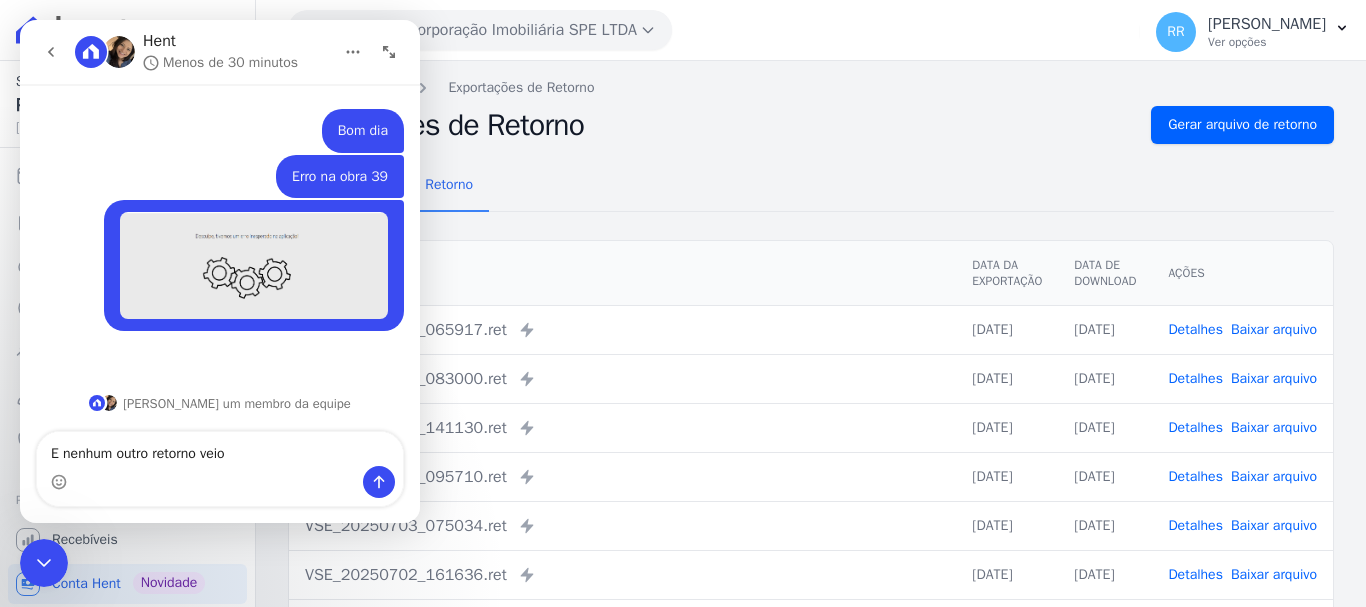 type on "E nenhum outro retorno veio" 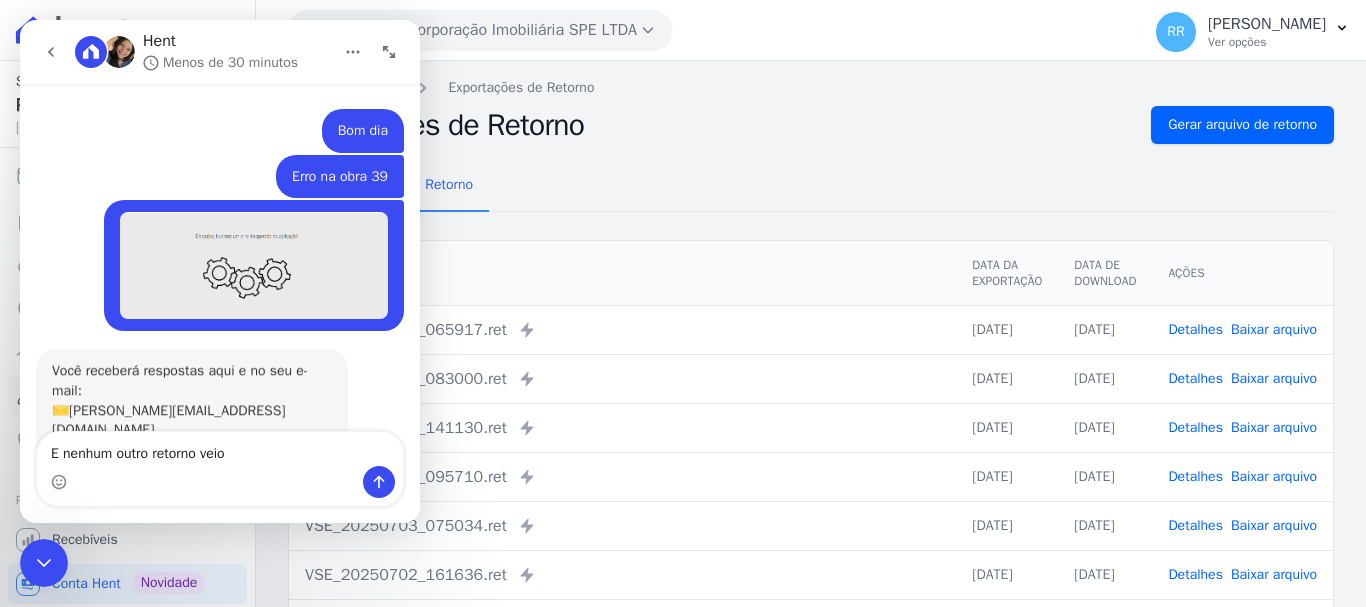 scroll, scrollTop: 165, scrollLeft: 0, axis: vertical 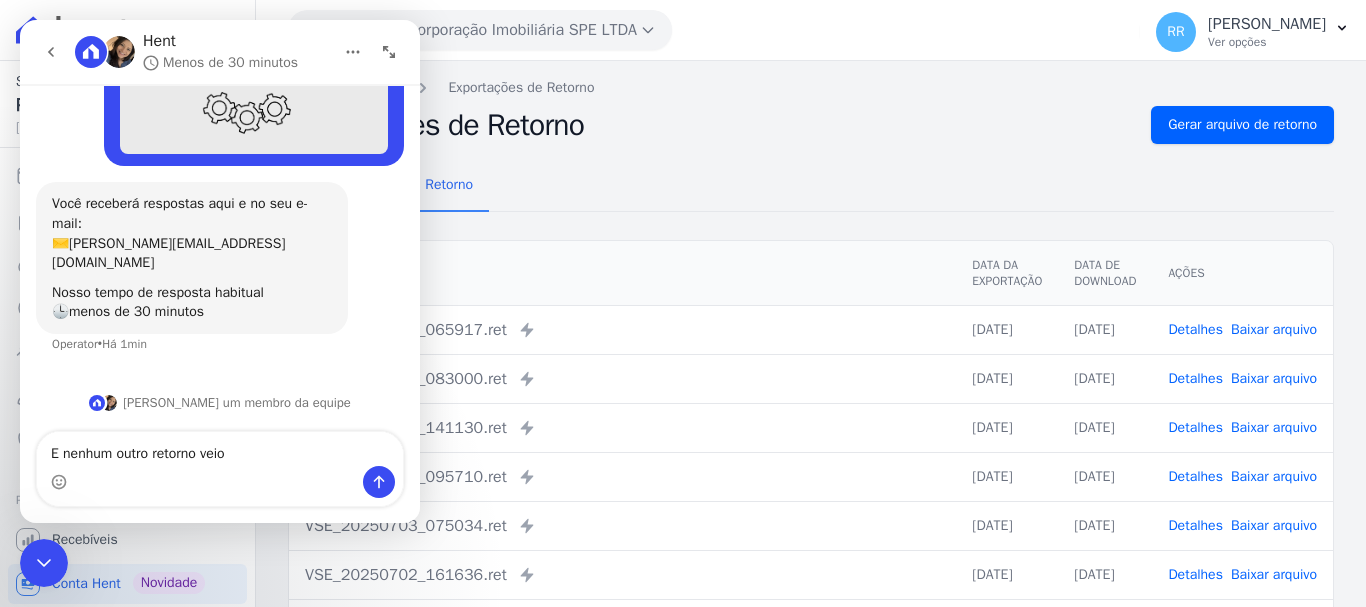 click at bounding box center [220, 482] 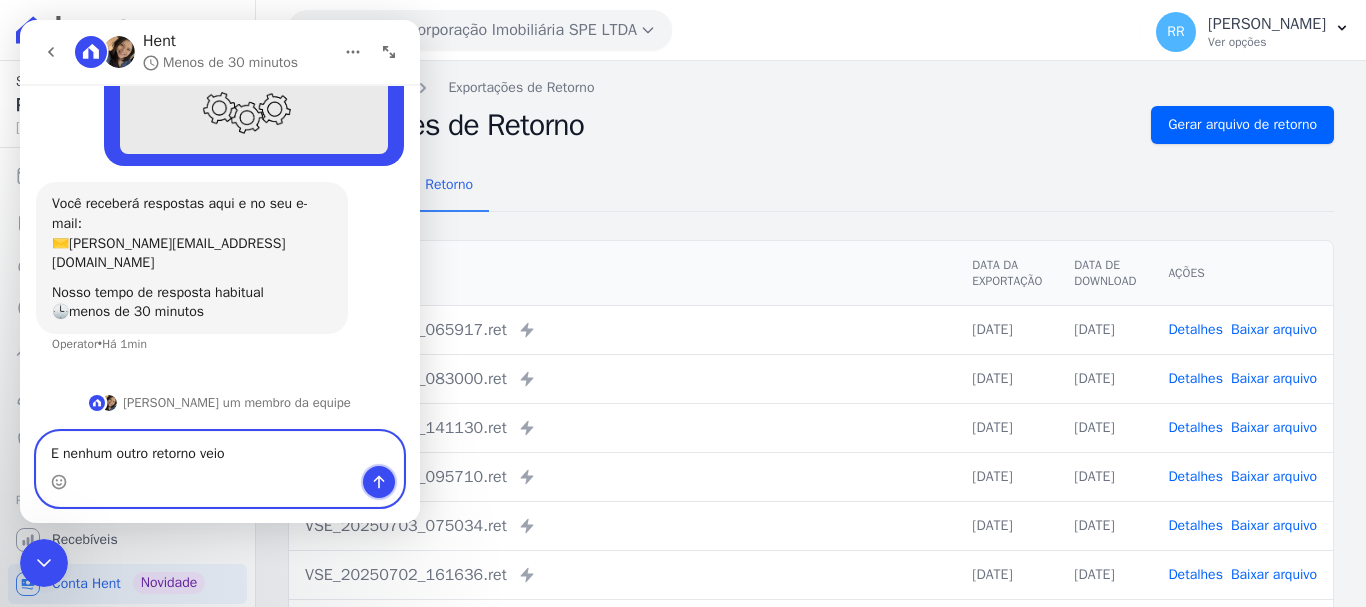 click 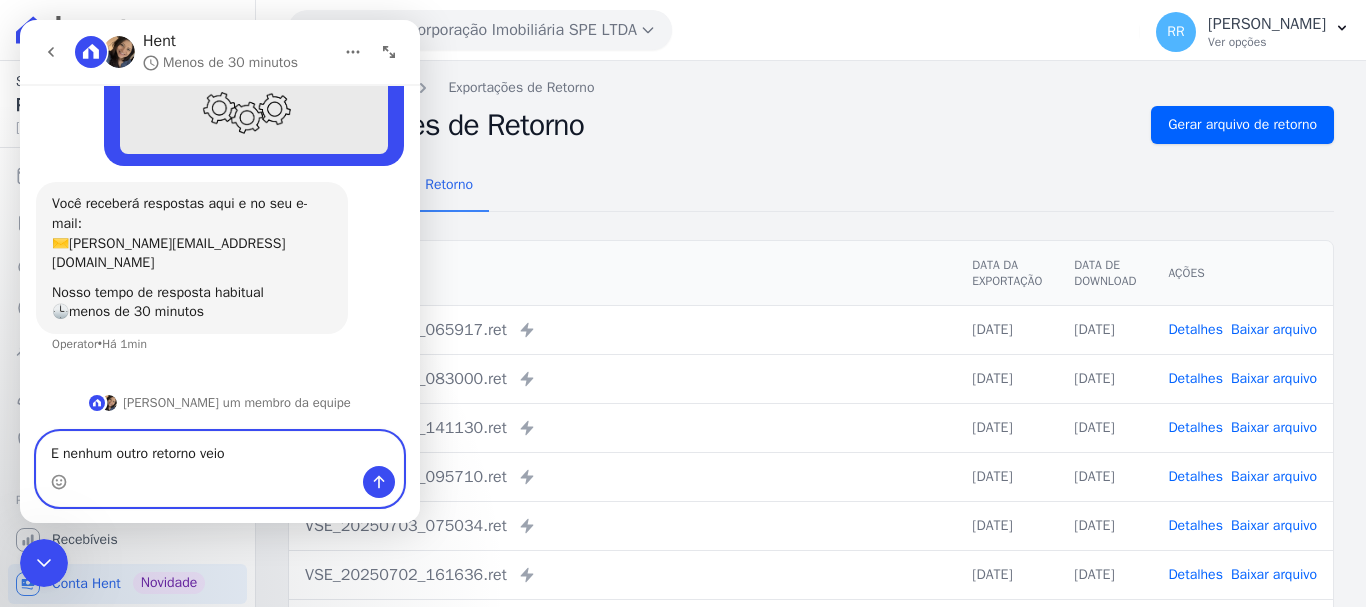 type 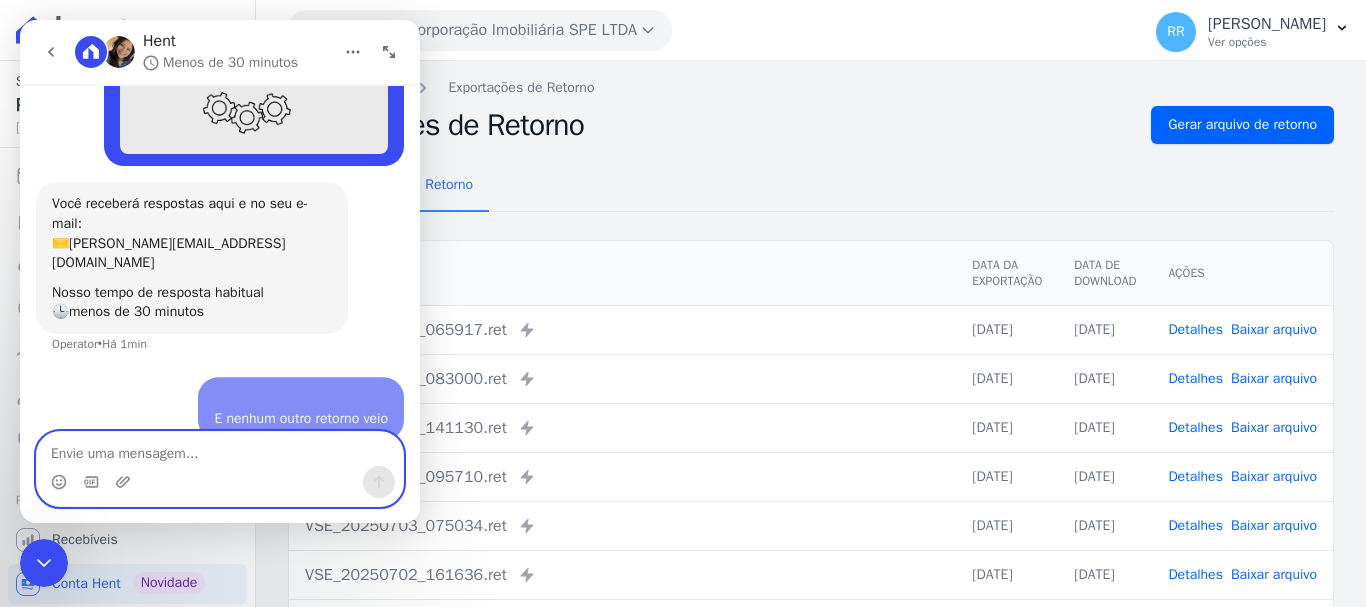 scroll, scrollTop: 225, scrollLeft: 0, axis: vertical 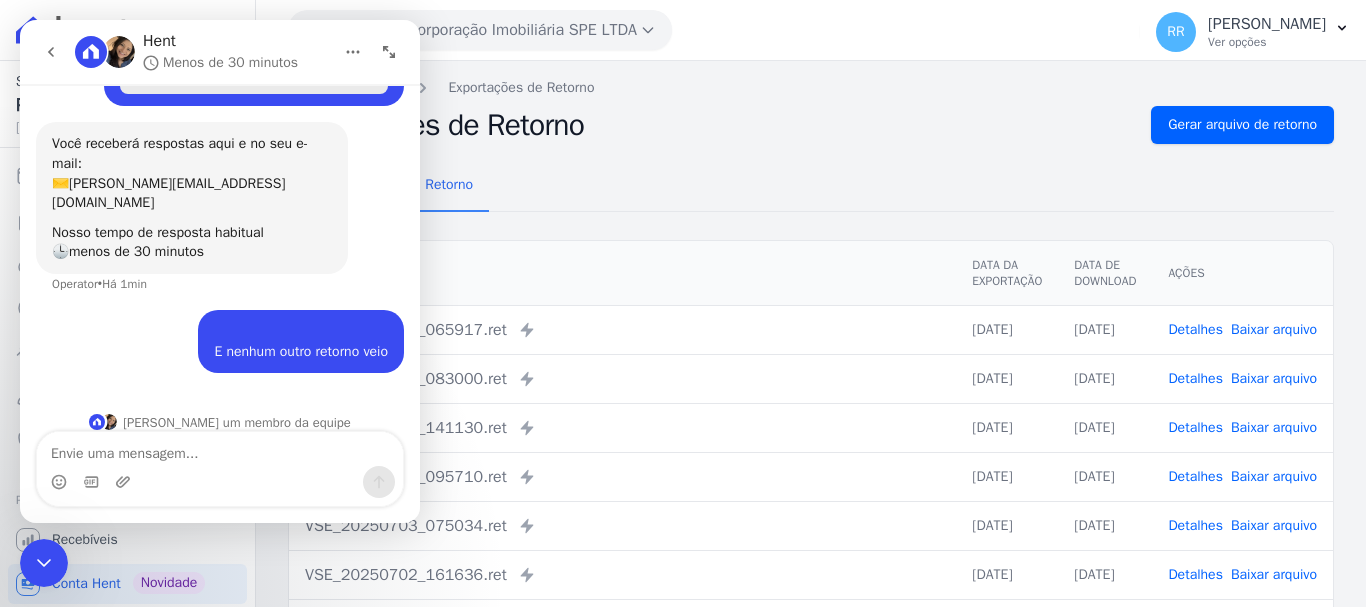 click on "VSE_20250704_141130.ret
Enviado para Nexxera em: 04/07/2025, 14:11" at bounding box center [622, 428] 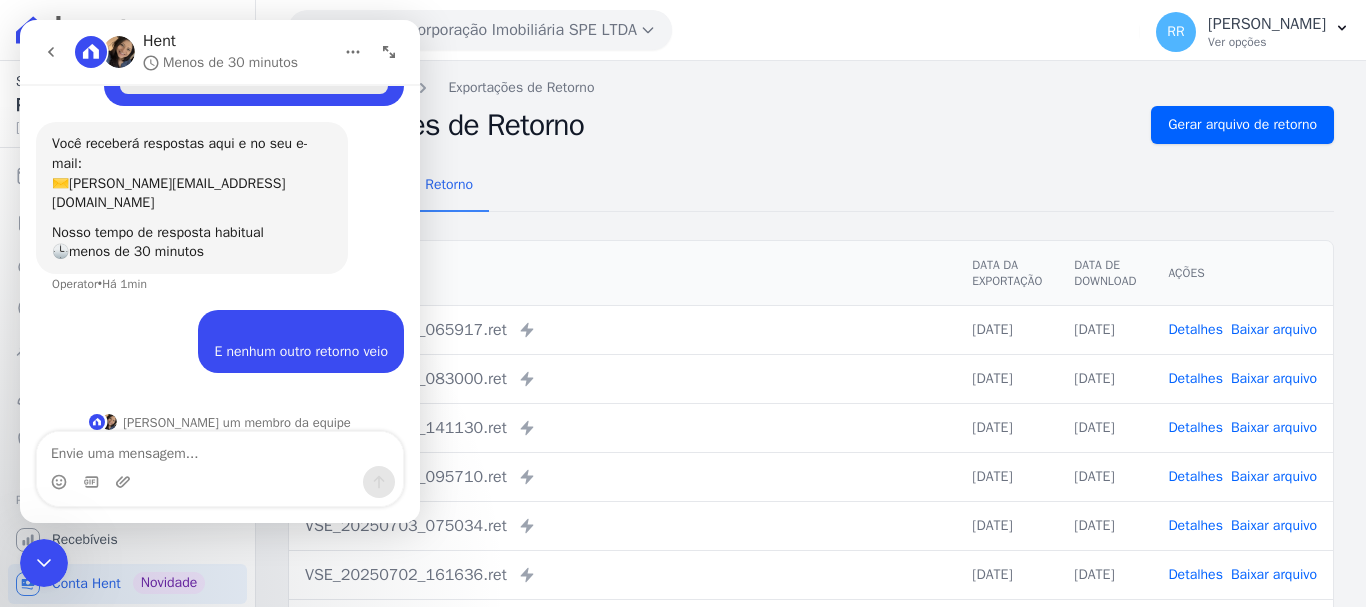 click at bounding box center [44, 563] 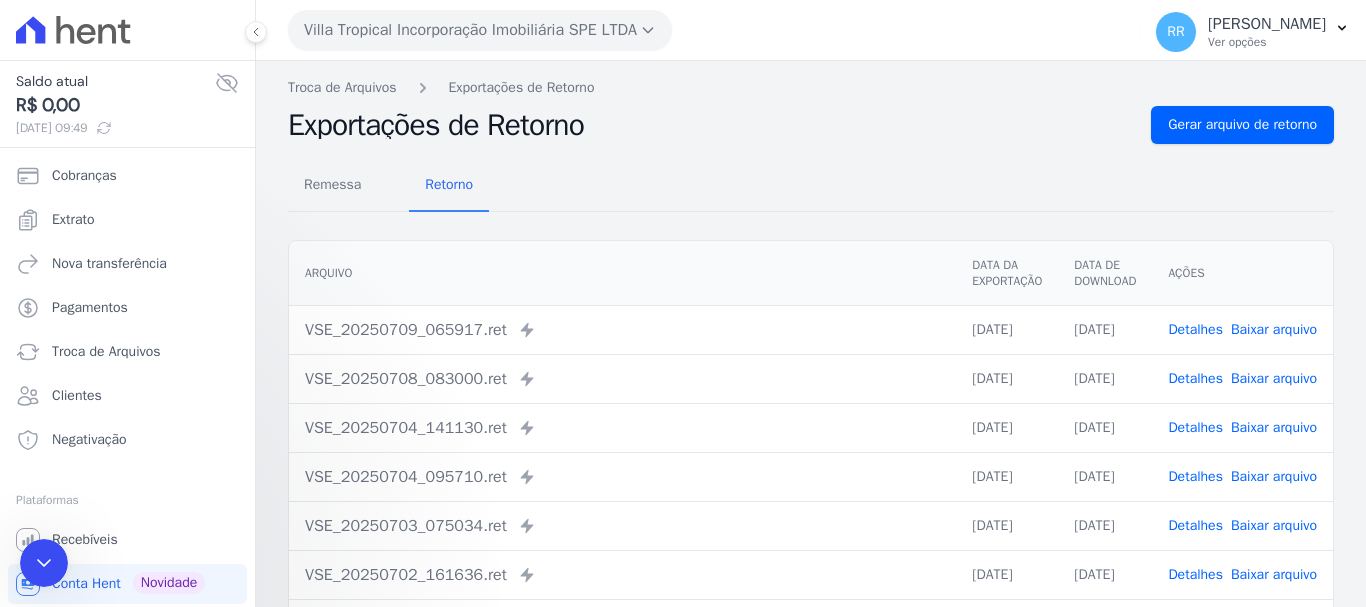 scroll, scrollTop: 0, scrollLeft: 0, axis: both 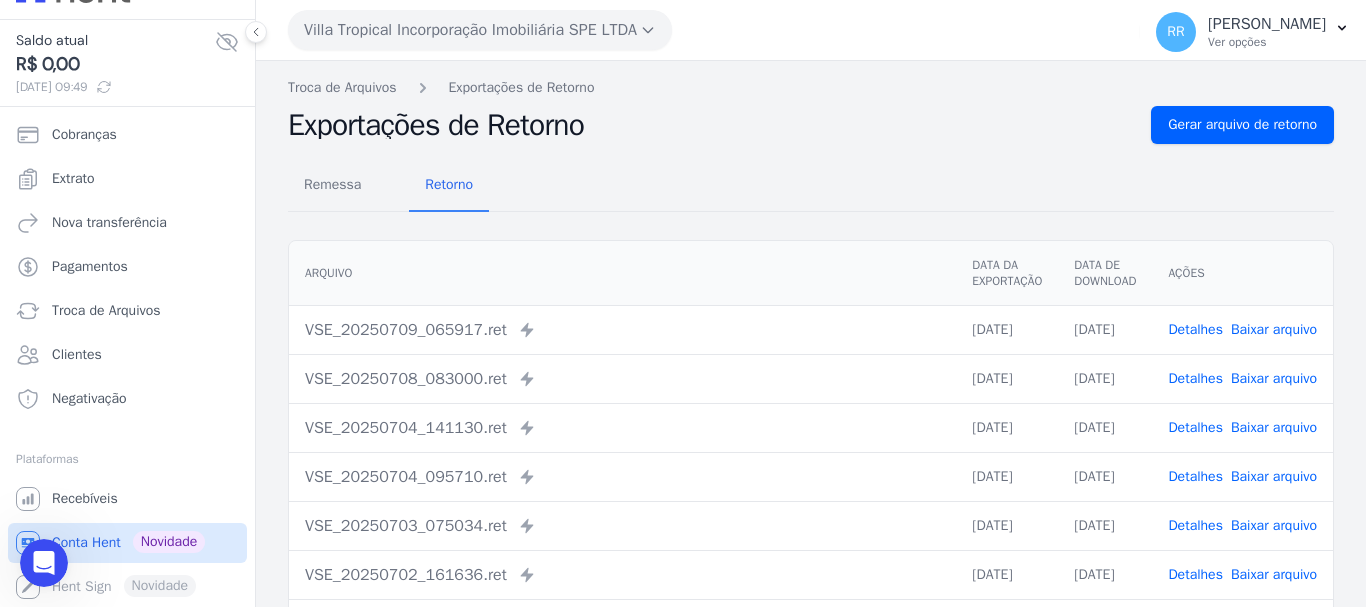 click on "Conta Hent" at bounding box center (86, 543) 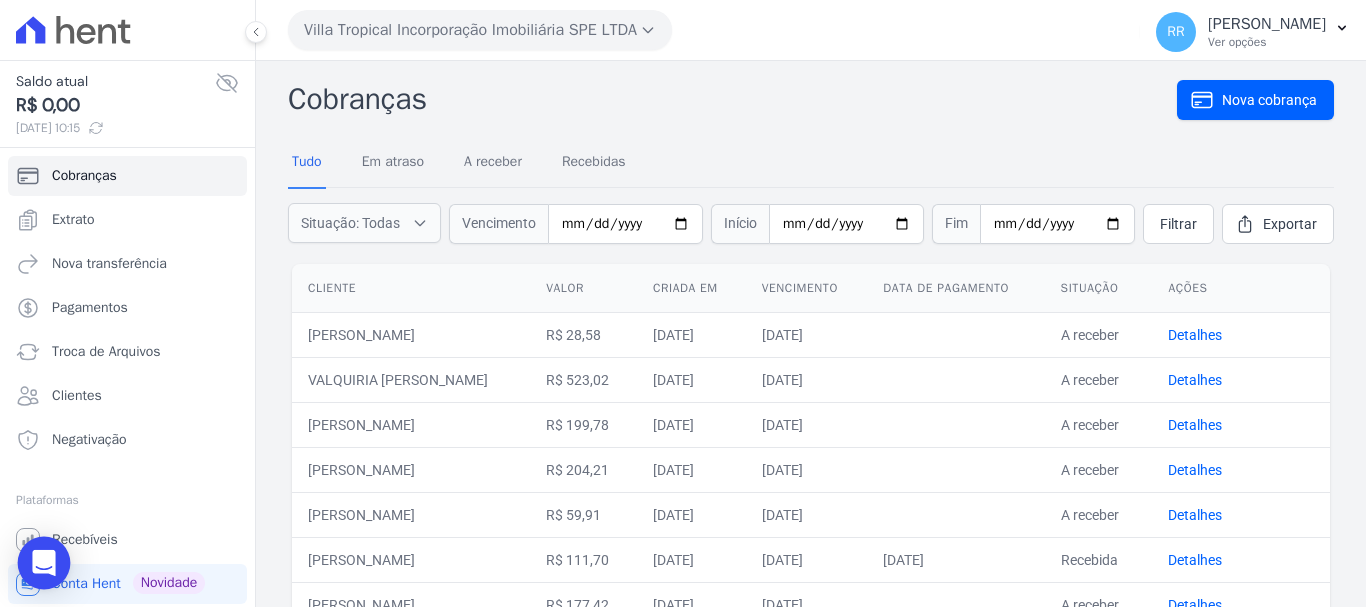click at bounding box center (44, 563) 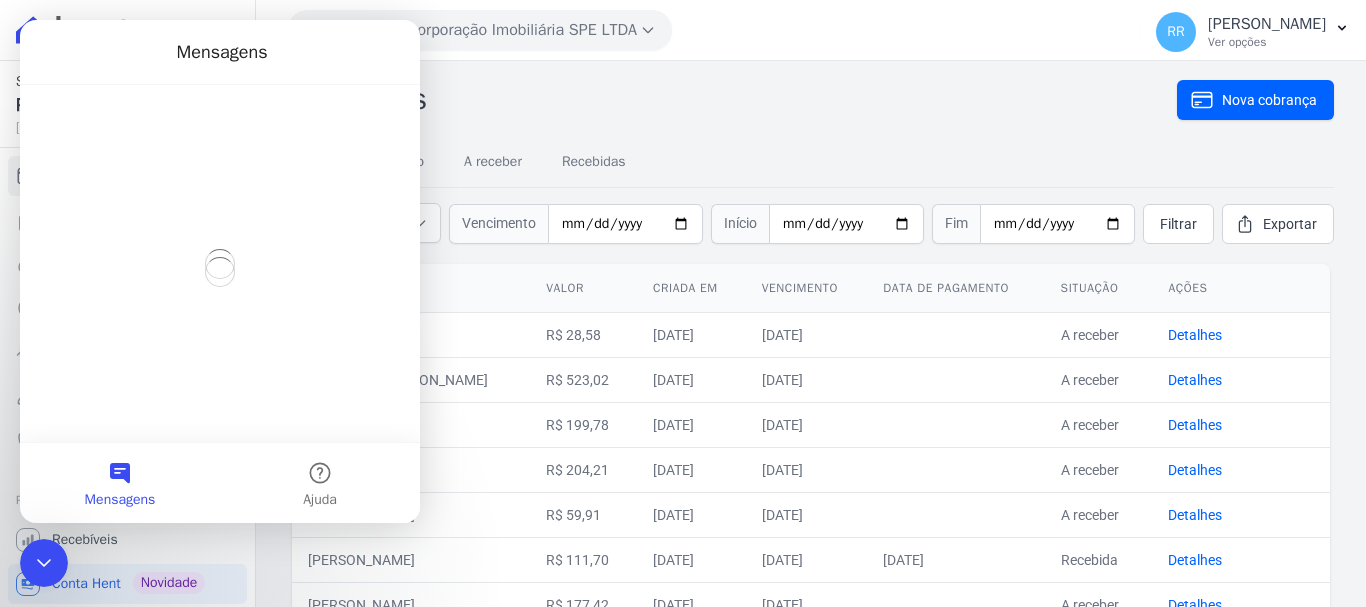 scroll, scrollTop: 0, scrollLeft: 0, axis: both 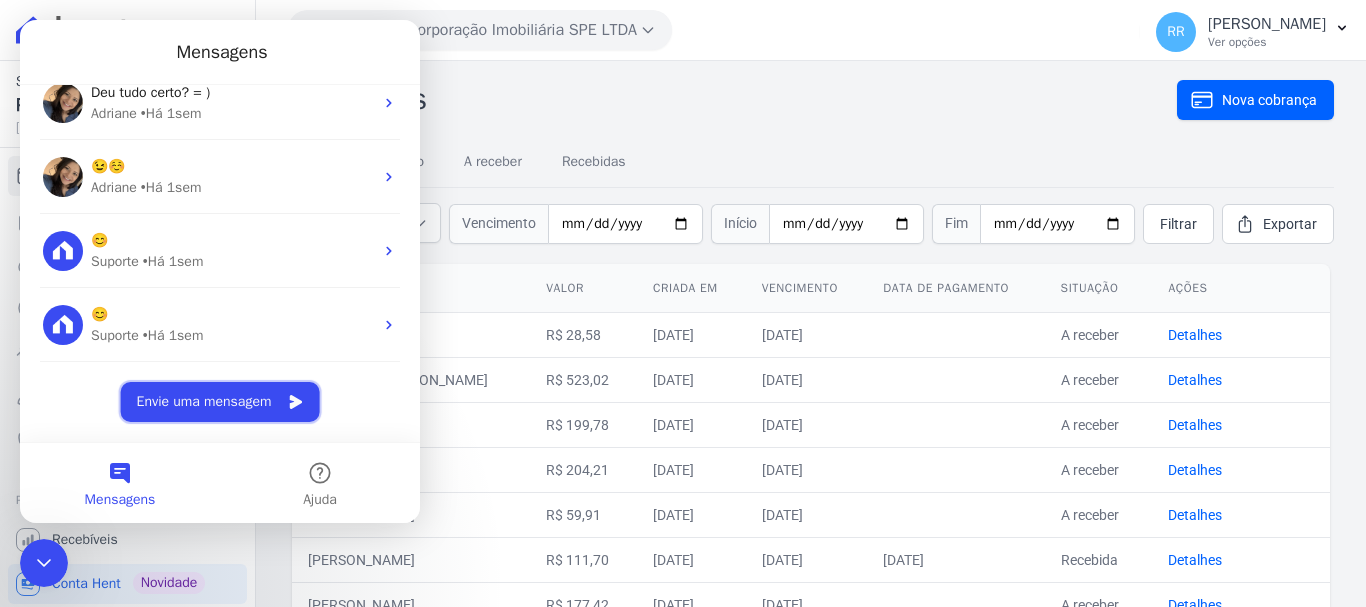 click on "Envie uma mensagem" at bounding box center (220, 402) 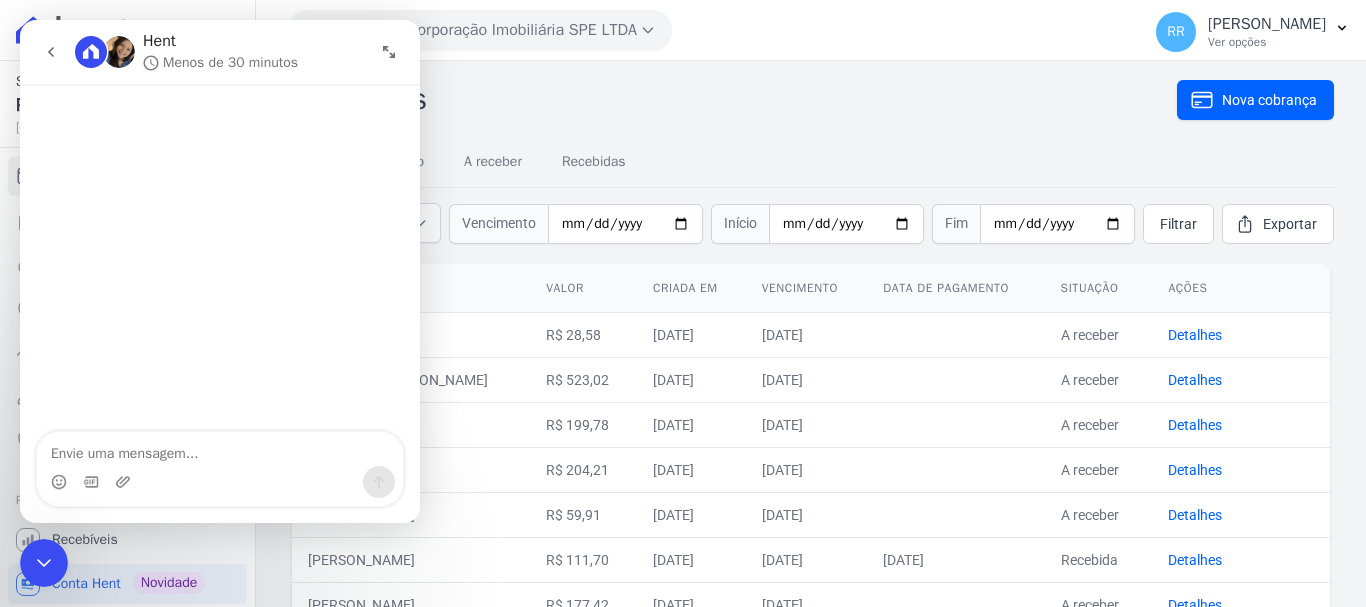 scroll, scrollTop: 382, scrollLeft: 0, axis: vertical 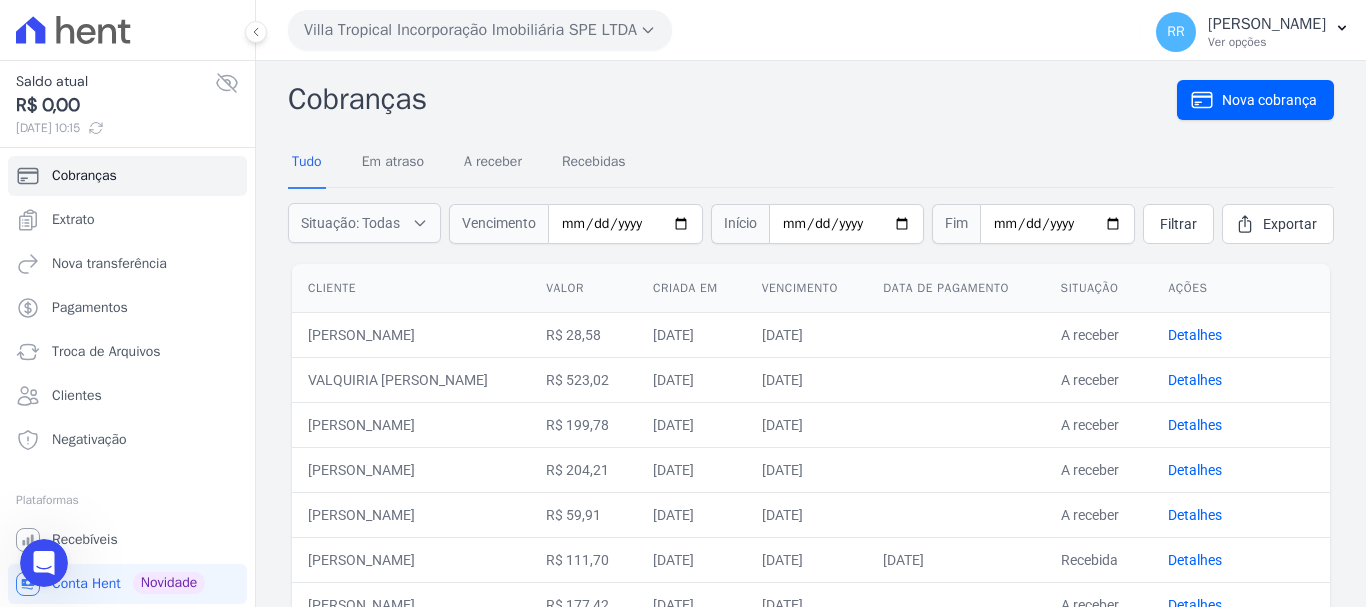 click at bounding box center [44, 563] 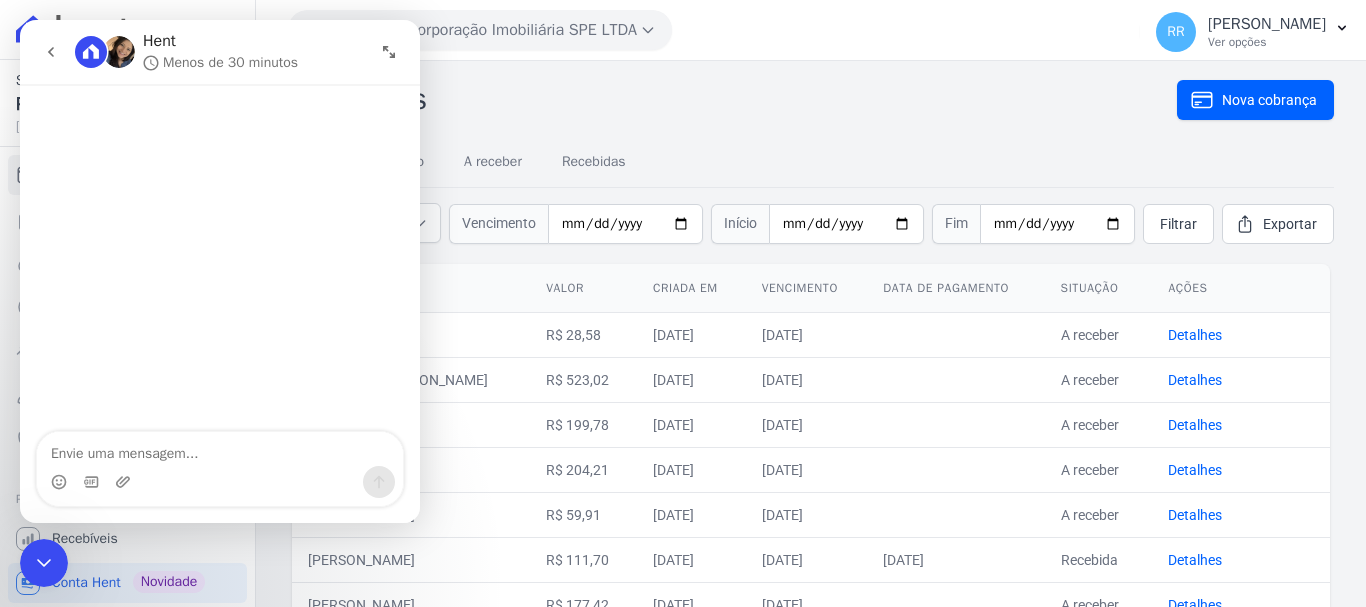 scroll, scrollTop: 0, scrollLeft: 0, axis: both 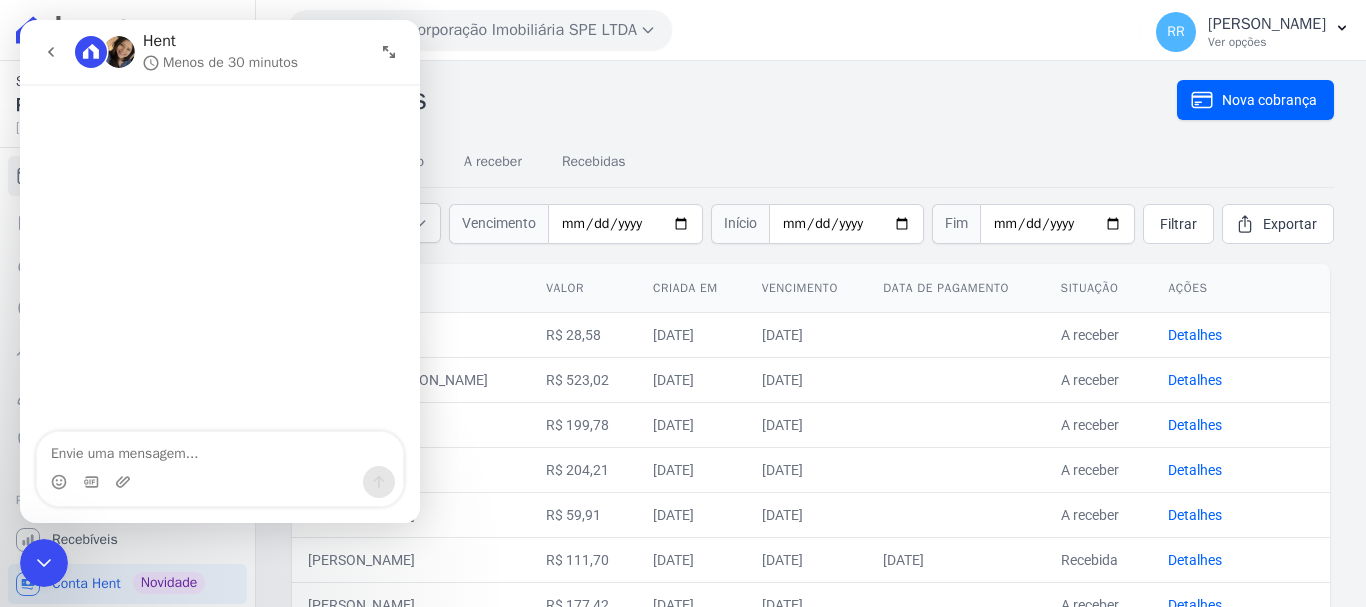 click on "Você não possui Hent Sign ativado. Para saber mais, fale com a equipe Hent.
Recebíveis
Você não possui Hent Sign ativado. Para saber mais, fale com a equipe Hent.
Conta Hent
Novidade
Você não possui Hent Sign ativado. Para saber mais, fale com a equipe Hent.
Hent Sign
Novidade" at bounding box center [127, 584] 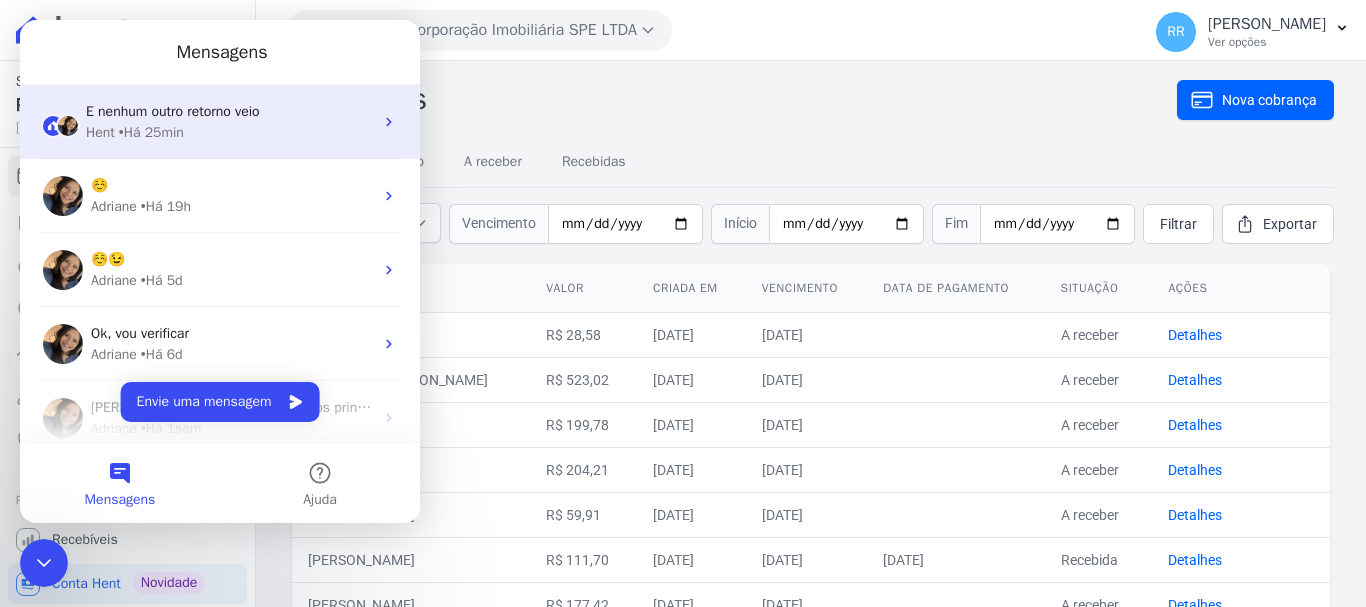 click on "Hent •  Há 25min" at bounding box center [229, 132] 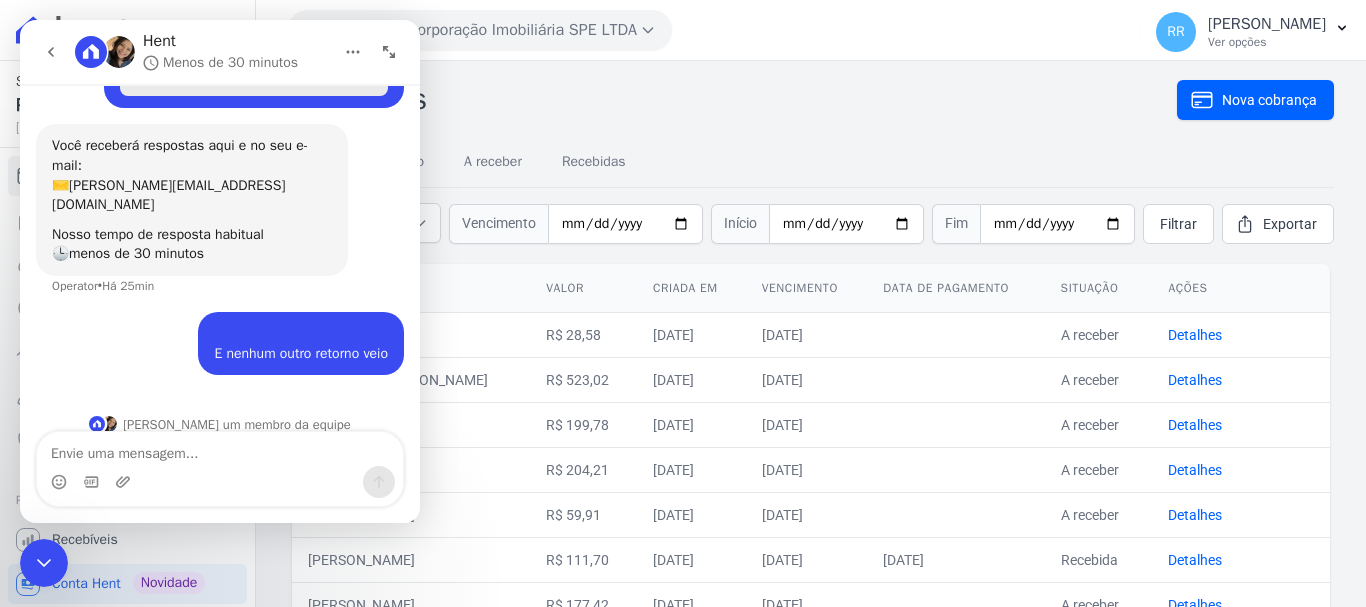 scroll, scrollTop: 225, scrollLeft: 0, axis: vertical 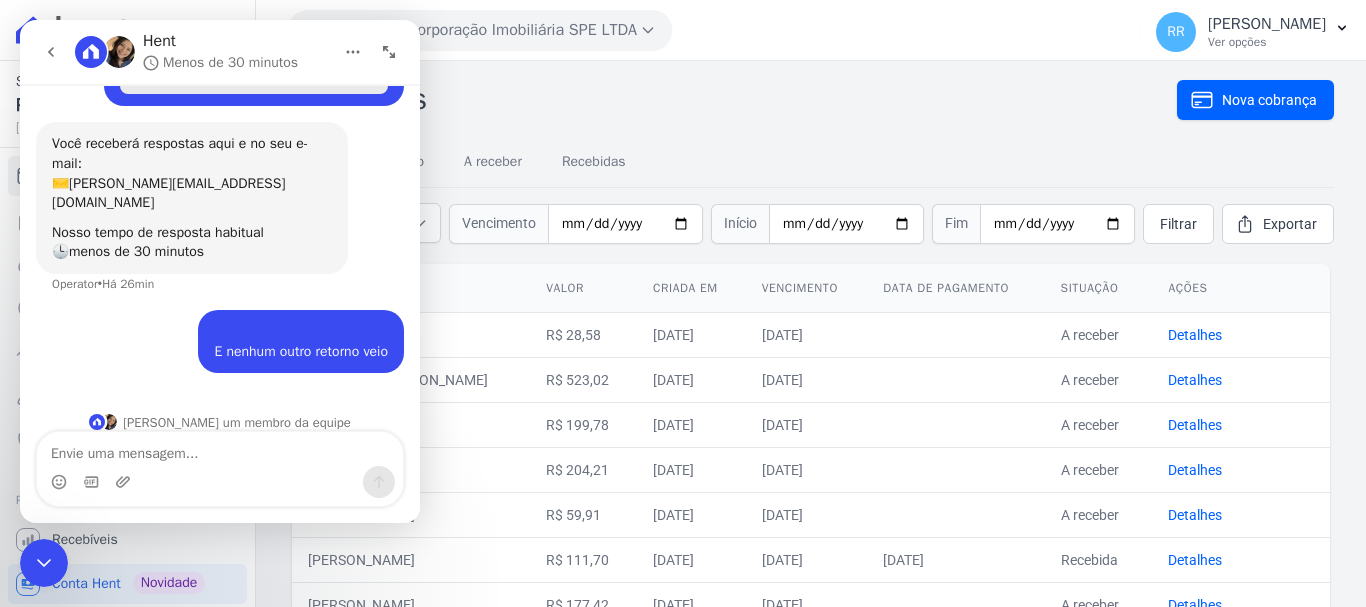 click on "Cobranças
Nova cobrança
Tudo
Em atraso
A receber
Recebidas
Situação: Todas
Em atraso
A receber
Recebidas
Canceladas" at bounding box center [811, 795] 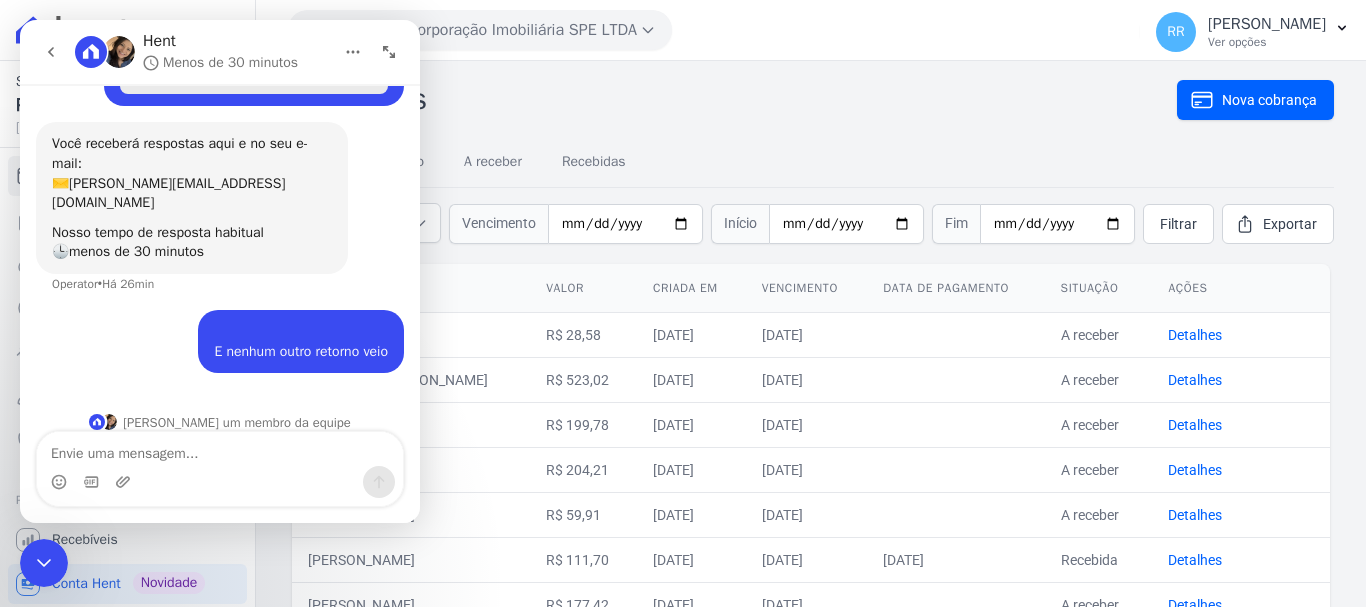 click 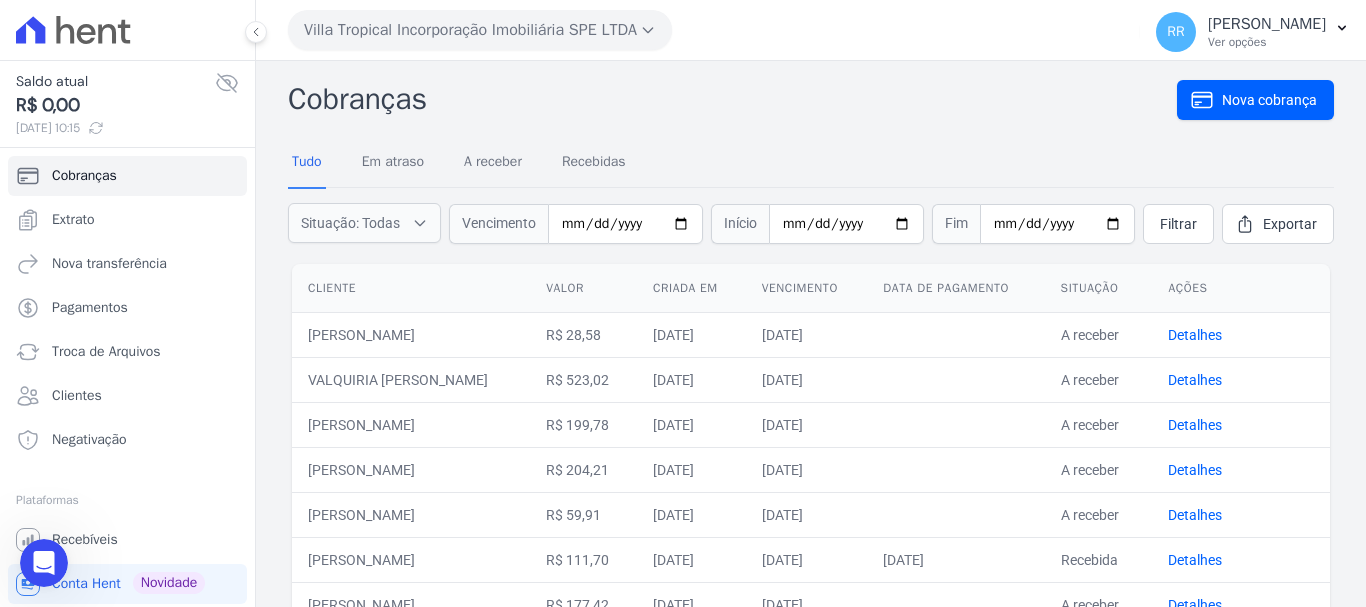 click on "Villa Tropical Incorporação Imobiliária SPE LTDA" at bounding box center (480, 30) 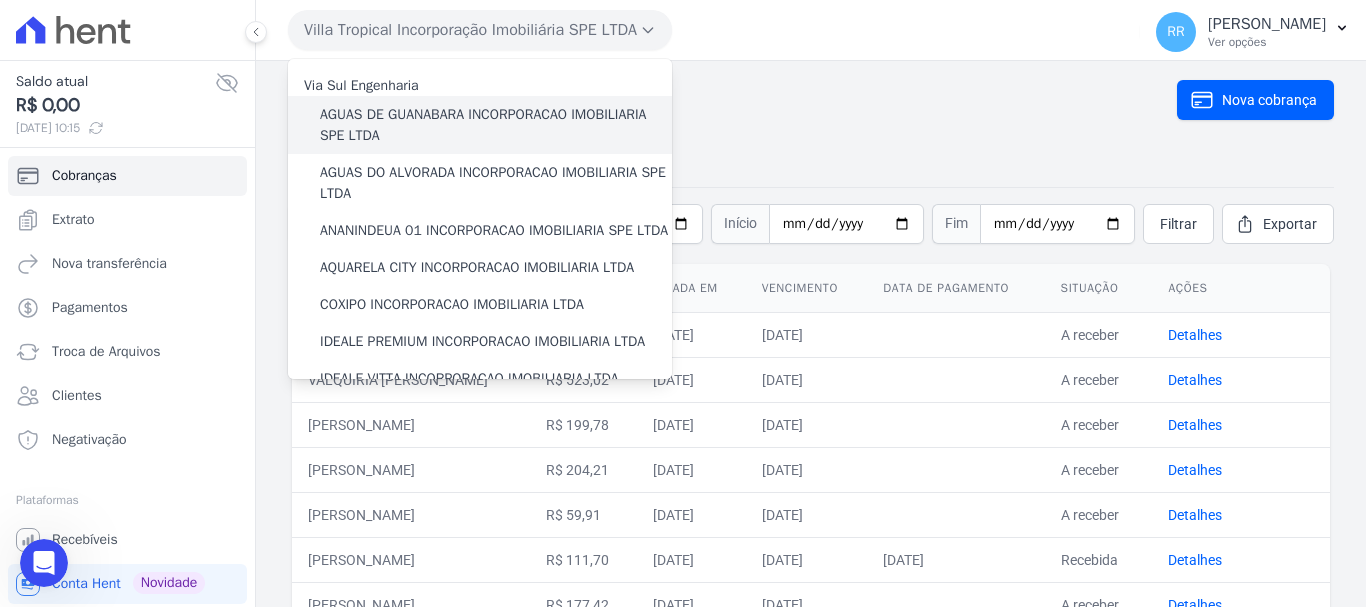 click on "AGUAS DE GUANABARA INCORPORACAO IMOBILIARIA SPE LTDA" at bounding box center (496, 125) 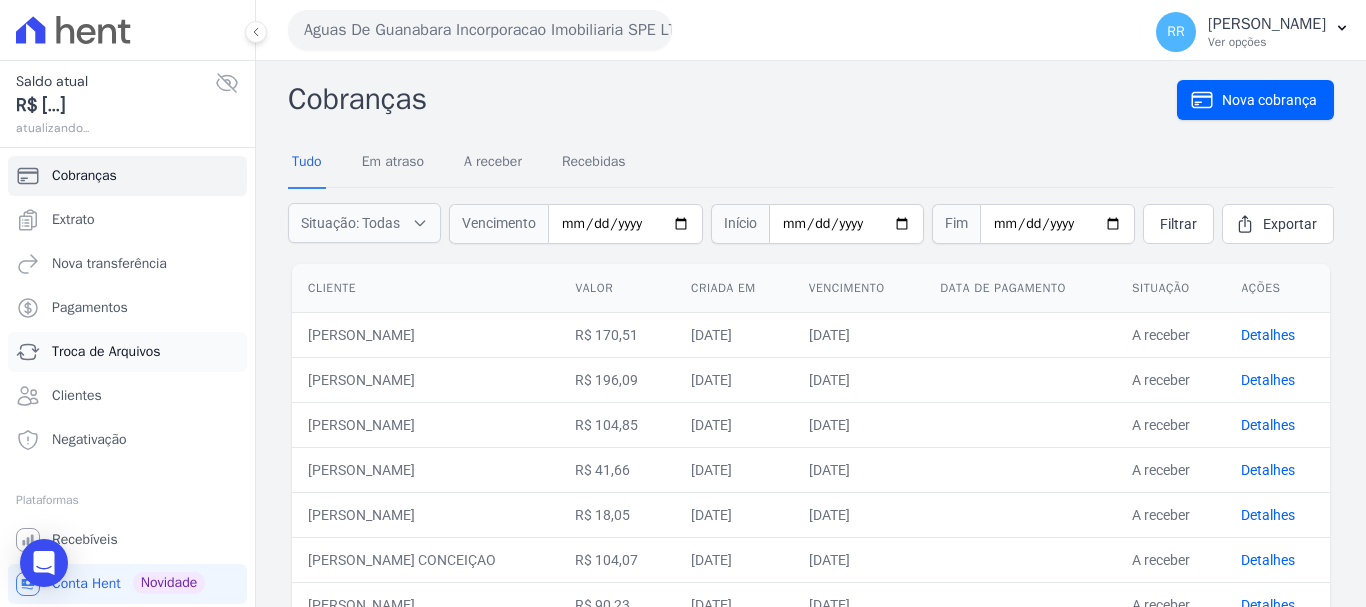 click on "Troca de Arquivos" at bounding box center (106, 352) 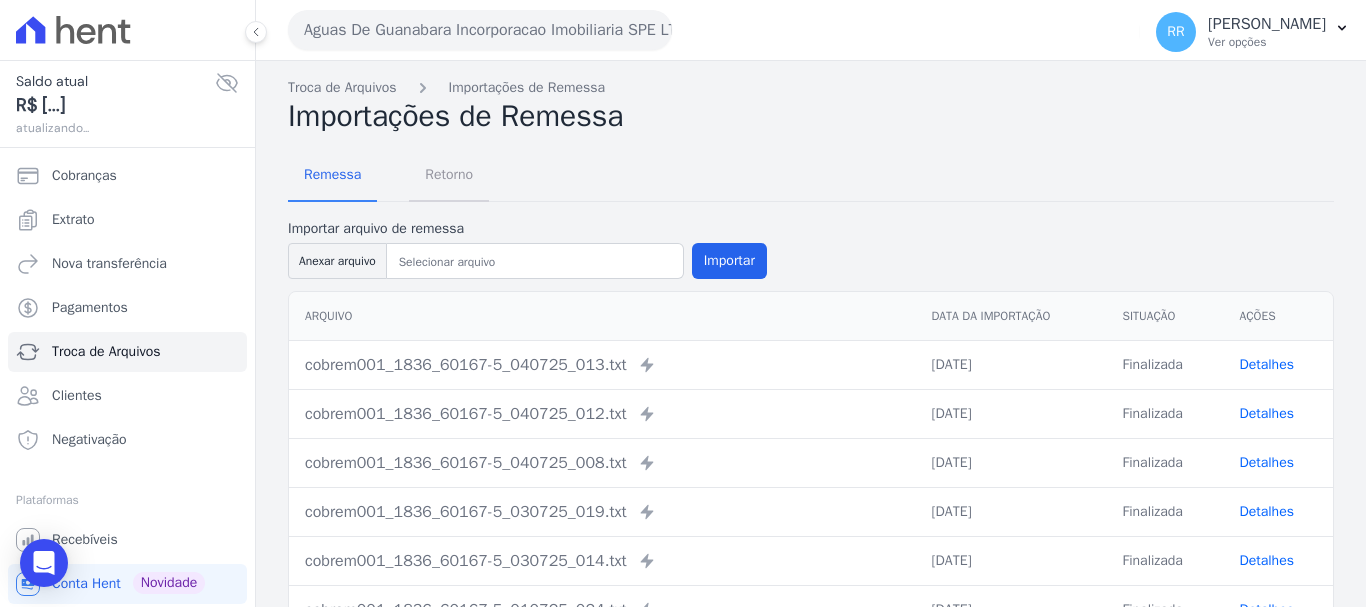 click on "Retorno" at bounding box center [449, 174] 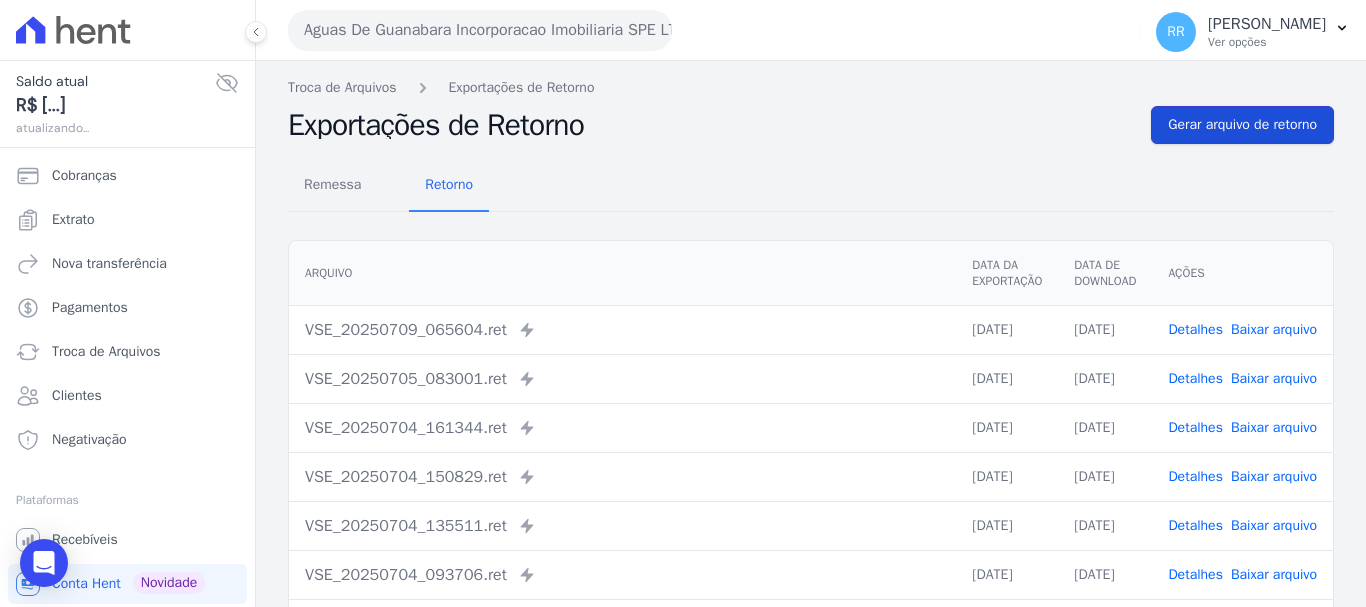 click on "Gerar arquivo de retorno" at bounding box center (1242, 125) 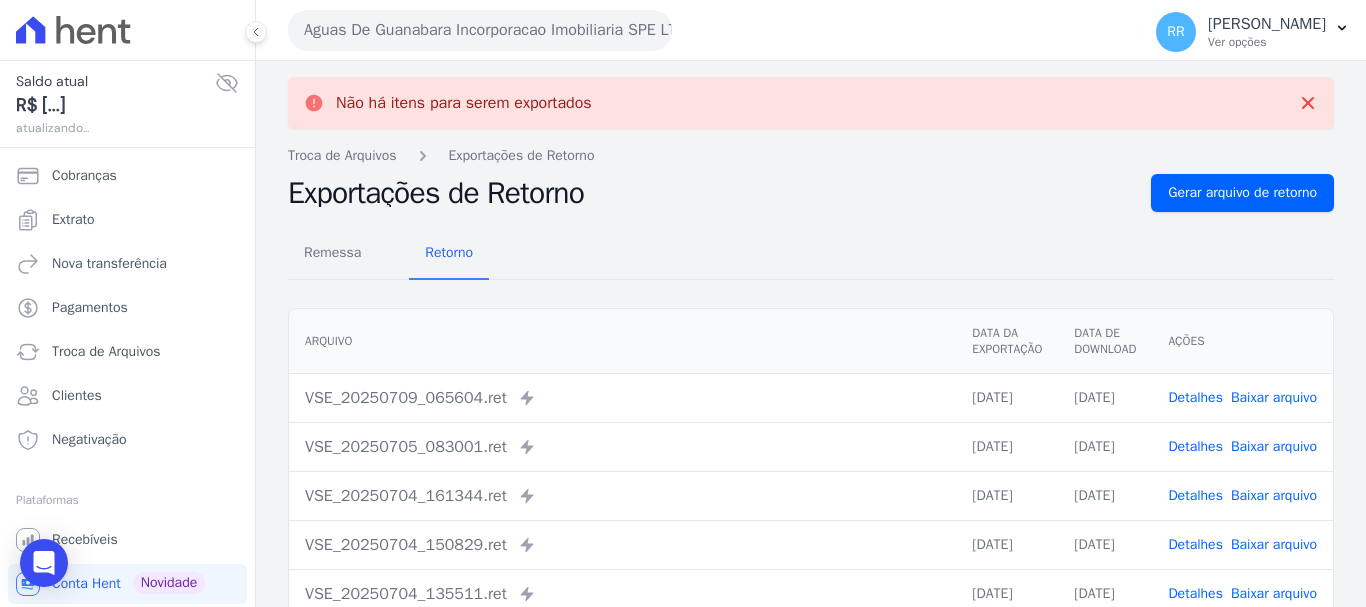 click on "Aguas De Guanabara Incorporacao Imobiliaria SPE LTDA" at bounding box center (480, 30) 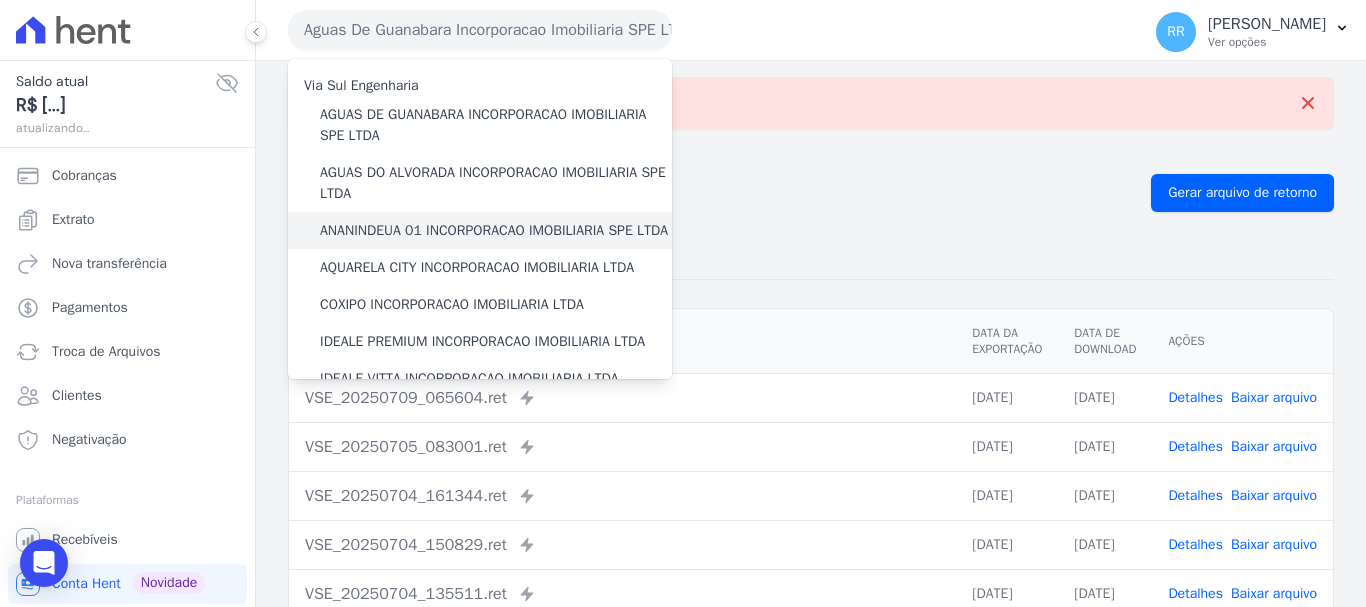 click on "ANANINDEUA 01 INCORPORACAO IMOBILIARIA SPE LTDA" at bounding box center [494, 230] 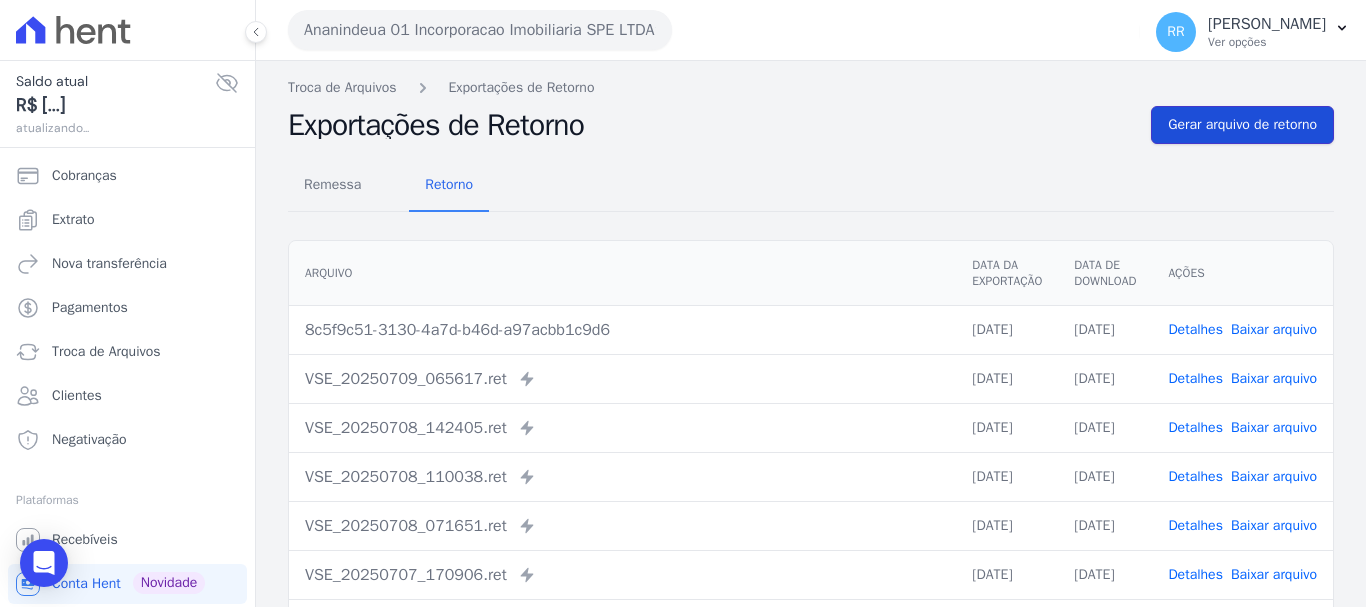 click on "Gerar arquivo de retorno" at bounding box center [1242, 125] 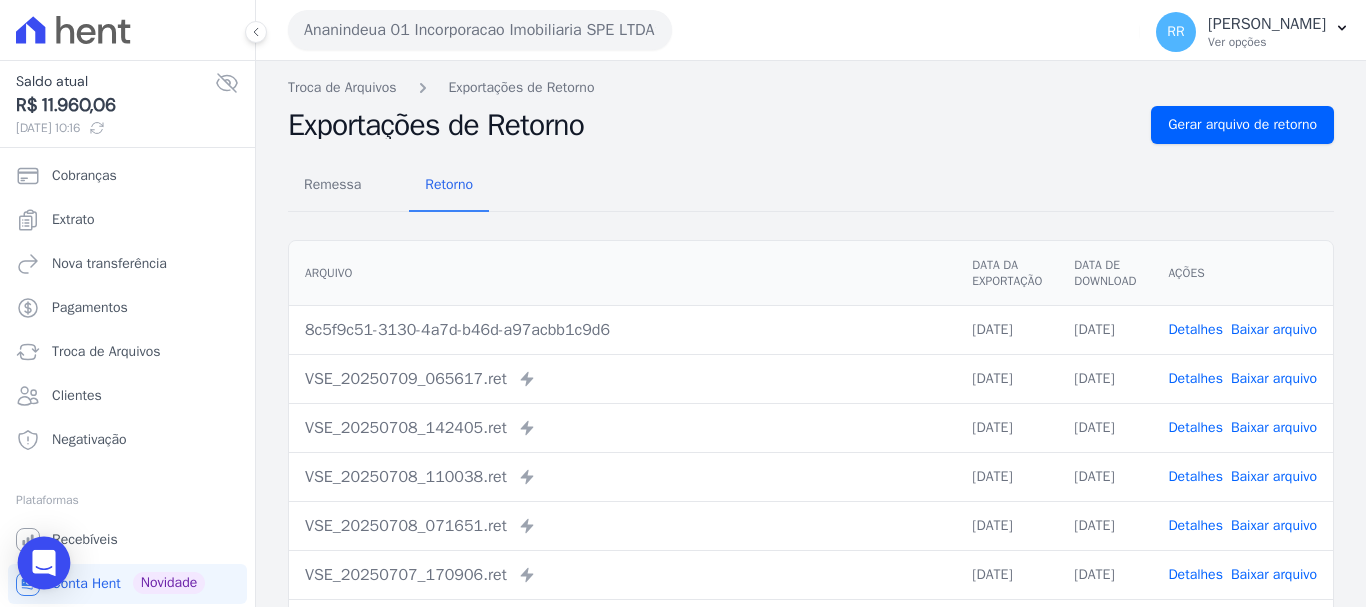 click 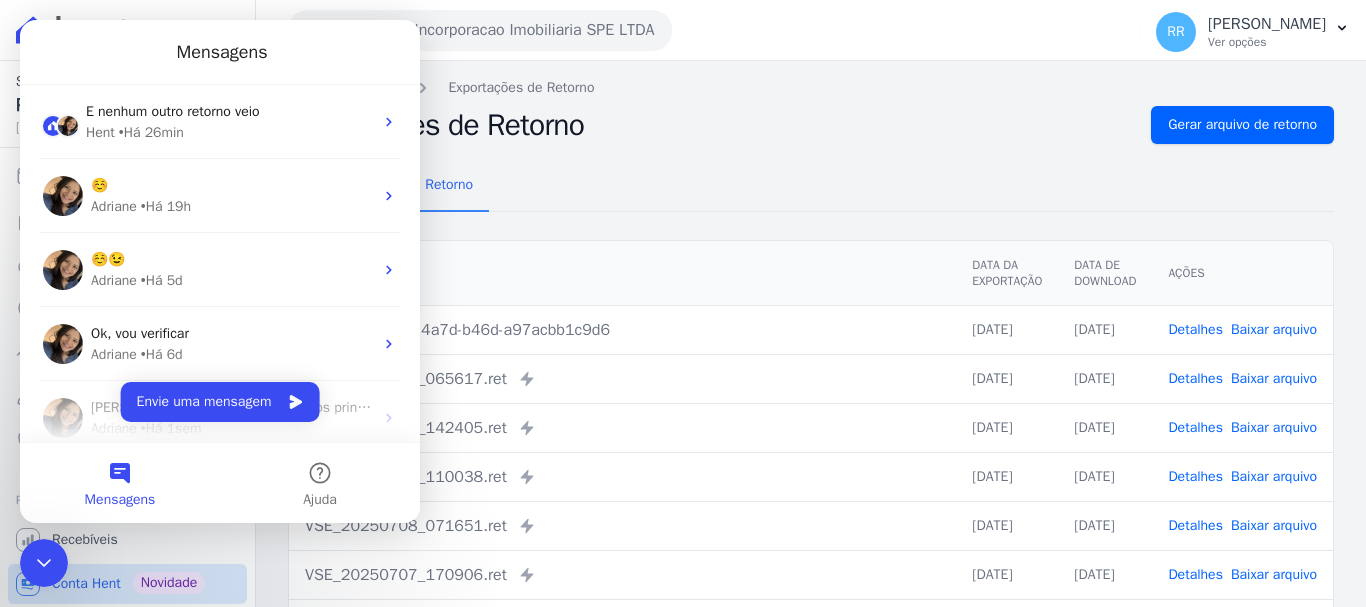 scroll, scrollTop: 0, scrollLeft: 0, axis: both 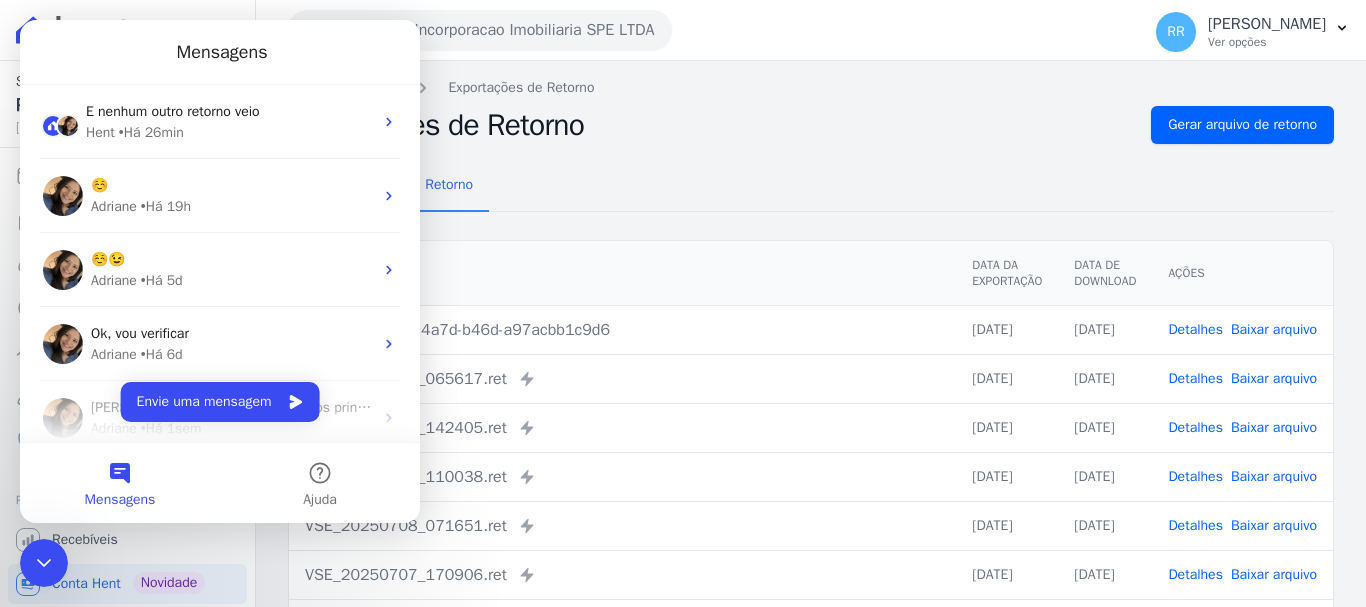 click on "Não há itens para serem exportados
Troca de Arquivos
Exportações de Retorno
Exportações de Retorno
Gerar arquivo de retorno
Remessa
Retorno
Arquivo
Data da Exportação
Data de Download
Ações
Detalhes" at bounding box center [811, 472] 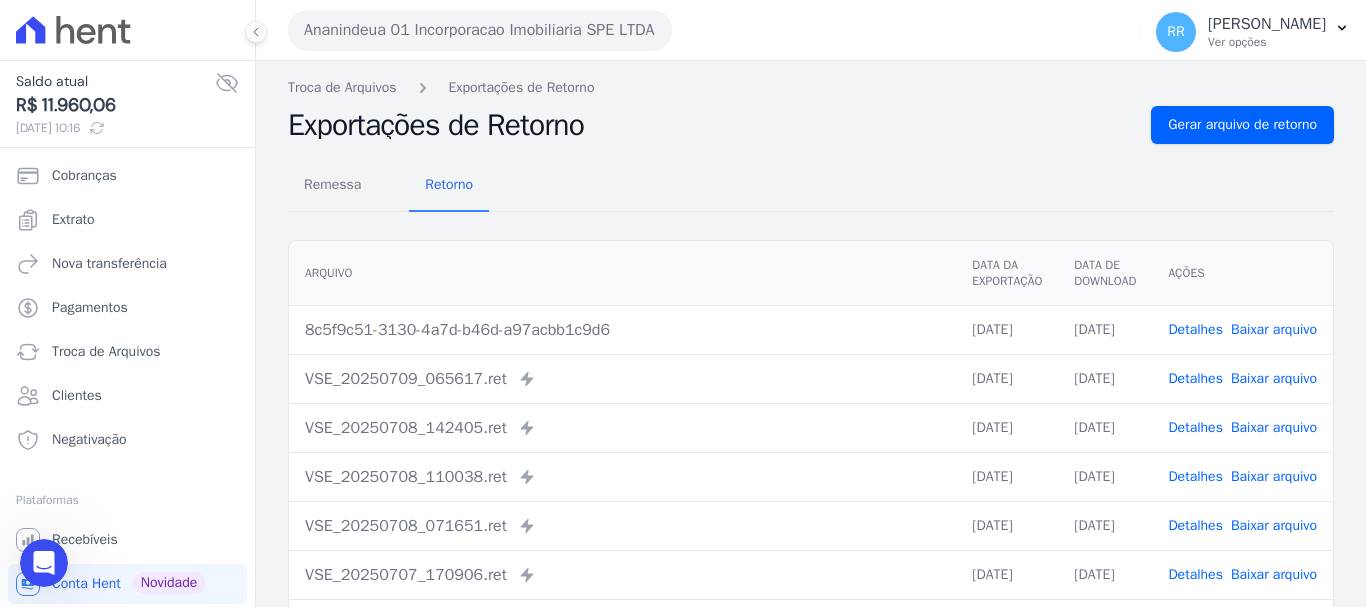 scroll, scrollTop: 0, scrollLeft: 0, axis: both 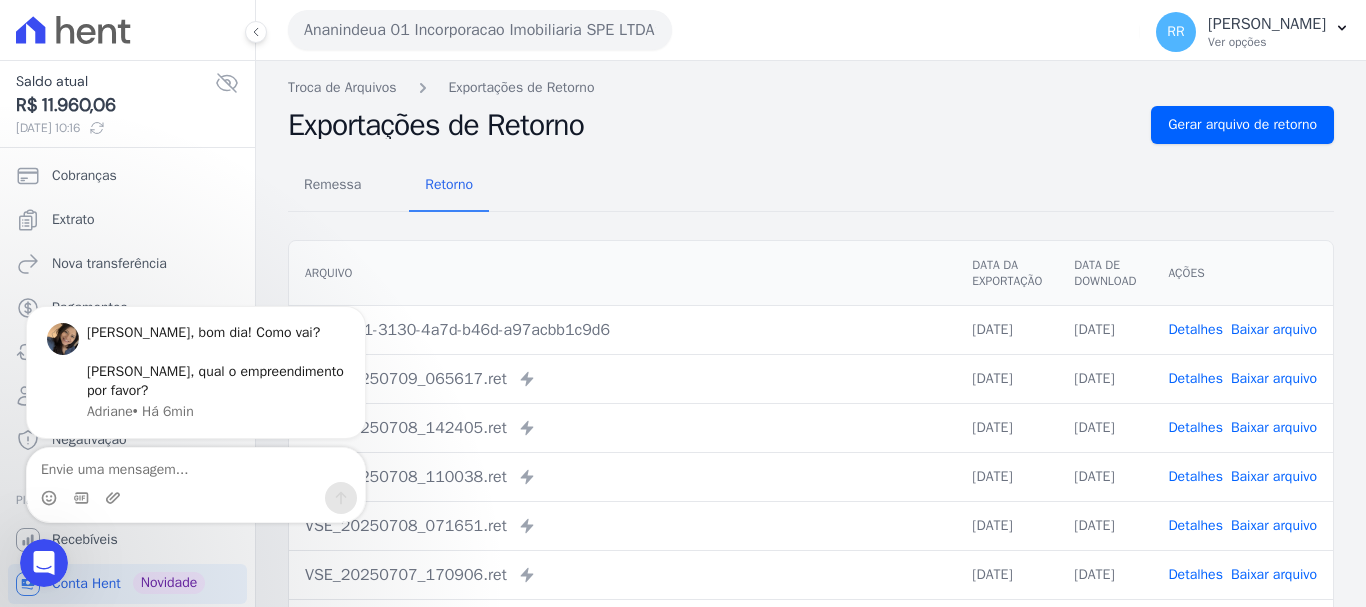 click 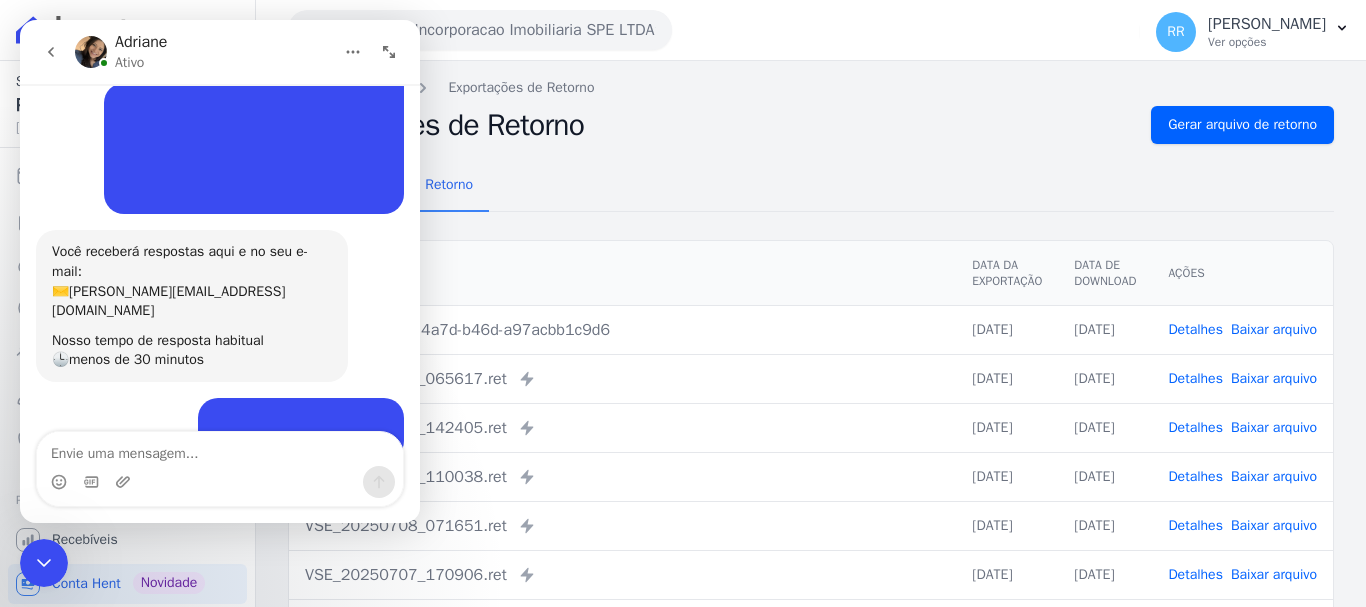 scroll, scrollTop: 267, scrollLeft: 0, axis: vertical 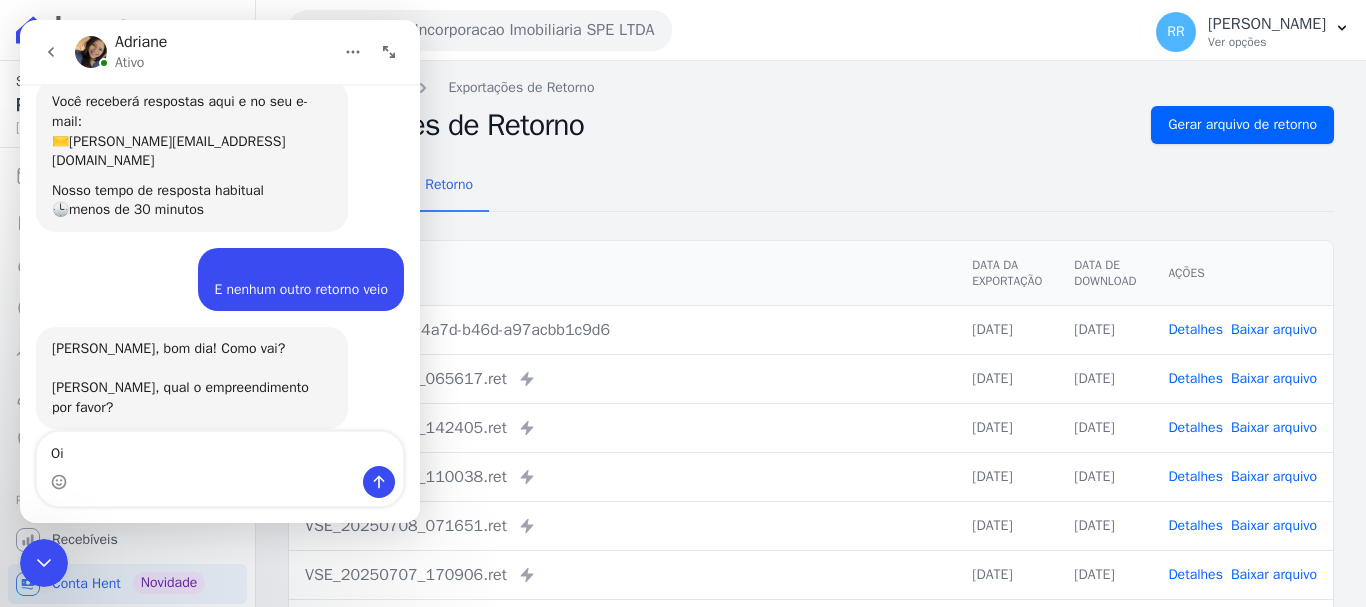type on "Oi" 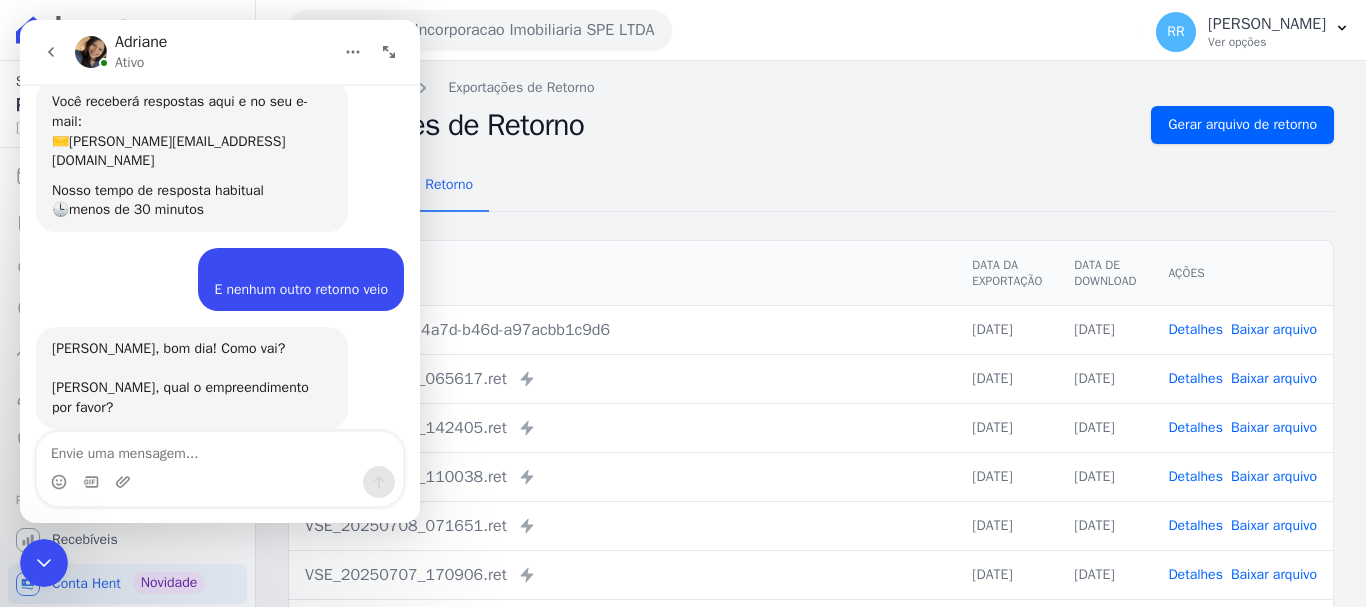 scroll, scrollTop: 327, scrollLeft: 0, axis: vertical 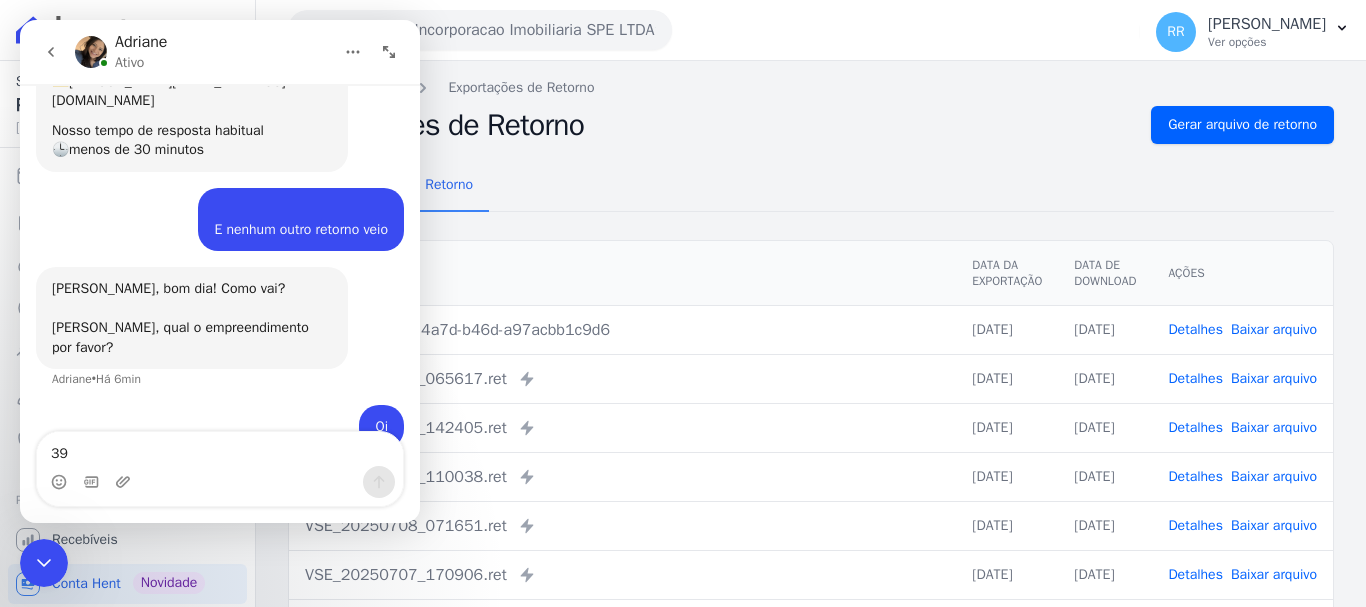 type on "39" 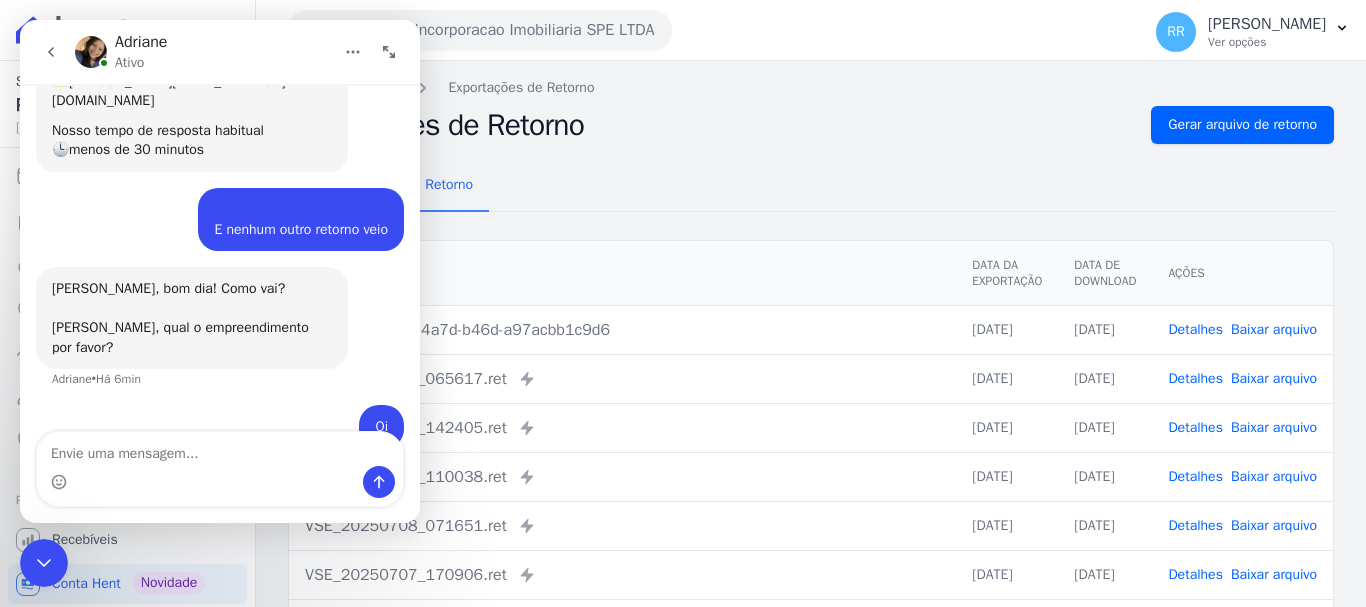 scroll, scrollTop: 372, scrollLeft: 0, axis: vertical 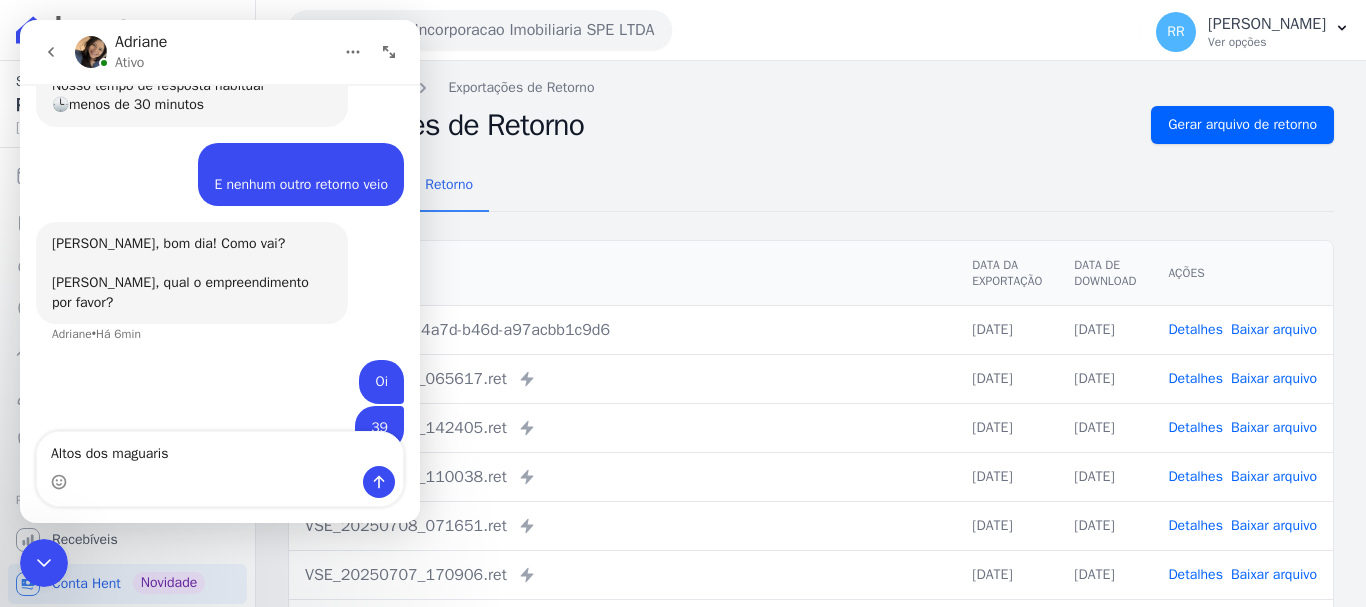 type on "Altos dos maguaris" 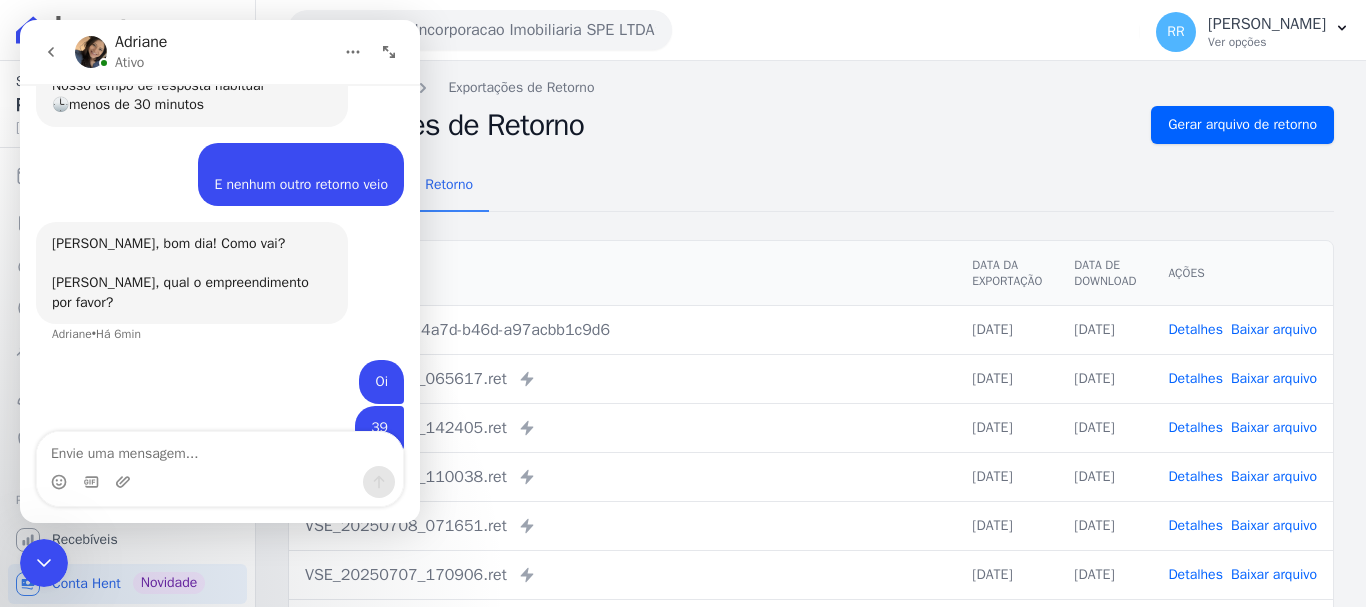 scroll, scrollTop: 418, scrollLeft: 0, axis: vertical 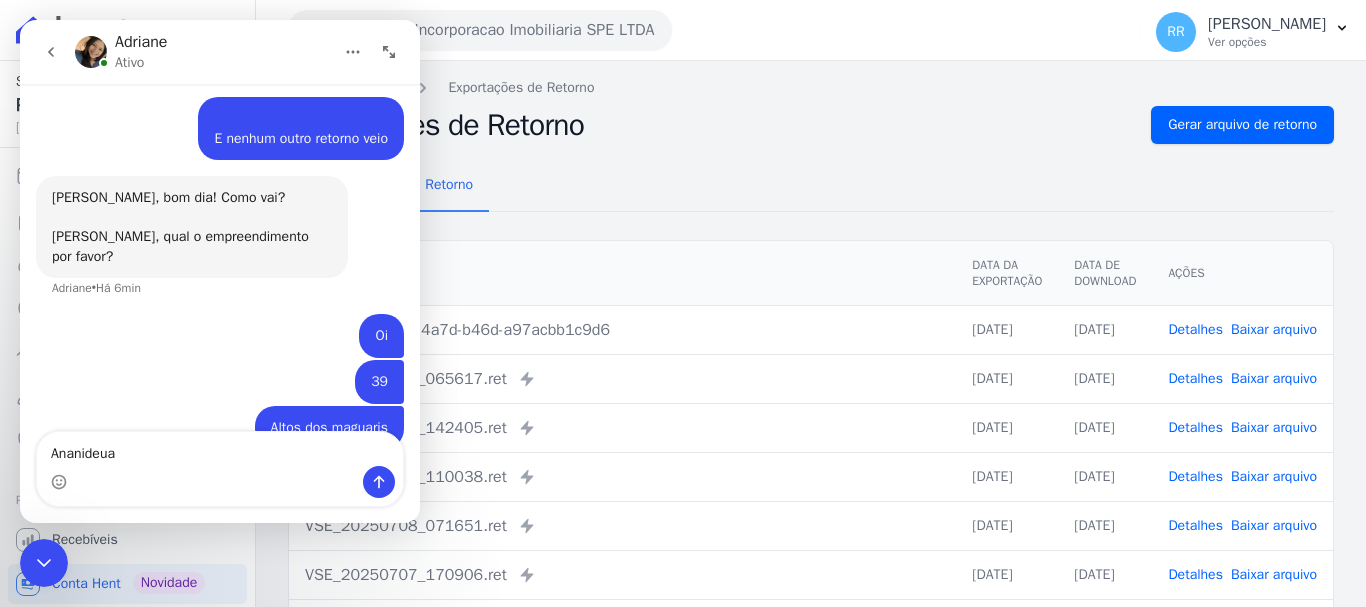 type on "Ananideua" 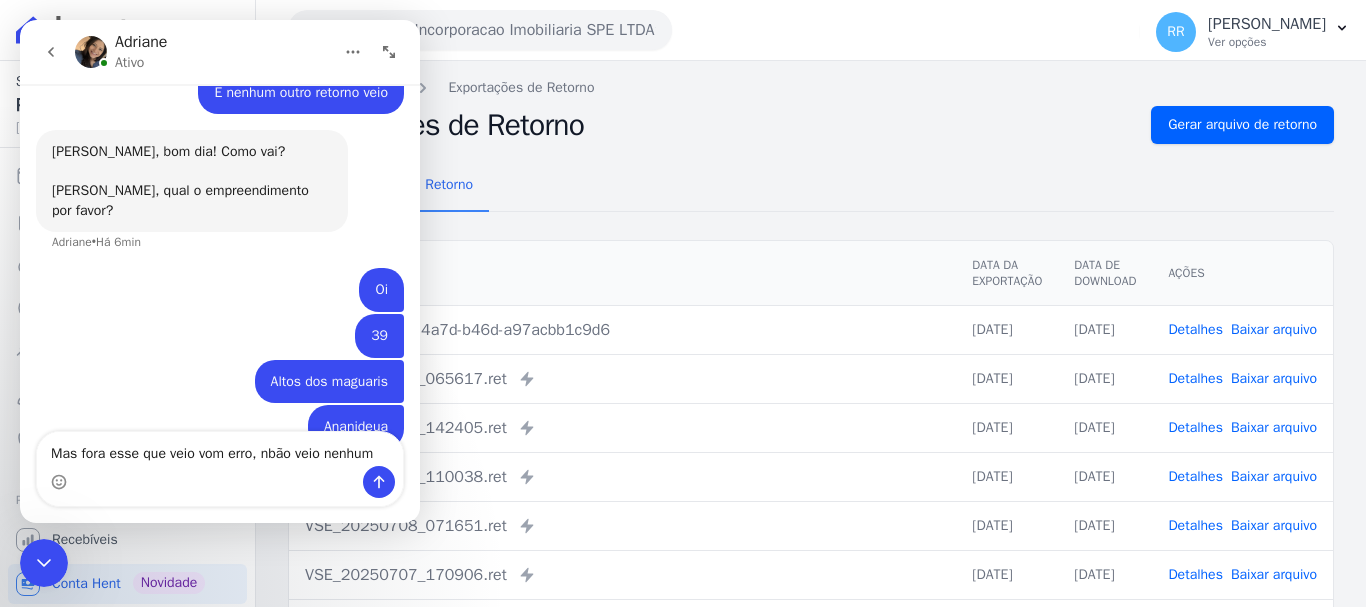 scroll, scrollTop: 484, scrollLeft: 0, axis: vertical 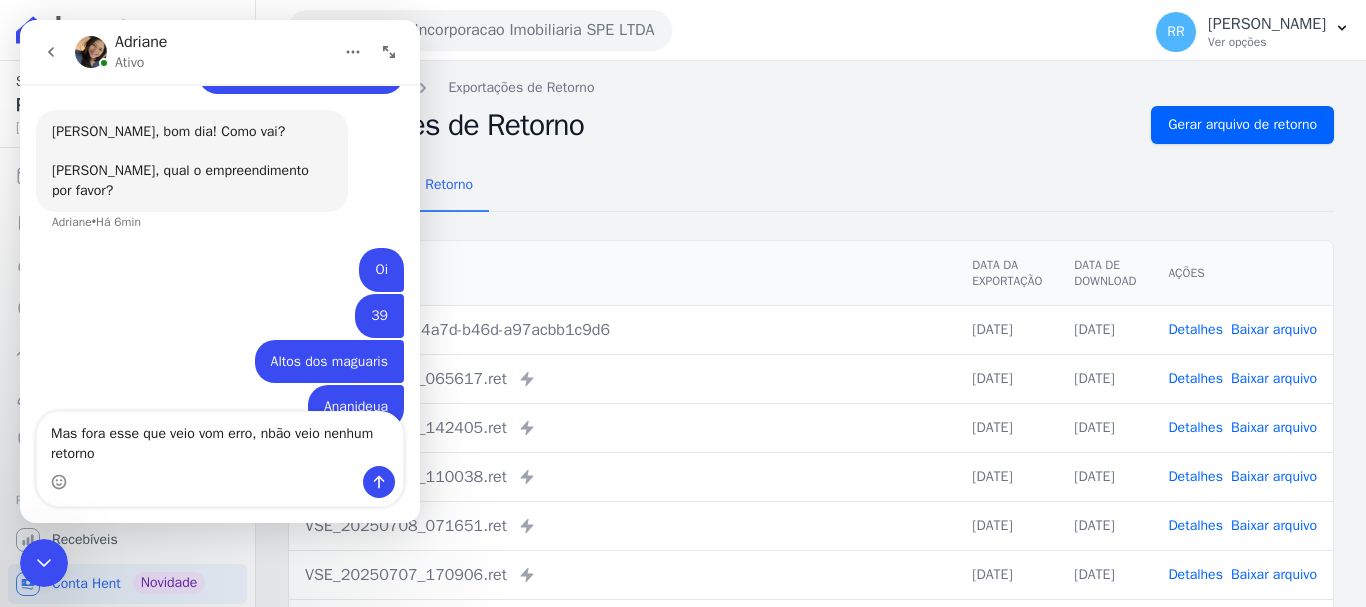 click on "Mas fora esse que veio vom erro, nbão veio nenhum retorno" at bounding box center [220, 439] 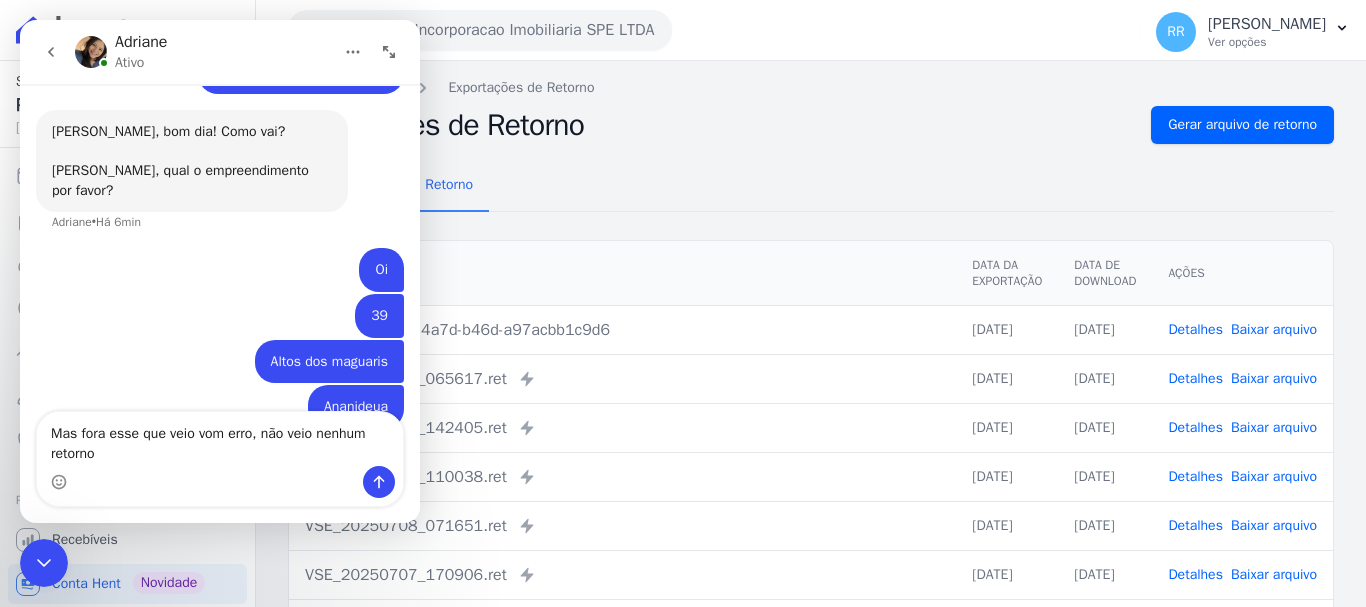 click on "Mas fora esse que veio vom erro, não veio nenhum retorno" at bounding box center [220, 439] 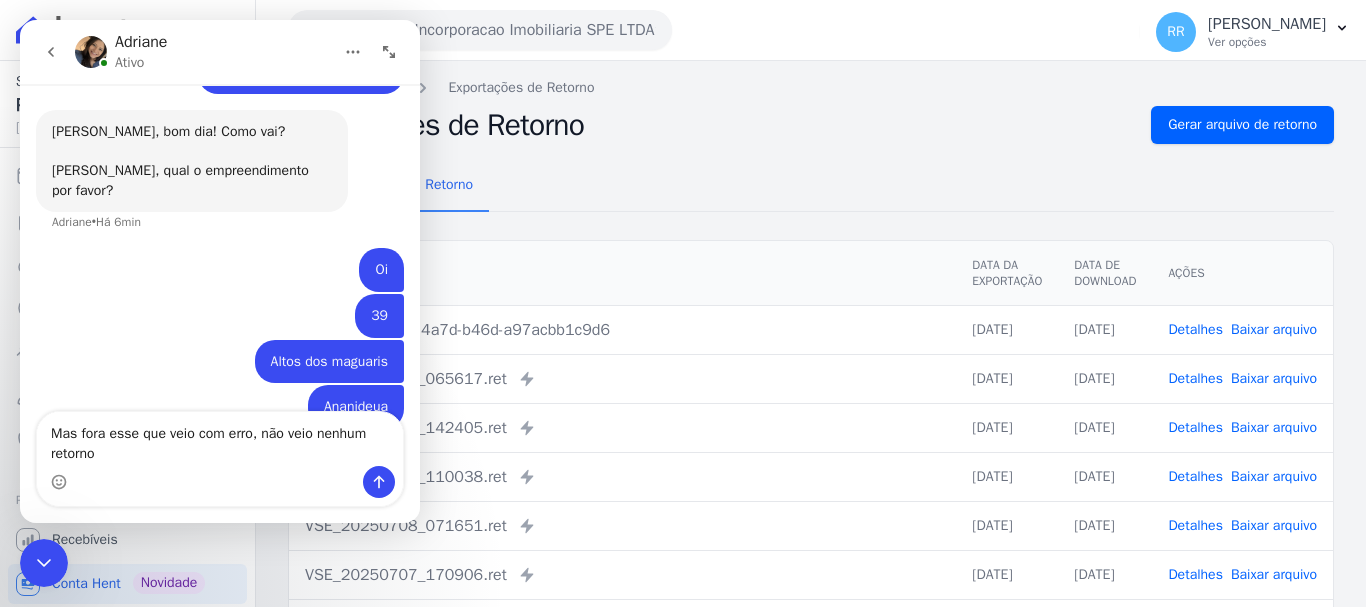 type on "Mas fora esse que veio com erro, não veio nenhum retorno" 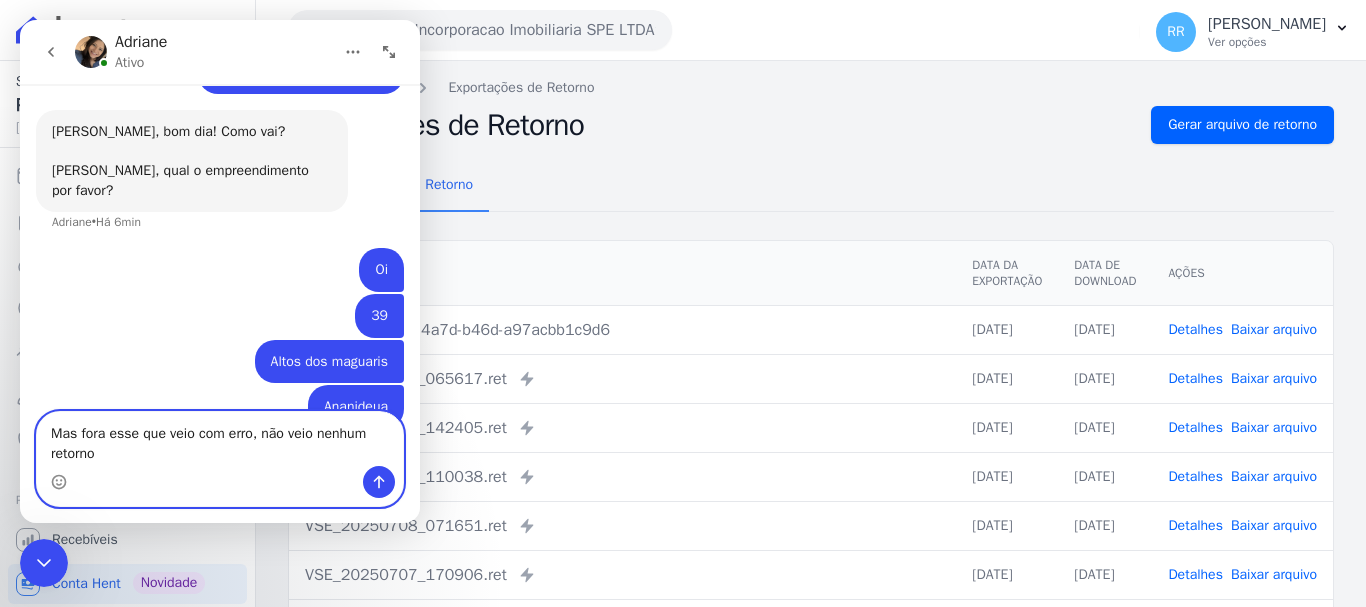 click on "Mas fora esse que veio com erro, não veio nenhum retorno" at bounding box center (220, 439) 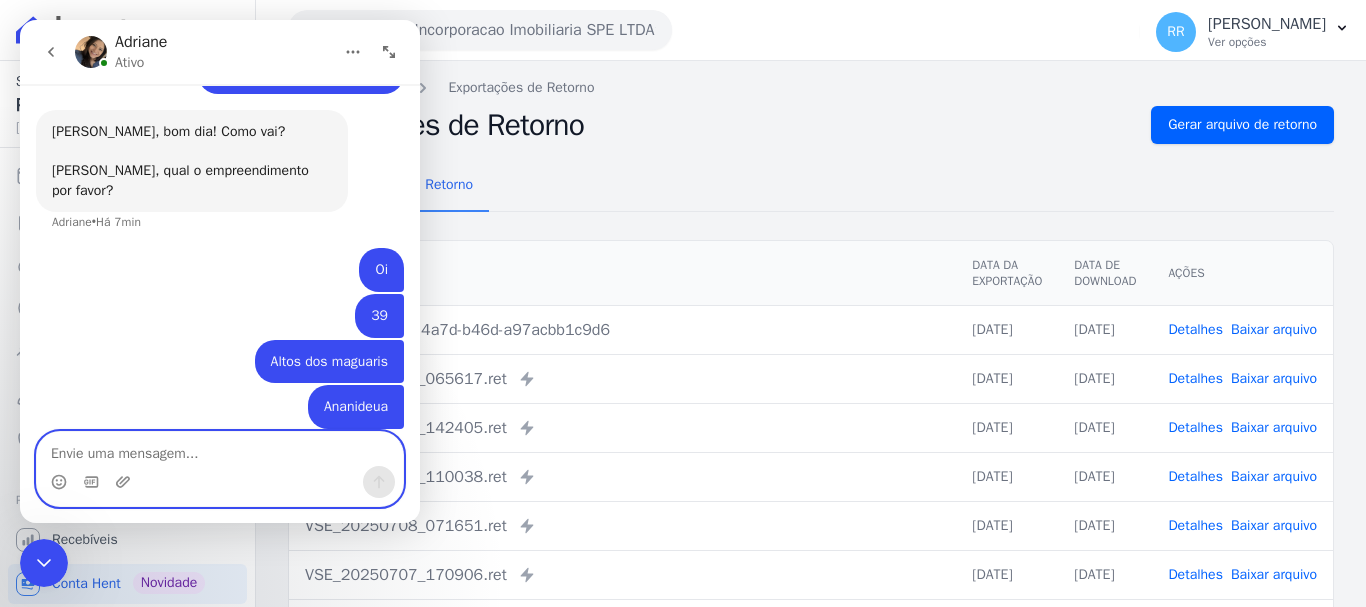 scroll, scrollTop: 529, scrollLeft: 0, axis: vertical 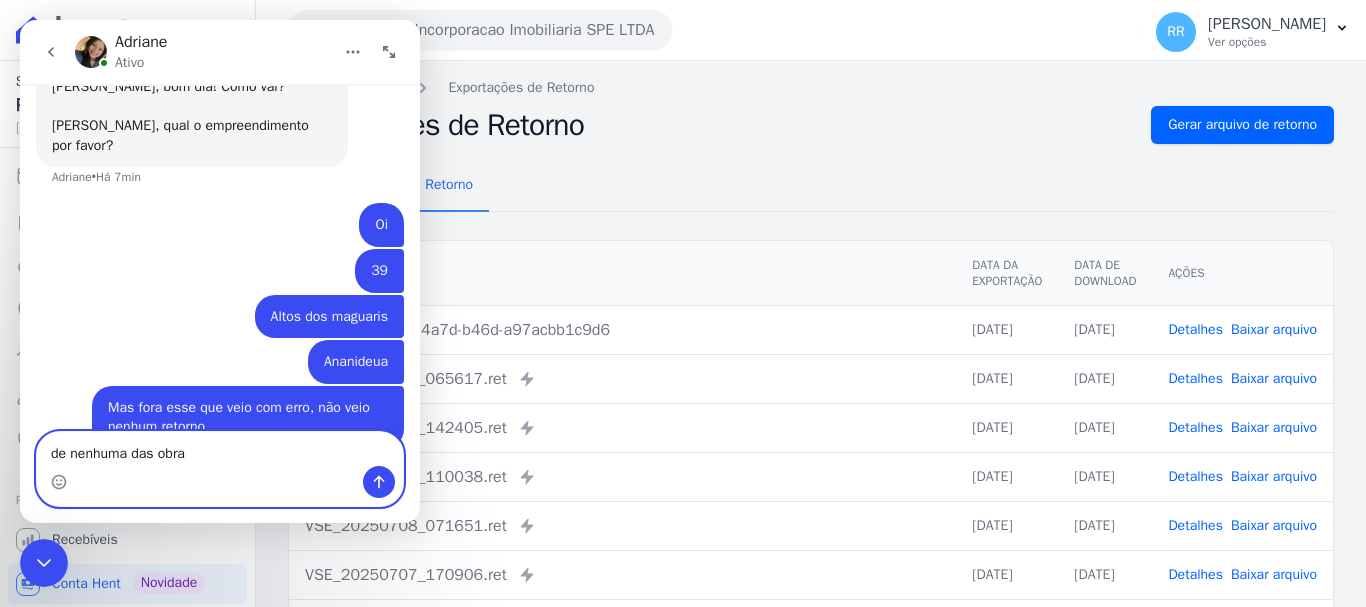 type on "de nenhuma das obras" 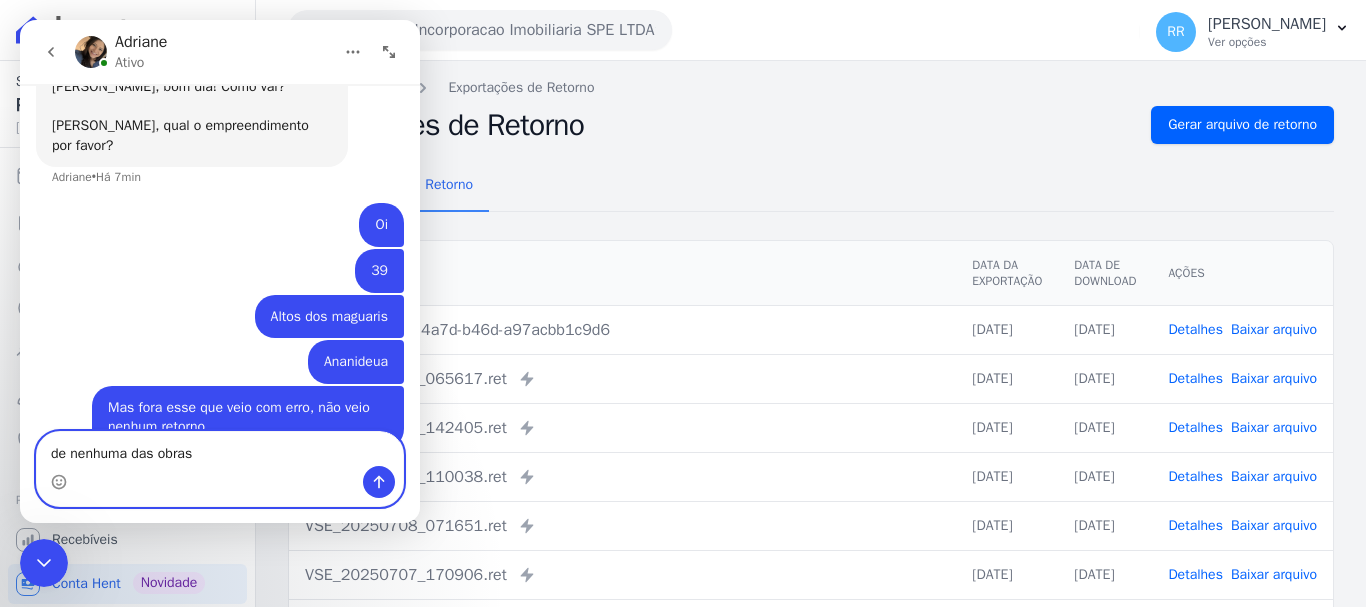 type 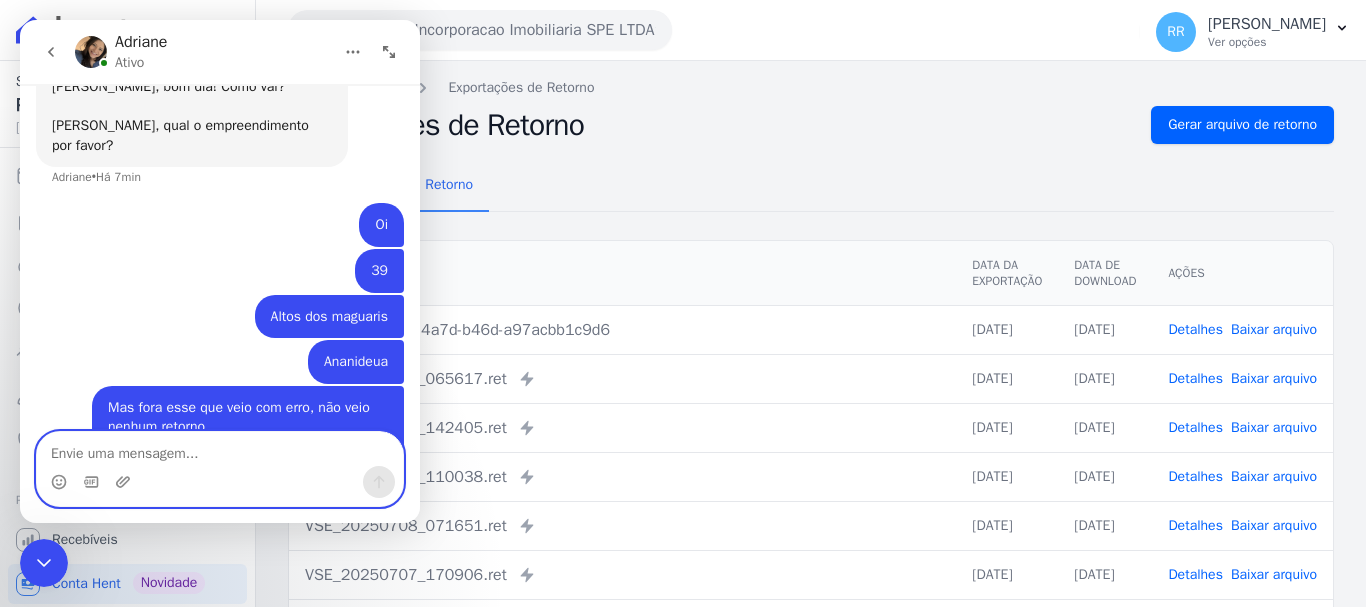 scroll, scrollTop: 574, scrollLeft: 0, axis: vertical 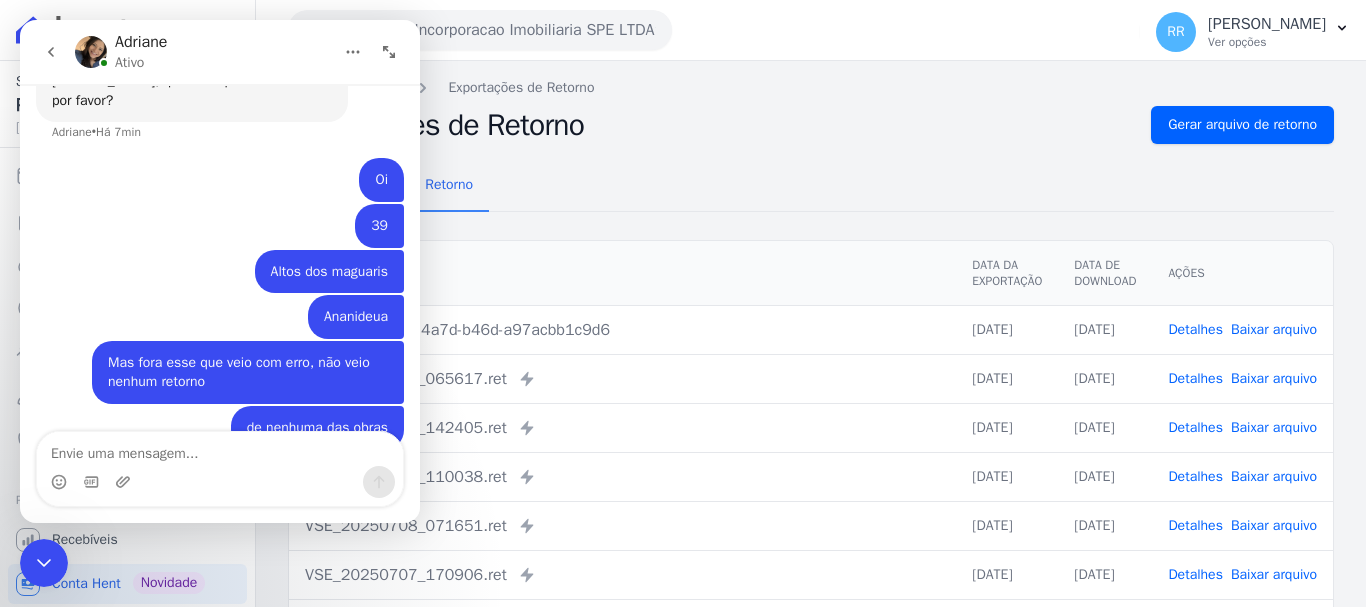 click on "Não há itens para serem exportados
Troca de Arquivos
Exportações de Retorno
Exportações de Retorno
Gerar arquivo de retorno
Remessa
Retorno
Arquivo
Data da Exportação
Data de Download
Ações
Detalhes" at bounding box center (811, 472) 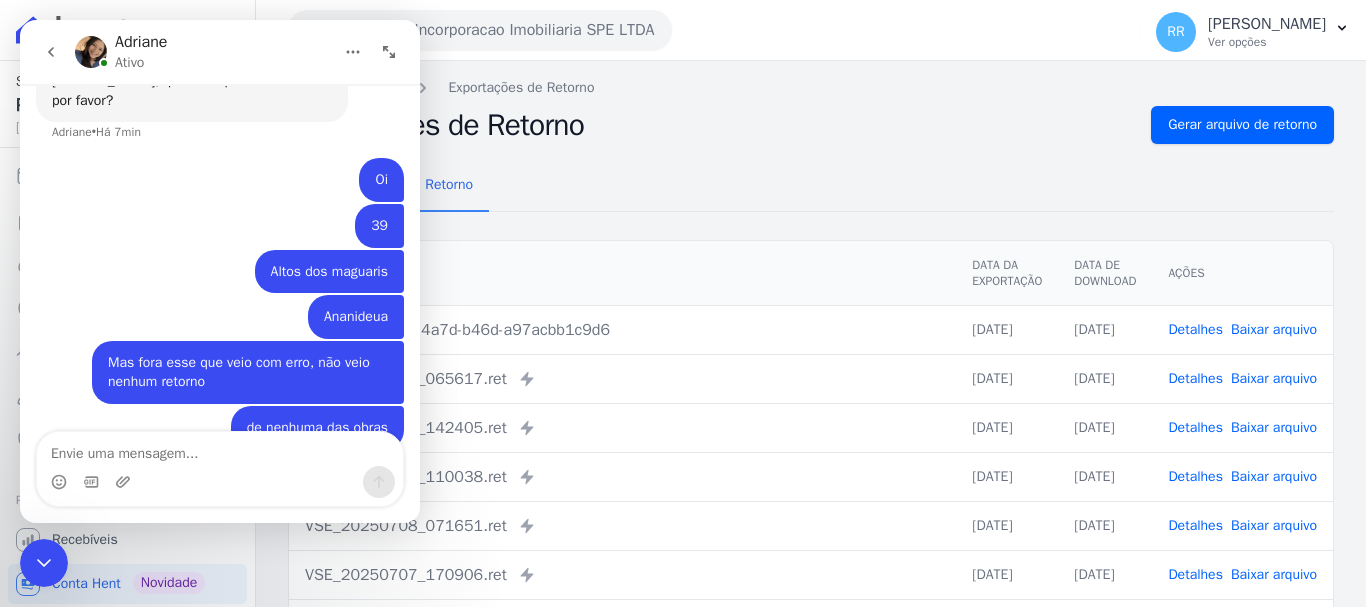 click 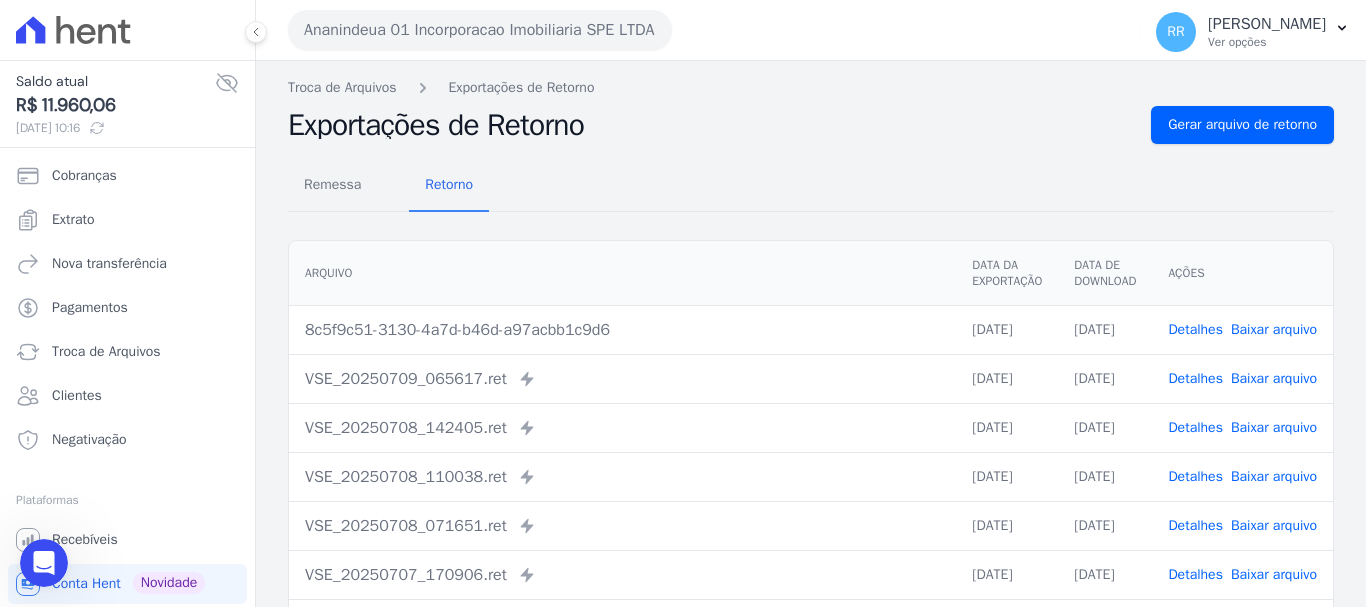 click on "Remessa
Retorno" at bounding box center [811, 186] 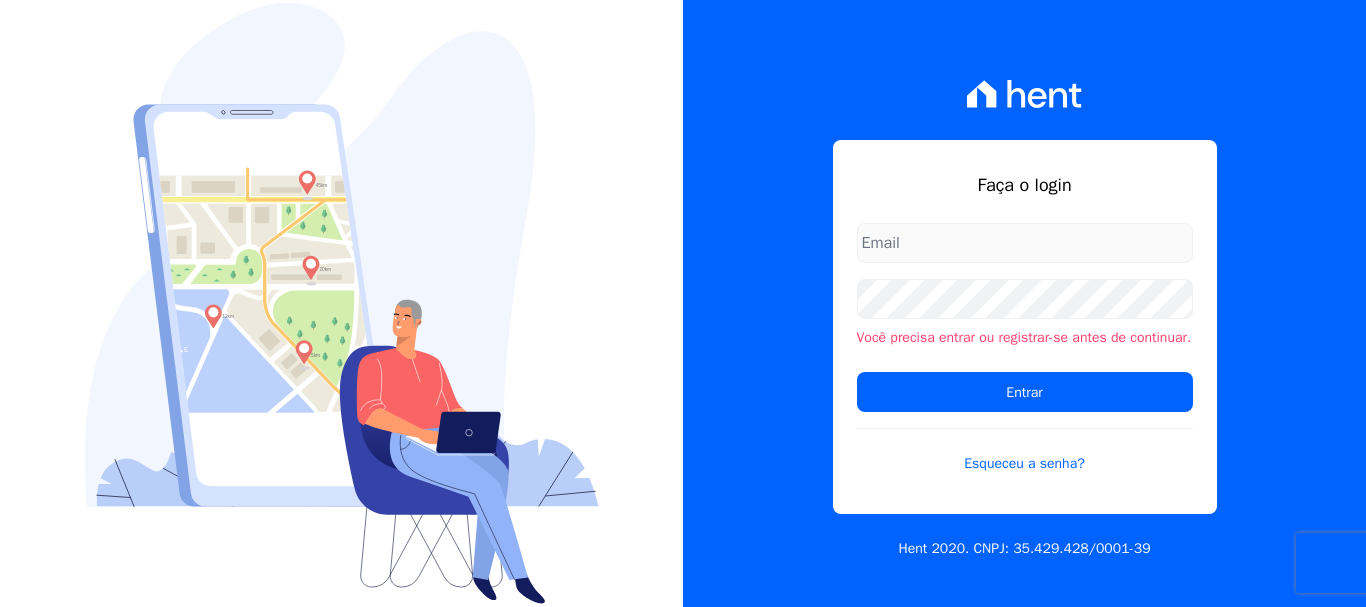 scroll, scrollTop: 0, scrollLeft: 0, axis: both 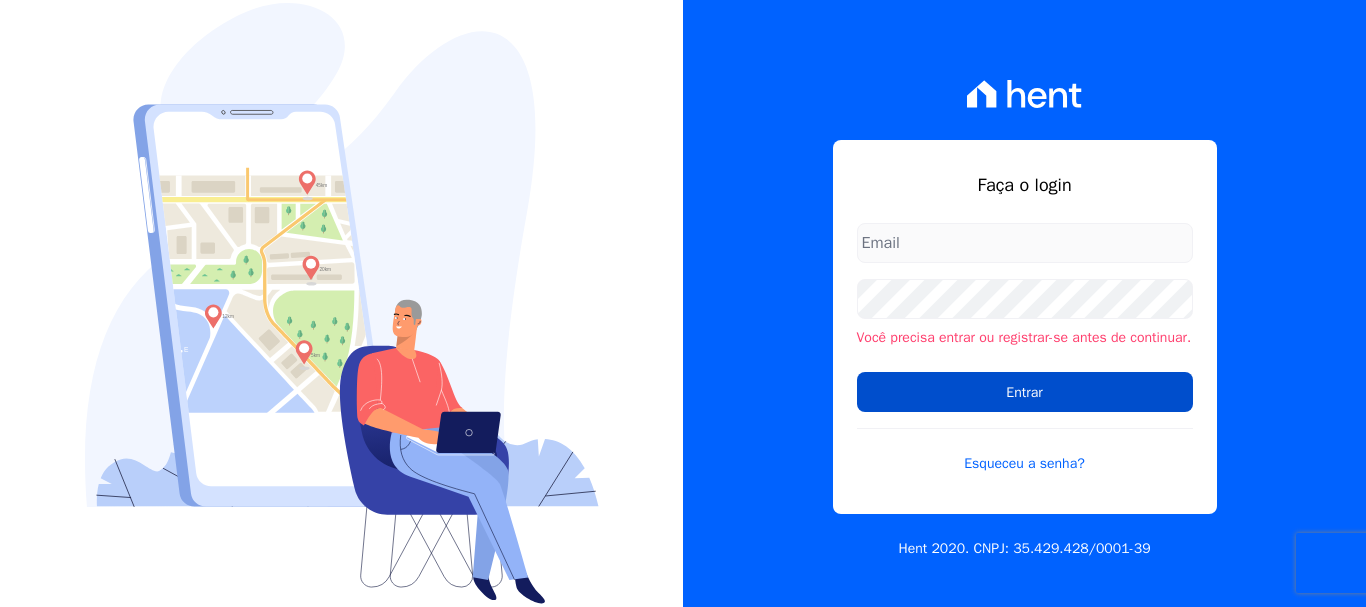 type on "[PERSON_NAME][EMAIL_ADDRESS][PERSON_NAME][DOMAIN_NAME]" 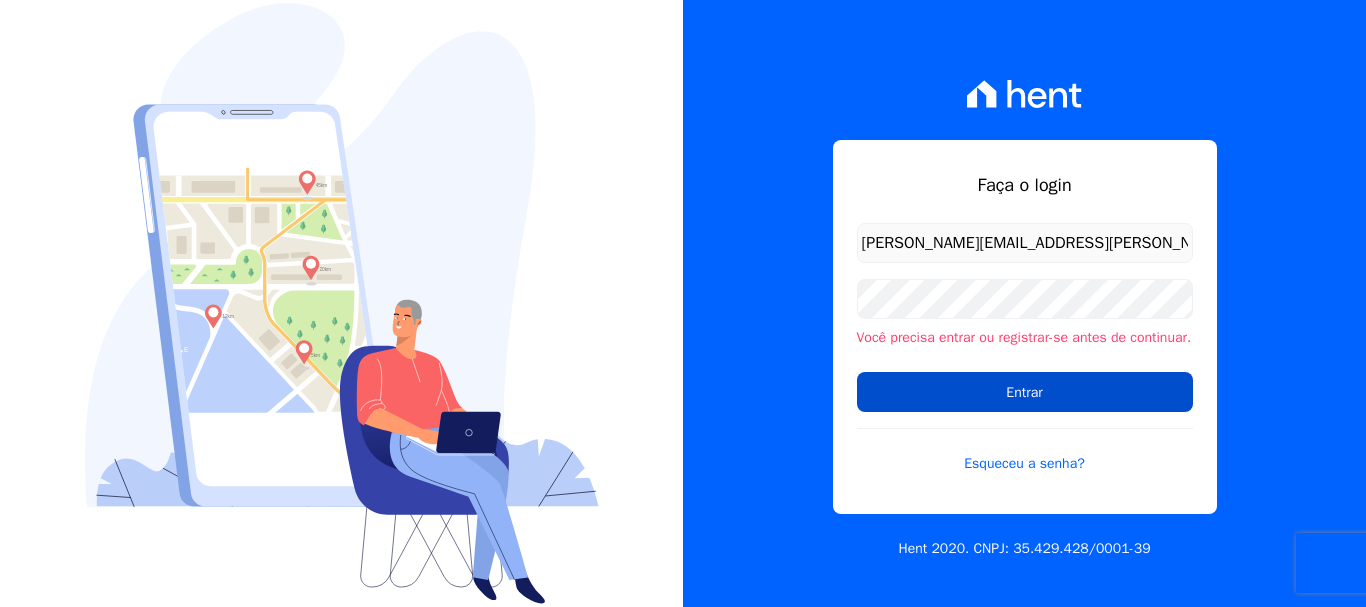 click on "Entrar" at bounding box center [1025, 392] 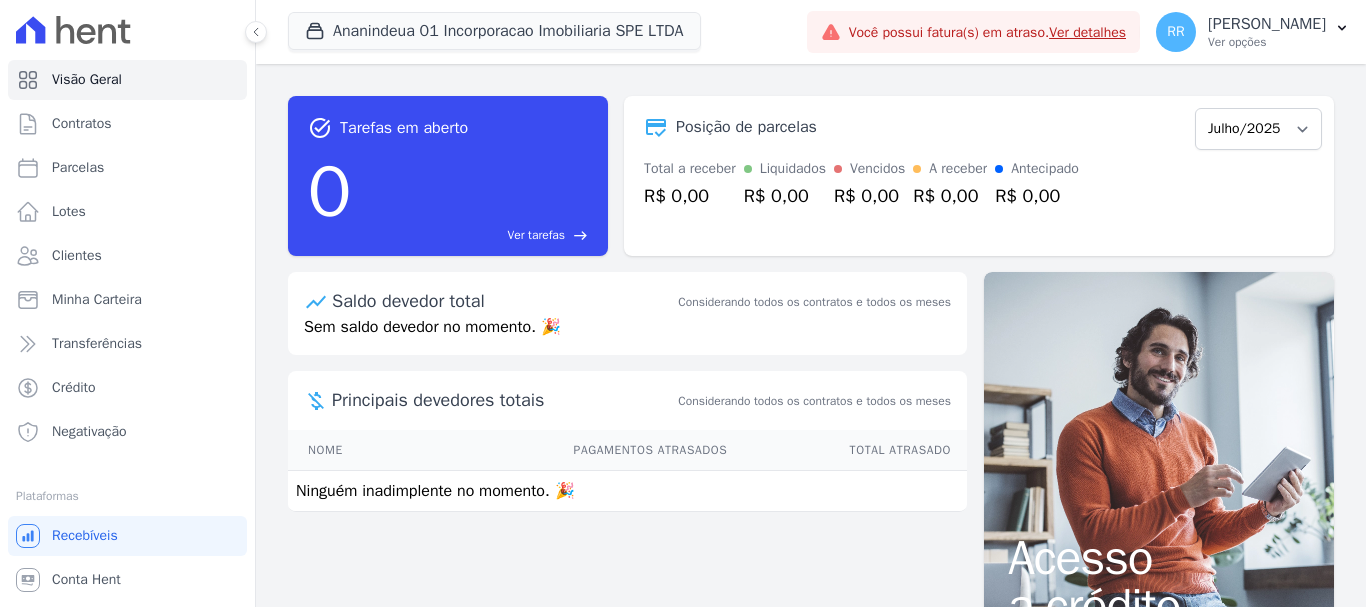 scroll, scrollTop: 0, scrollLeft: 0, axis: both 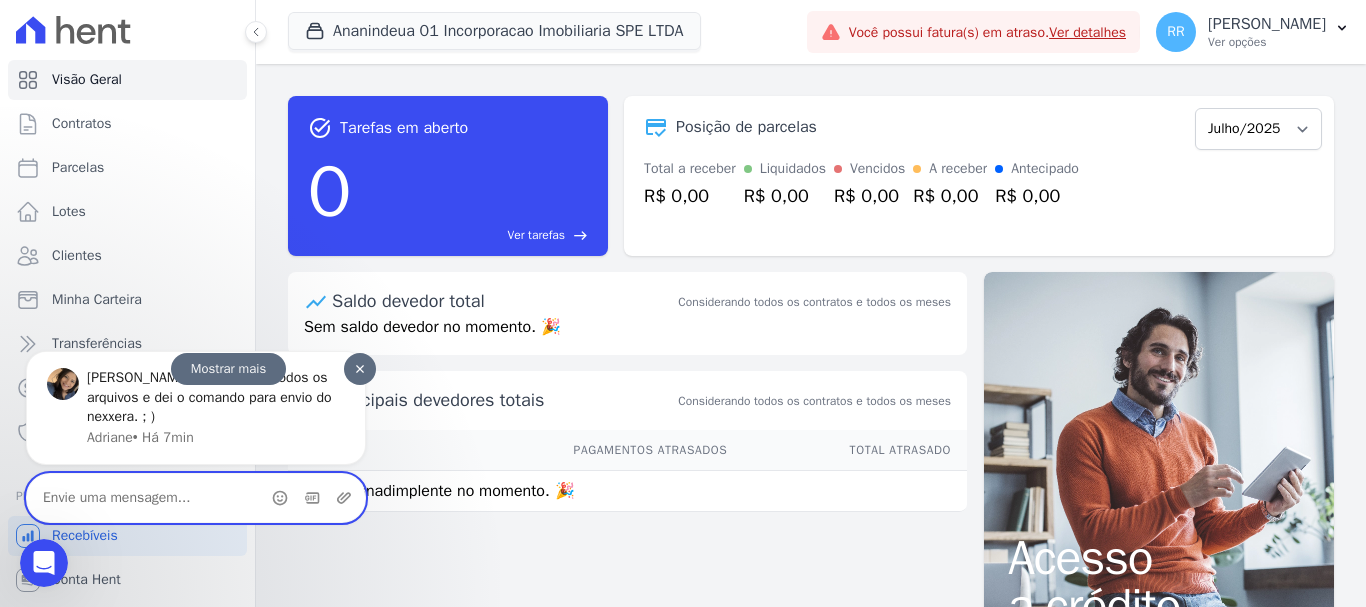 click at bounding box center (196, 497) 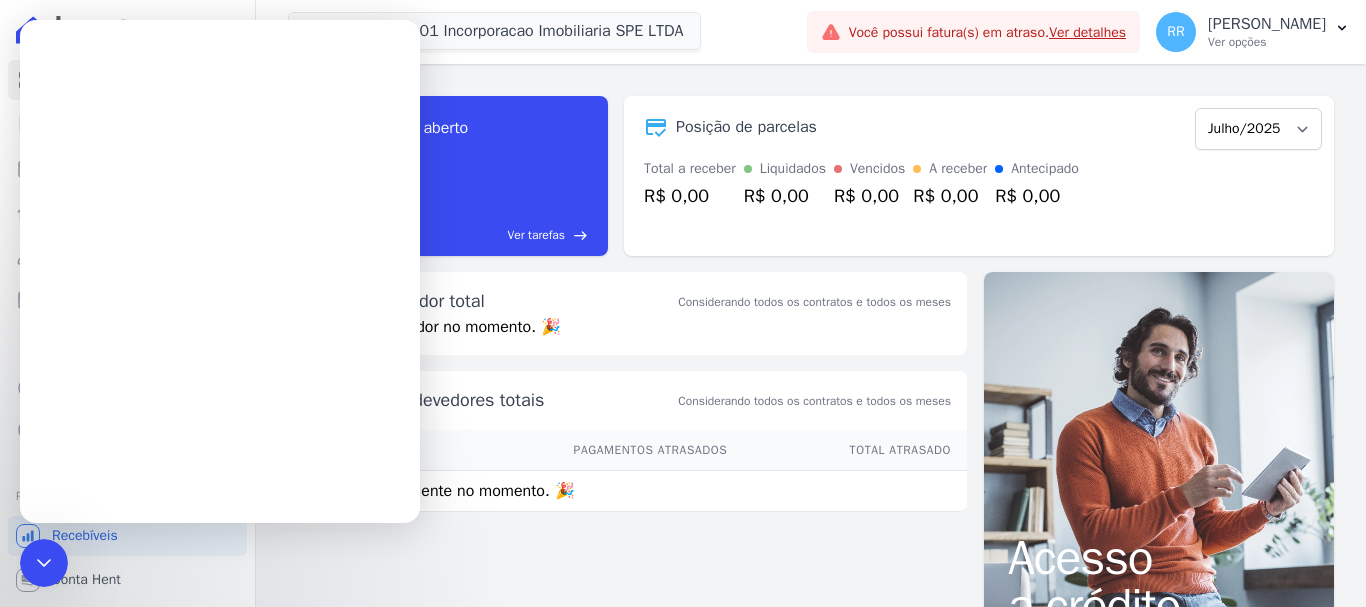 scroll, scrollTop: 0, scrollLeft: 0, axis: both 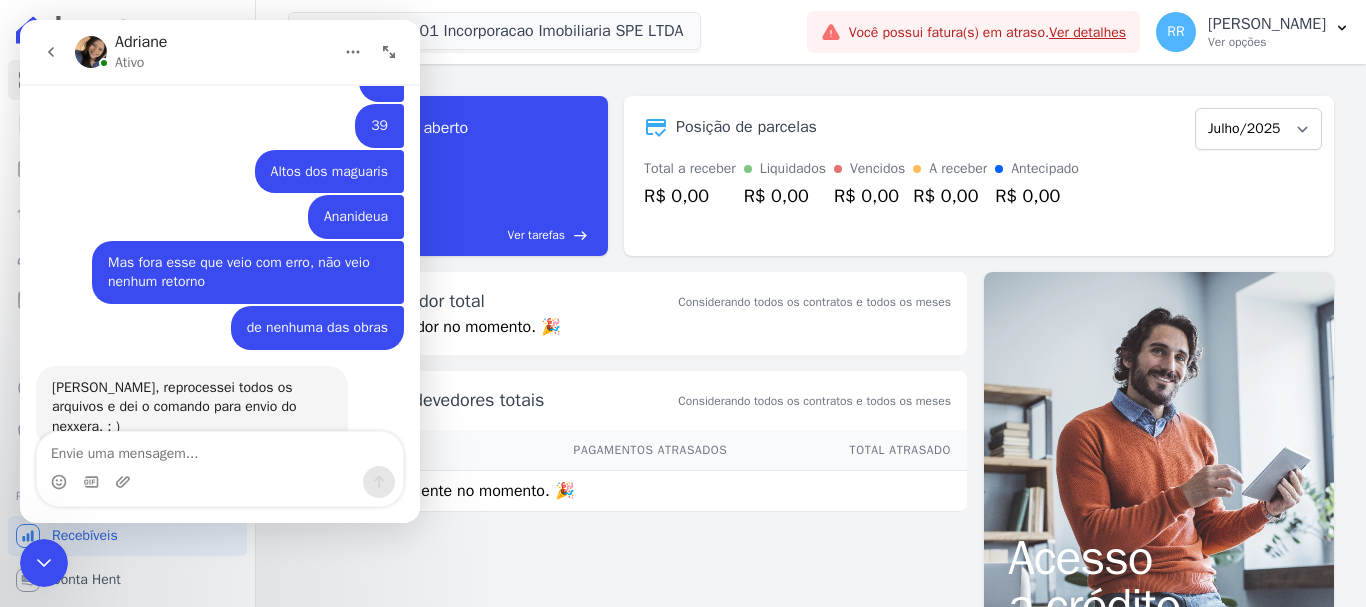 click on "task_alt
Tarefas em aberto
0
Ver tarefas
east
Posição de parcelas
Julho/2025
Total a receber
R$ 0,00
Liquidados
R$ 0,00
Vencidos
R$ 0,00
A receber
R$ 0,00
Antecipado
R$ 0,00
Saldo devedor total
Considerando todos os contratos e todos os meses
Sem saldo devedor no momento. 🎉
Nome" at bounding box center (811, 335) 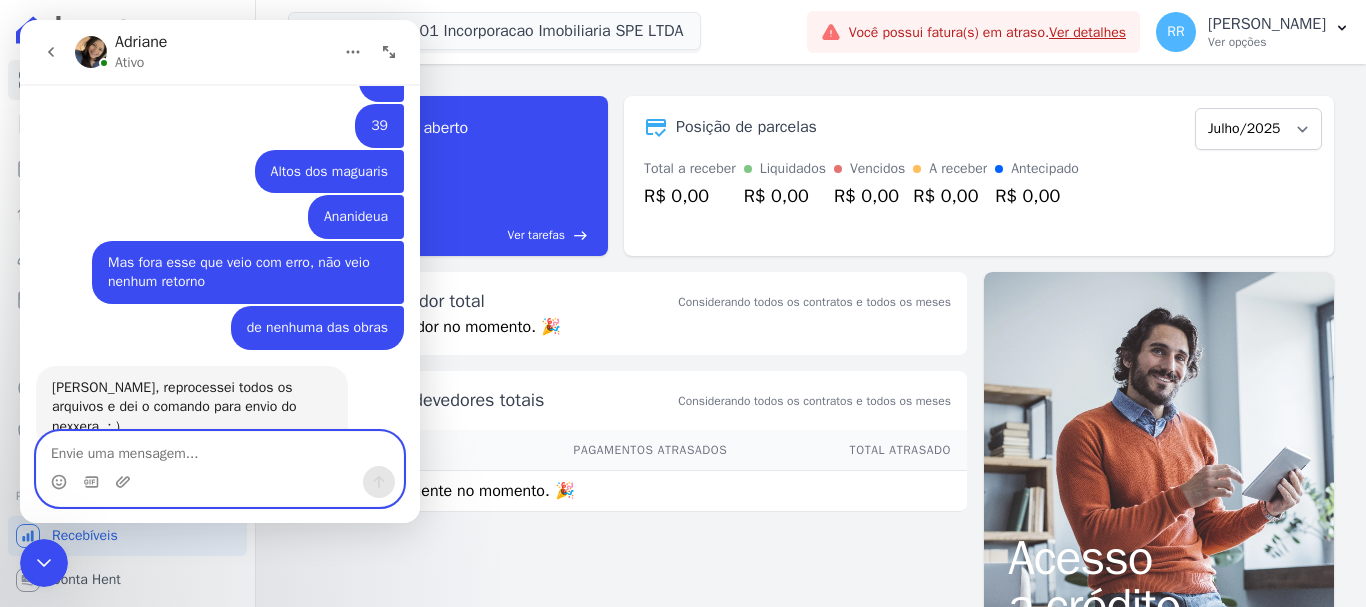click at bounding box center (220, 449) 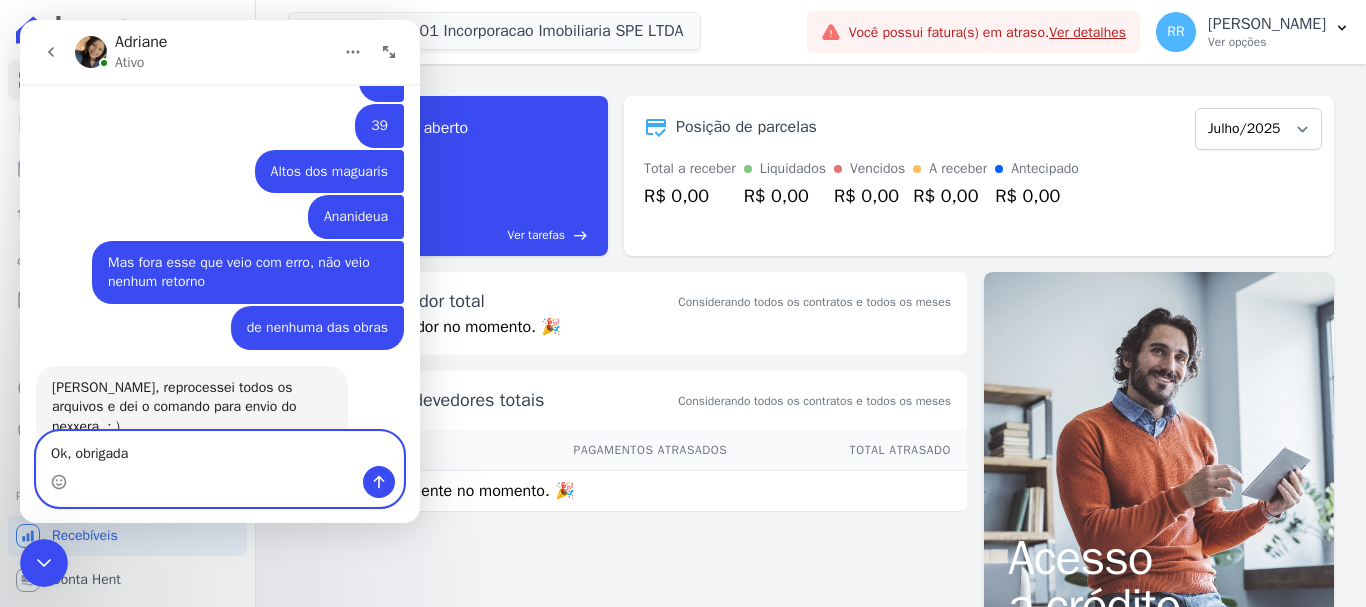 type on "Ok, obrigada" 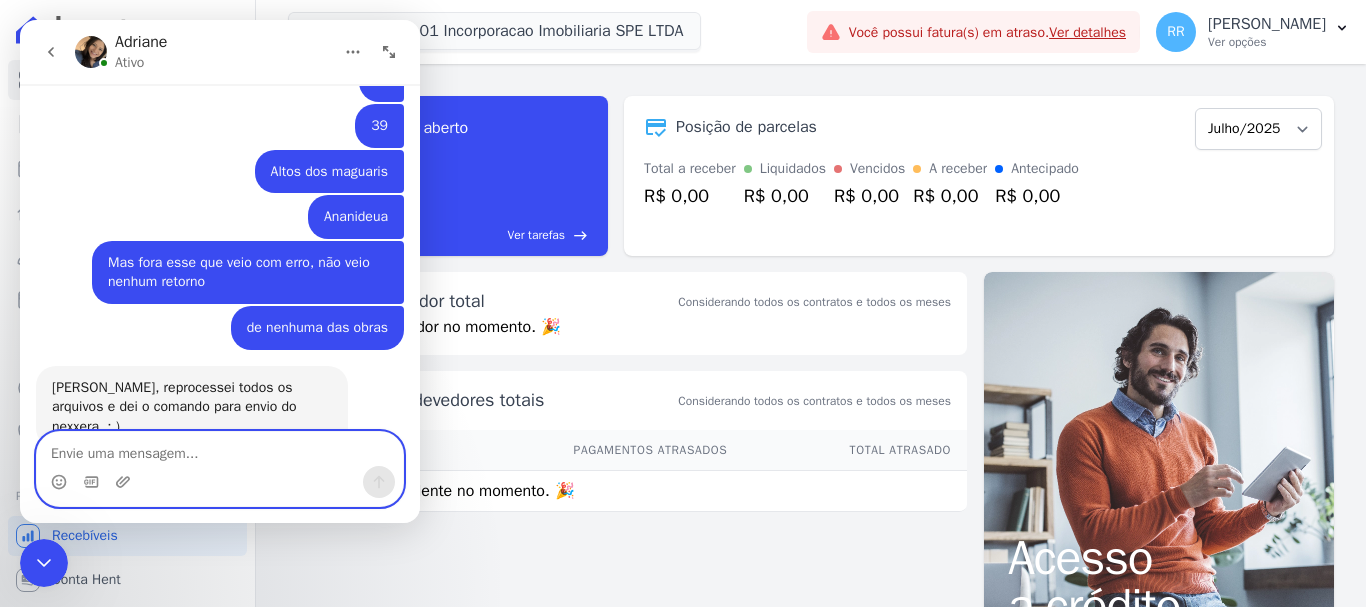 scroll, scrollTop: 713, scrollLeft: 0, axis: vertical 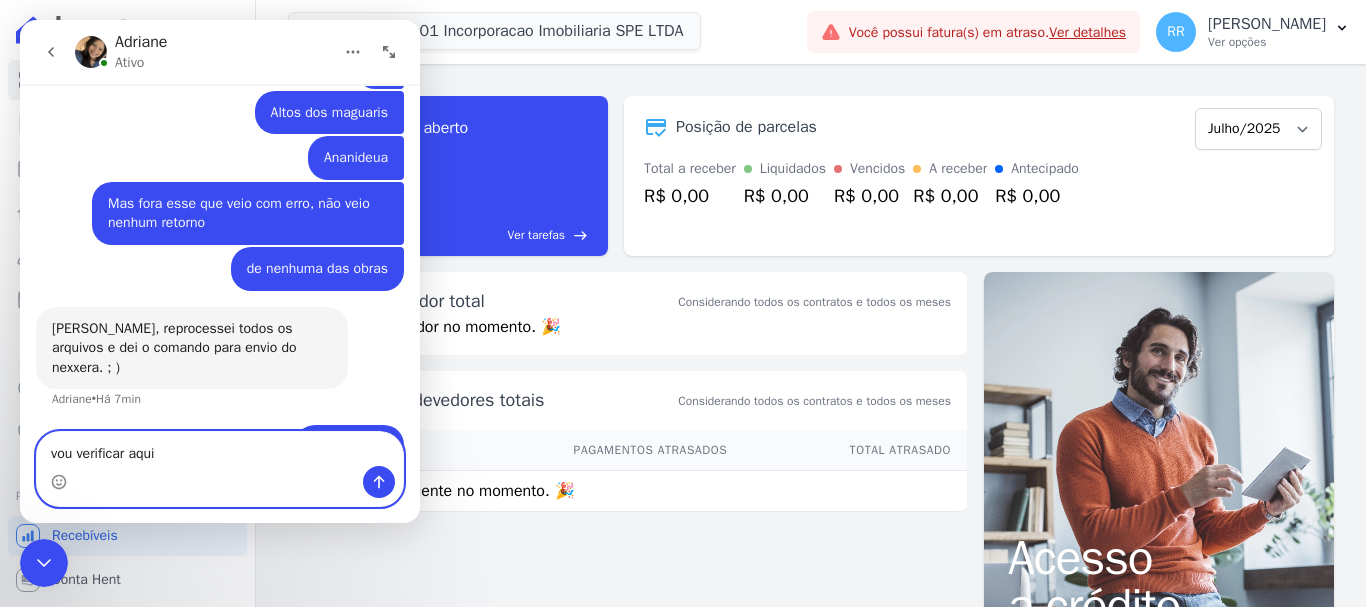 type on "vou verificar aqui" 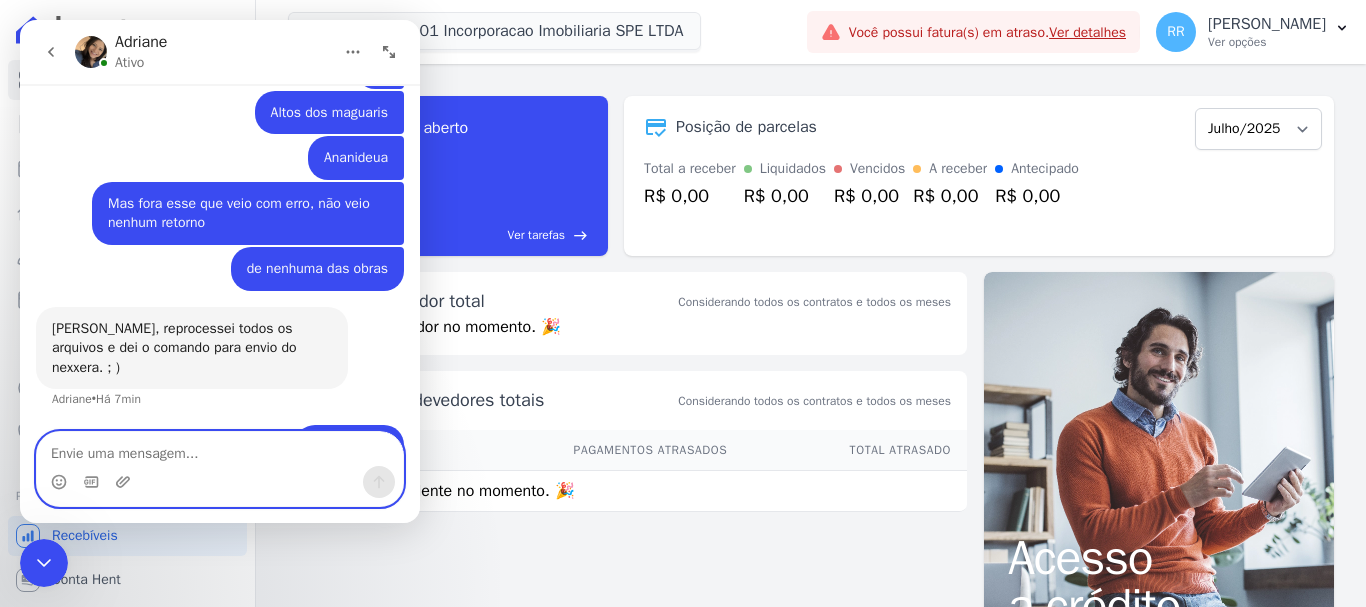 scroll, scrollTop: 759, scrollLeft: 0, axis: vertical 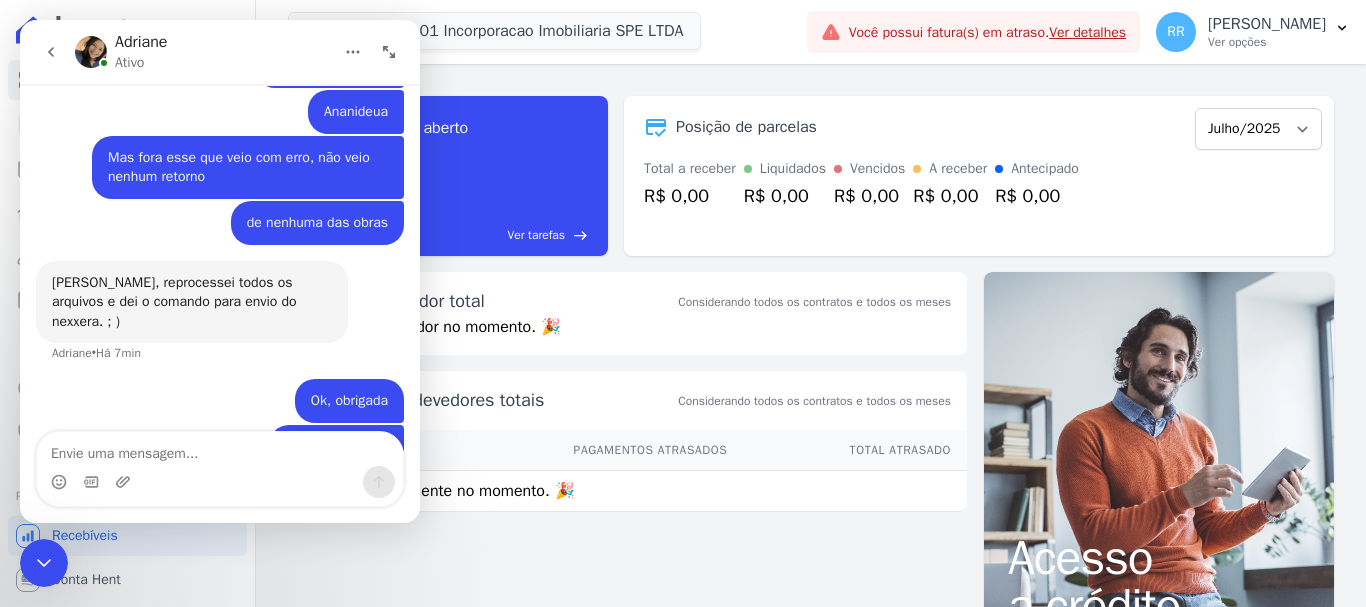click on "Saldo devedor total
Considerando todos os contratos e todos os meses
Sem saldo devedor no momento. 🎉
Principais devedores totais
Considerando todos os contratos e todos os meses
Nome
Pagamentos Atrasados
Total Atrasado
Ninguém inadimplente no momento. 🎉" at bounding box center (627, 408) 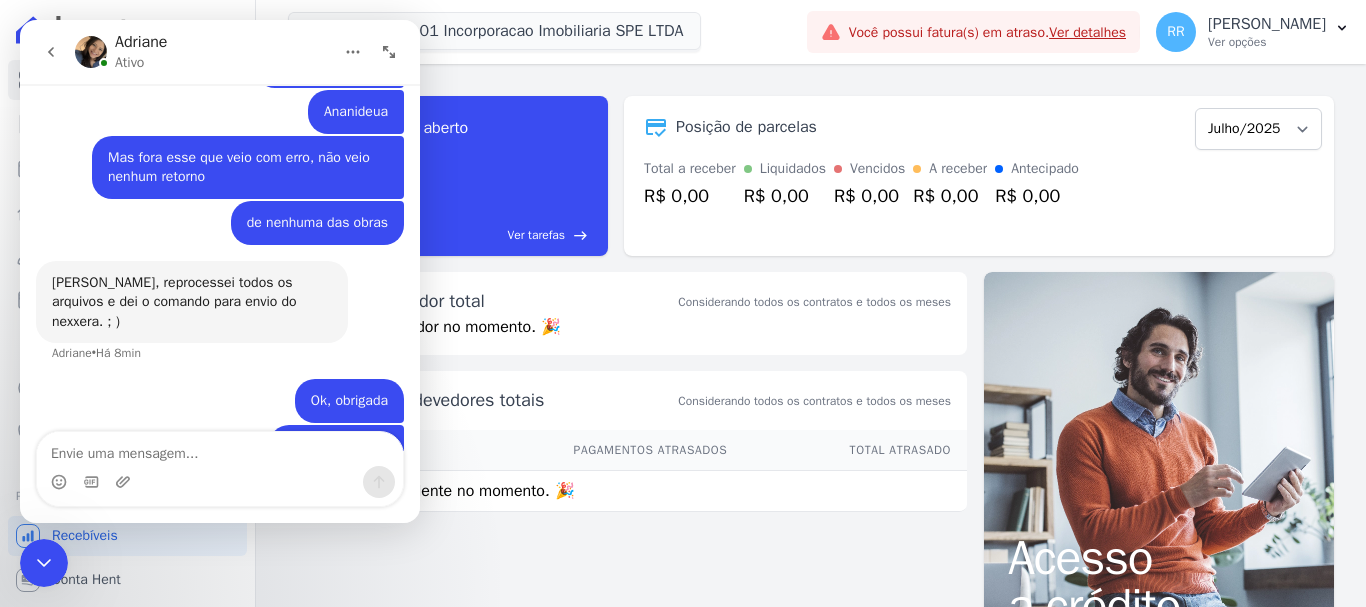 click 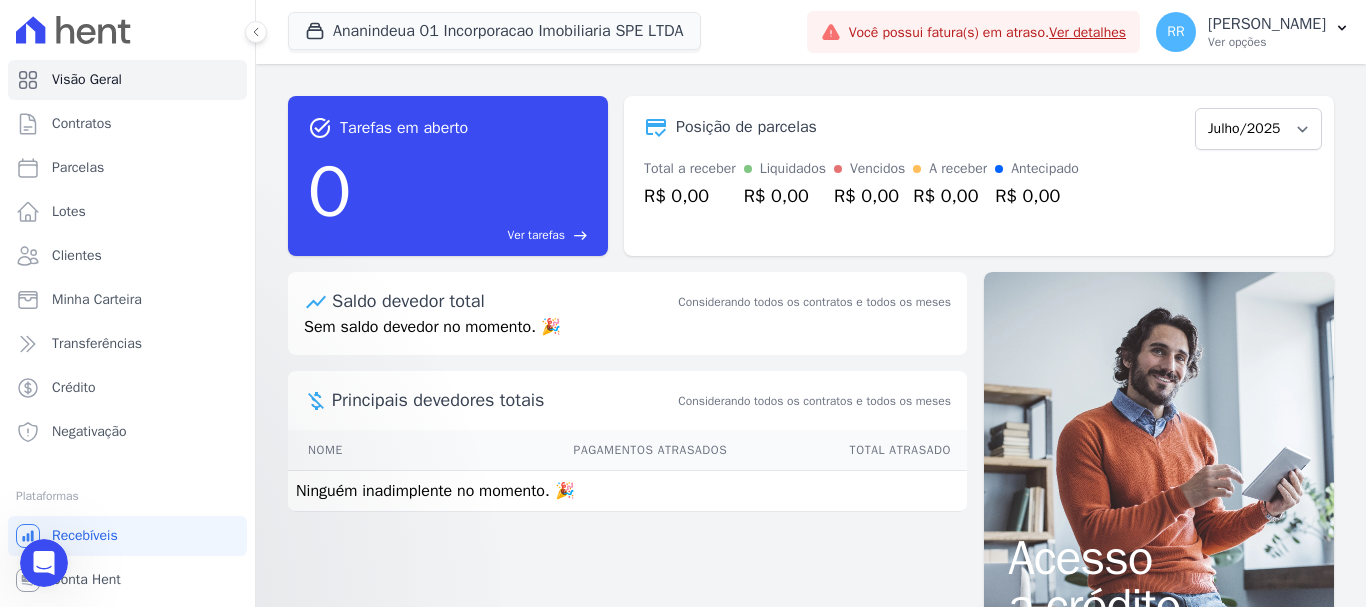 scroll, scrollTop: 0, scrollLeft: 0, axis: both 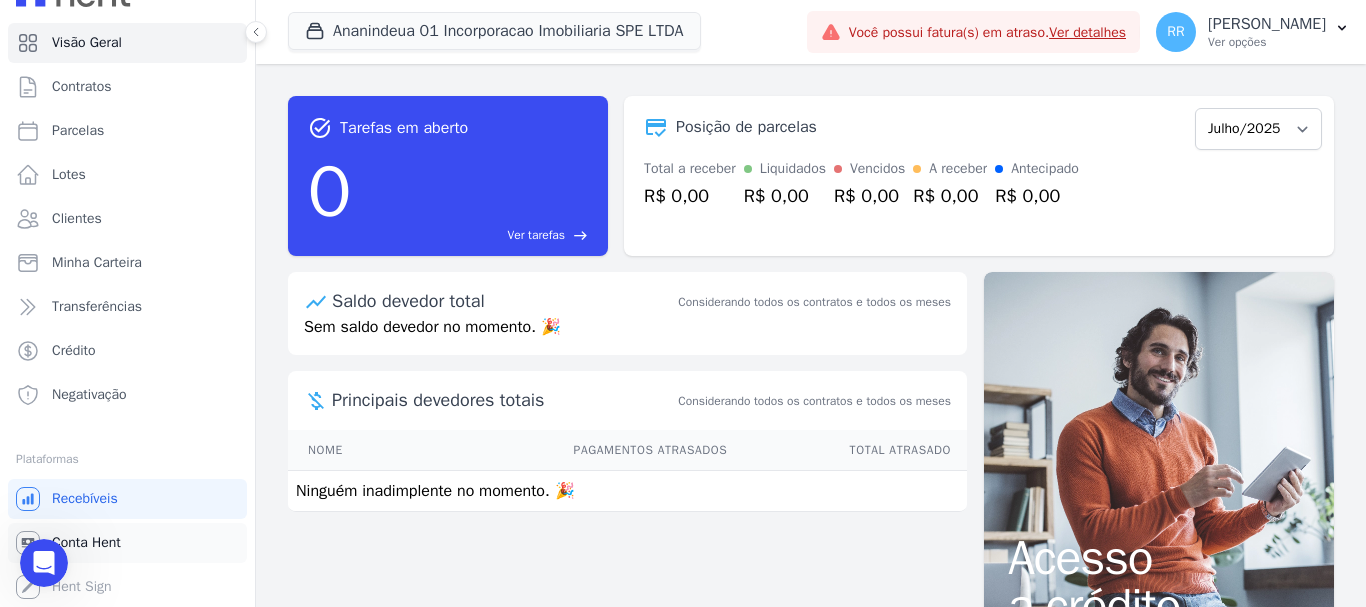 click on "Conta Hent" at bounding box center [86, 543] 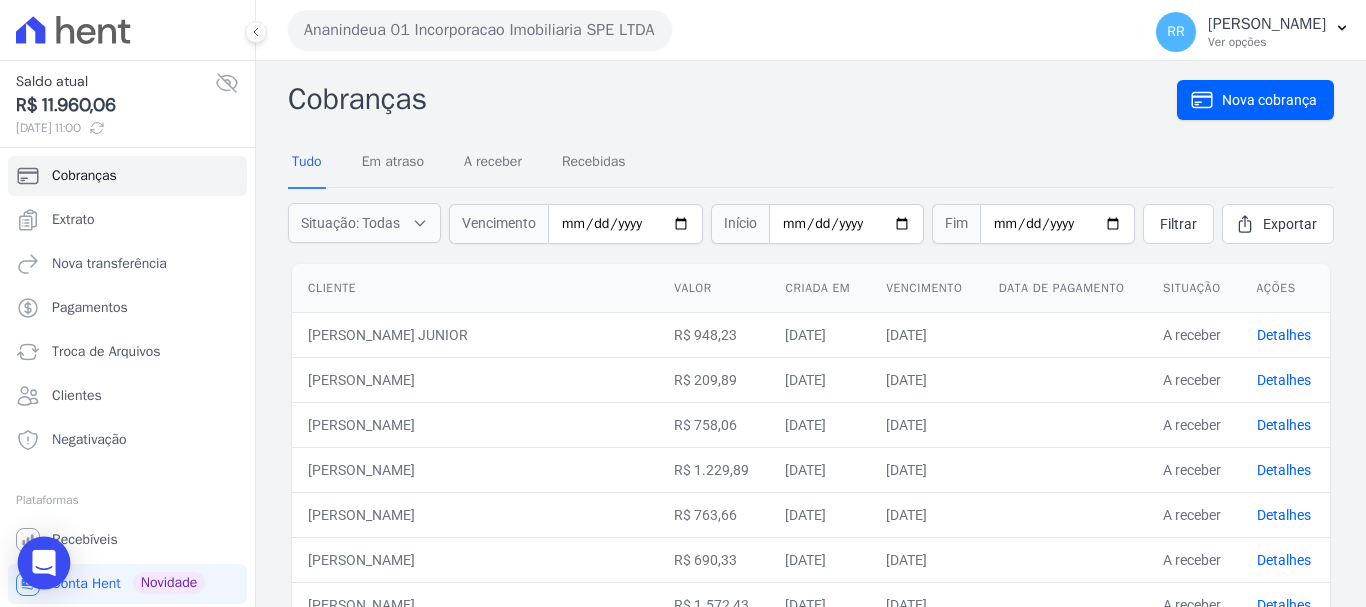 click 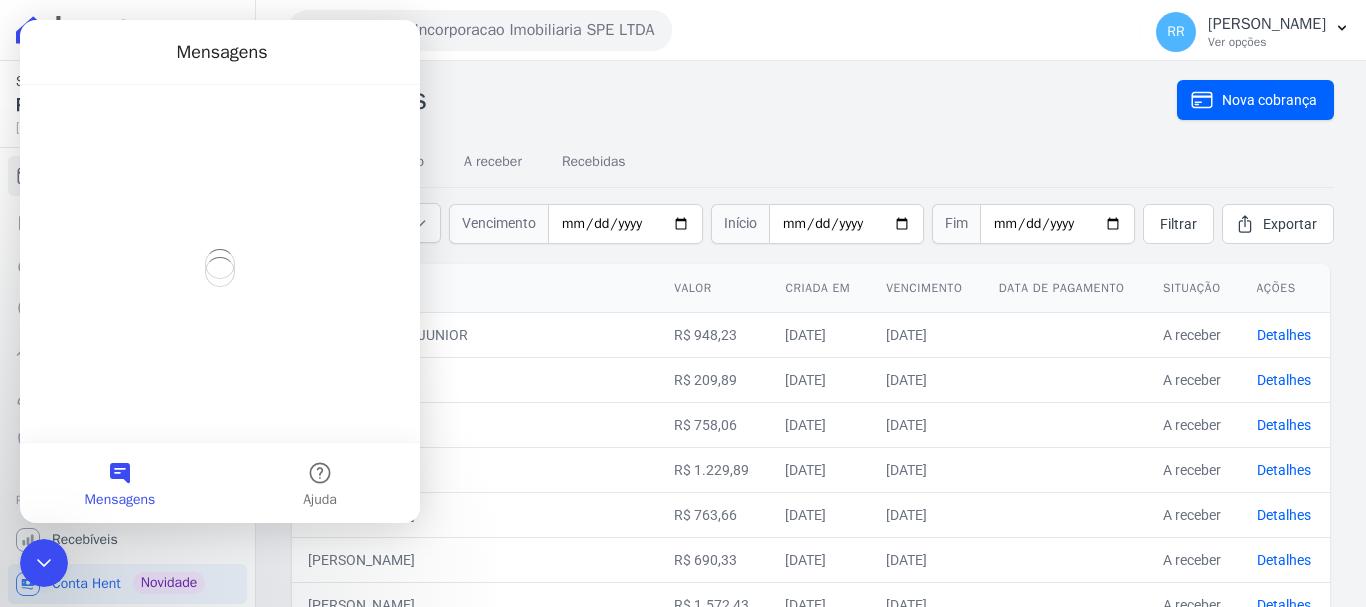 scroll, scrollTop: 0, scrollLeft: 0, axis: both 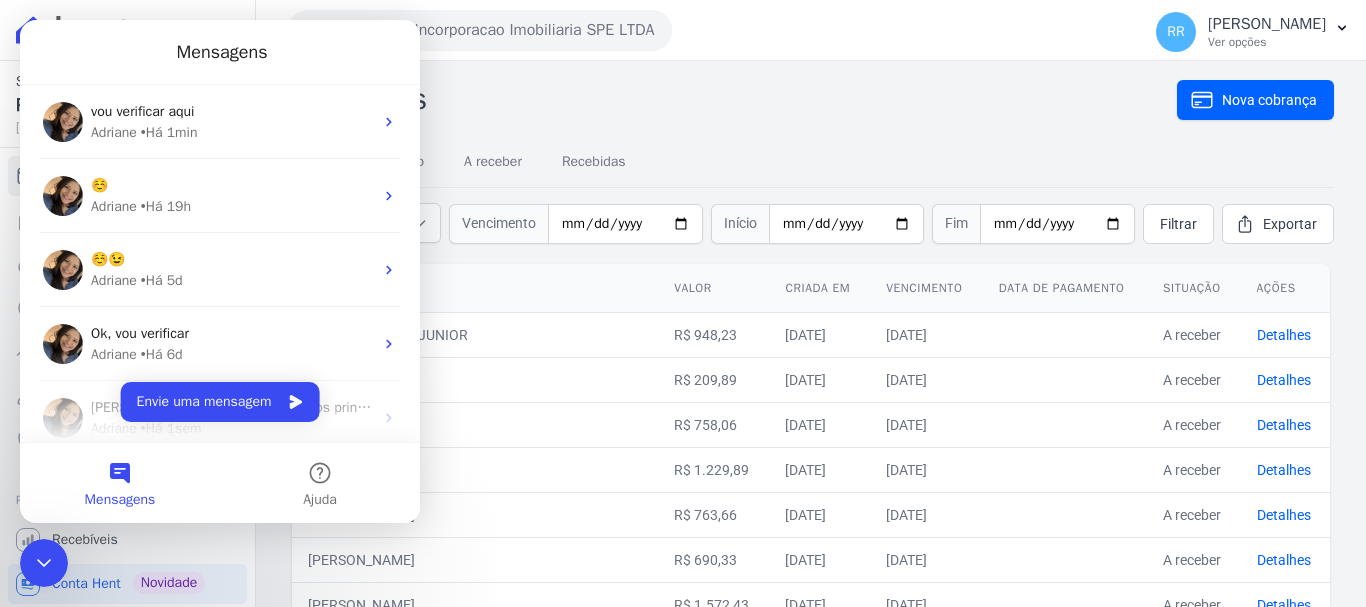 click on "Mensagens" at bounding box center [120, 483] 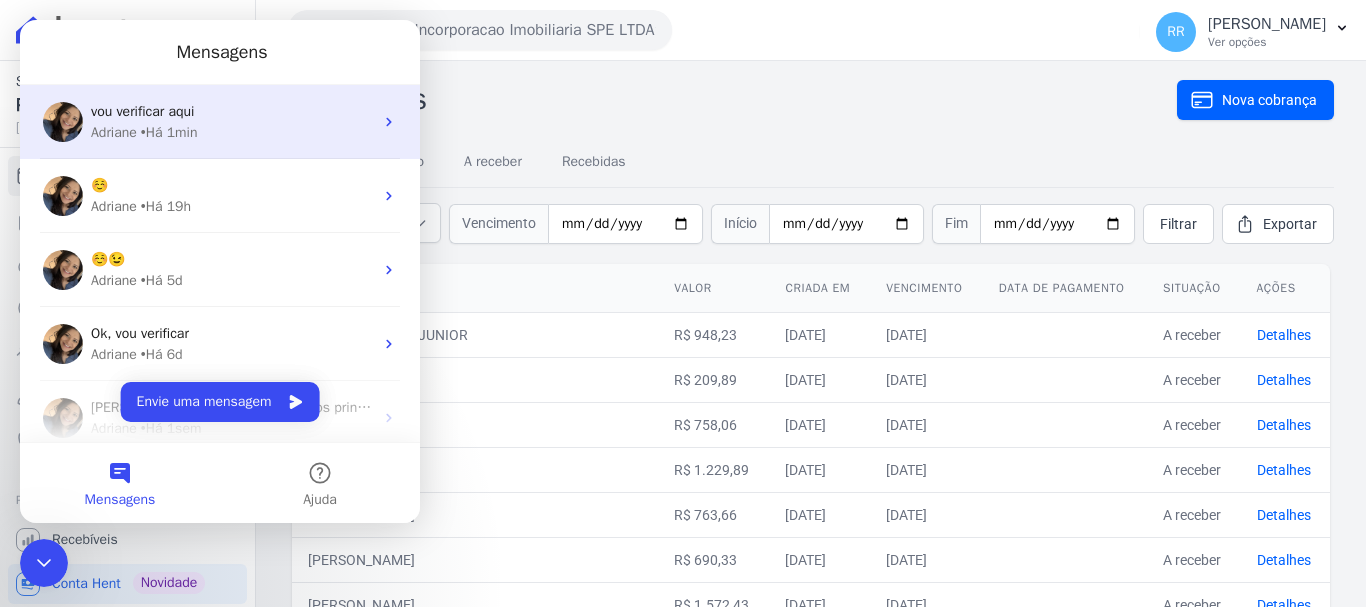 click on "vou verificar aqui Adriane •  Há 1min" at bounding box center (220, 122) 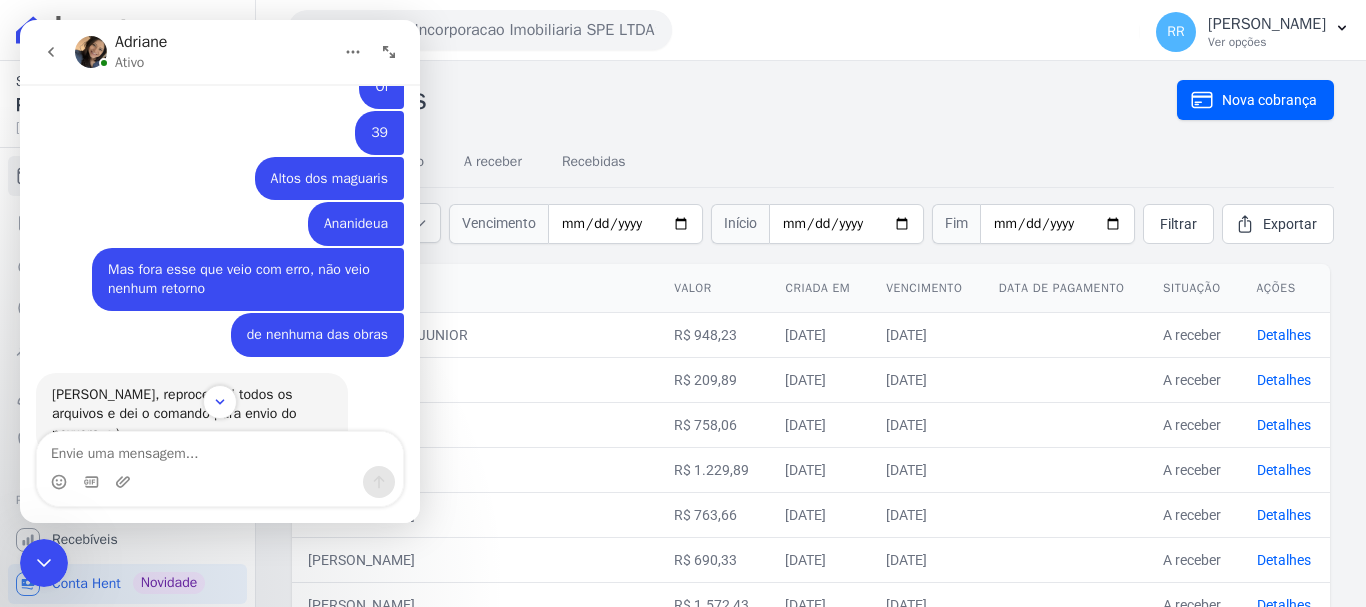 scroll, scrollTop: 759, scrollLeft: 0, axis: vertical 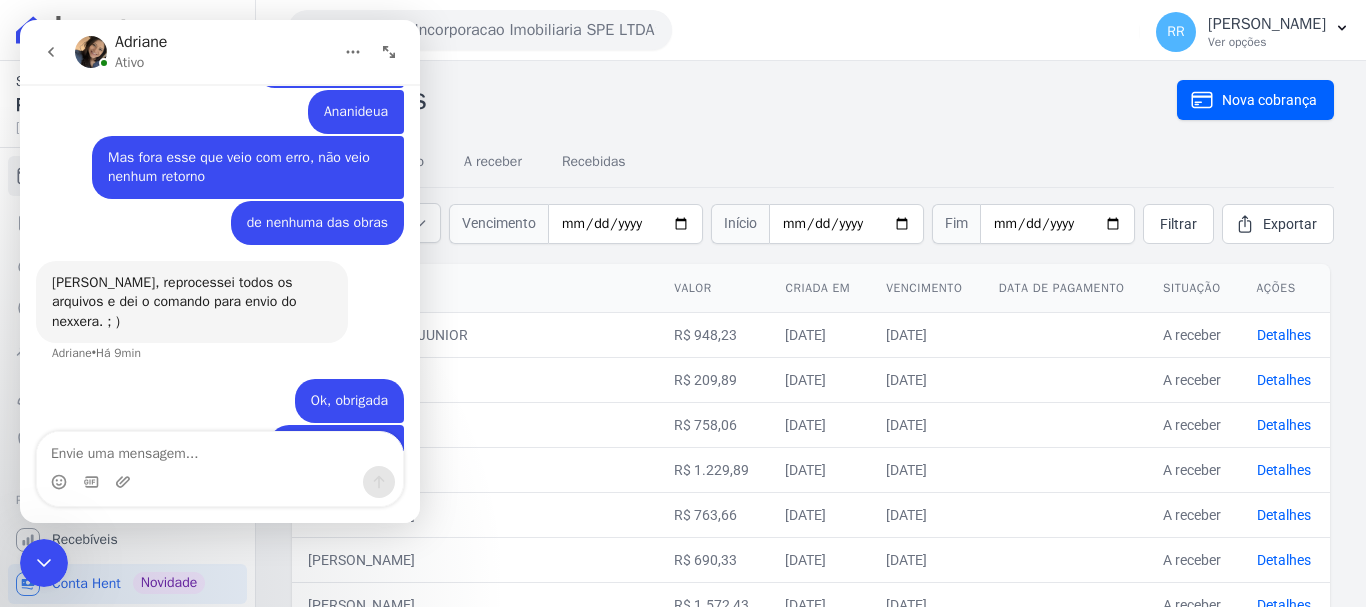 click on "Cobranças
Nova cobrança
Tudo
Em atraso
A receber
Recebidas
Situação: Todas
Em atraso
A receber
Recebidas
Canceladas" at bounding box center [811, 795] 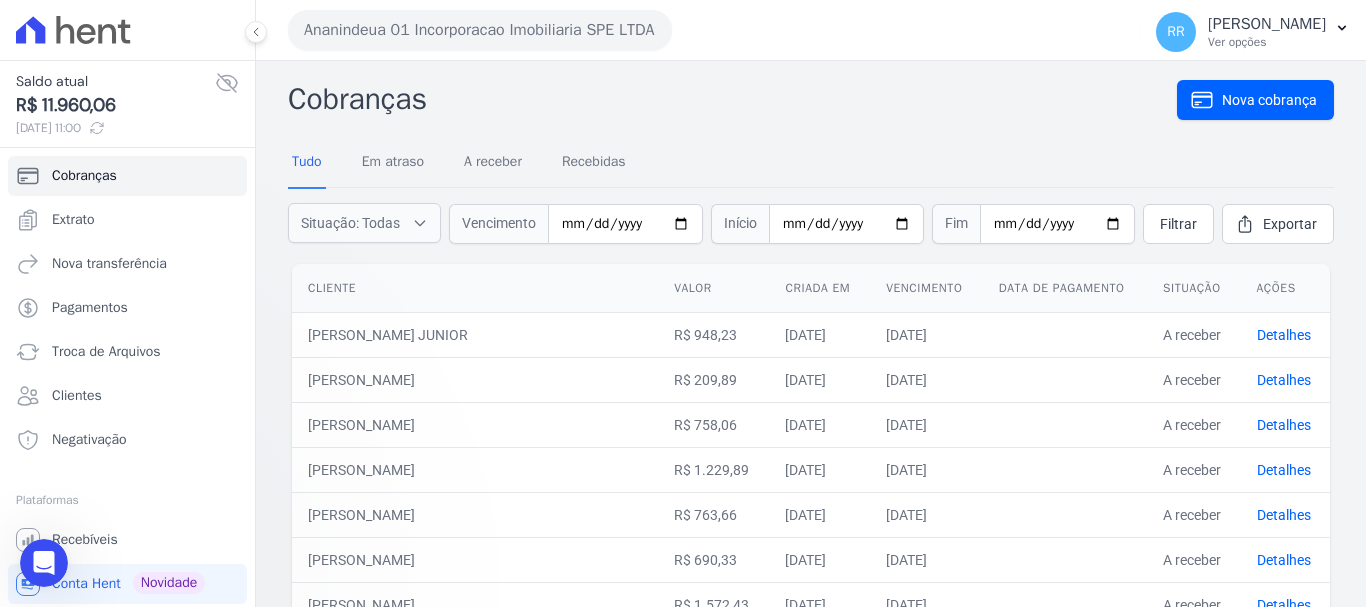 scroll, scrollTop: 0, scrollLeft: 0, axis: both 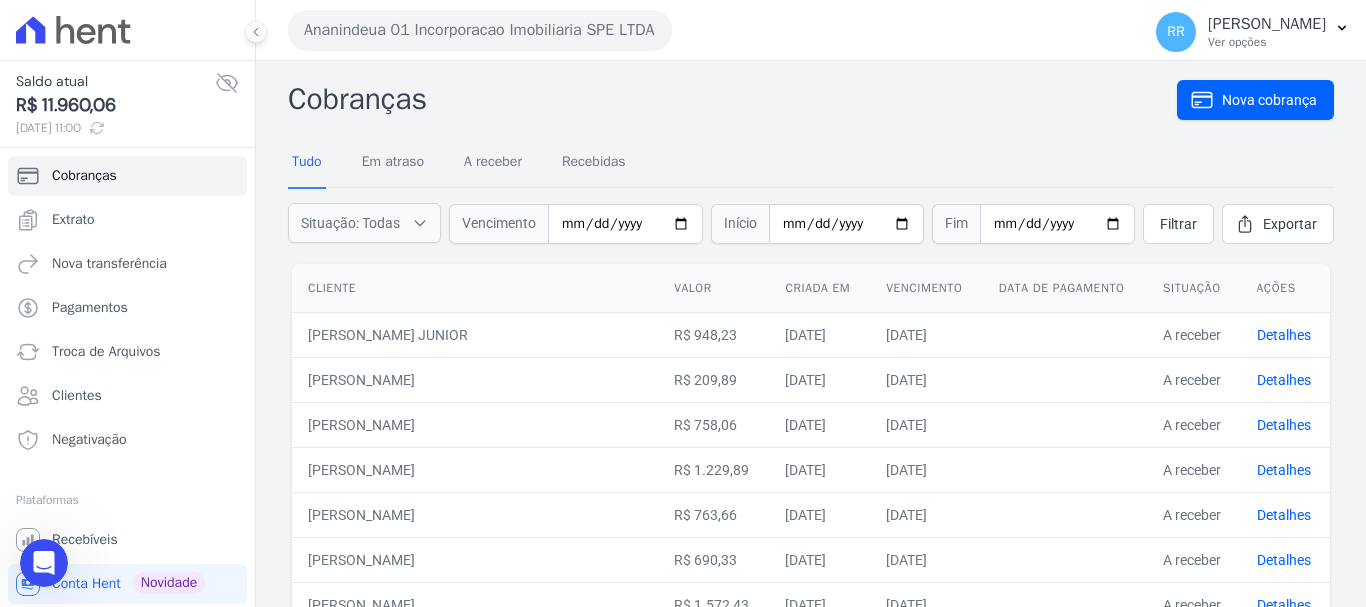 click on "Ananindeua 01 Incorporacao Imobiliaria SPE LTDA" at bounding box center [480, 30] 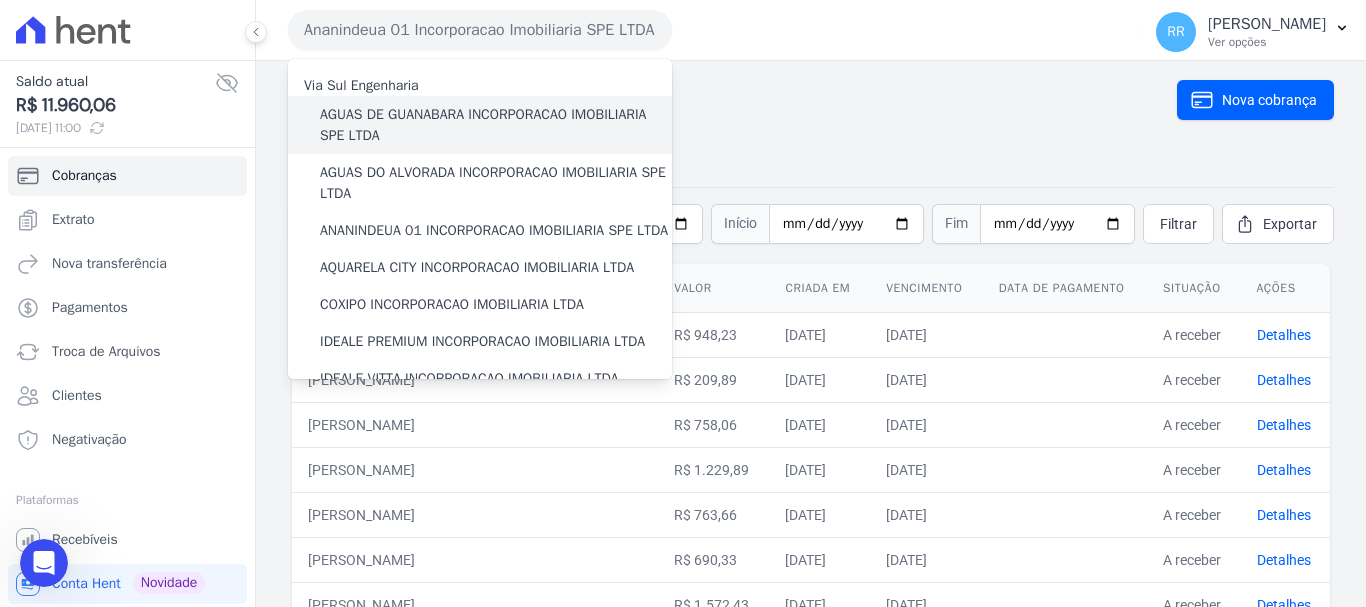 click on "AGUAS DE GUANABARA INCORPORACAO IMOBILIARIA SPE LTDA" at bounding box center [496, 125] 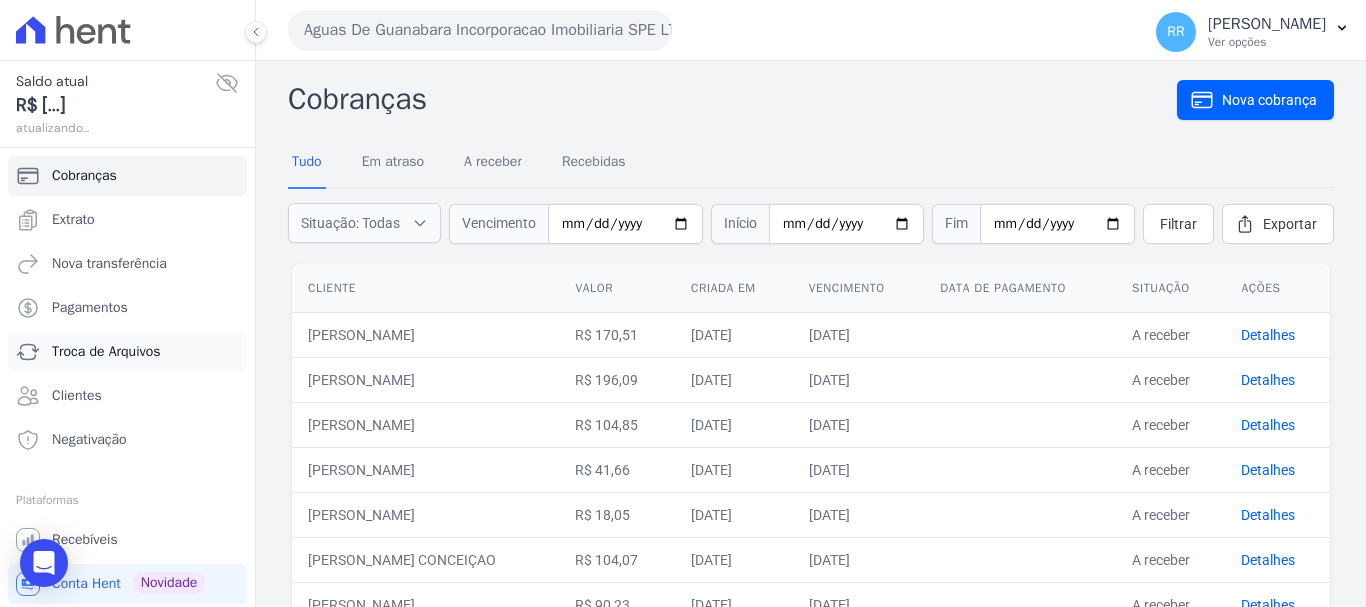 click on "Troca de Arquivos" at bounding box center [106, 352] 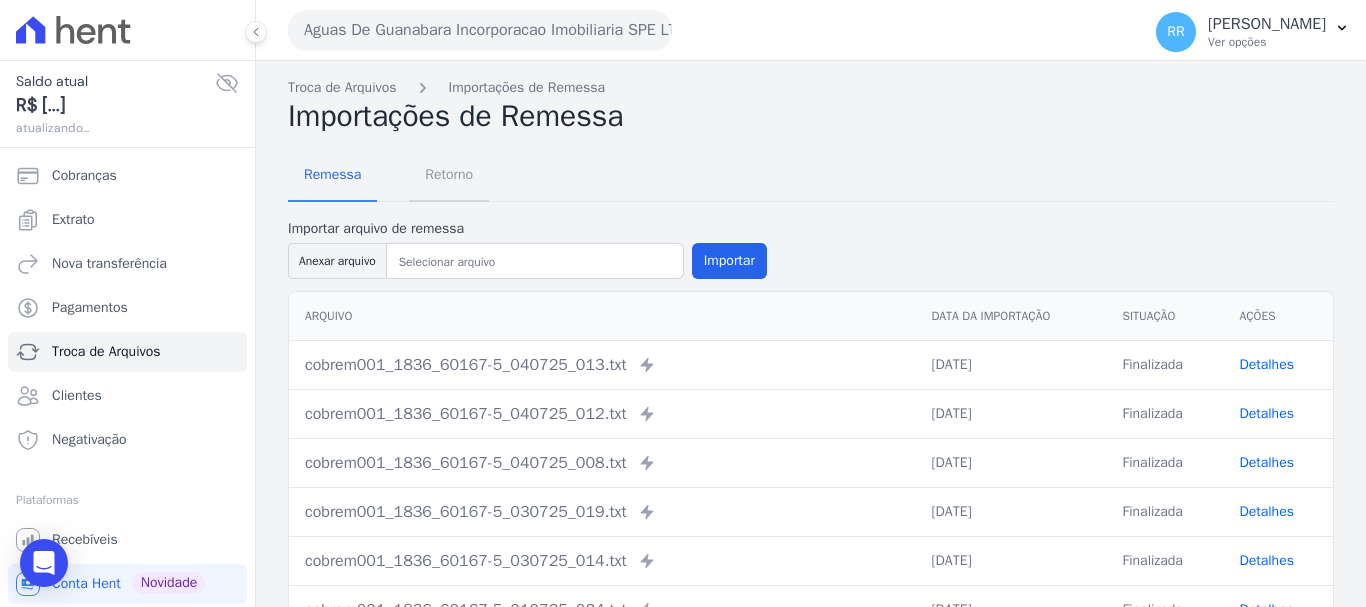 click on "Retorno" at bounding box center (449, 174) 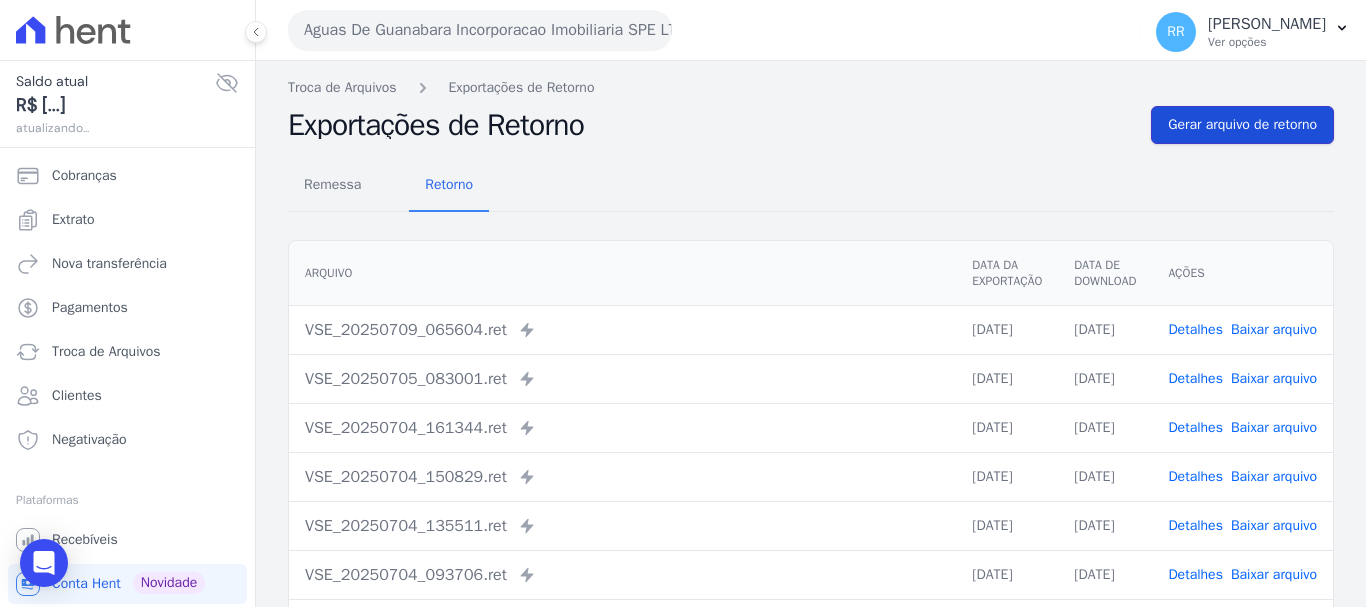 click on "Gerar arquivo de retorno" at bounding box center (1242, 125) 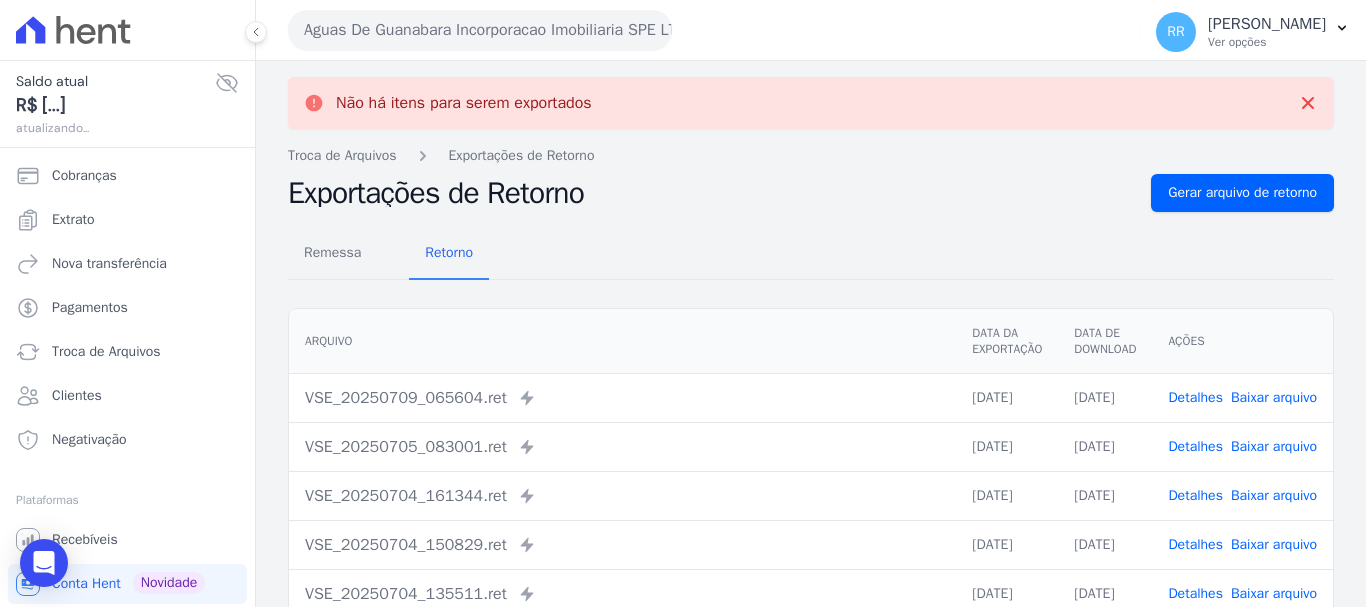 click on "Aguas De Guanabara Incorporacao Imobiliaria SPE LTDA
Via Sul Engenharia
AGUAS DE GUANABARA INCORPORACAO IMOBILIARIA SPE LTDA
AGUAS DO ALVORADA INCORPORACAO IMOBILIARIA SPE LTDA
ANANINDEUA 01 INCORPORACAO IMOBILIARIA SPE LTDA
AQUARELA CITY INCORPORACAO IMOBILIARIA LTDA" at bounding box center [710, 30] 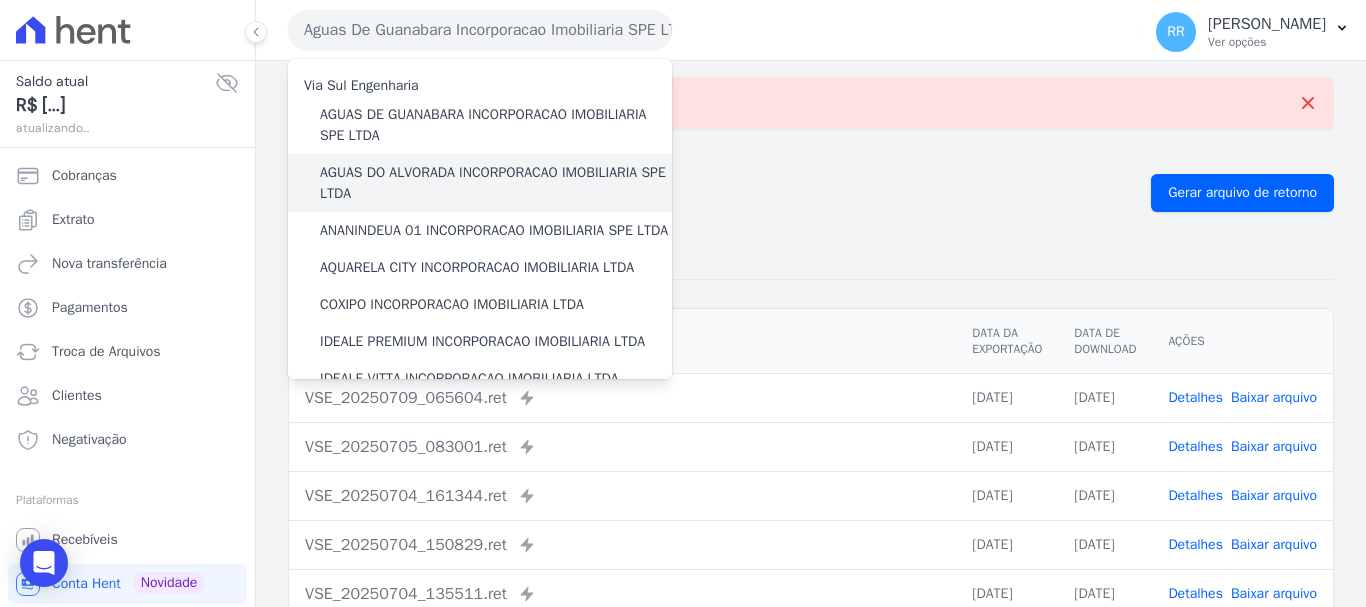 click on "AGUAS DO ALVORADA INCORPORACAO IMOBILIARIA SPE LTDA" at bounding box center [496, 183] 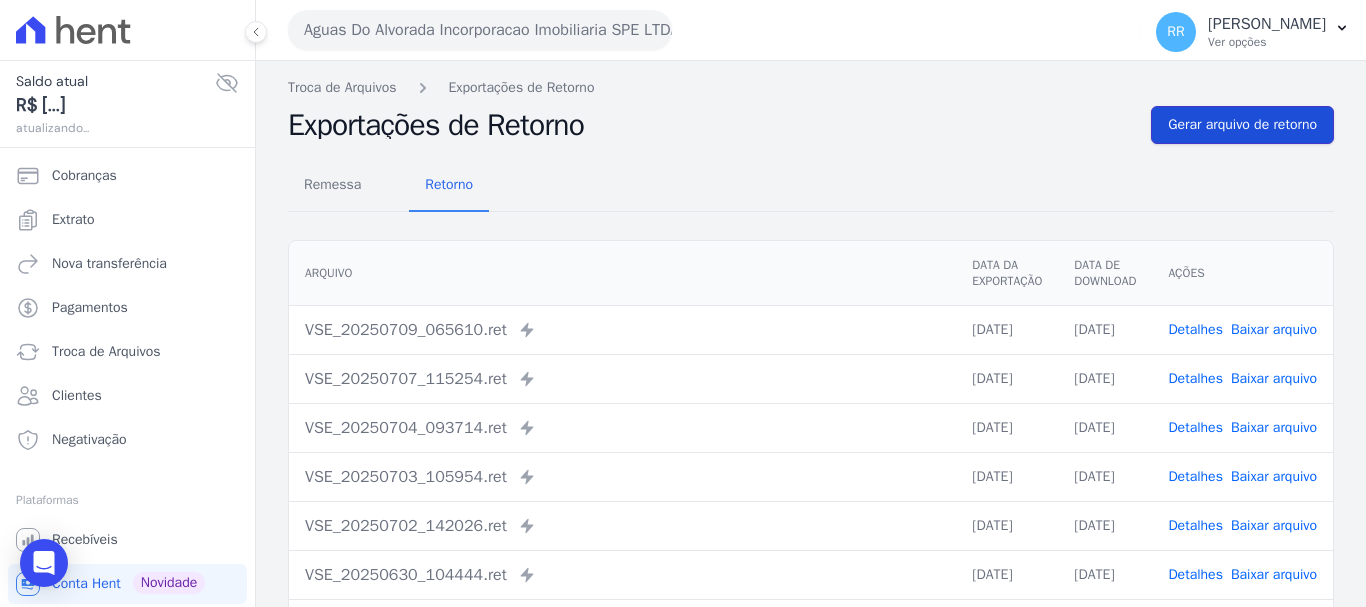 click on "Gerar arquivo de retorno" at bounding box center [1242, 125] 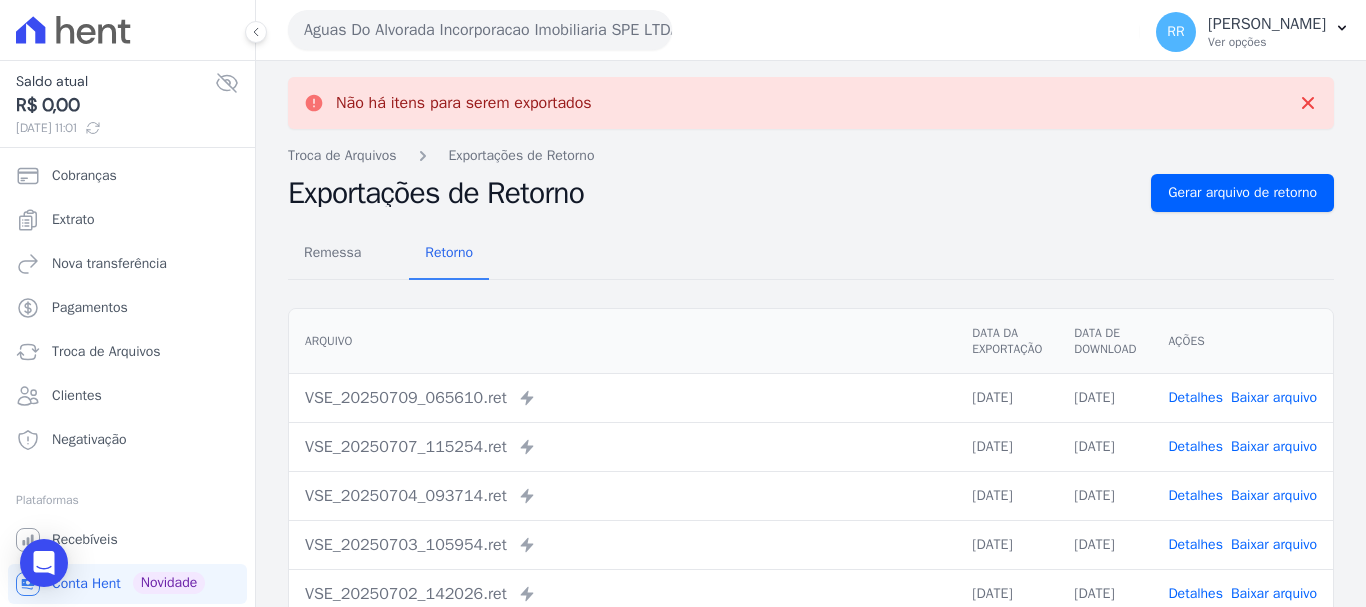 click on "Aguas Do Alvorada Incorporacao Imobiliaria SPE LTDA" at bounding box center [480, 30] 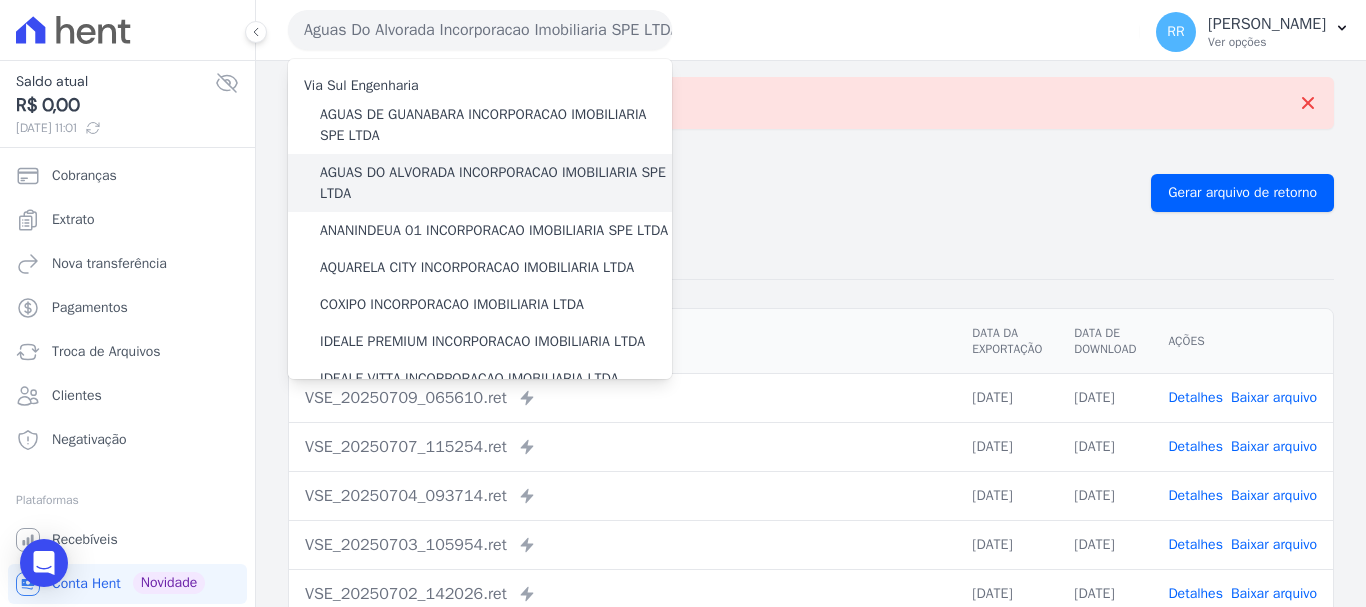 scroll, scrollTop: 100, scrollLeft: 0, axis: vertical 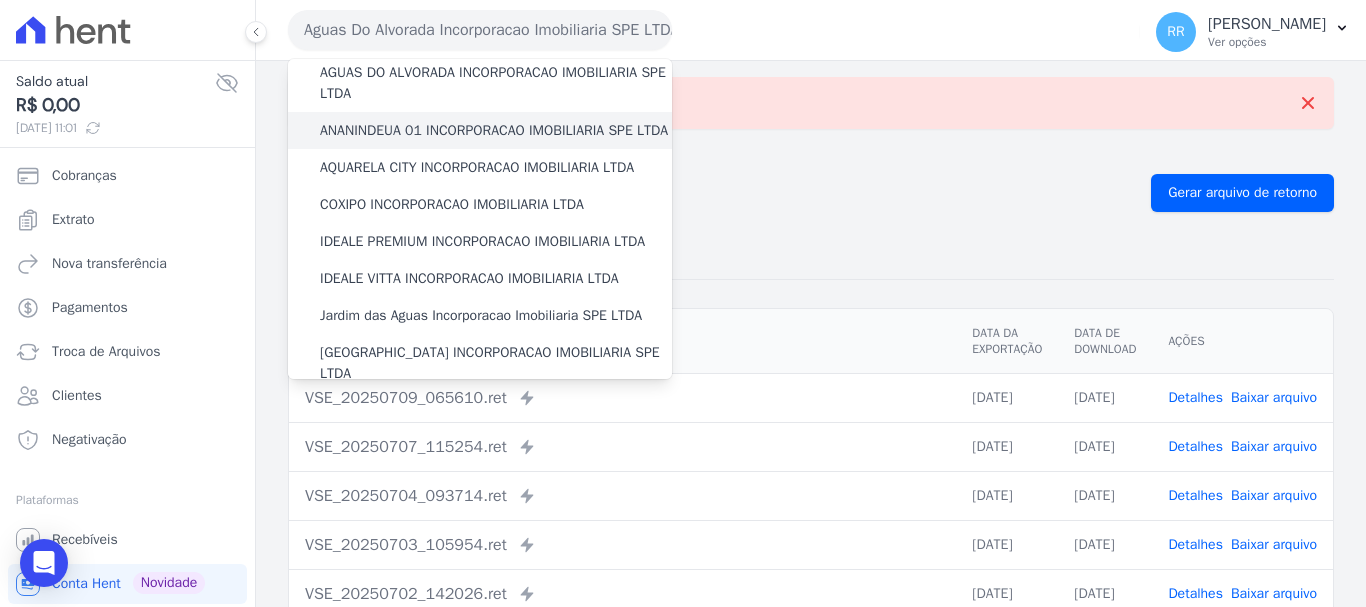 click on "ANANINDEUA 01 INCORPORACAO IMOBILIARIA SPE LTDA" at bounding box center (494, 130) 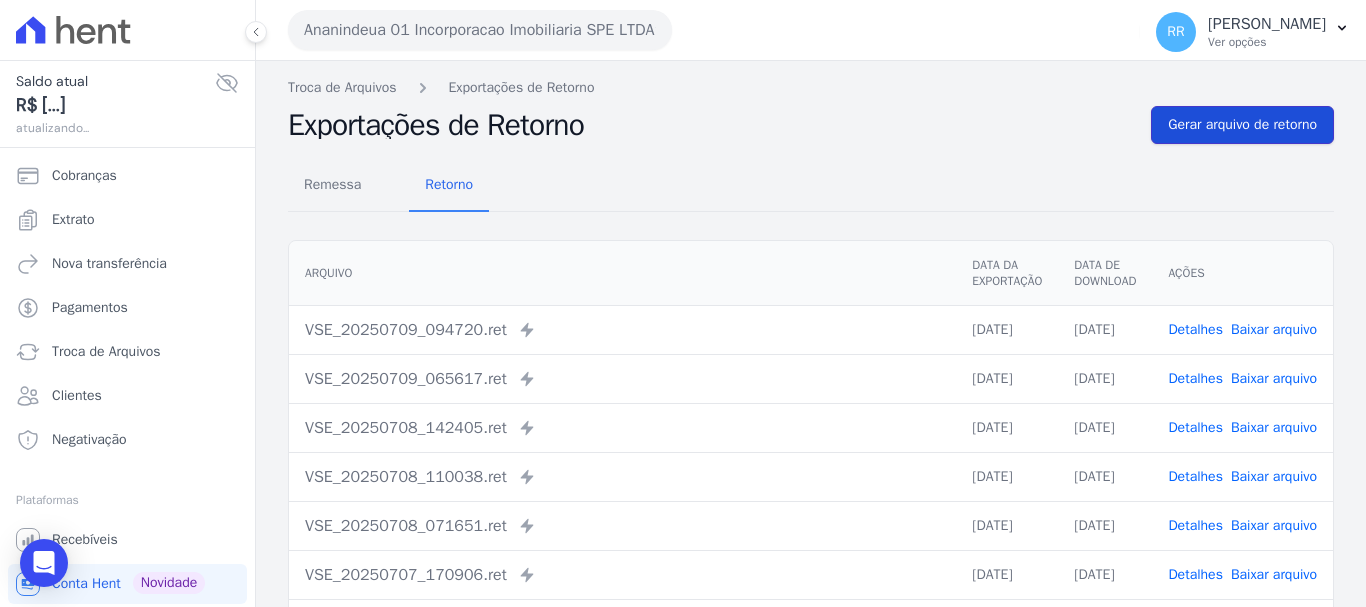 click on "Gerar arquivo de retorno" at bounding box center [1242, 125] 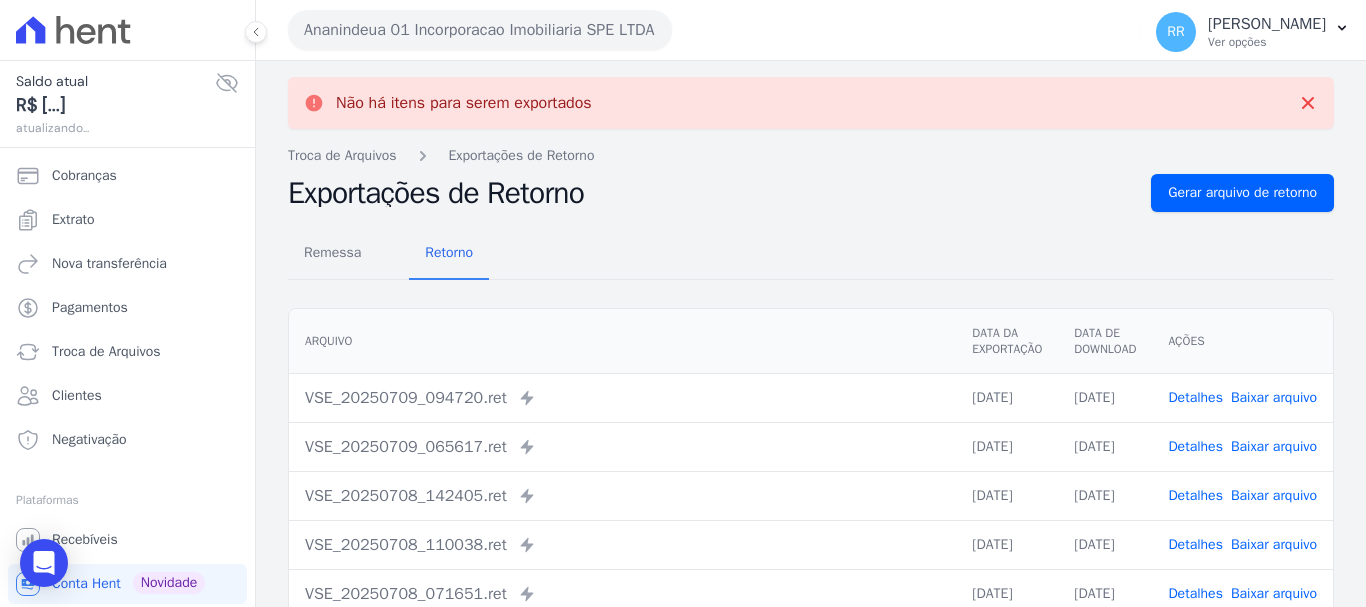 click on "Baixar arquivo" at bounding box center (1274, 397) 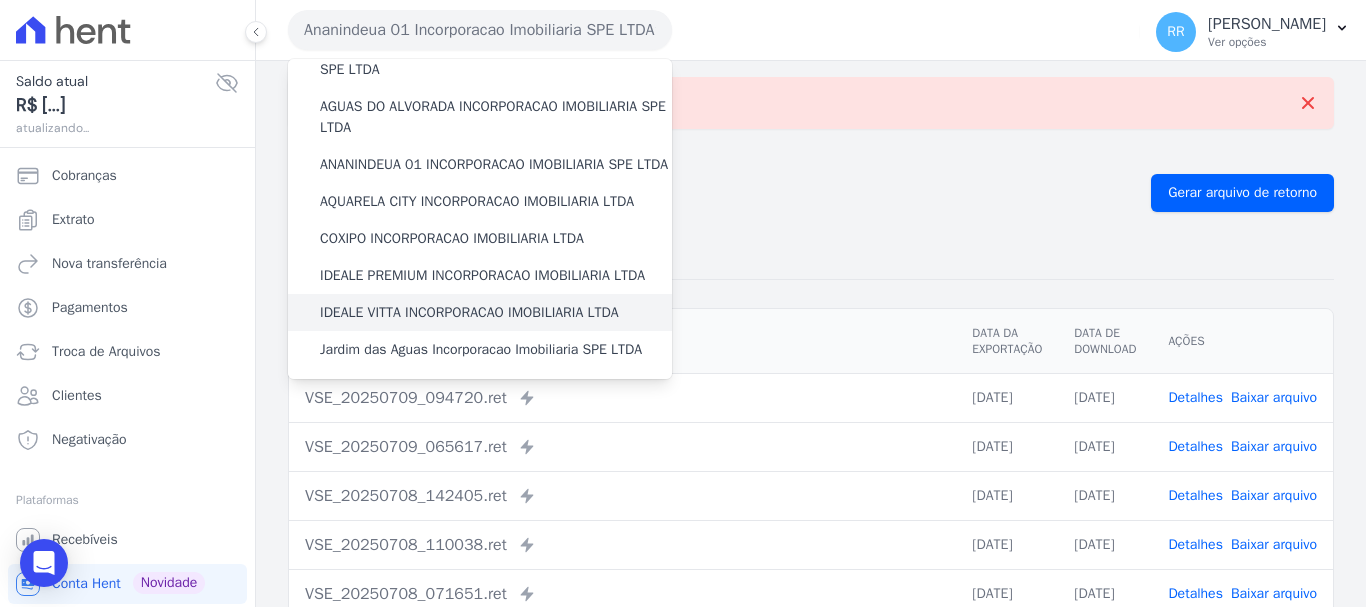 scroll, scrollTop: 100, scrollLeft: 0, axis: vertical 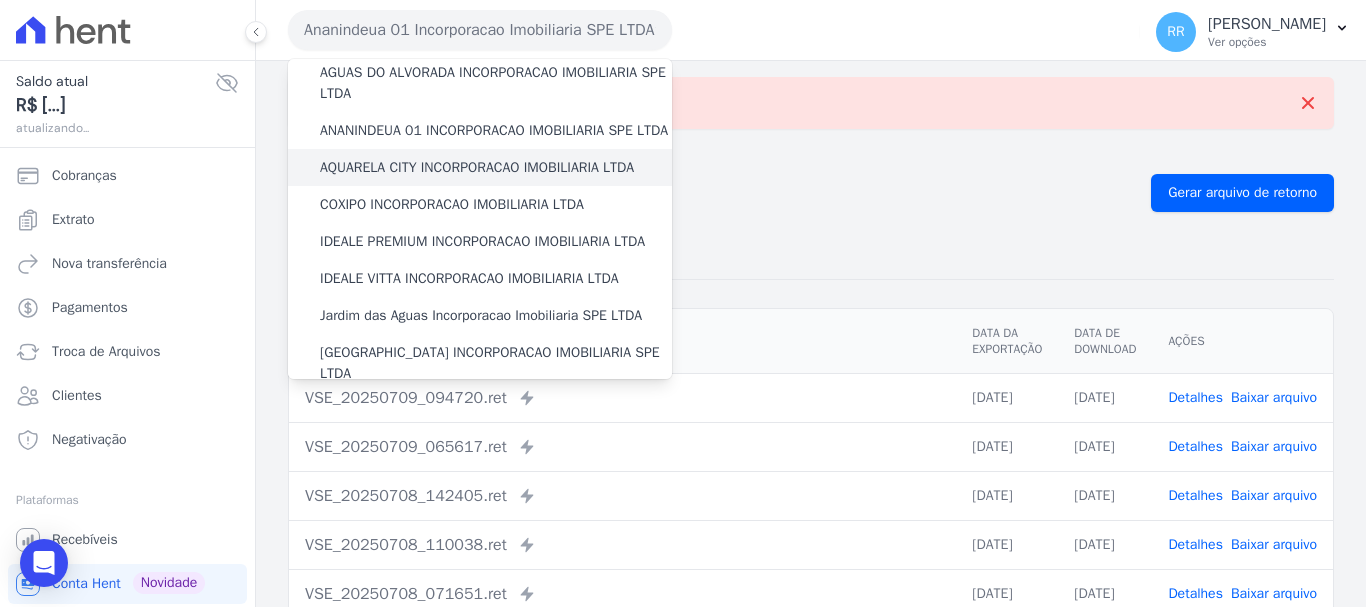 click on "AQUARELA CITY INCORPORACAO IMOBILIARIA LTDA" at bounding box center (477, 167) 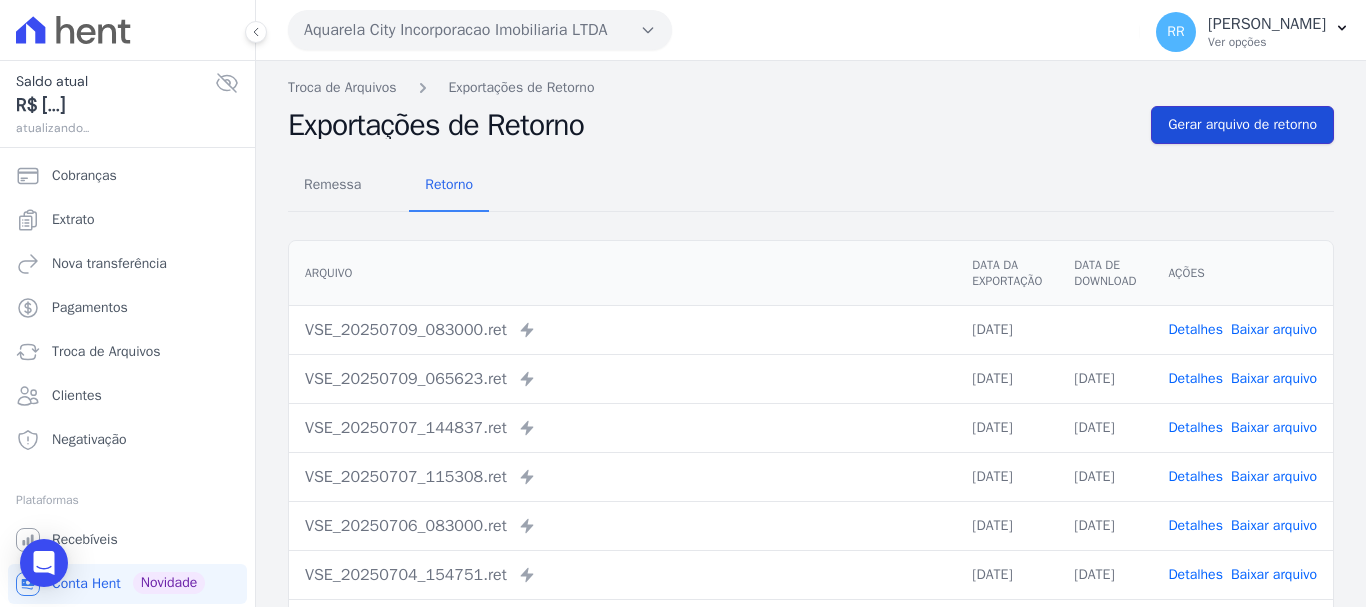 click on "Gerar arquivo de retorno" at bounding box center (1242, 125) 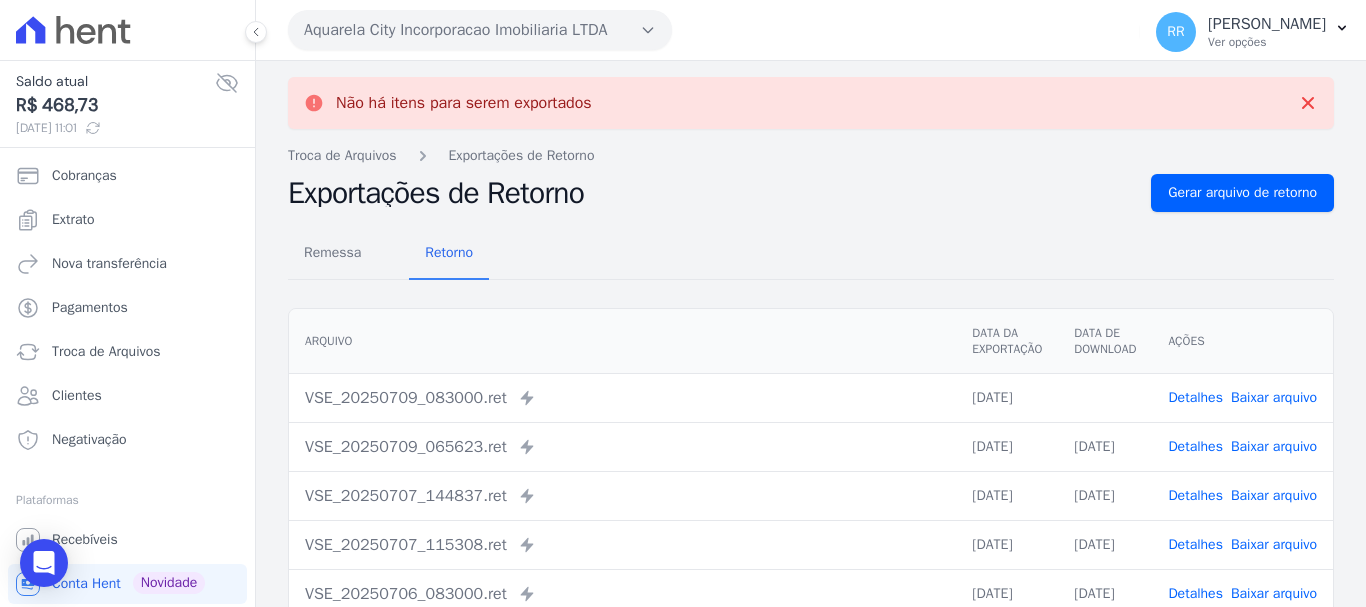 click on "Aquarela City Incorporacao Imobiliaria LTDA" at bounding box center (480, 30) 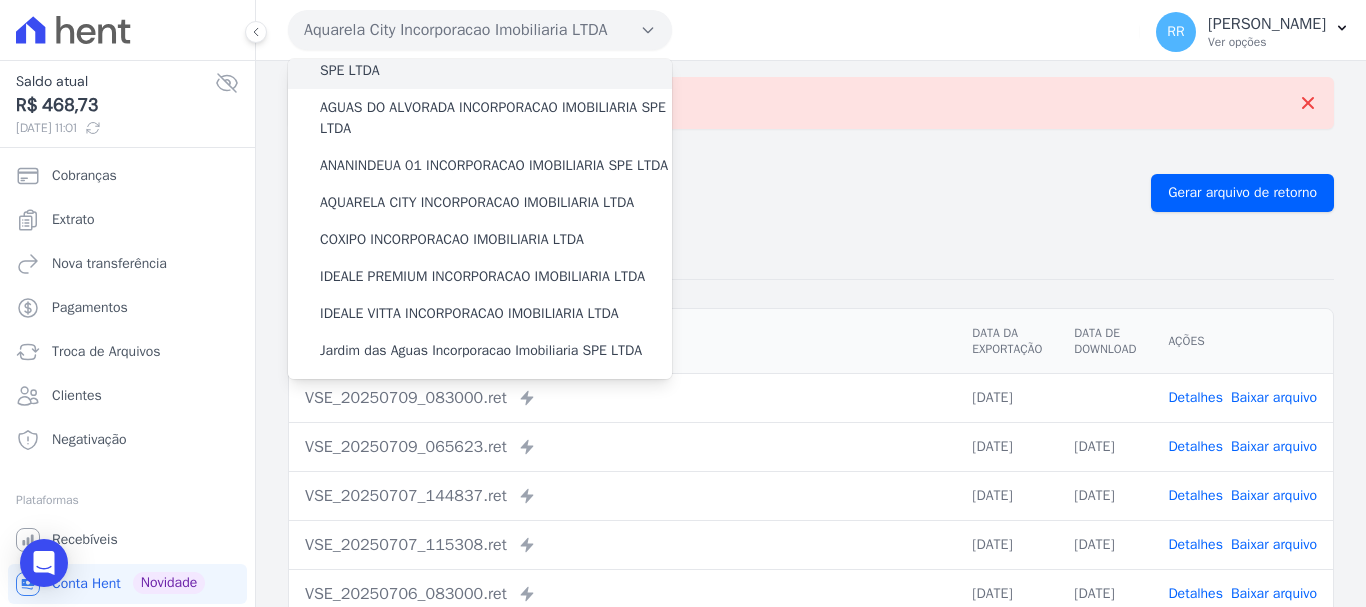 scroll, scrollTop: 100, scrollLeft: 0, axis: vertical 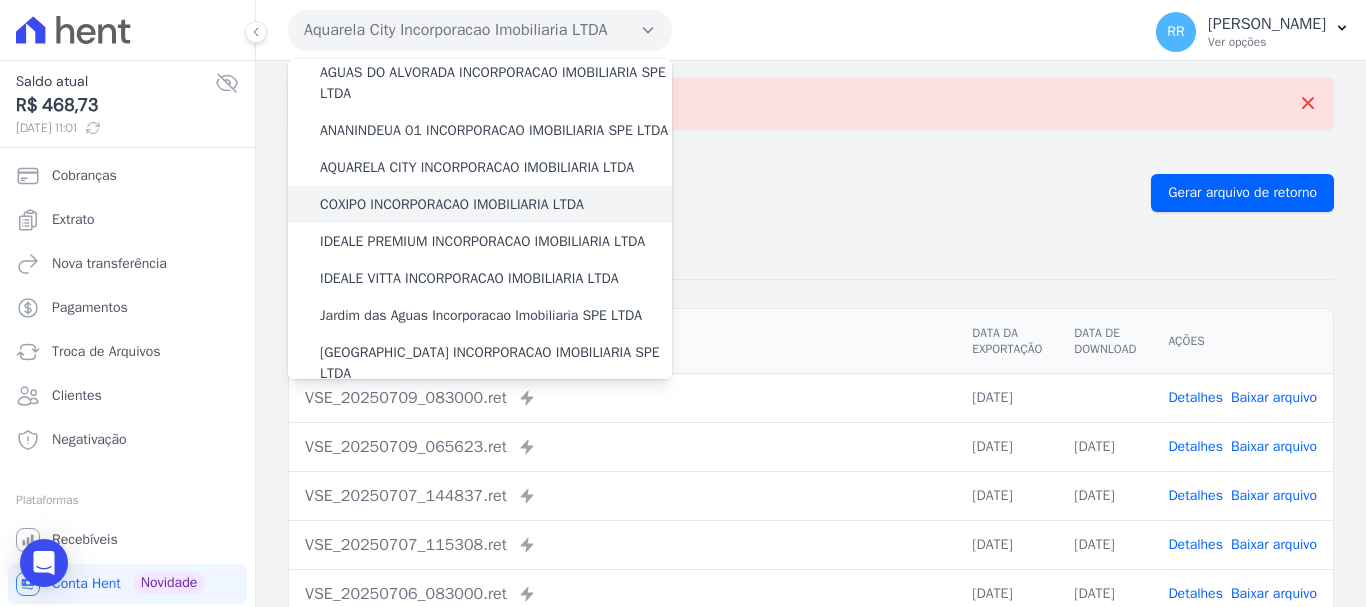 click on "COXIPO INCORPORACAO IMOBILIARIA LTDA" at bounding box center [452, 204] 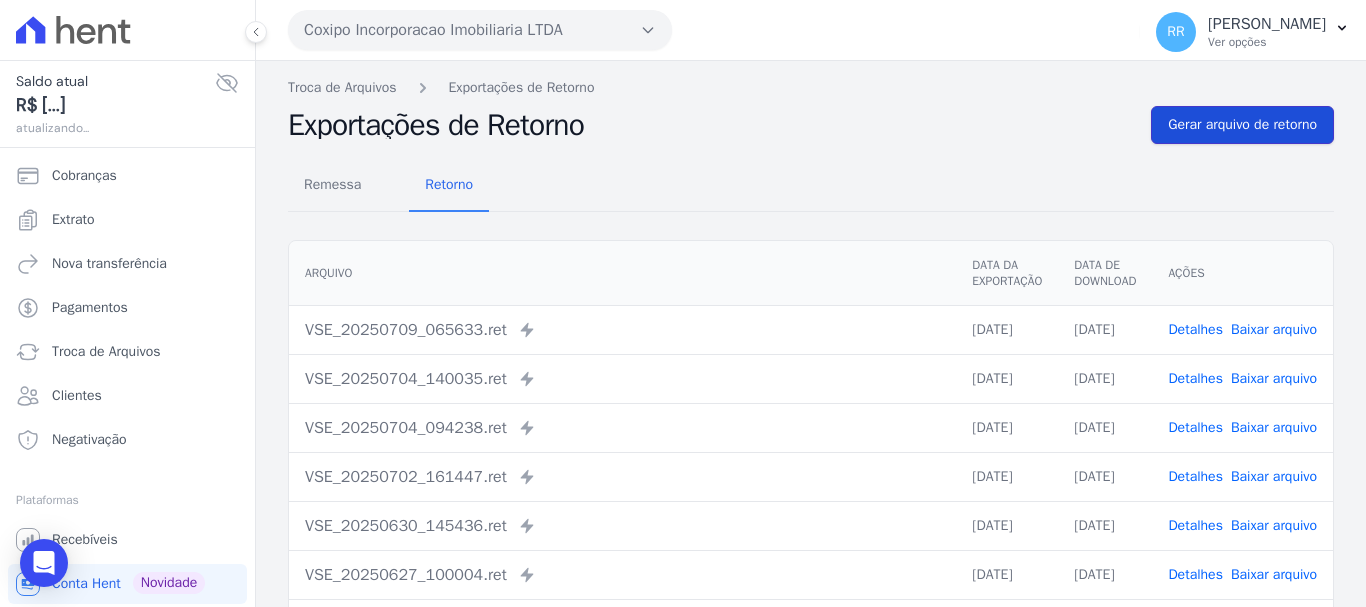 click on "Gerar arquivo de retorno" at bounding box center (1242, 125) 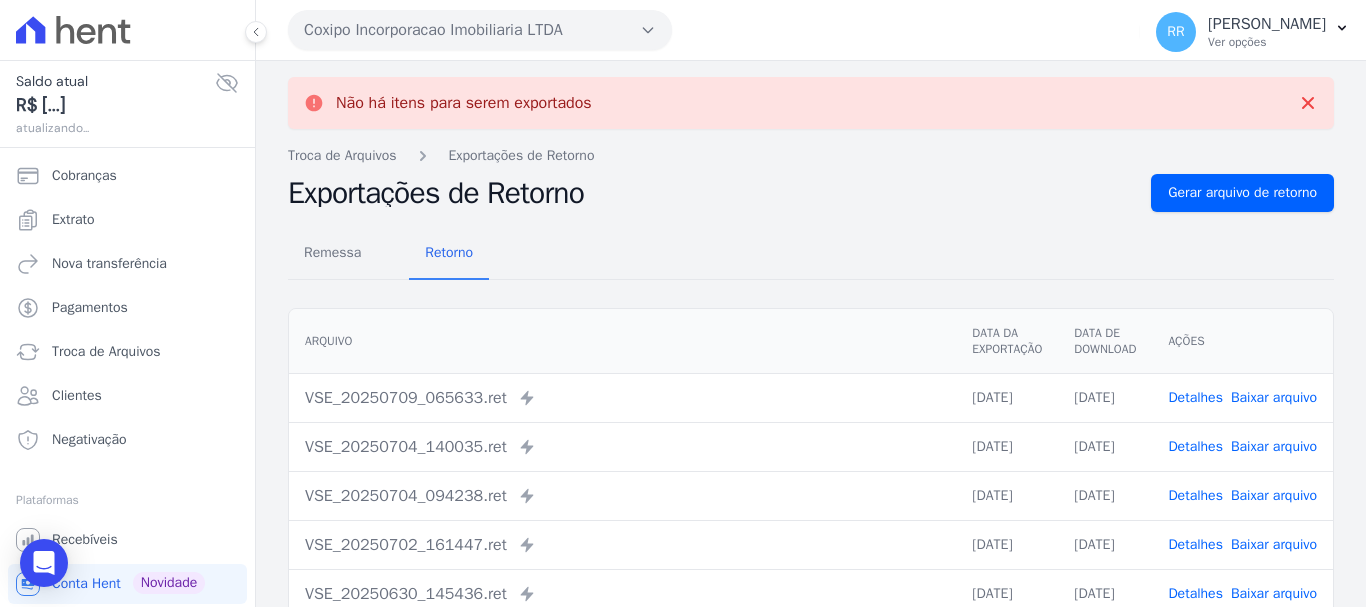 click on "Coxipo Incorporacao Imobiliaria LTDA" at bounding box center (480, 30) 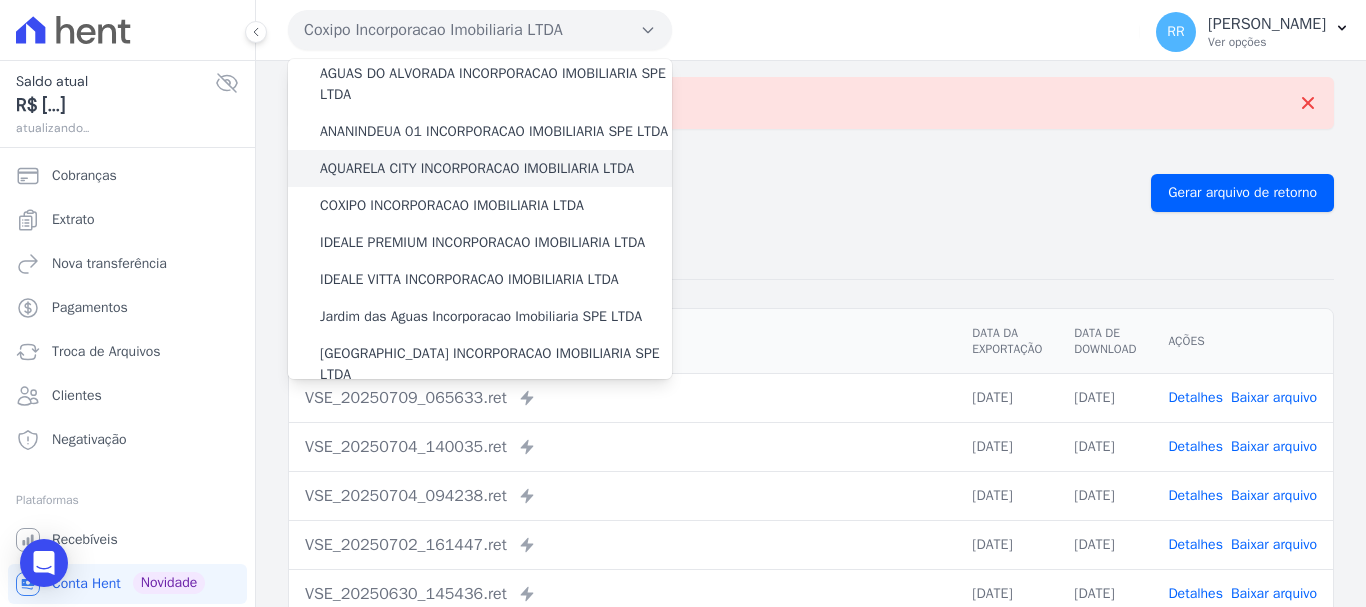 scroll, scrollTop: 100, scrollLeft: 0, axis: vertical 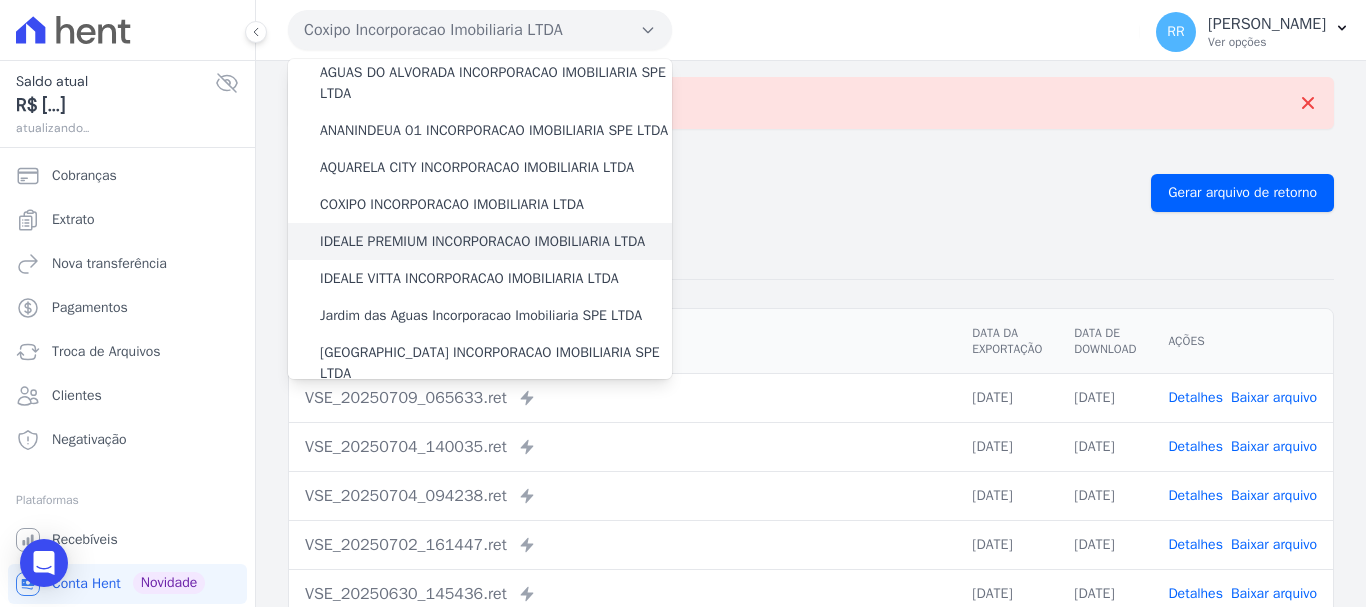 click on "IDEALE PREMIUM INCORPORACAO IMOBILIARIA LTDA" at bounding box center (482, 241) 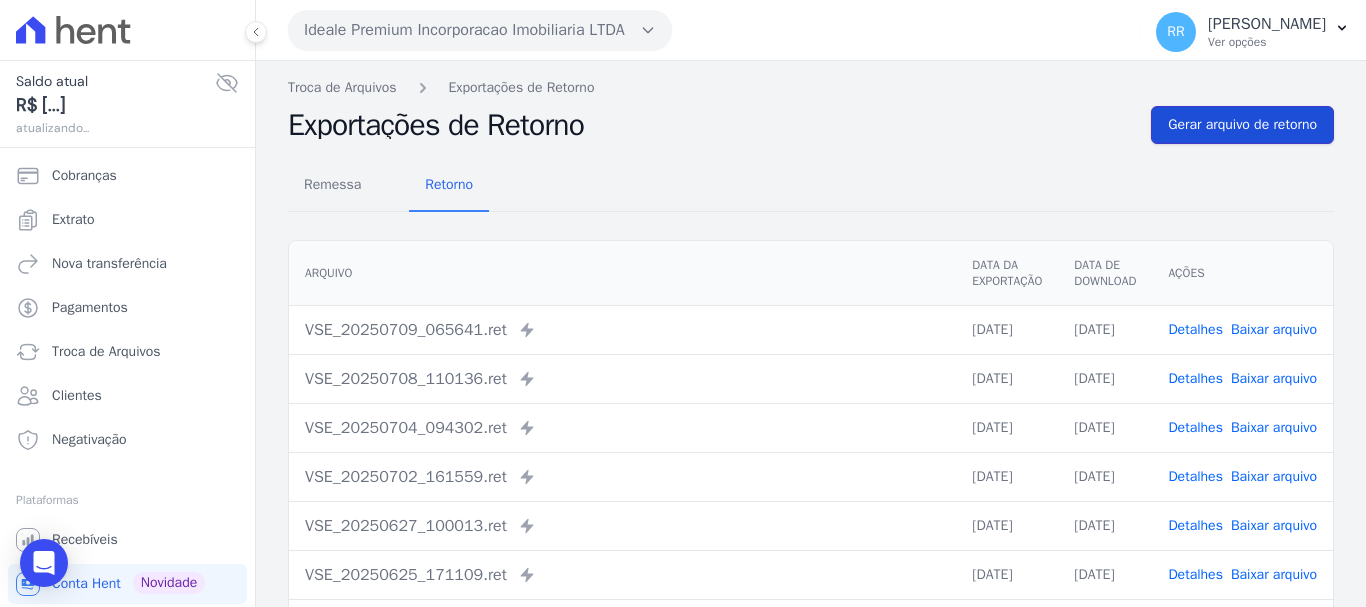 click on "Gerar arquivo de retorno" at bounding box center (1242, 125) 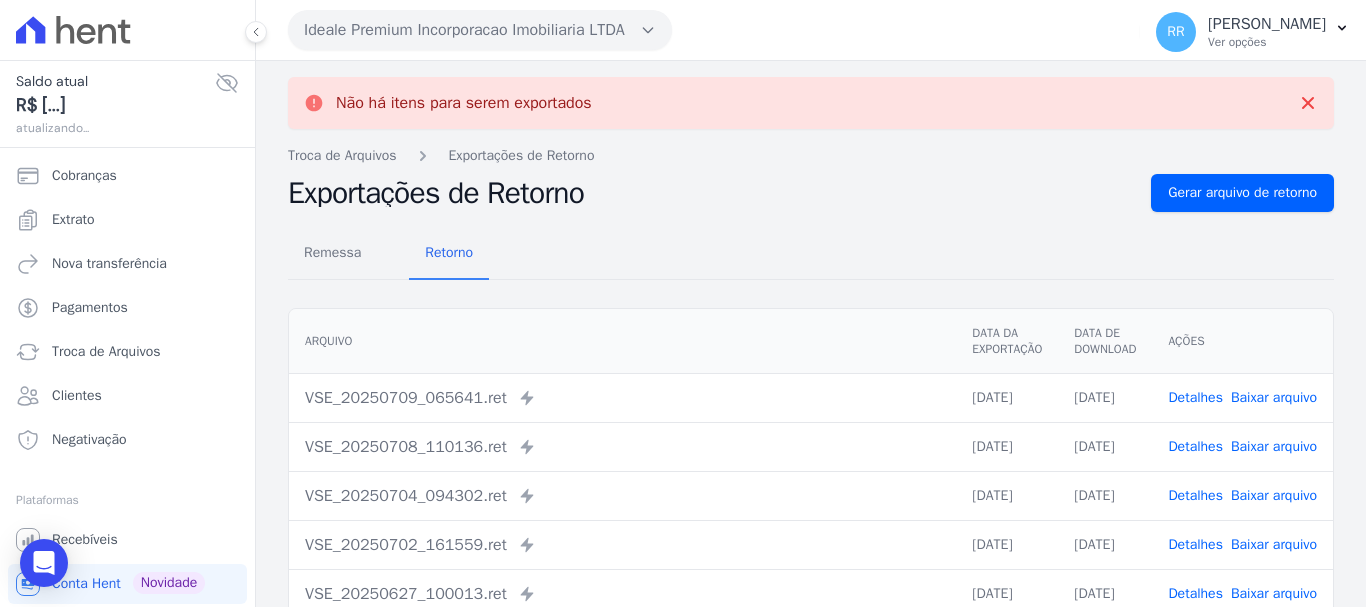 click on "Ideale Premium Incorporacao Imobiliaria LTDA" at bounding box center (480, 30) 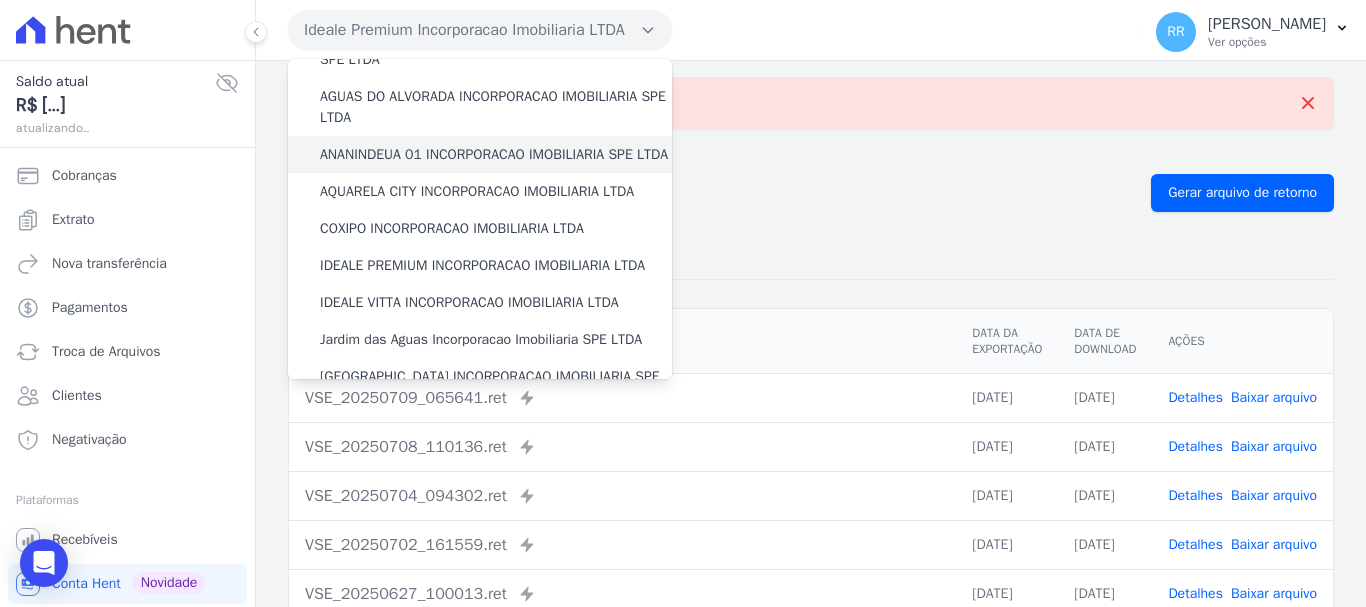 scroll, scrollTop: 200, scrollLeft: 0, axis: vertical 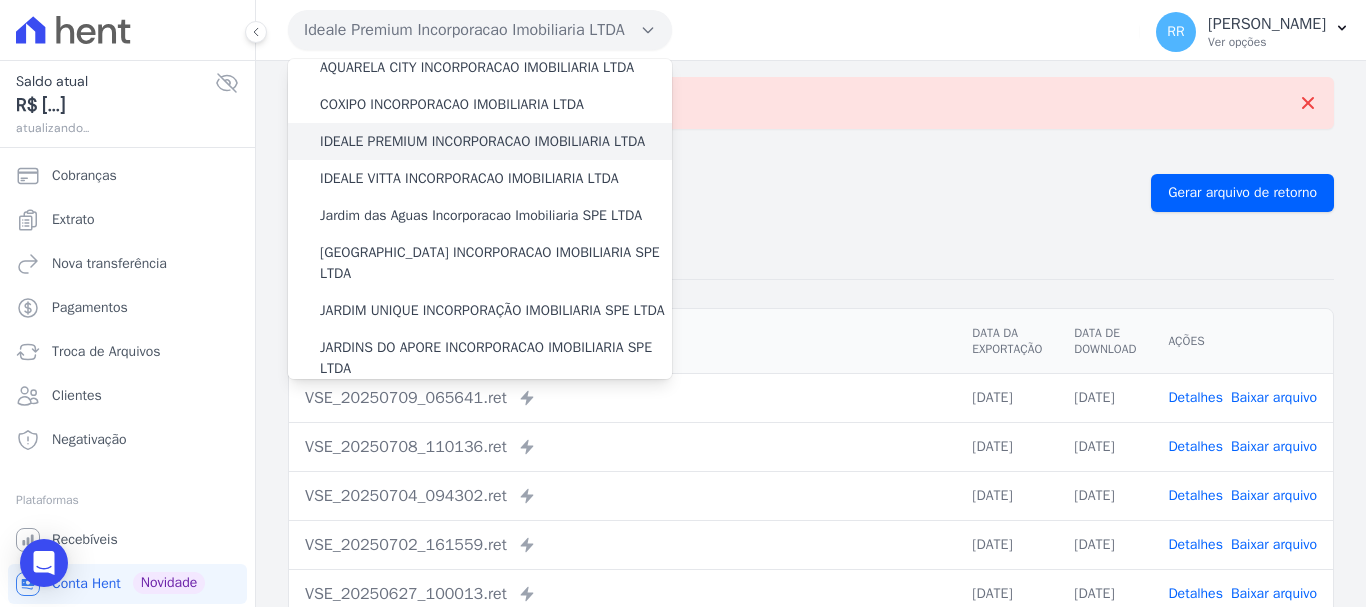 click on "IDEALE PREMIUM INCORPORACAO IMOBILIARIA LTDA" at bounding box center [482, 141] 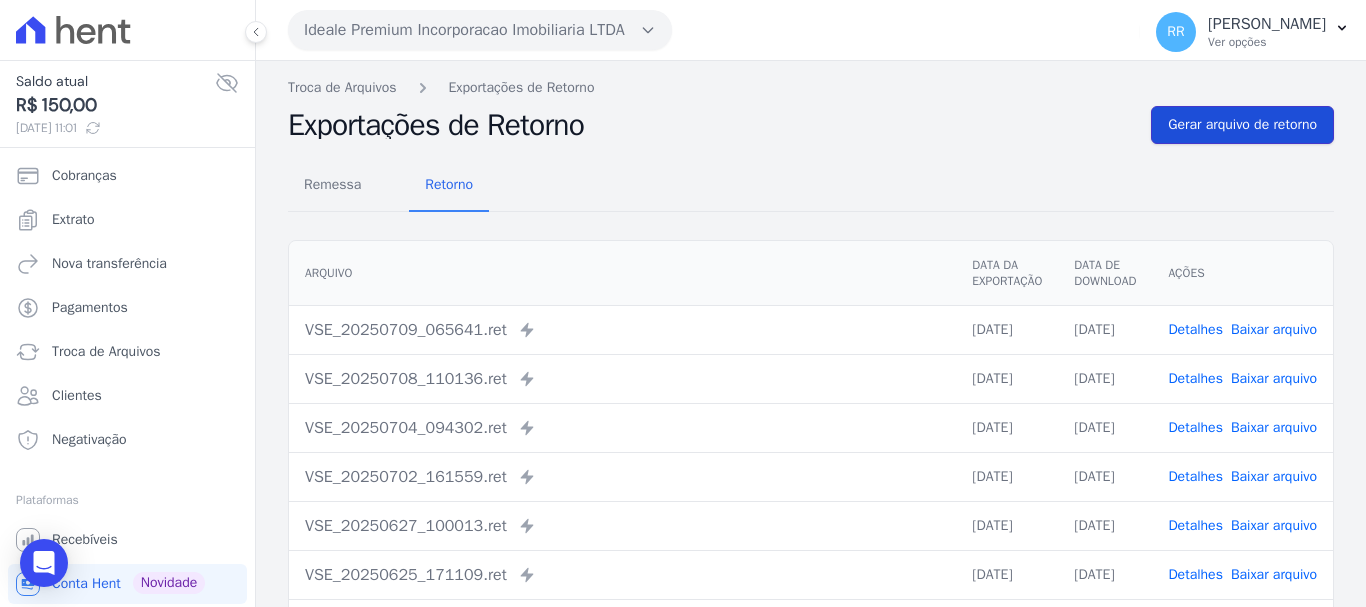 click on "Gerar arquivo de retorno" at bounding box center (1242, 125) 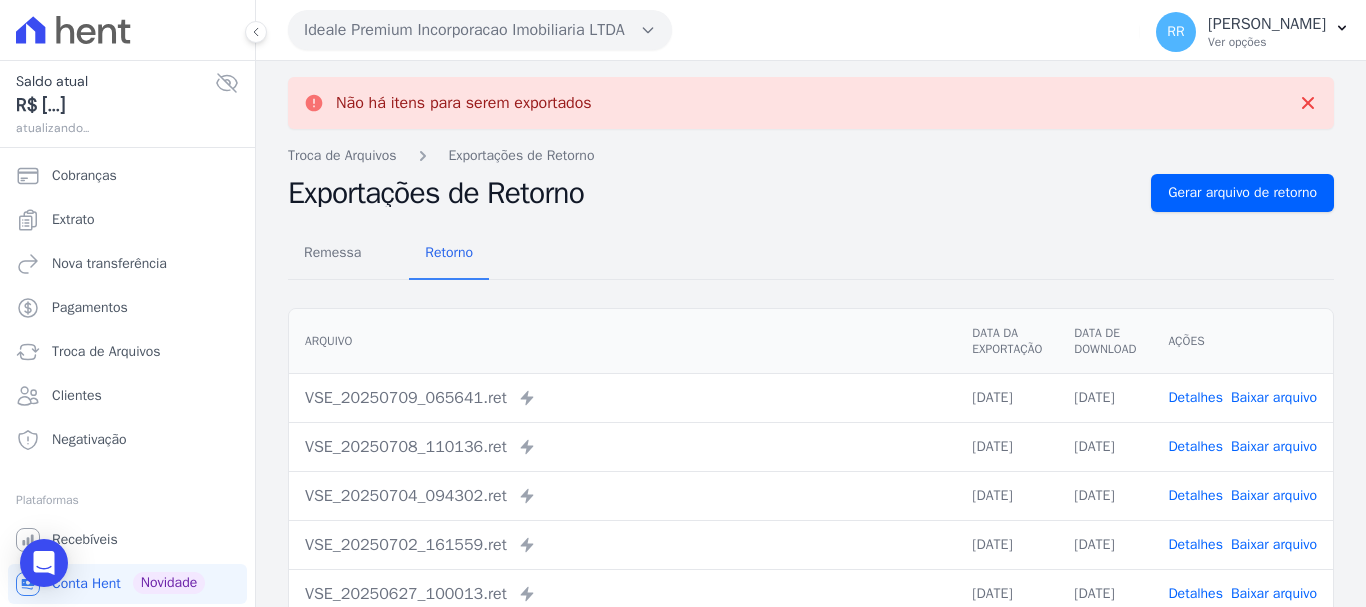click on "Ideale Premium Incorporacao Imobiliaria LTDA" at bounding box center (480, 30) 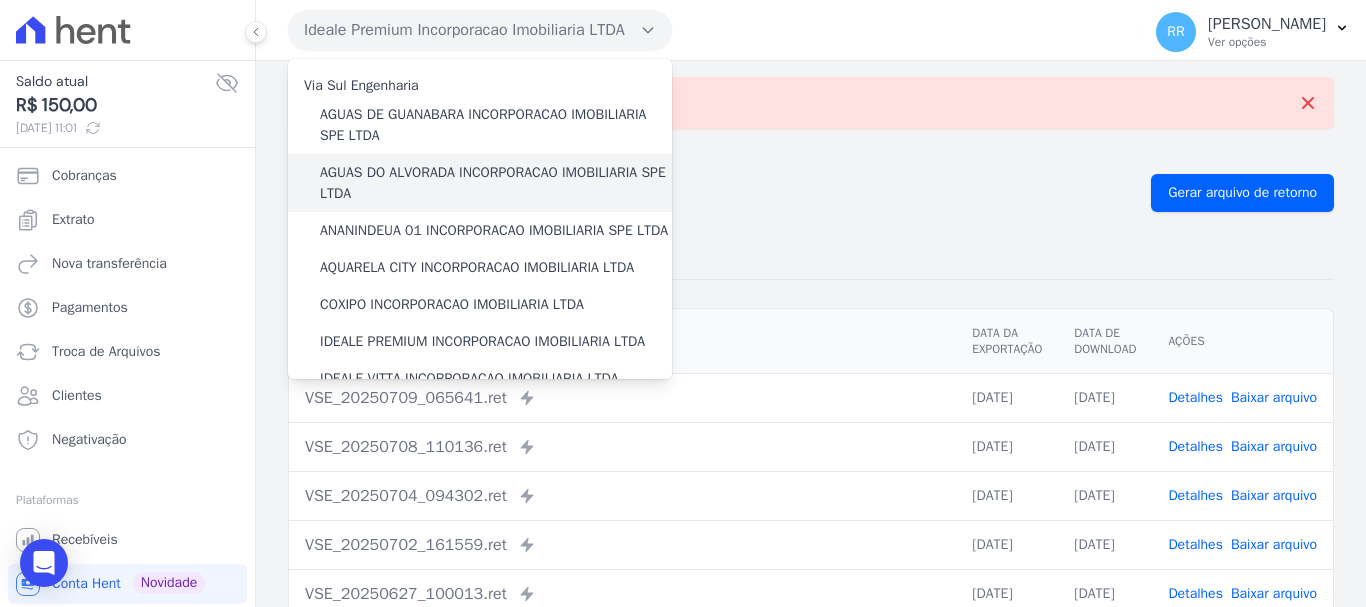scroll, scrollTop: 100, scrollLeft: 0, axis: vertical 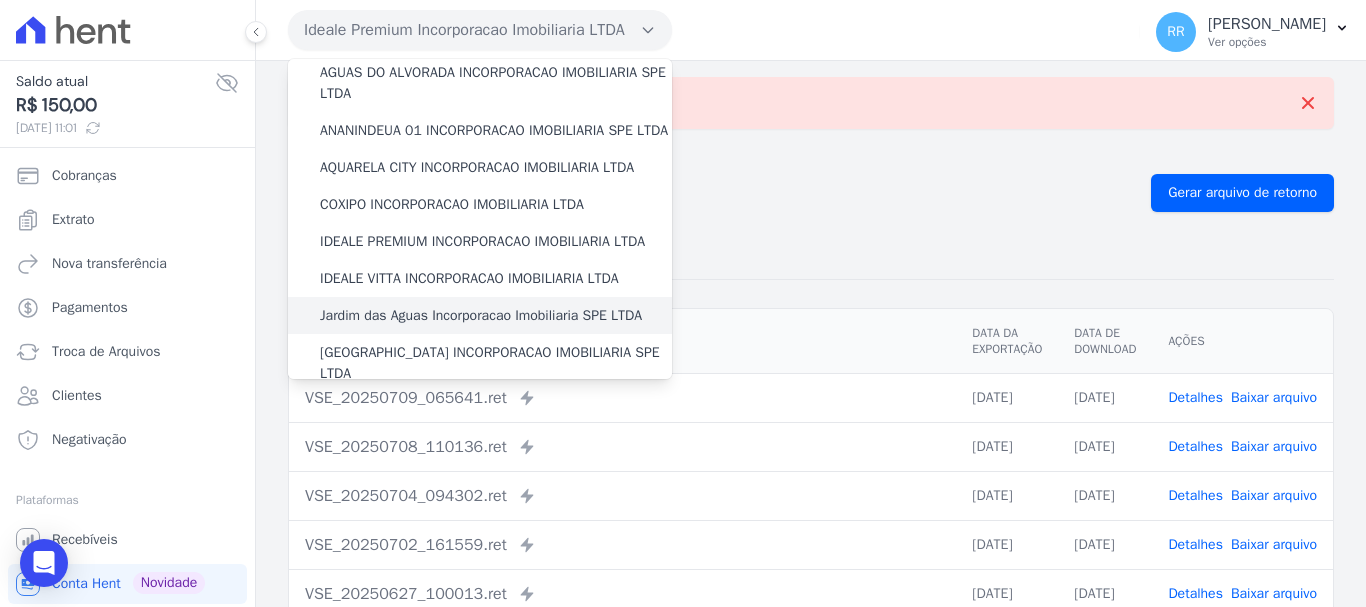 click on "Jardim das Aguas Incorporacao Imobiliaria SPE LTDA" at bounding box center [481, 315] 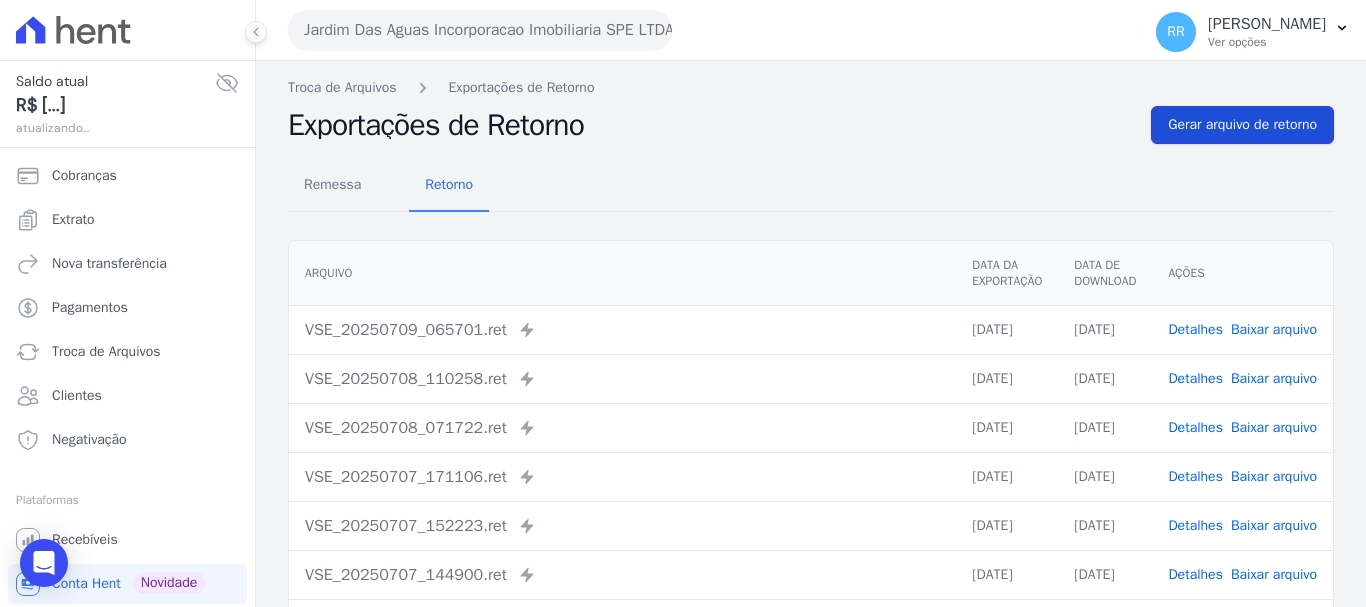 click on "Gerar arquivo de retorno" at bounding box center (1242, 125) 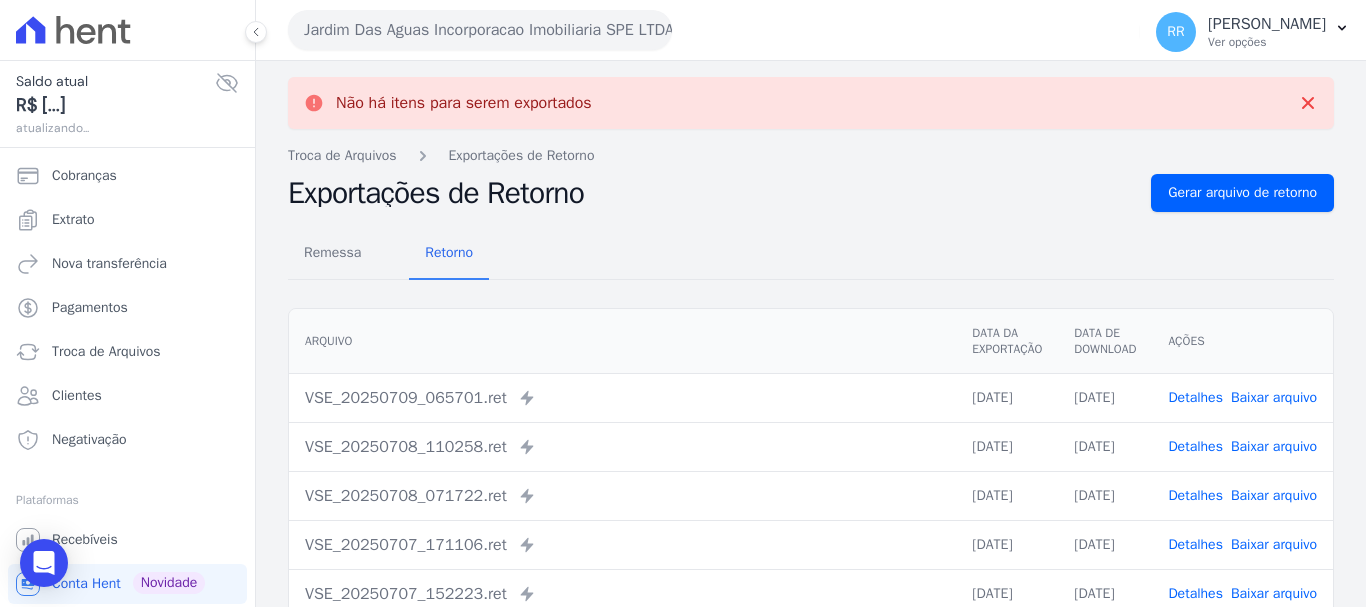 click on "Jardim Das Aguas Incorporacao Imobiliaria SPE LTDA" at bounding box center (480, 30) 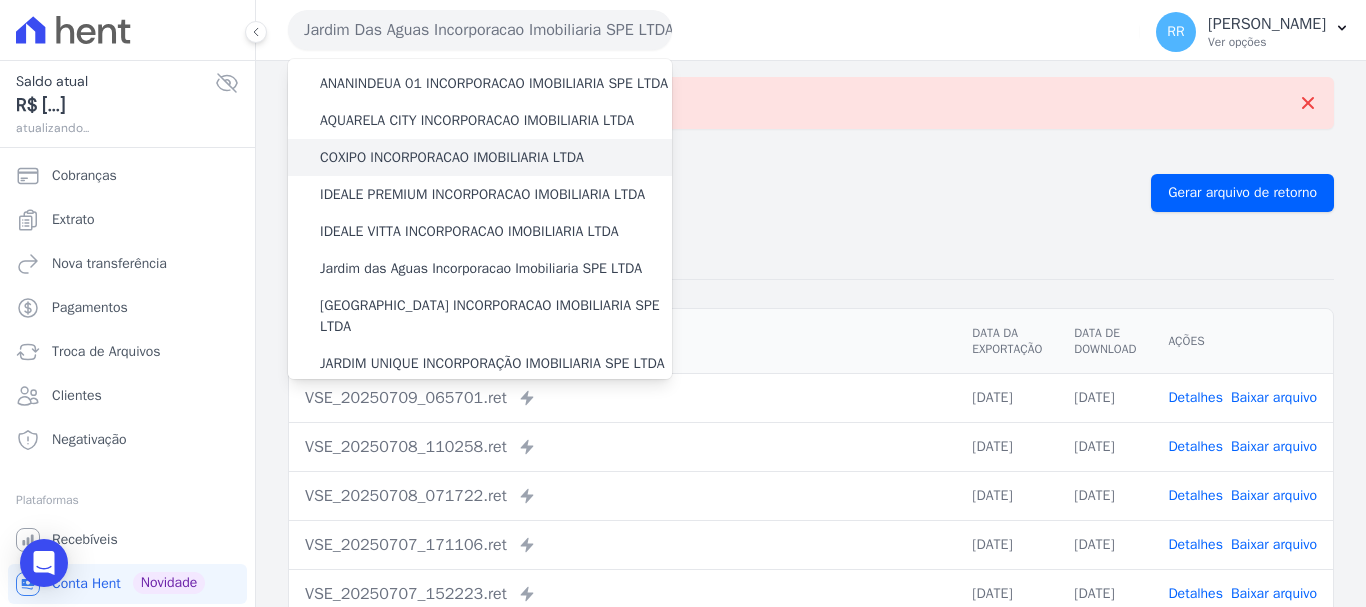 scroll, scrollTop: 200, scrollLeft: 0, axis: vertical 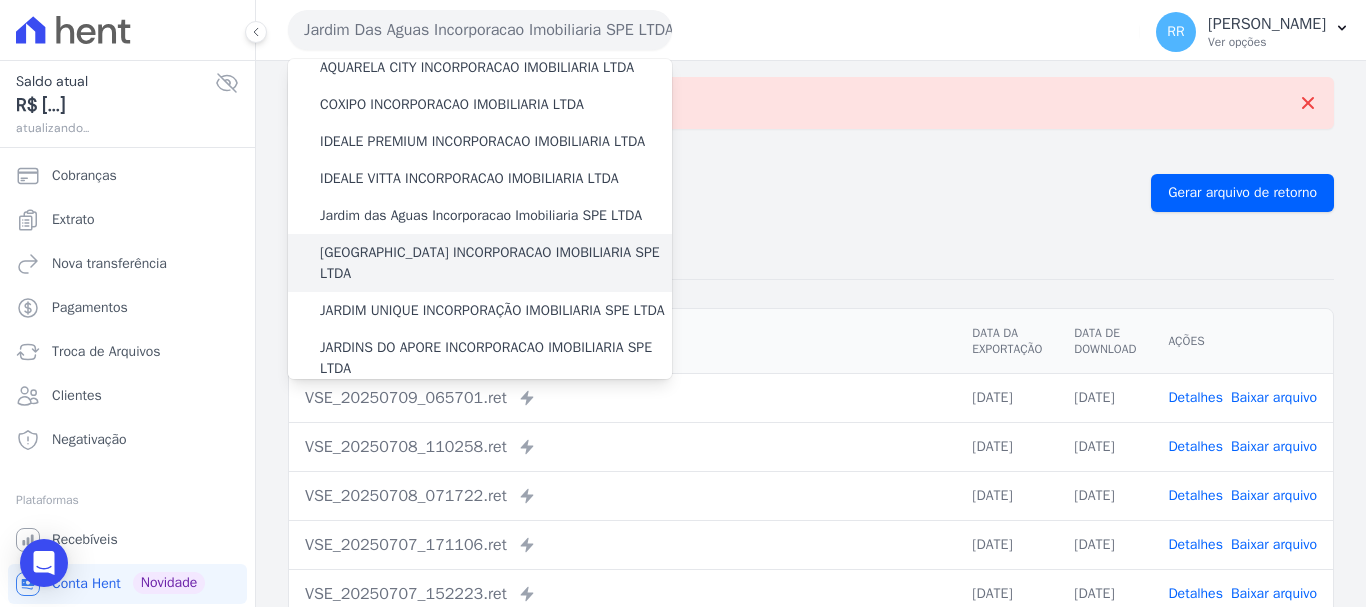 click on "[GEOGRAPHIC_DATA] INCORPORACAO IMOBILIARIA SPE LTDA" at bounding box center [496, 263] 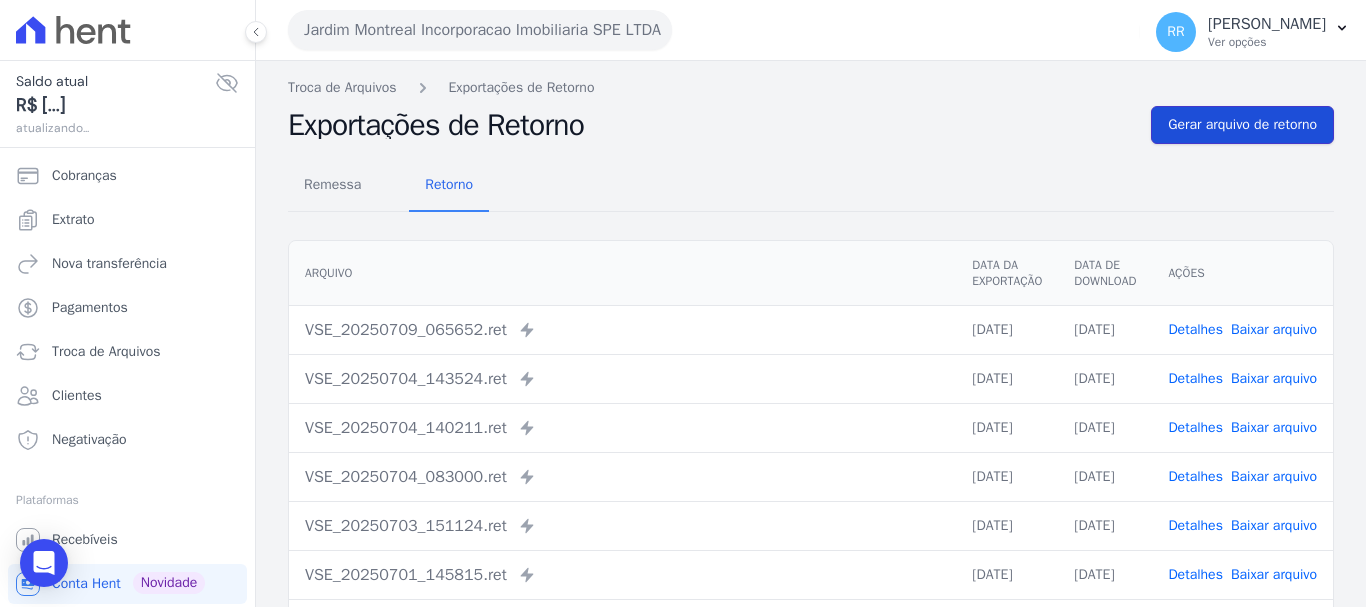 click on "Gerar arquivo de retorno" at bounding box center (1242, 125) 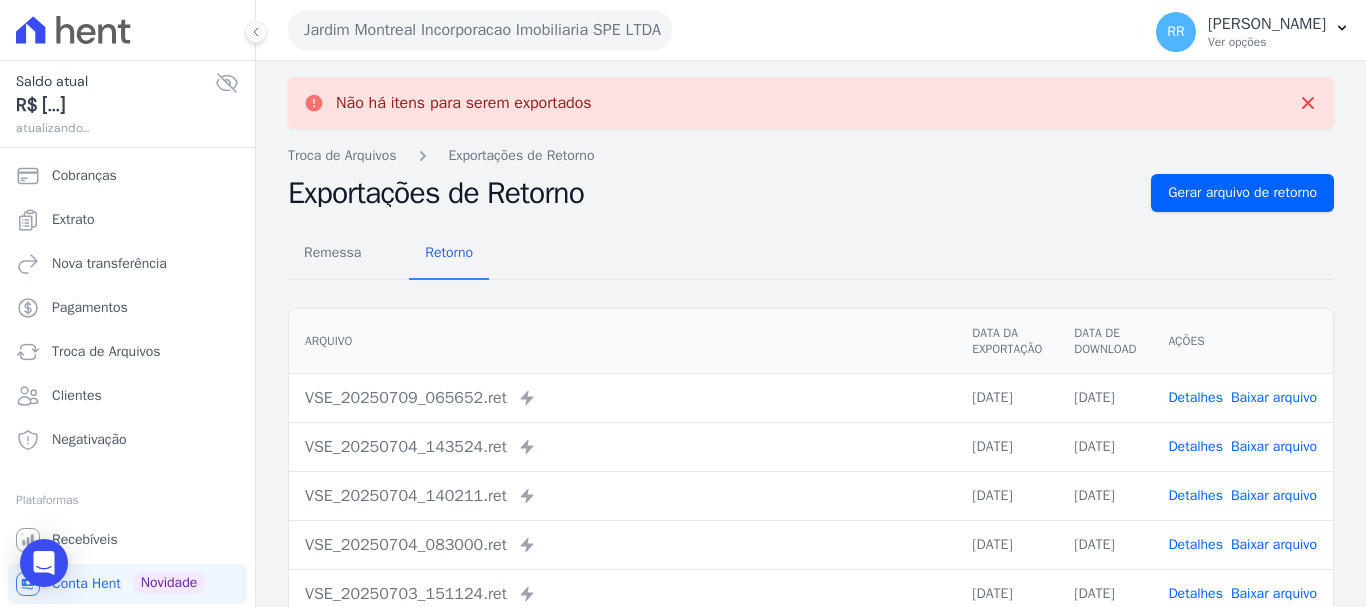 click on "Jardim Montreal Incorporacao Imobiliaria SPE LTDA" at bounding box center (480, 30) 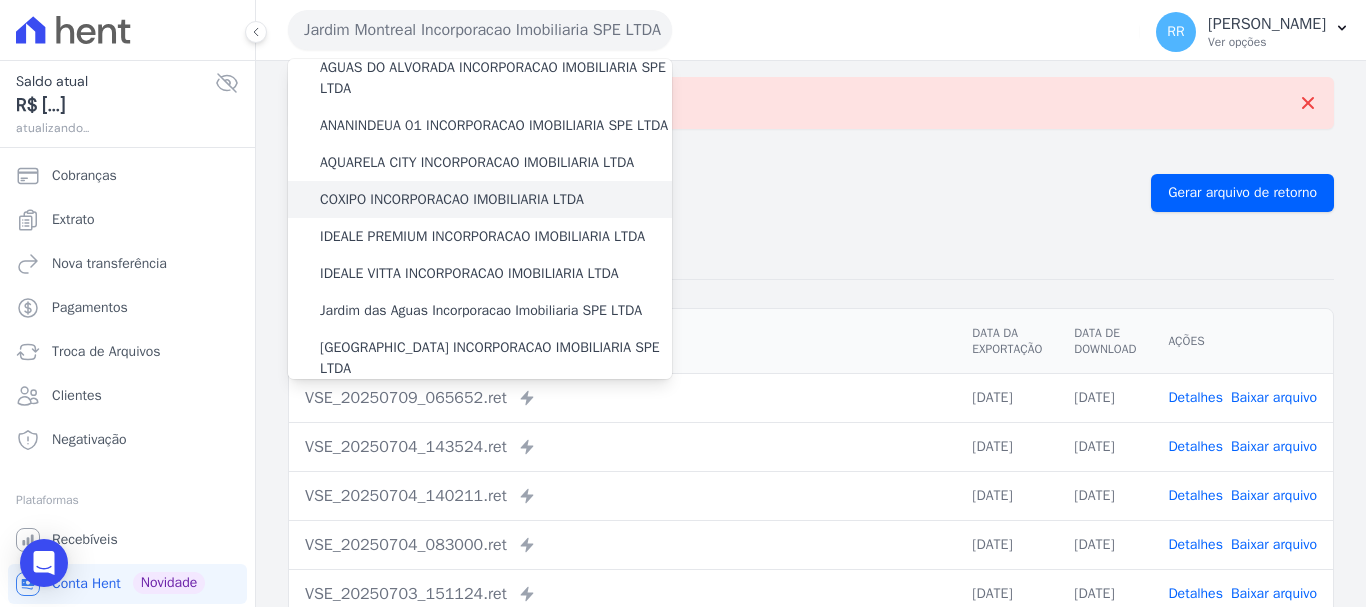 scroll, scrollTop: 200, scrollLeft: 0, axis: vertical 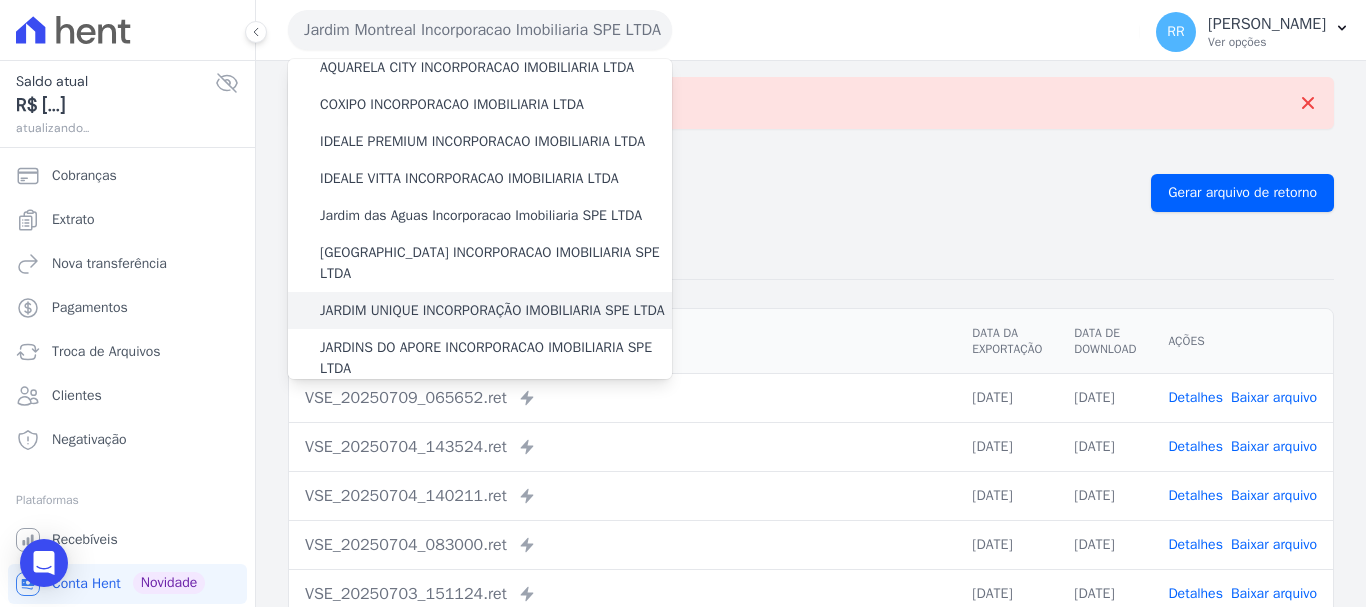 click on "JARDIM UNIQUE INCORPORAÇÃO IMOBILIARIA SPE LTDA" at bounding box center [492, 310] 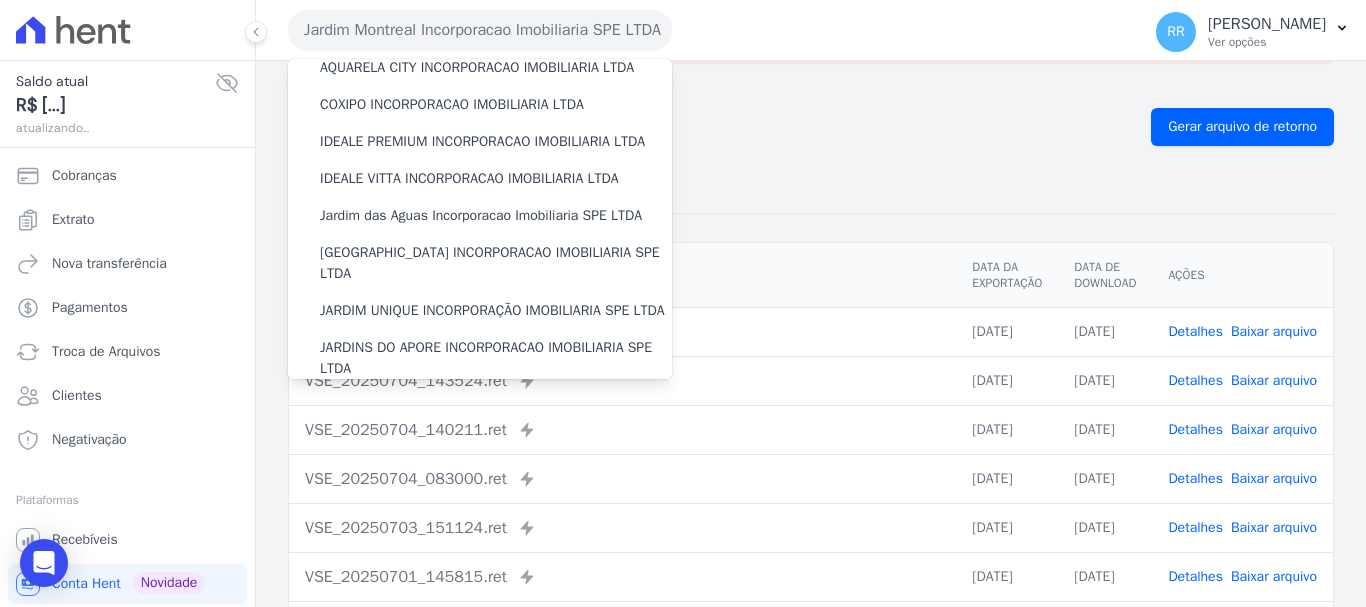 scroll, scrollTop: 100, scrollLeft: 0, axis: vertical 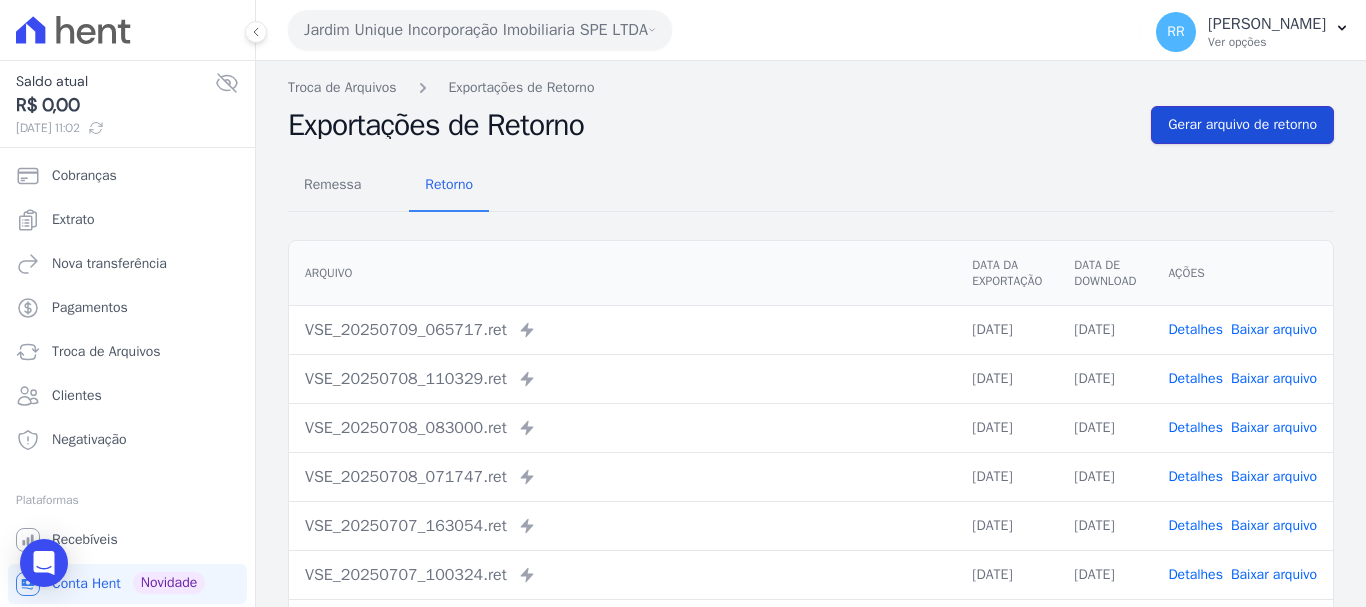 click on "Gerar arquivo de retorno" at bounding box center (1242, 125) 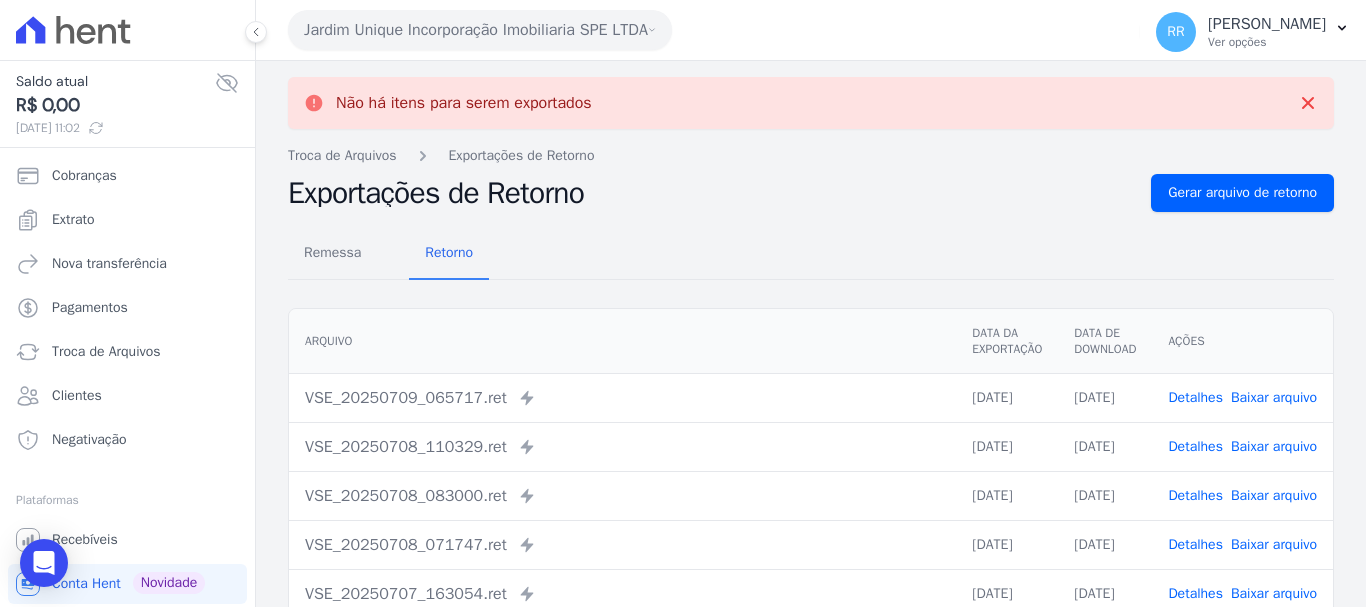 click on "Jardim Unique Incorporação Imobiliaria SPE LTDA" at bounding box center (480, 30) 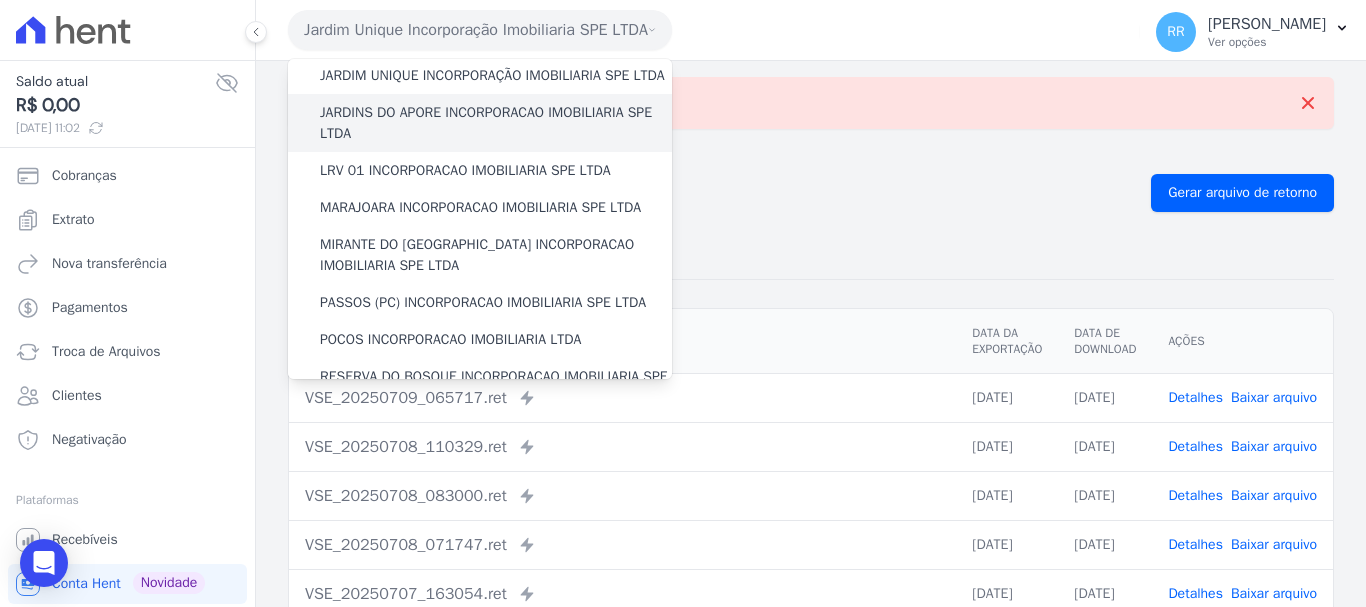 scroll, scrollTop: 300, scrollLeft: 0, axis: vertical 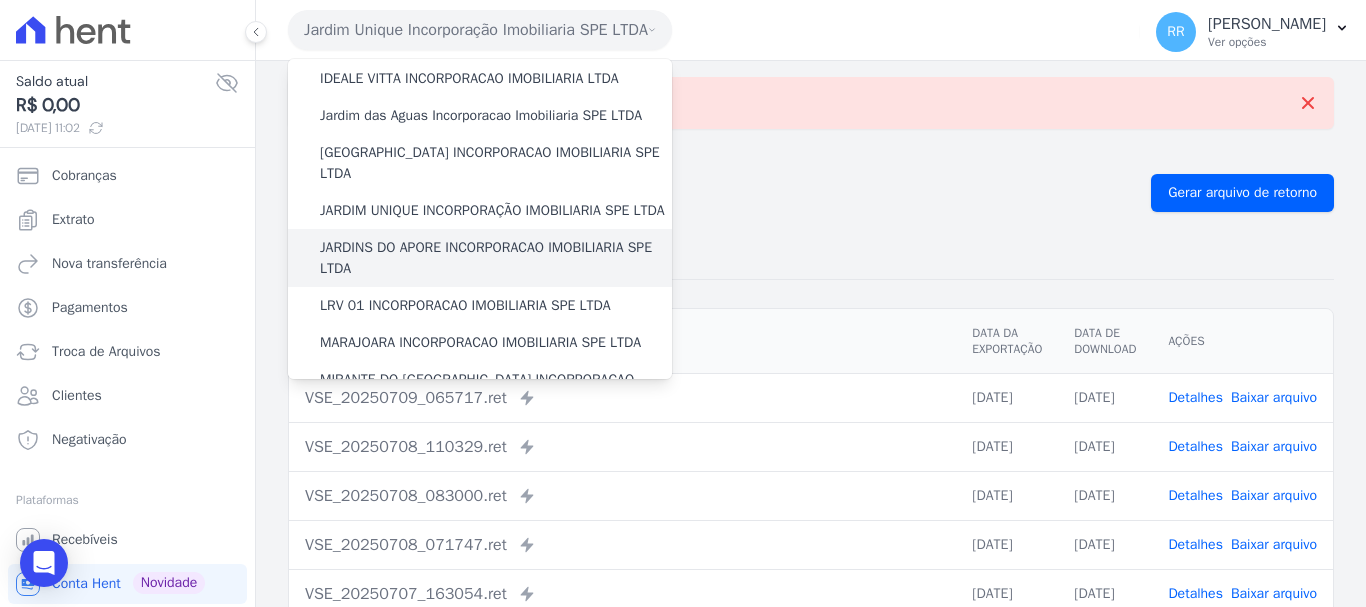 click on "JARDINS DO APORE INCORPORACAO IMOBILIARIA SPE LTDA" at bounding box center [496, 258] 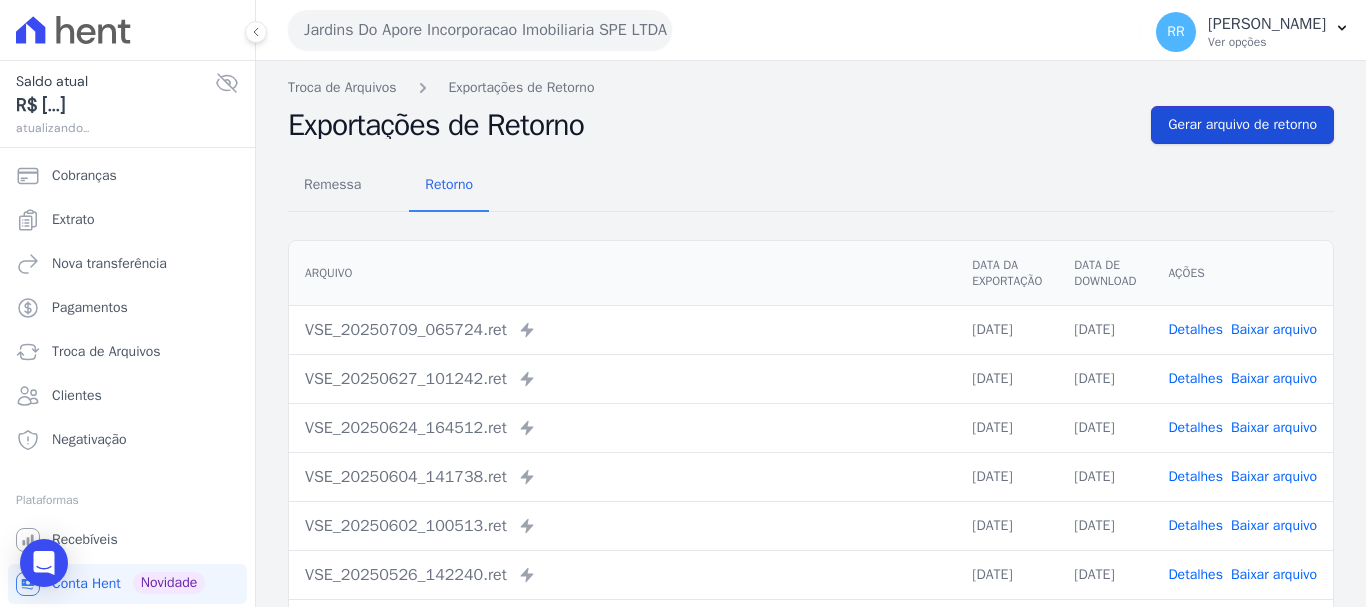 click on "Gerar arquivo de retorno" at bounding box center [1242, 125] 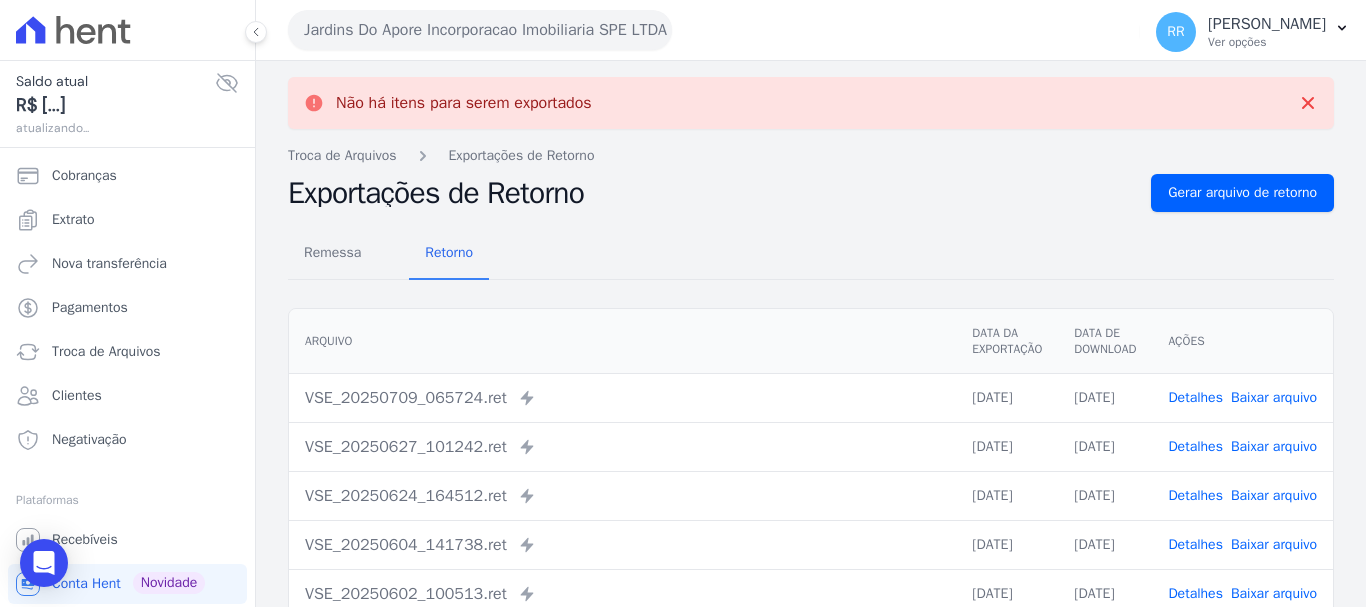 click on "Jardins Do Apore Incorporacao Imobiliaria SPE LTDA" at bounding box center (480, 30) 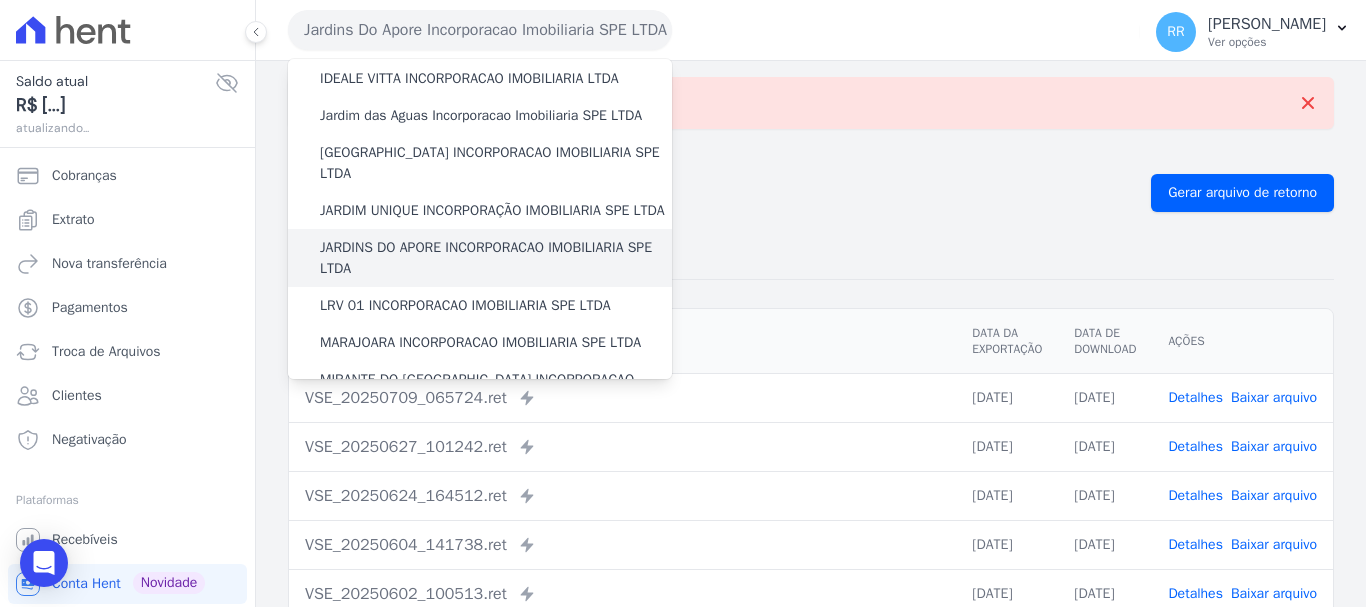 scroll, scrollTop: 400, scrollLeft: 0, axis: vertical 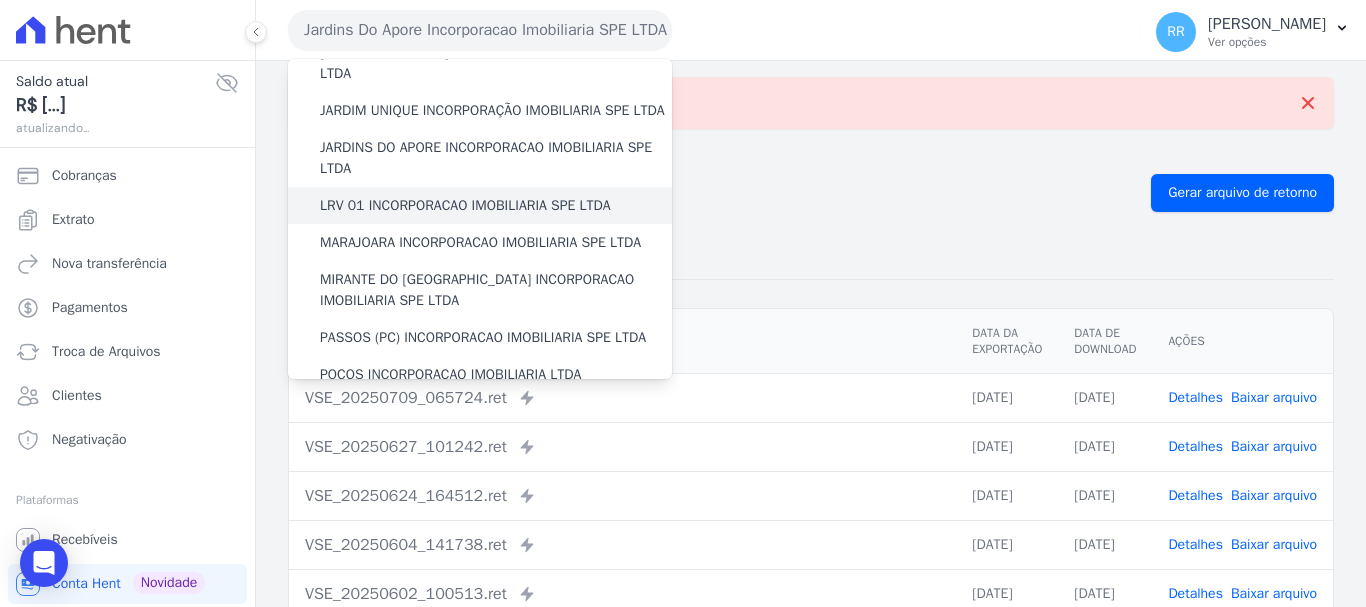 click on "LRV 01 INCORPORACAO IMOBILIARIA SPE LTDA" at bounding box center (465, 205) 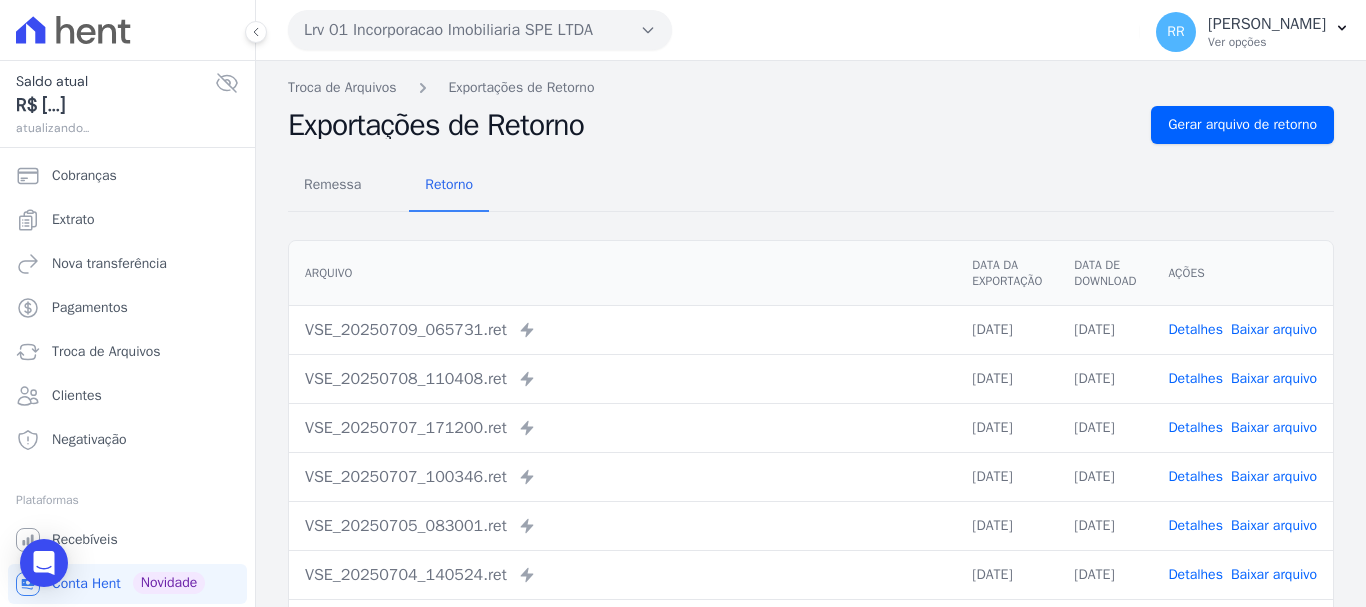 click on "Troca de Arquivos
Exportações de Retorno
Exportações de Retorno
Gerar arquivo de retorno
Remessa
Retorno
Arquivo
Data da Exportação
Data de Download
Ações
VSE_20250709_065731.ret" at bounding box center (811, 472) 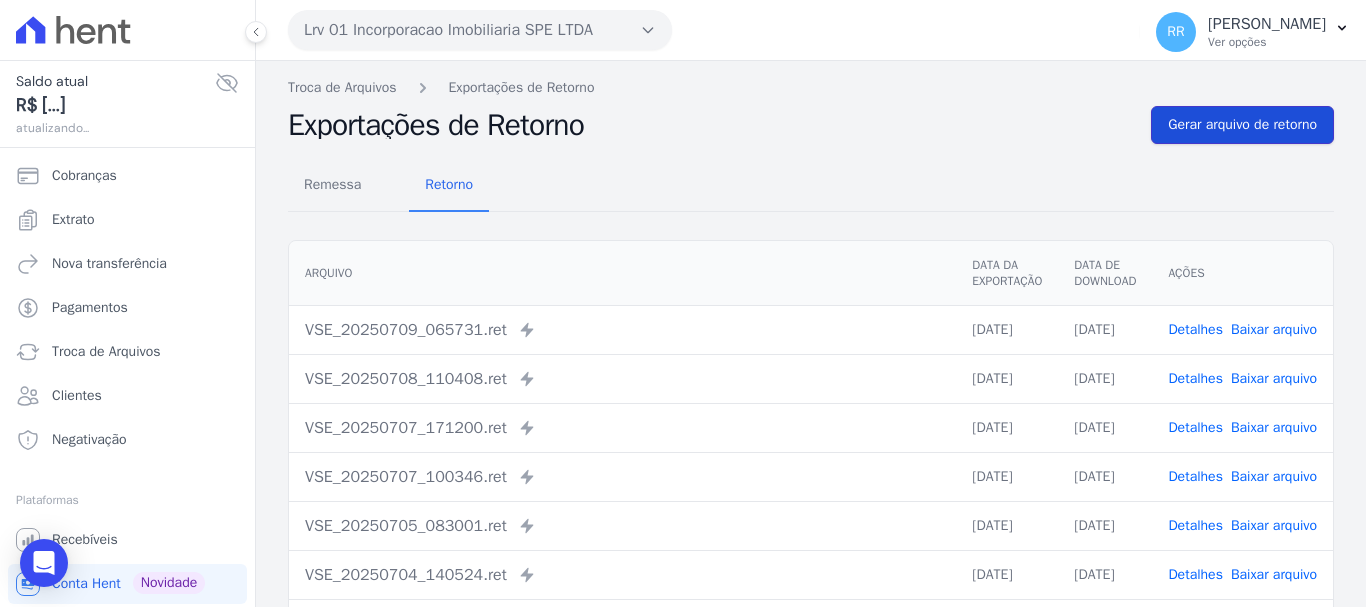 click on "Gerar arquivo de retorno" at bounding box center (1242, 125) 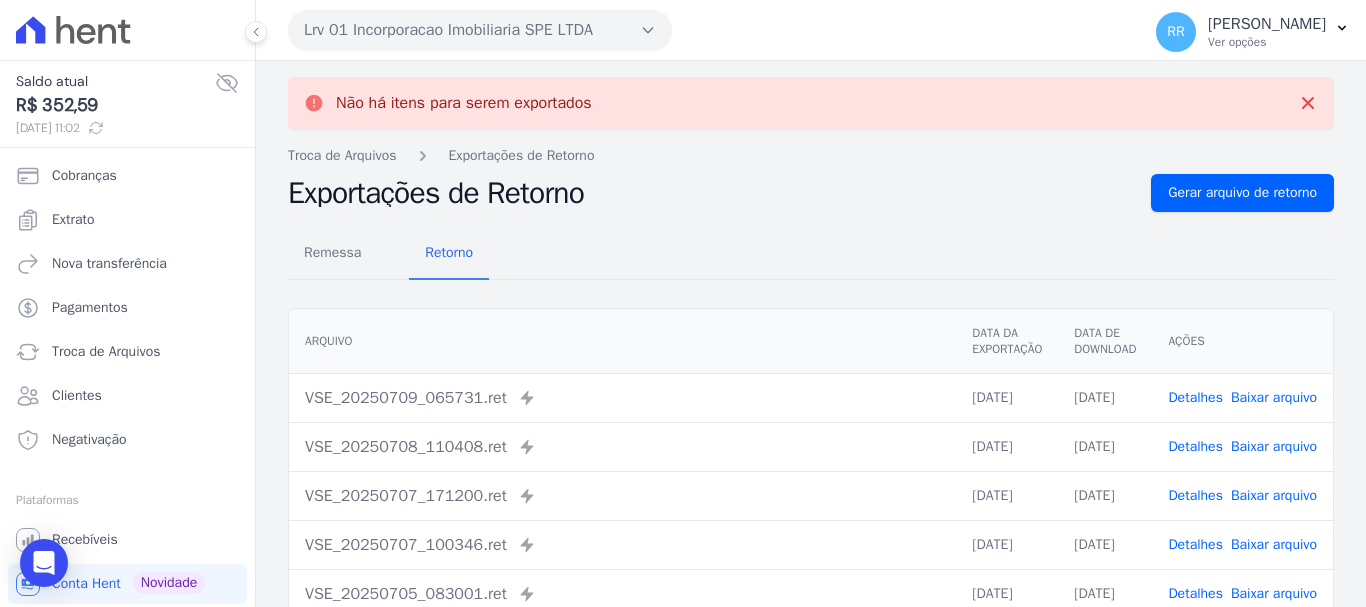 click on "Lrv 01 Incorporacao Imobiliaria SPE LTDA" at bounding box center [480, 30] 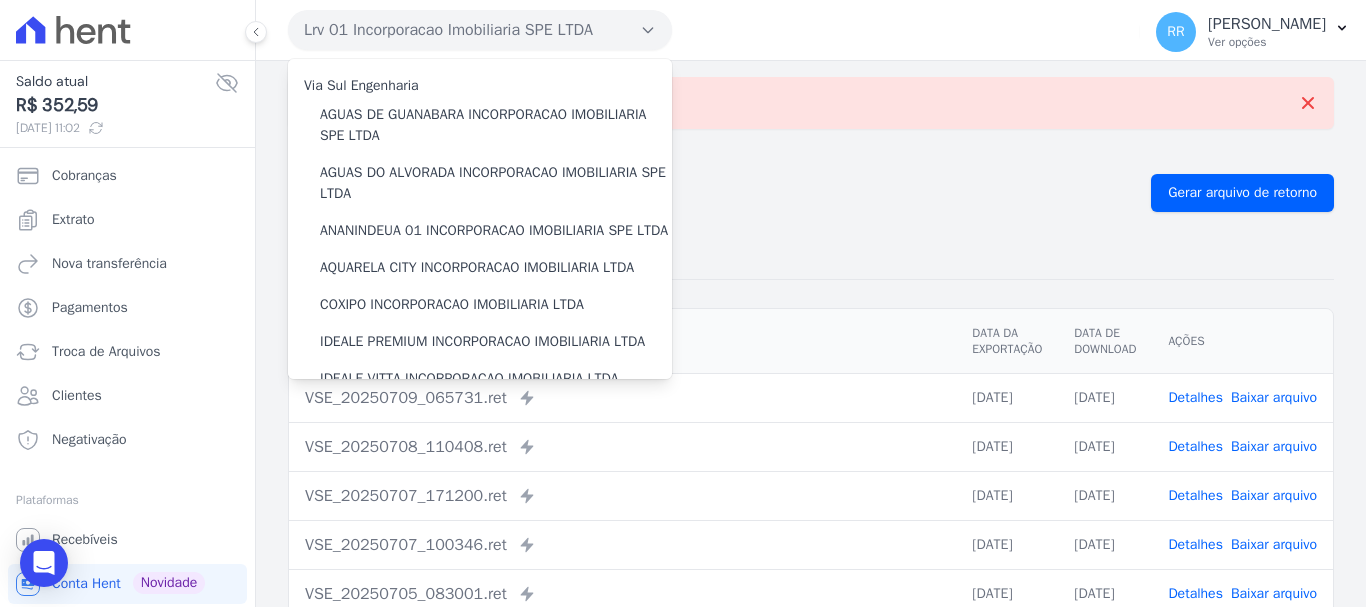click on "Remessa
Retorno" at bounding box center [811, 254] 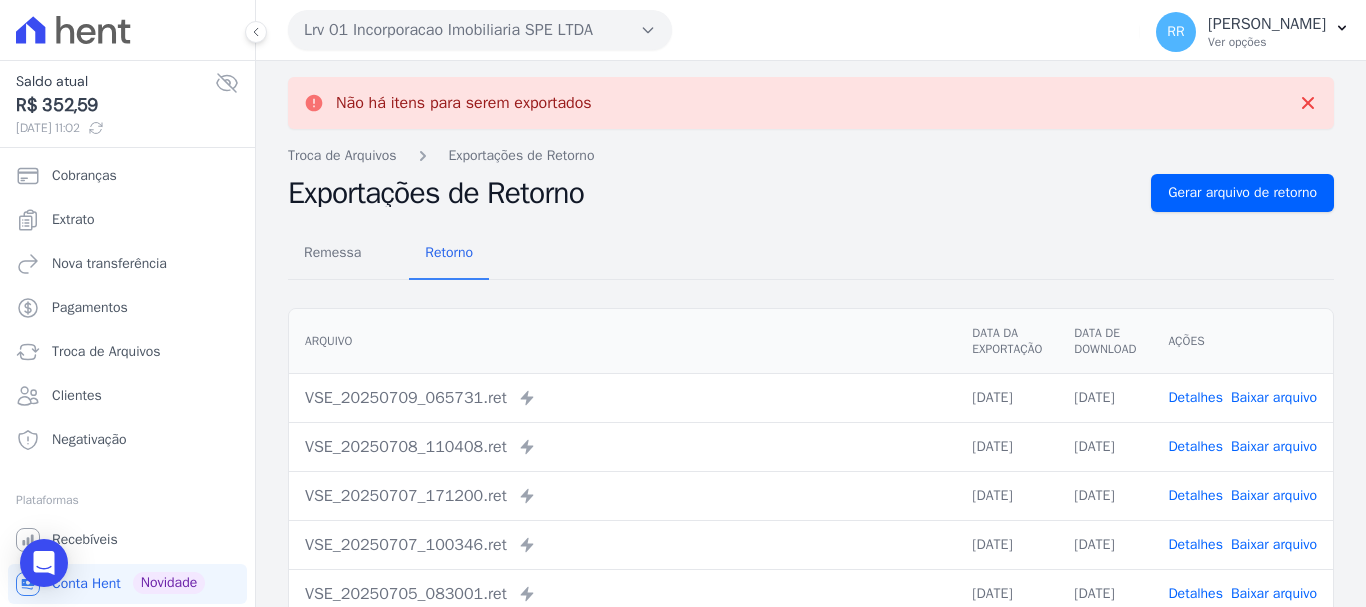 click on "Lrv 01 Incorporacao Imobiliaria SPE LTDA" at bounding box center [480, 30] 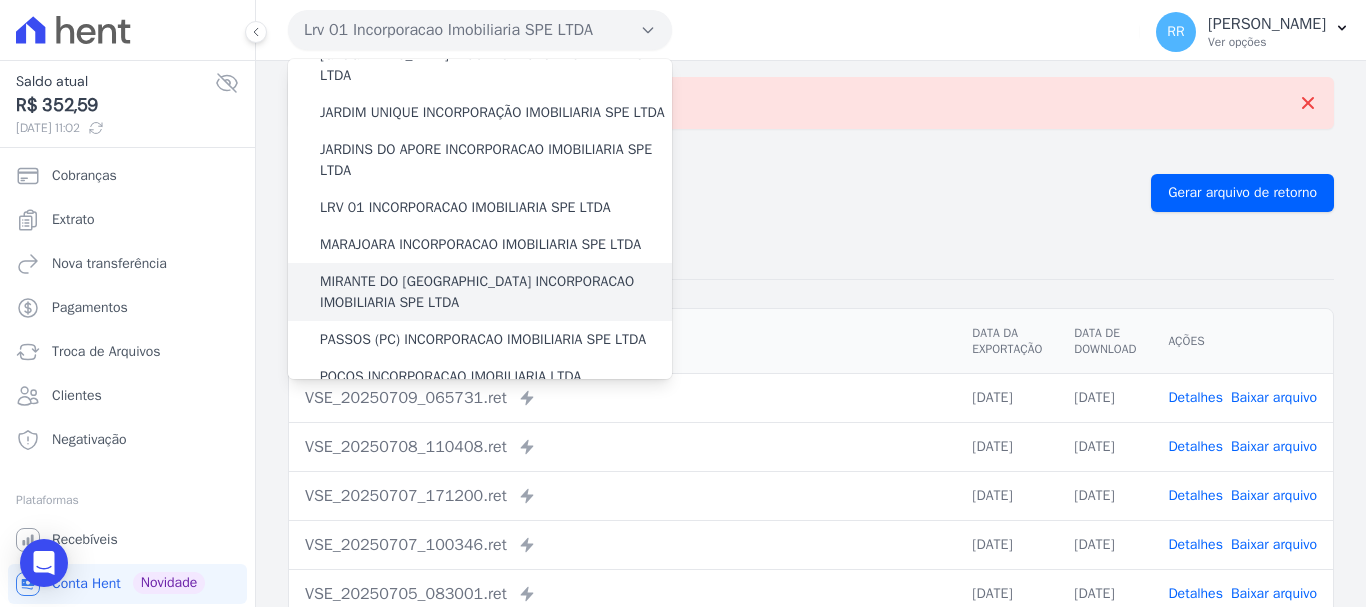 scroll, scrollTop: 400, scrollLeft: 0, axis: vertical 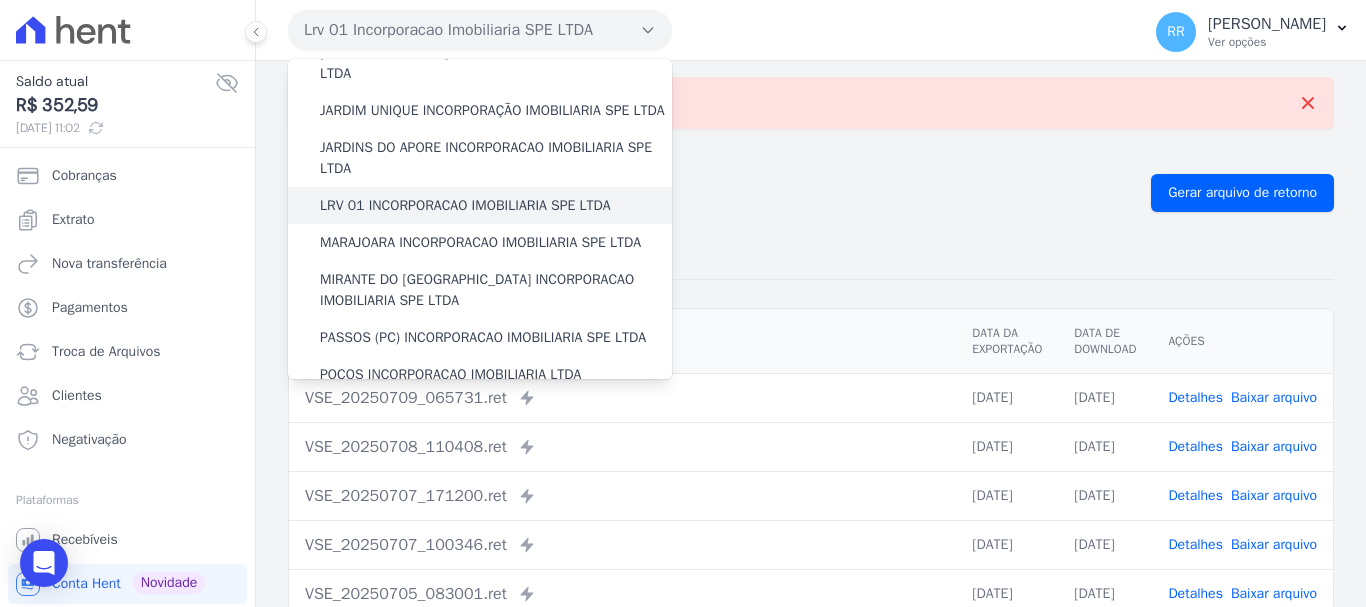 click on "LRV 01 INCORPORACAO IMOBILIARIA SPE LTDA" at bounding box center [465, 205] 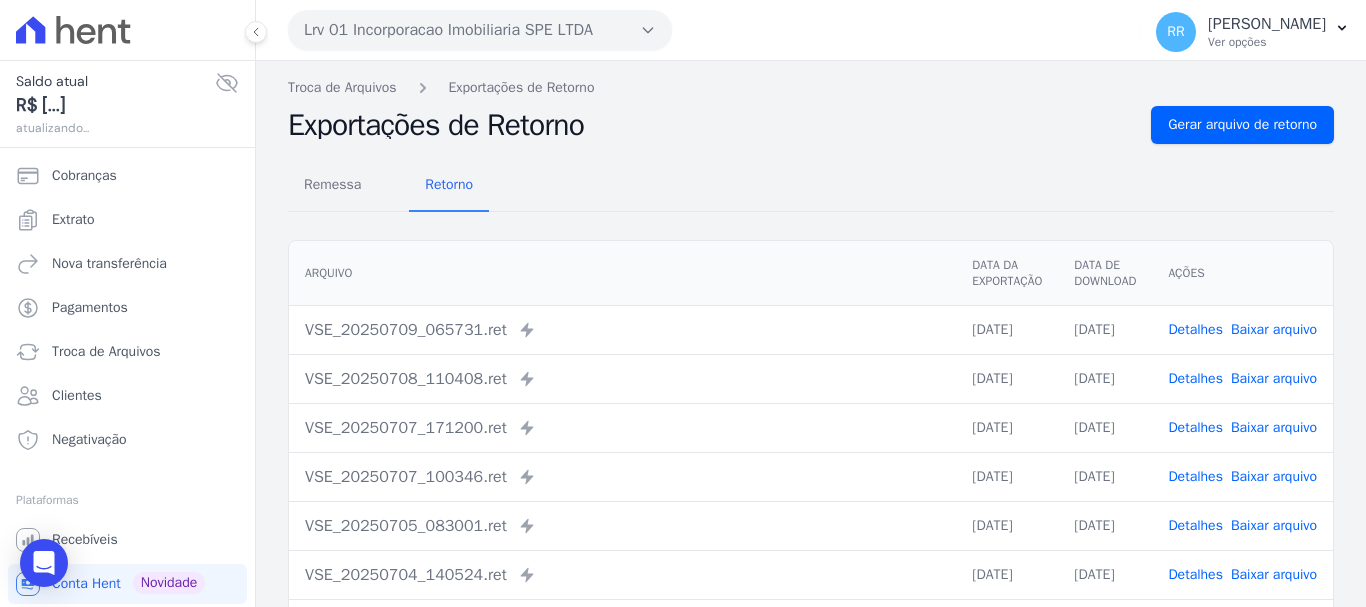 click on "Lrv 01 Incorporacao Imobiliaria SPE LTDA" at bounding box center [480, 30] 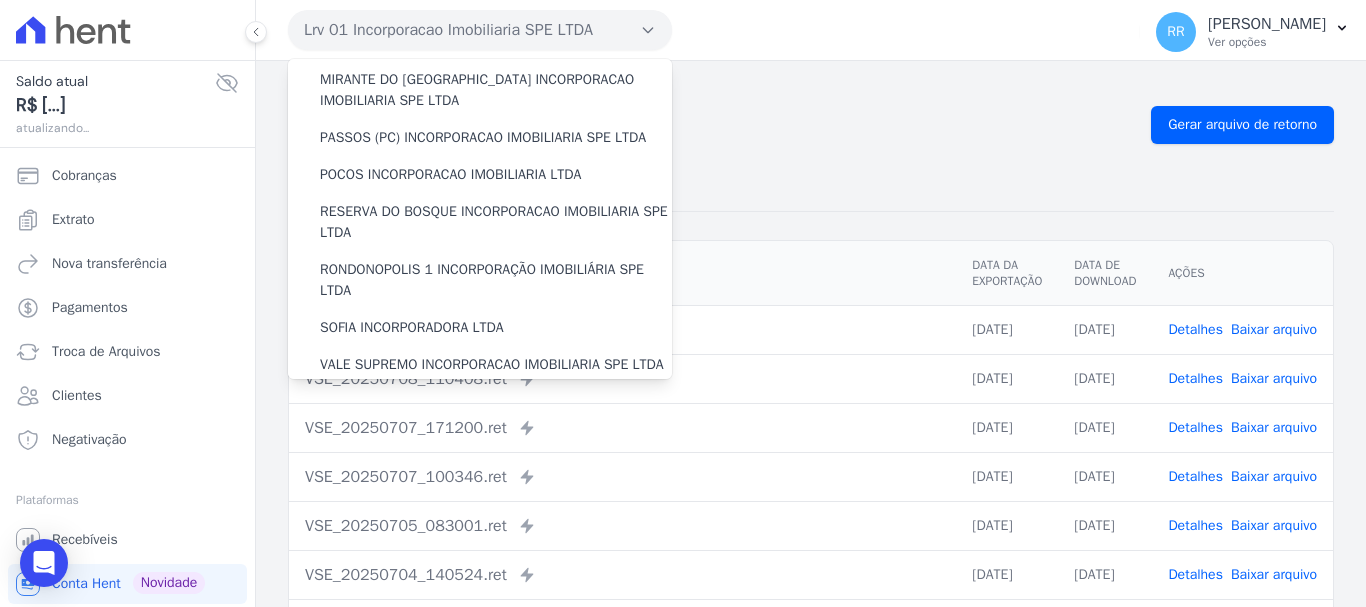scroll, scrollTop: 500, scrollLeft: 0, axis: vertical 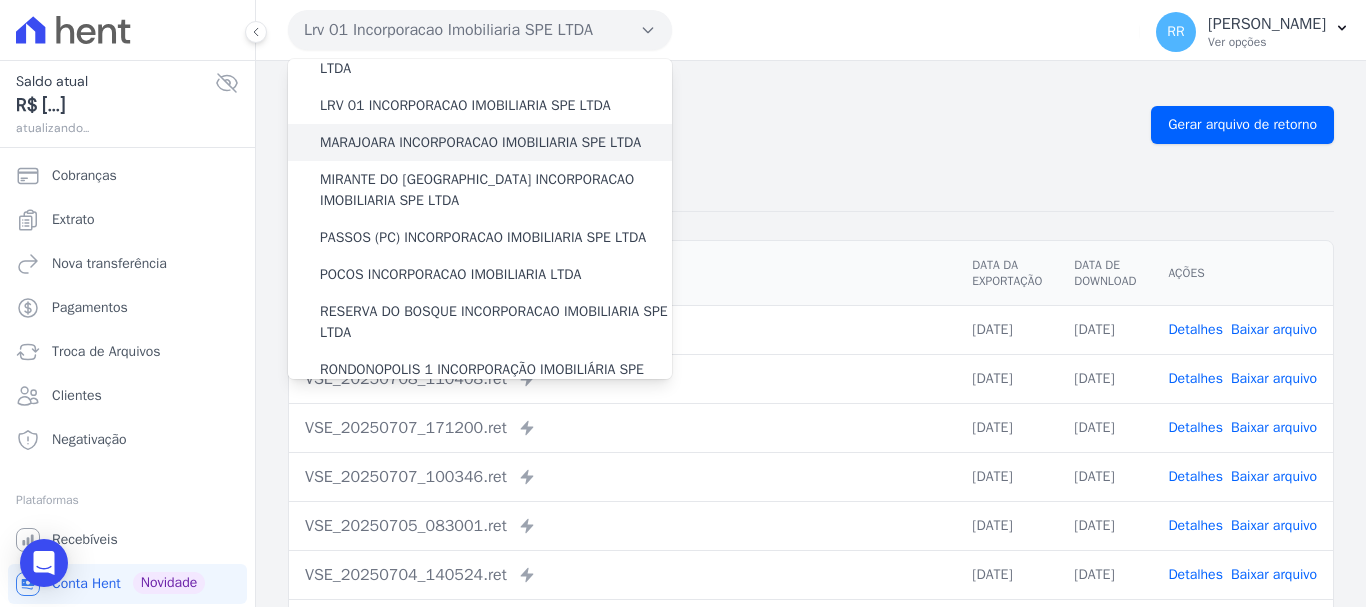 click on "MARAJOARA INCORPORACAO IMOBILIARIA SPE LTDA" at bounding box center (480, 142) 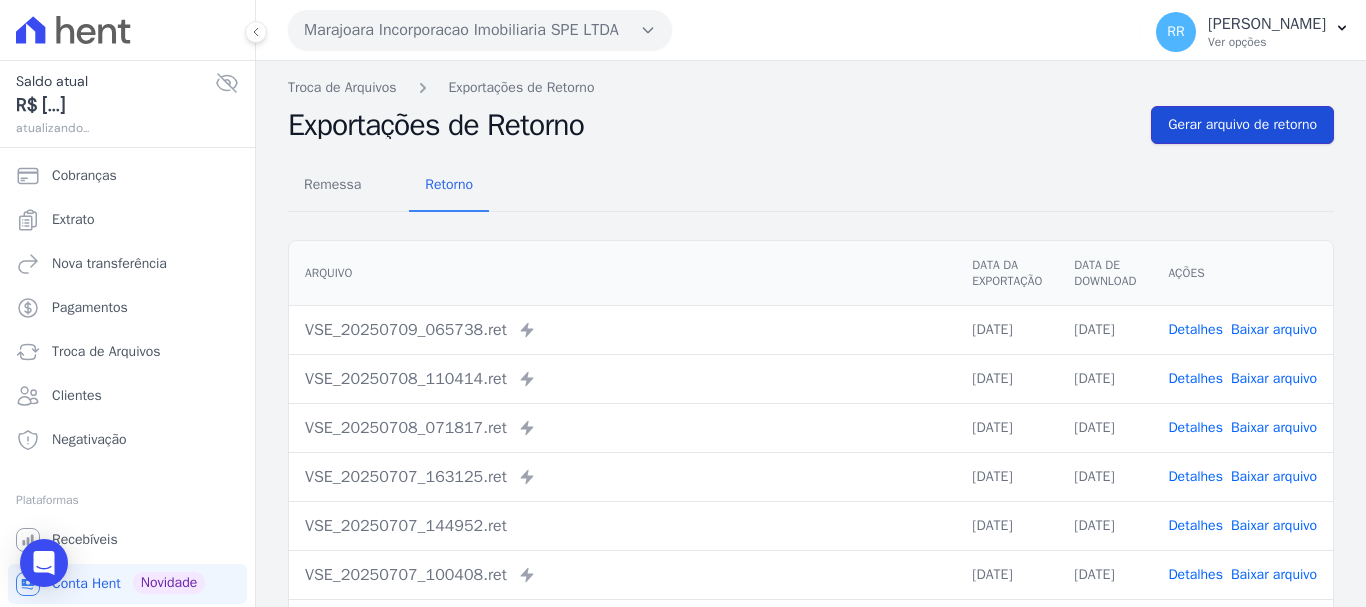 click on "Gerar arquivo de retorno" at bounding box center [1242, 125] 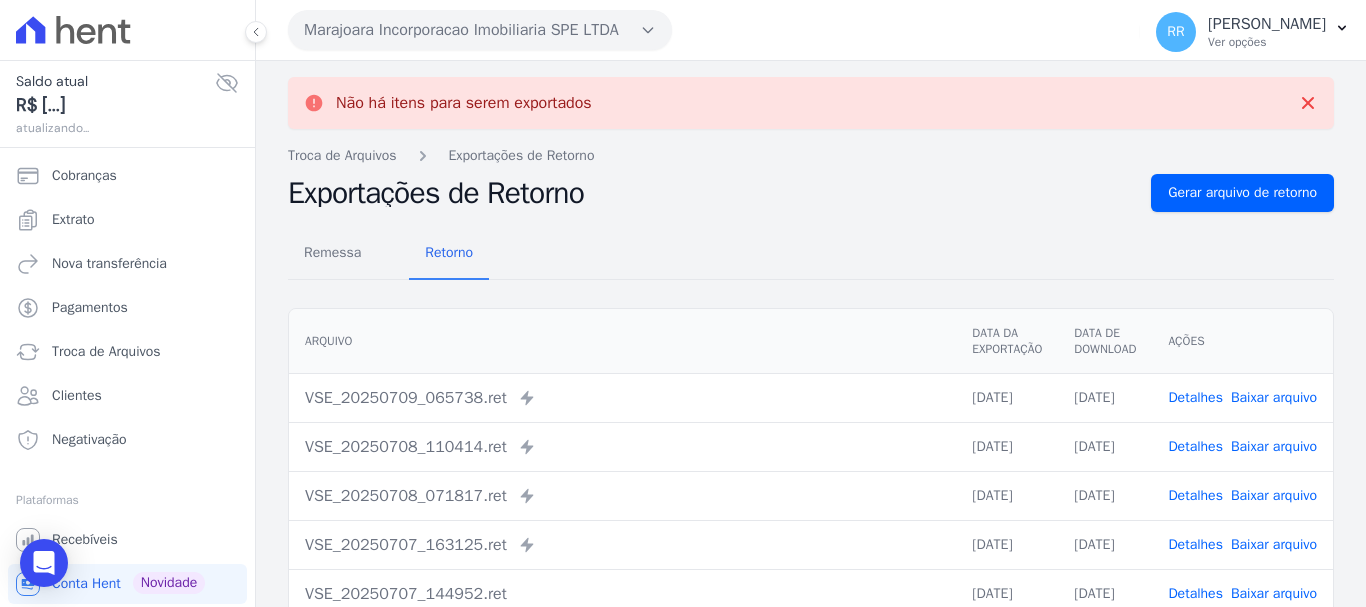 click on "Marajoara Incorporacao Imobiliaria SPE LTDA" at bounding box center [480, 30] 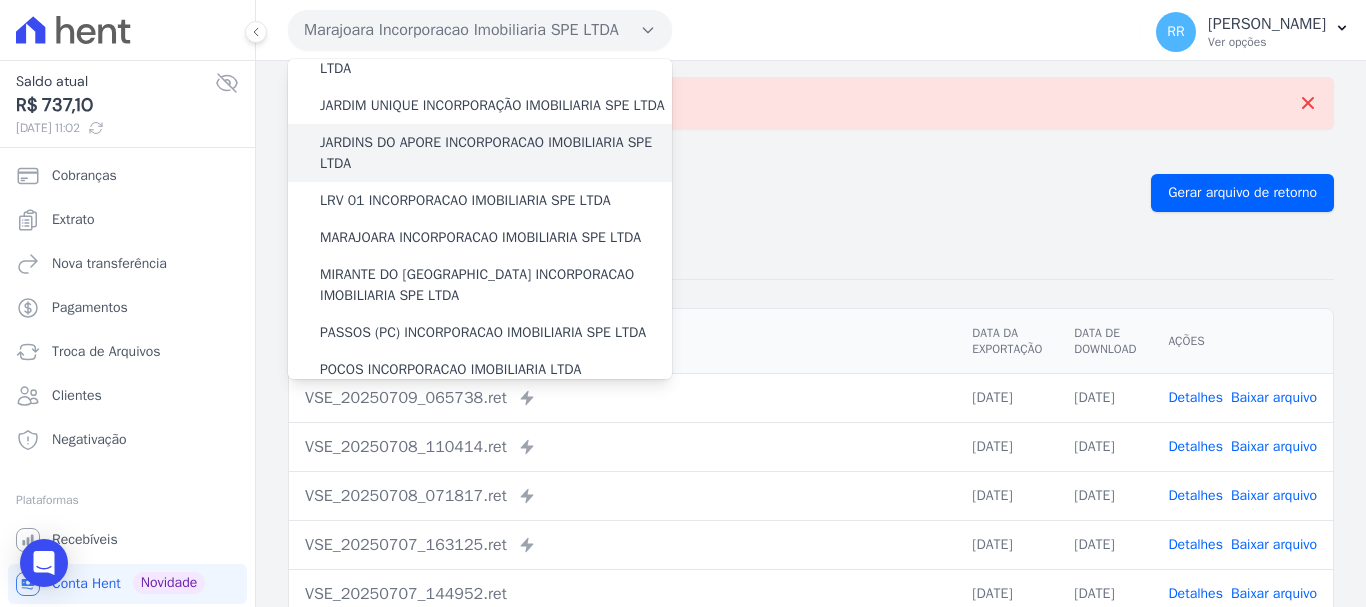 scroll, scrollTop: 500, scrollLeft: 0, axis: vertical 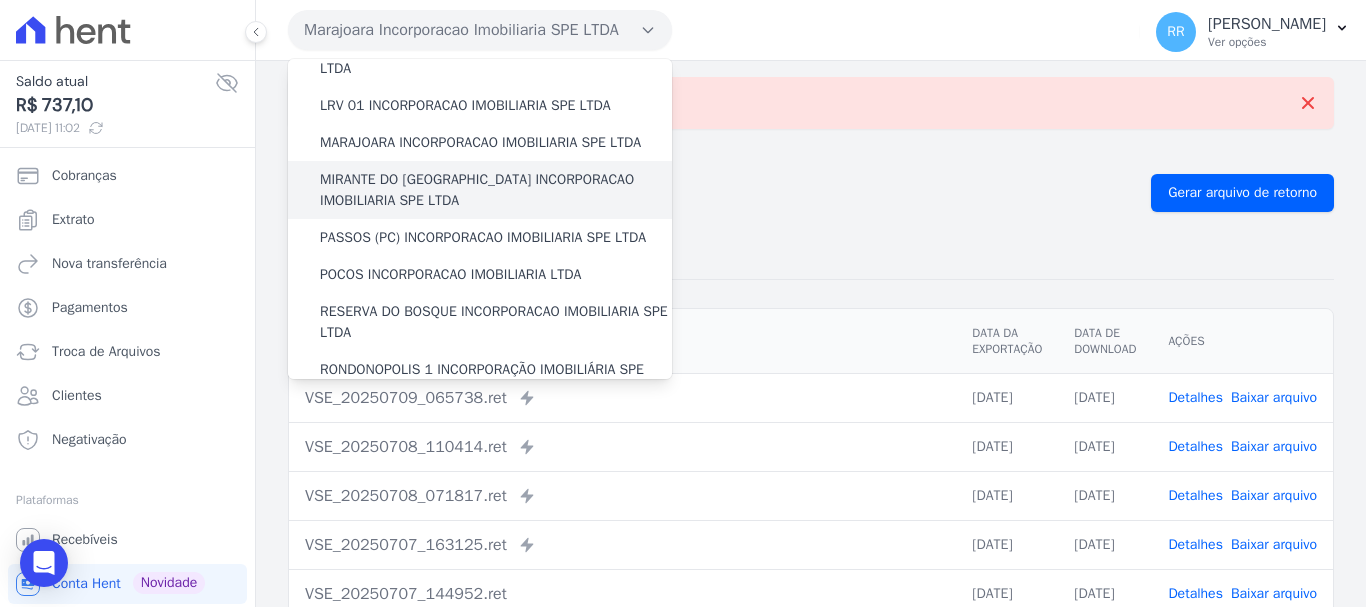click on "MIRANTE DO [GEOGRAPHIC_DATA] INCORPORACAO IMOBILIARIA SPE LTDA" at bounding box center [480, 190] 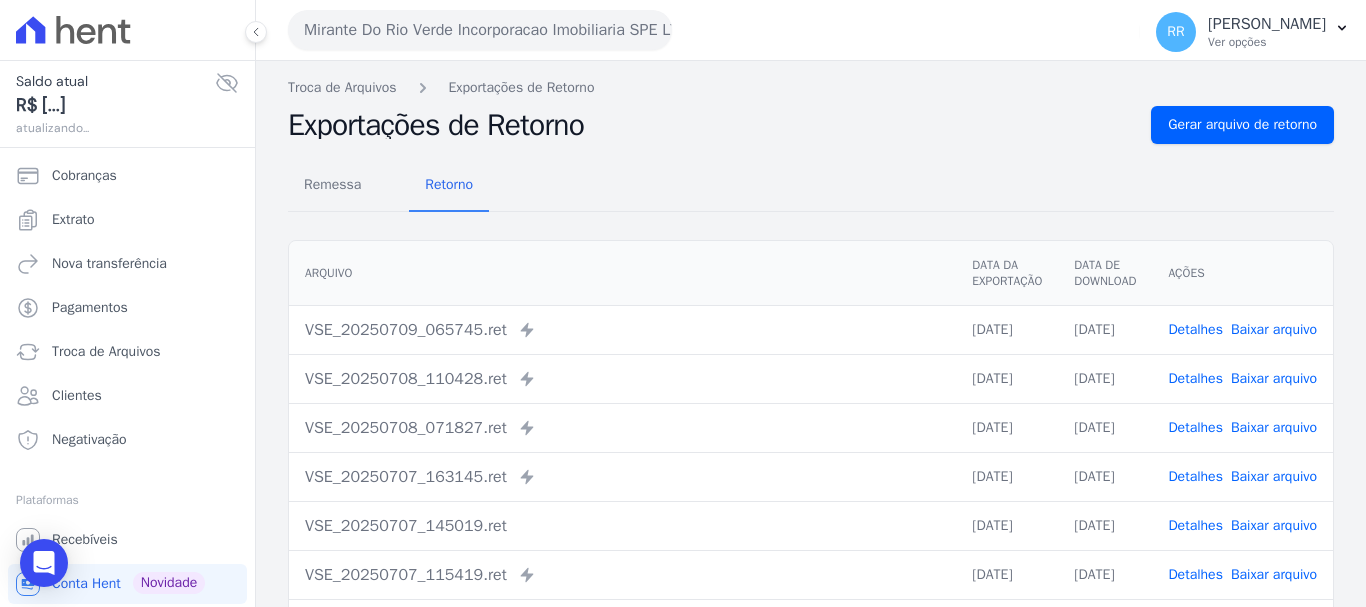 click on "Remessa
Retorno
Arquivo
Data da Exportação
Data de Download
Ações
VSE_20250709_065745.ret
Enviado para Nexxera em: 09/07/2025, 06:57
09/07/2025
09/07/2025
Detalhes" at bounding box center [811, 505] 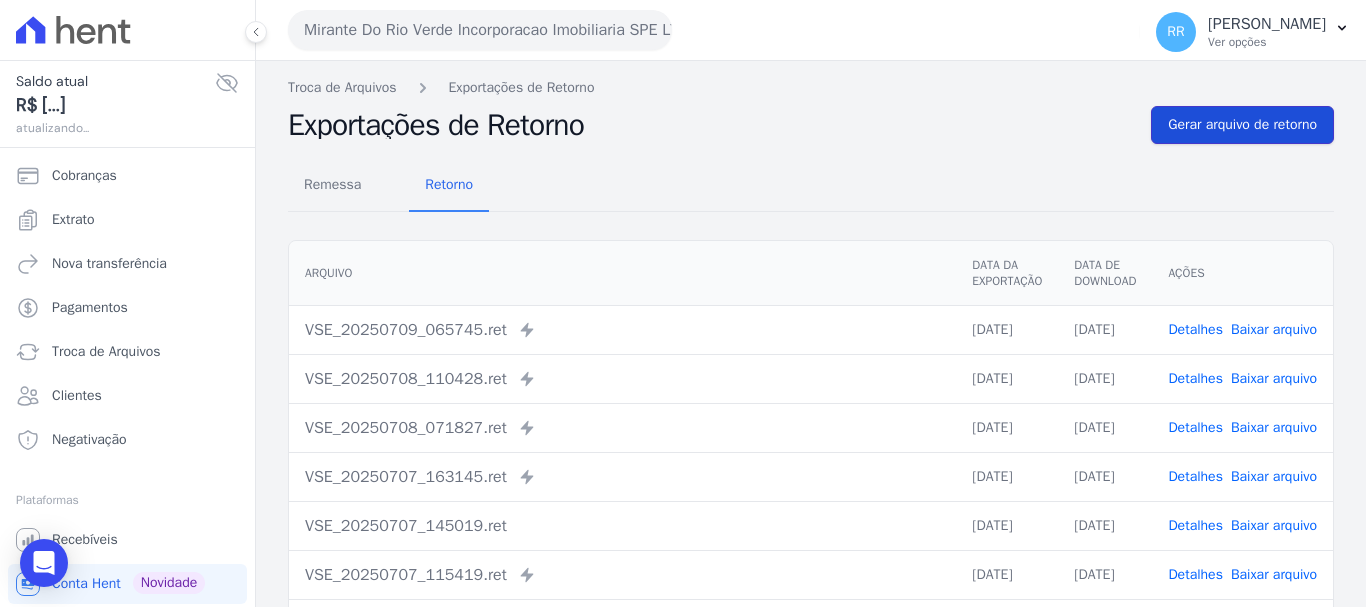 click on "Gerar arquivo de retorno" at bounding box center [1242, 125] 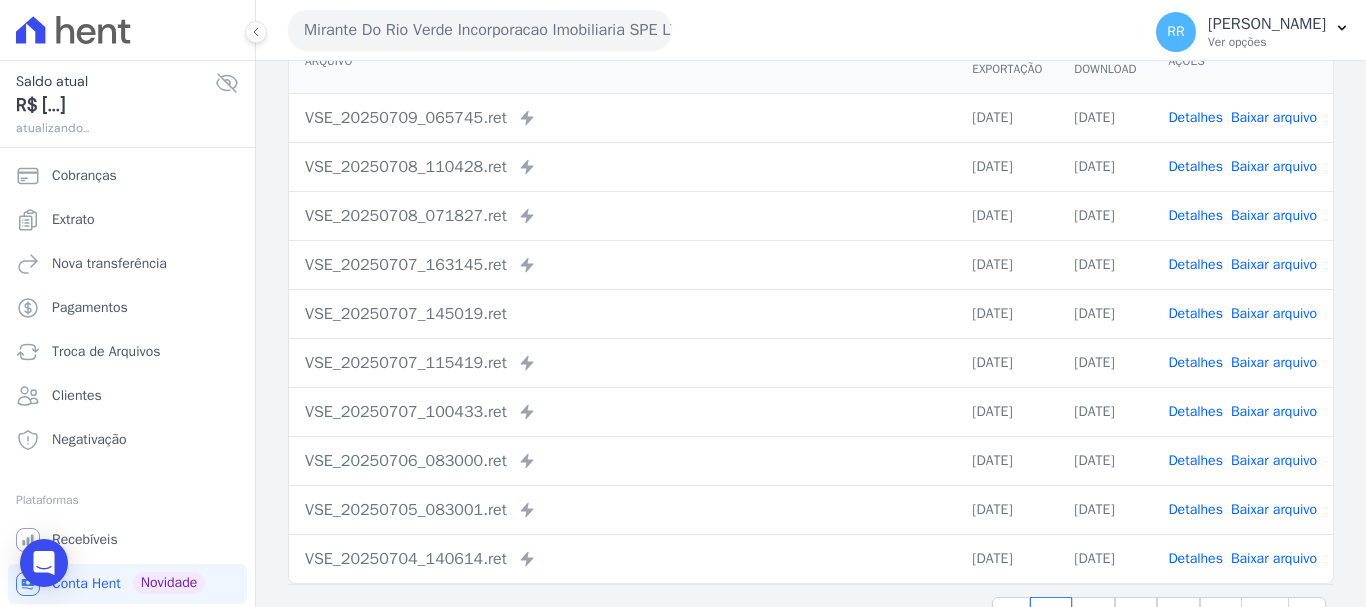 scroll, scrollTop: 344, scrollLeft: 0, axis: vertical 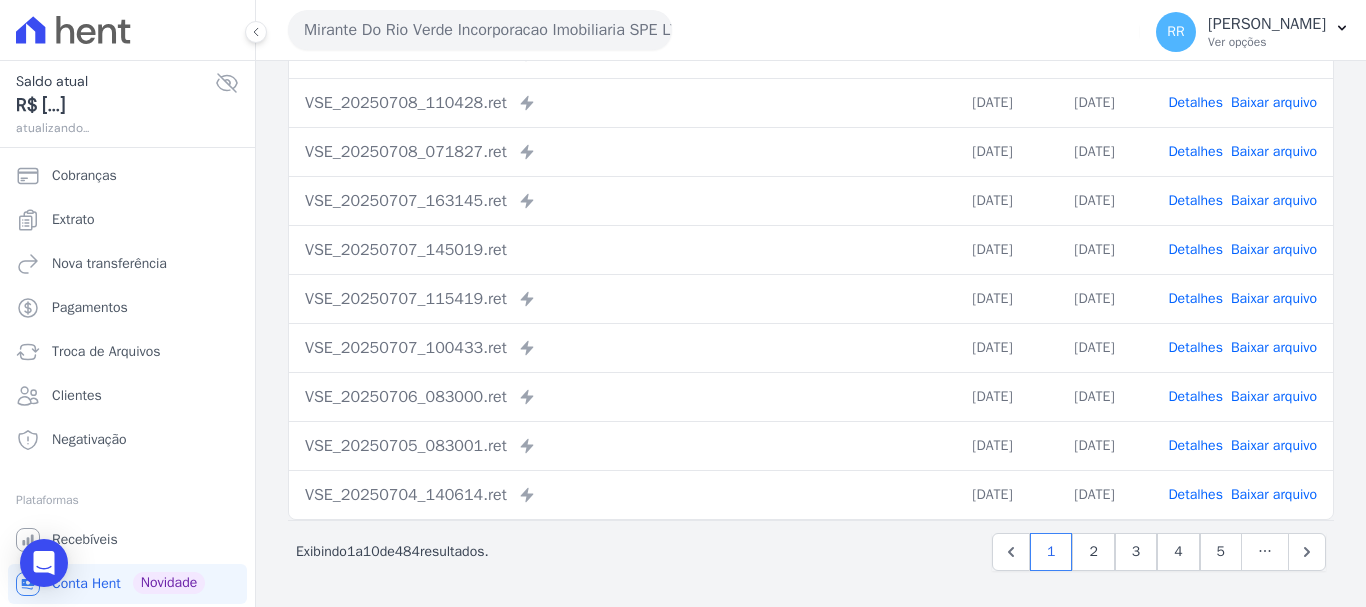 click on "Mirante Do Rio Verde Incorporacao Imobiliaria SPE LTDA" at bounding box center [480, 30] 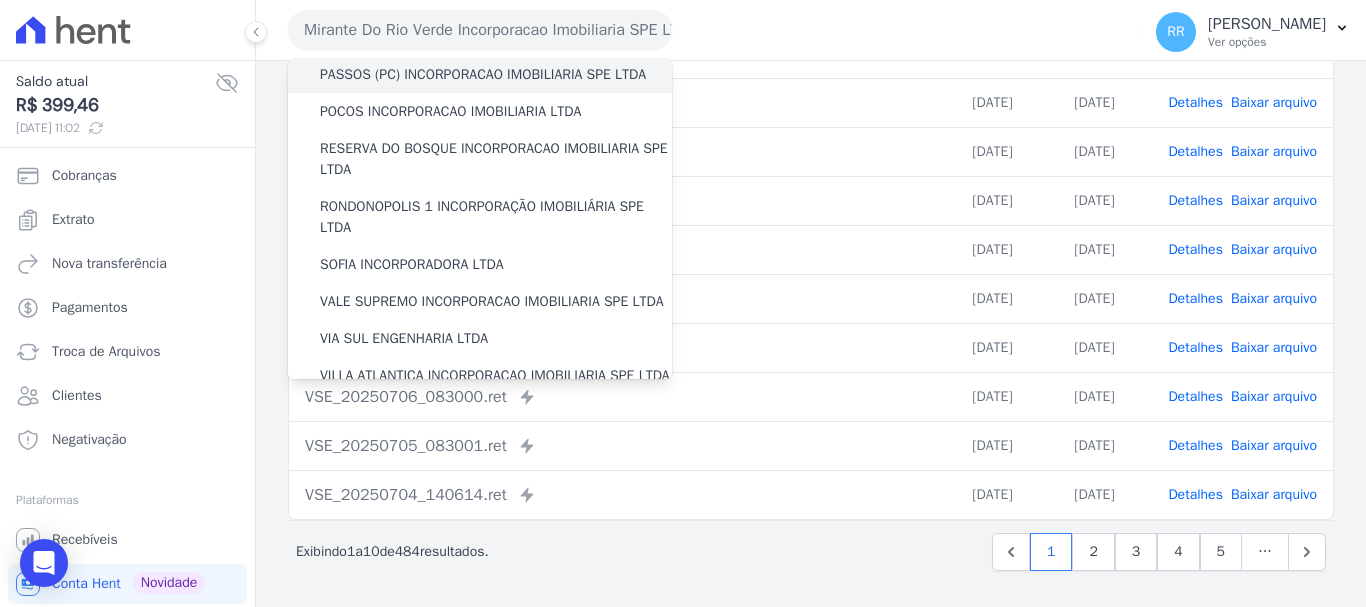 scroll, scrollTop: 700, scrollLeft: 0, axis: vertical 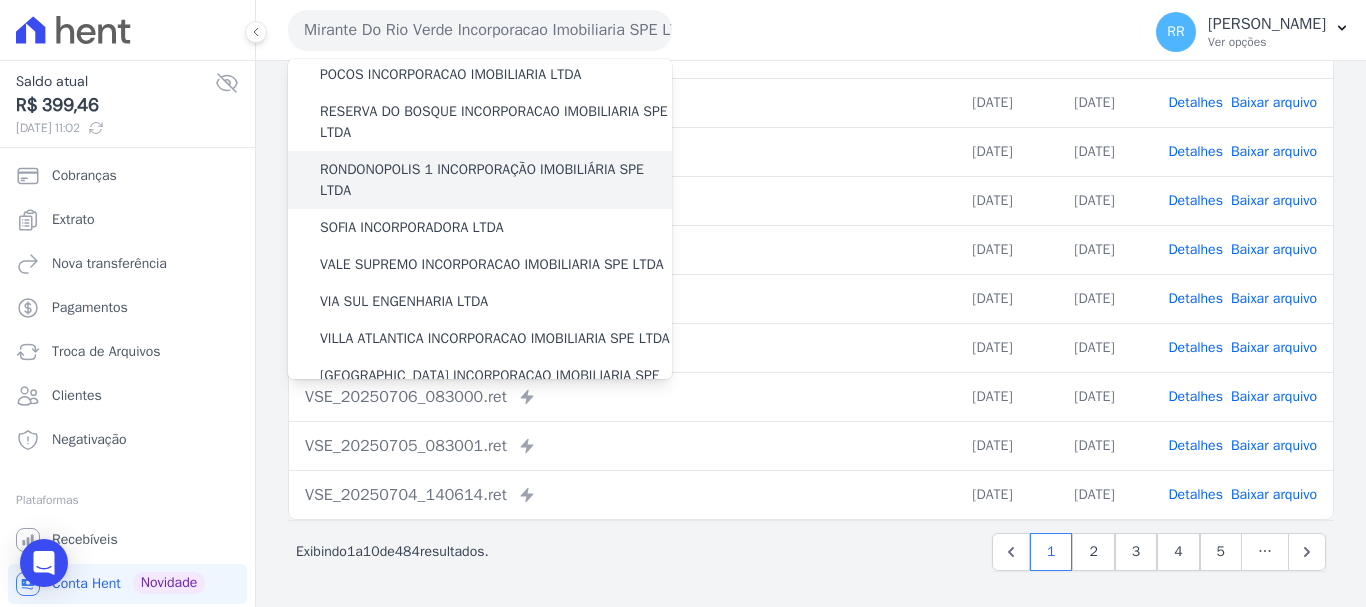 click on "RONDONOPOLIS 1 INCORPORAÇÃO IMOBILIÁRIA SPE LTDA" at bounding box center (496, 180) 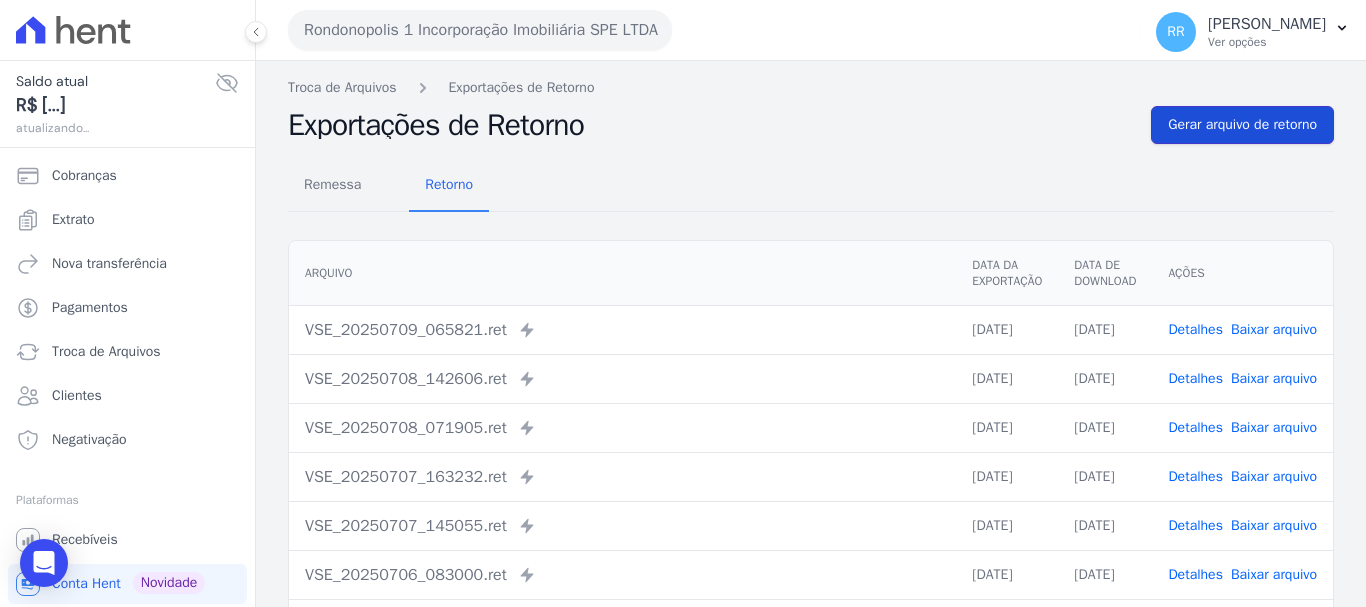 click on "Gerar arquivo de retorno" at bounding box center [1242, 125] 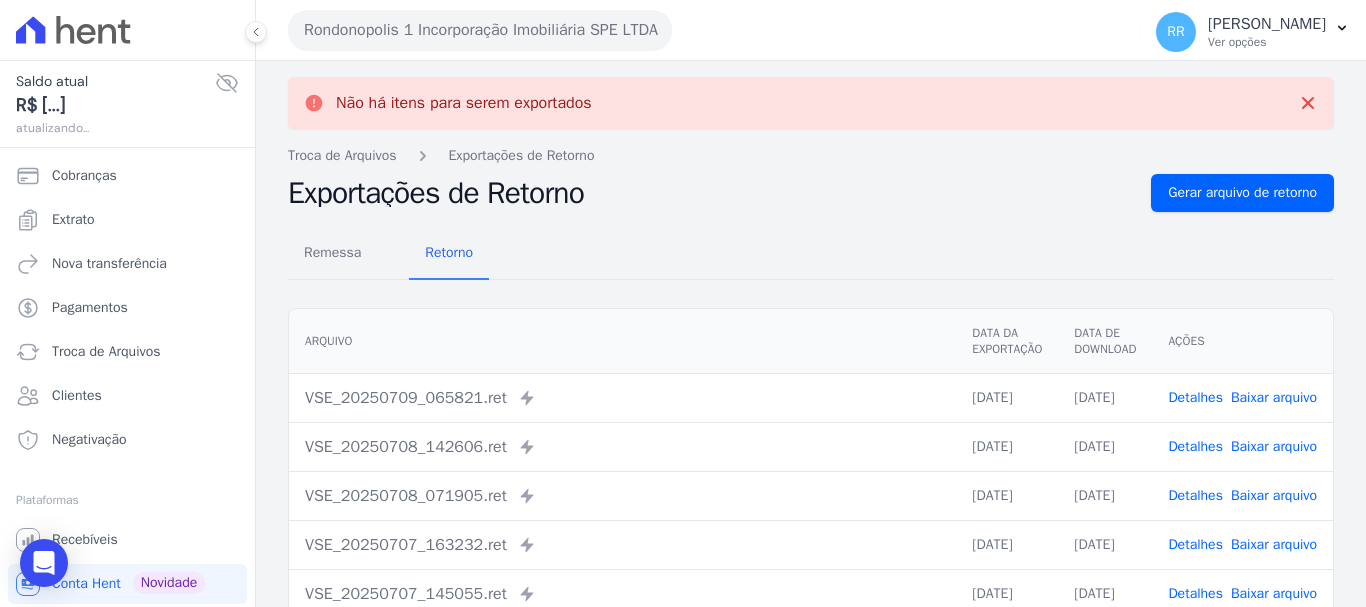 click on "Rondonopolis 1 Incorporação Imobiliária SPE LTDA" at bounding box center [480, 30] 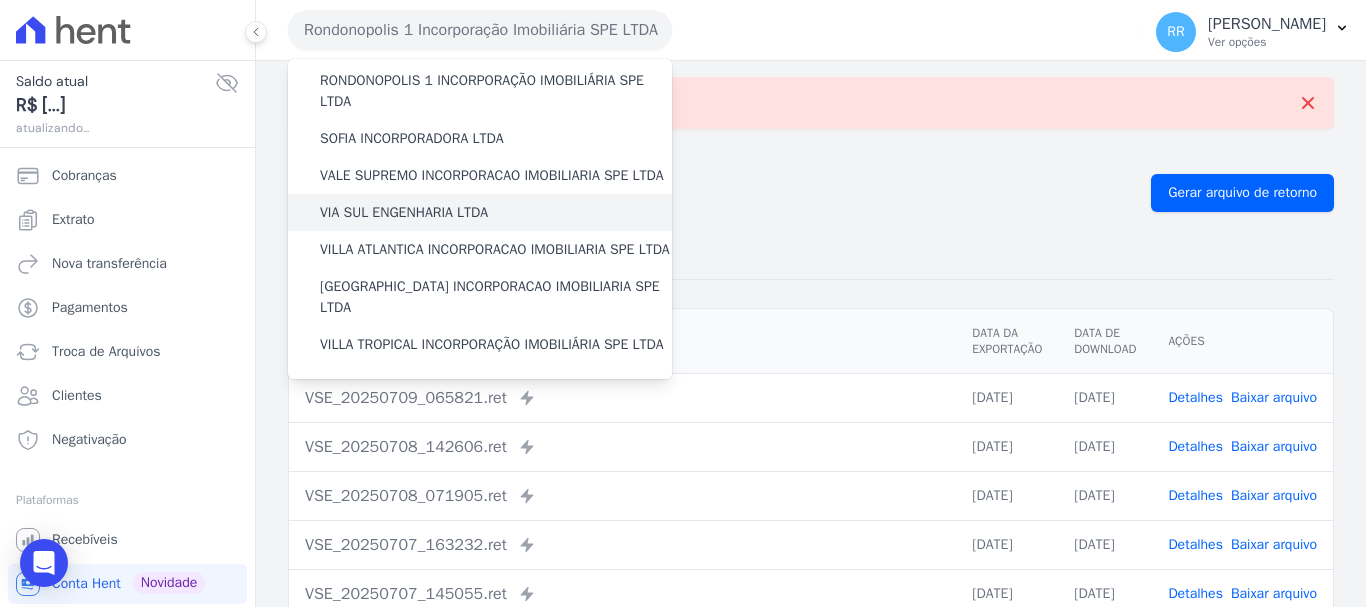 scroll, scrollTop: 873, scrollLeft: 0, axis: vertical 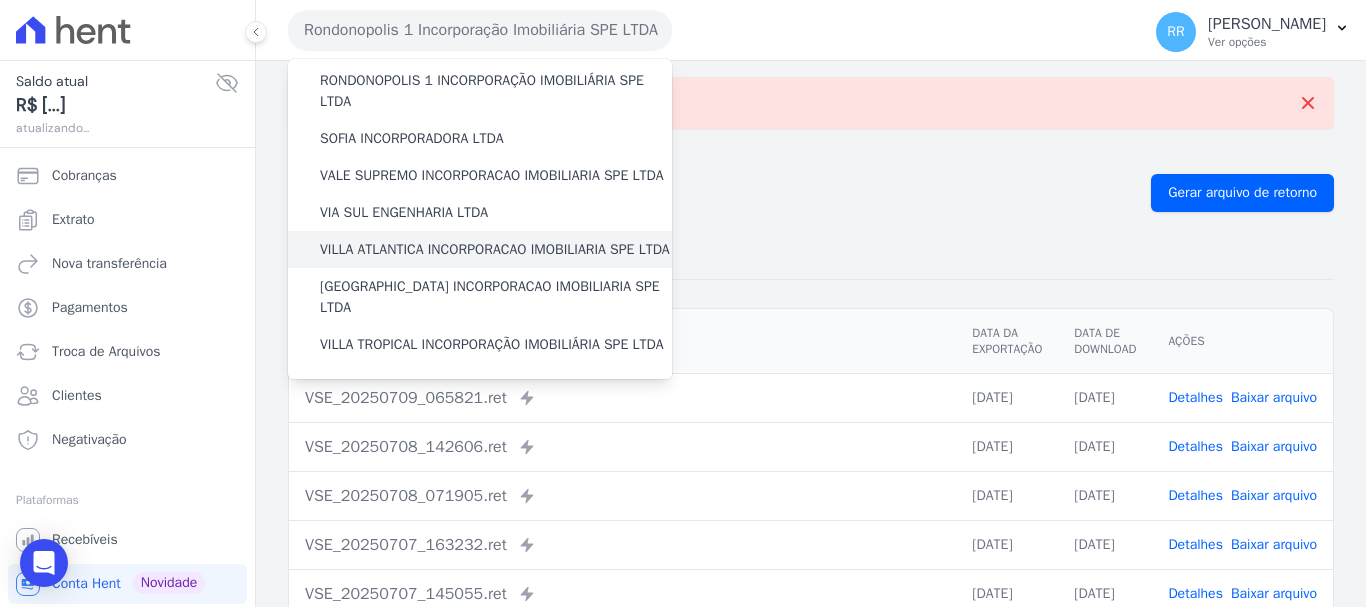 click on "VILLA ATLANTICA INCORPORACAO IMOBILIARIA SPE LTDA" at bounding box center [495, 249] 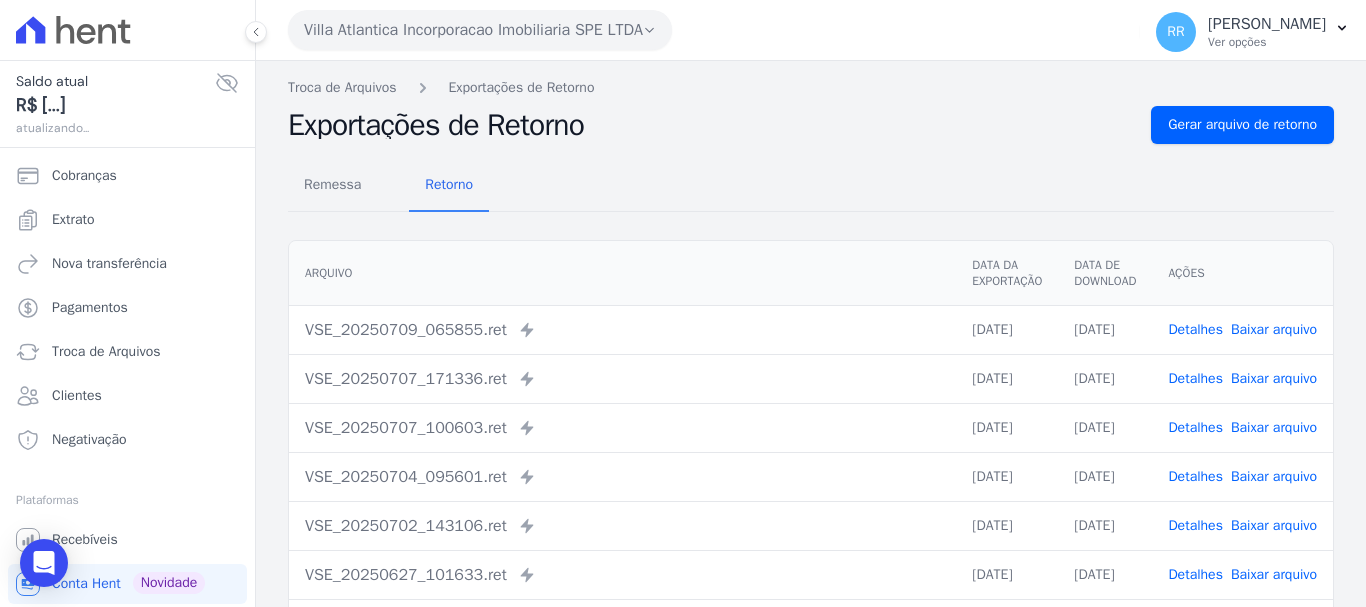 click on "Remessa
Retorno
Arquivo
Data da Exportação
Data de Download
Ações
VSE_20250709_065855.ret
Enviado para Nexxera em: 09/07/2025, 06:58
09/07/2025
09/07/2025
Detalhes" at bounding box center [811, 505] 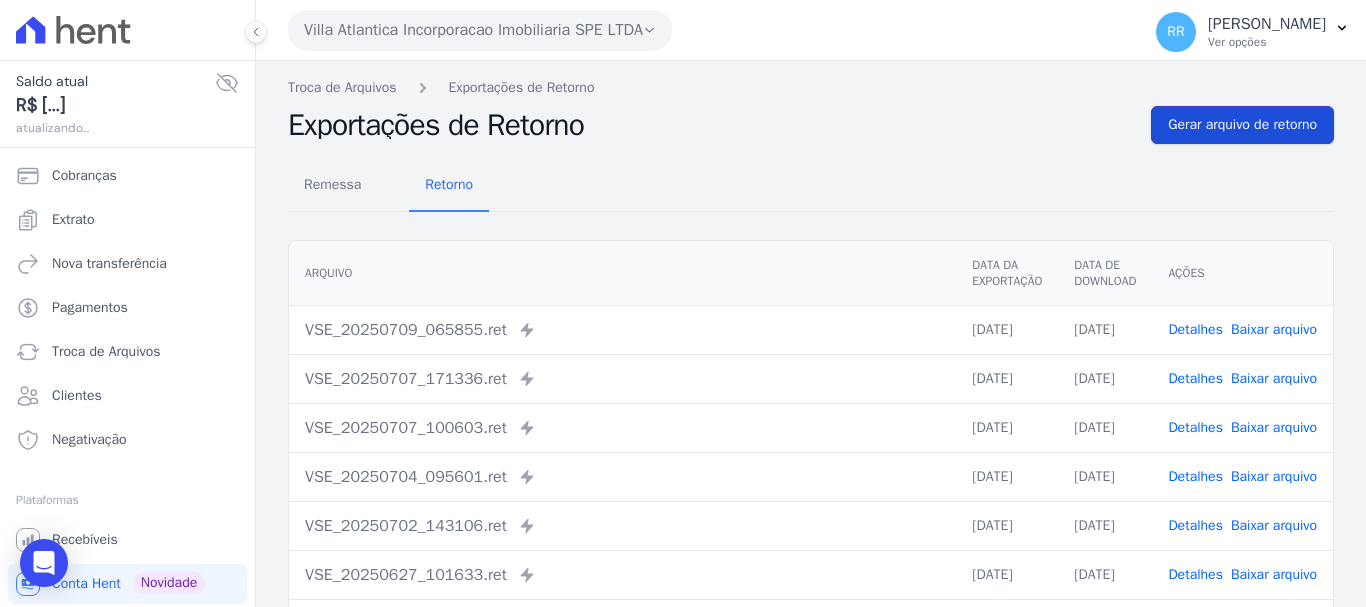 click on "Gerar arquivo de retorno" at bounding box center (1242, 125) 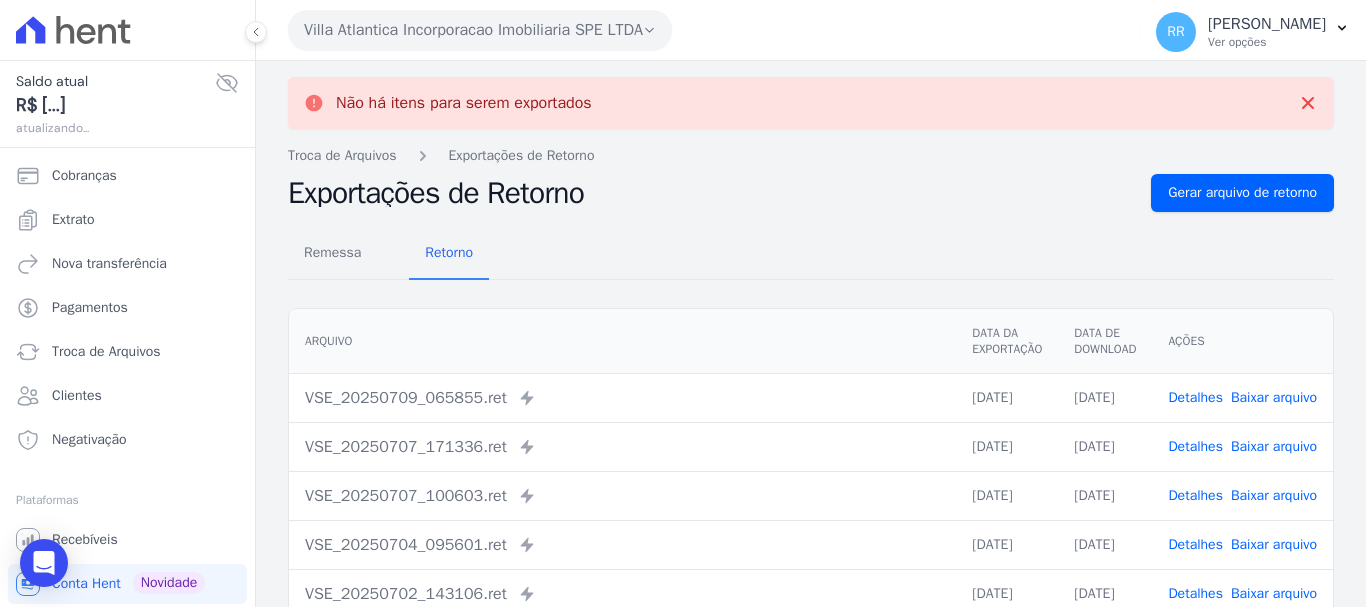 click on "Villa Atlantica Incorporacao Imobiliaria SPE LTDA" at bounding box center [480, 30] 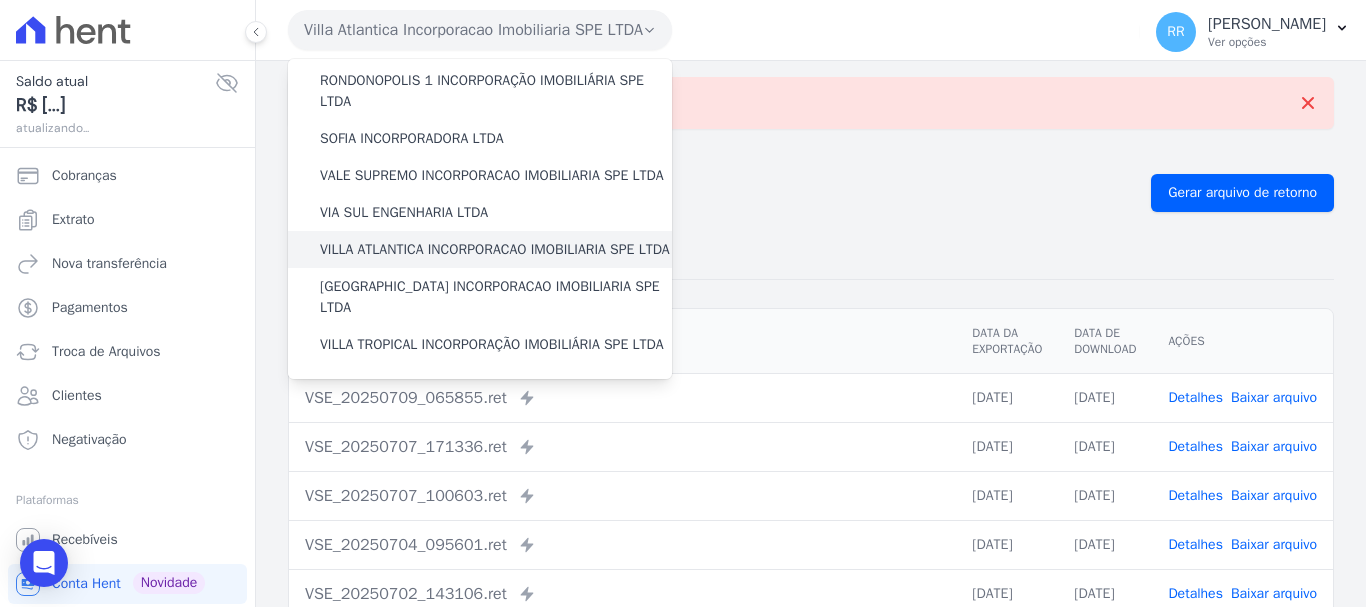 scroll, scrollTop: 873, scrollLeft: 0, axis: vertical 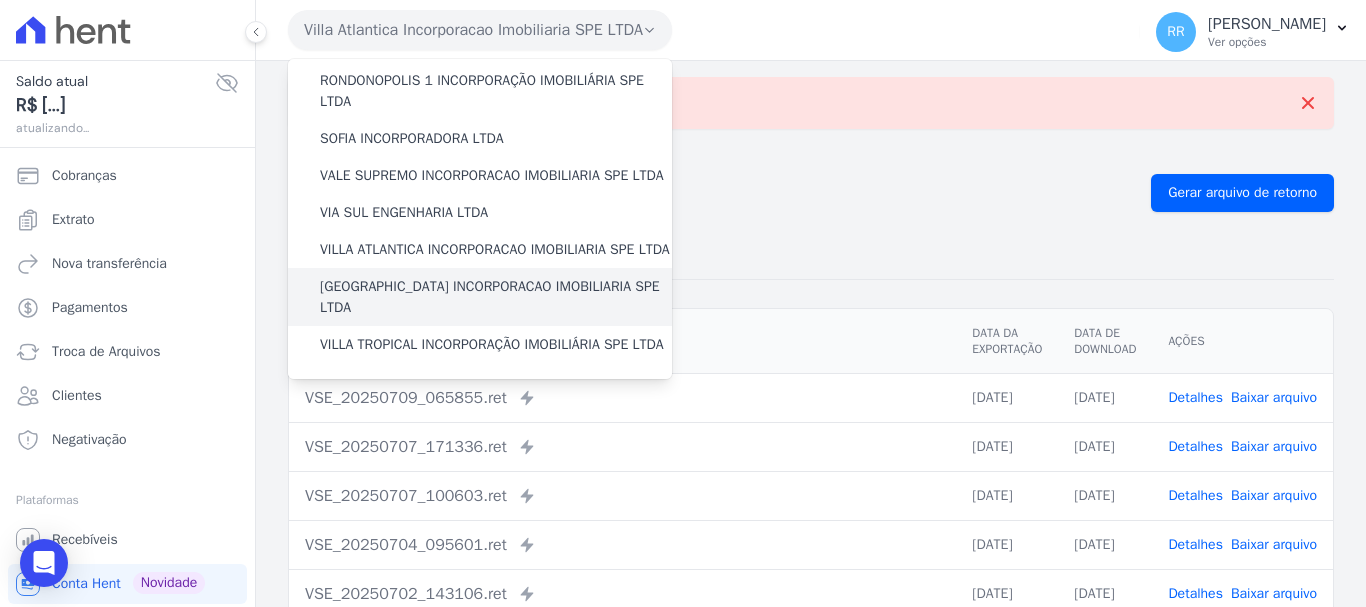click on "[GEOGRAPHIC_DATA] INCORPORACAO IMOBILIARIA SPE LTDA" at bounding box center (496, 297) 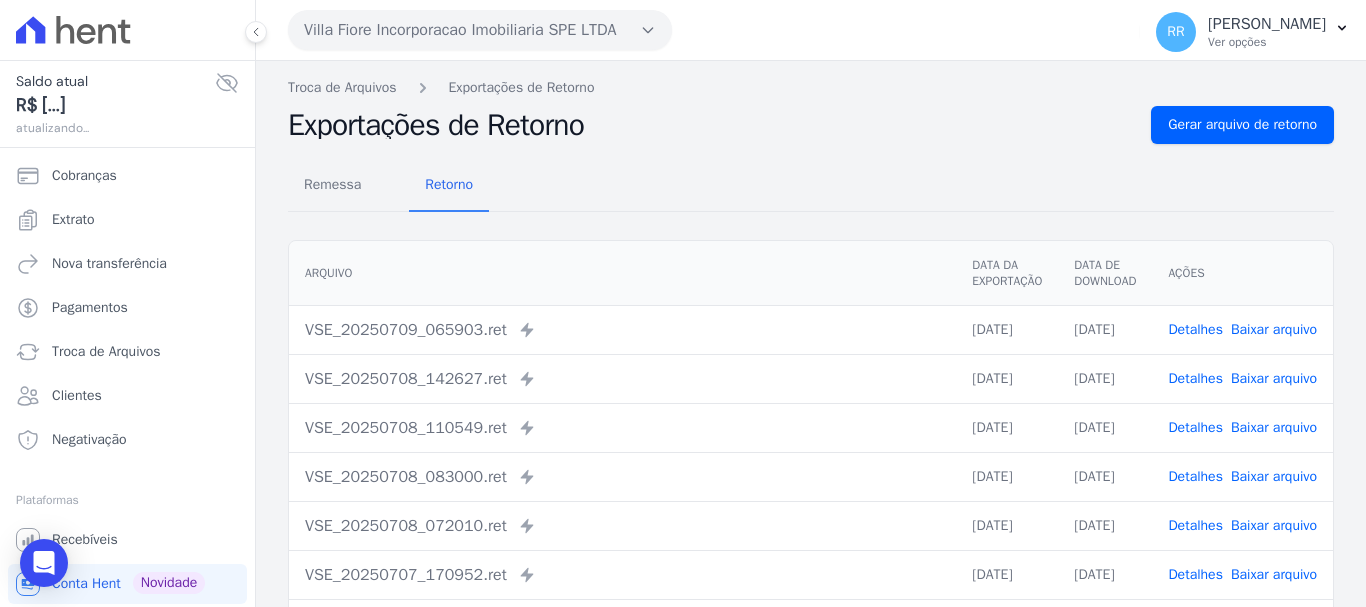 click on "Remessa
Retorno" at bounding box center [811, 186] 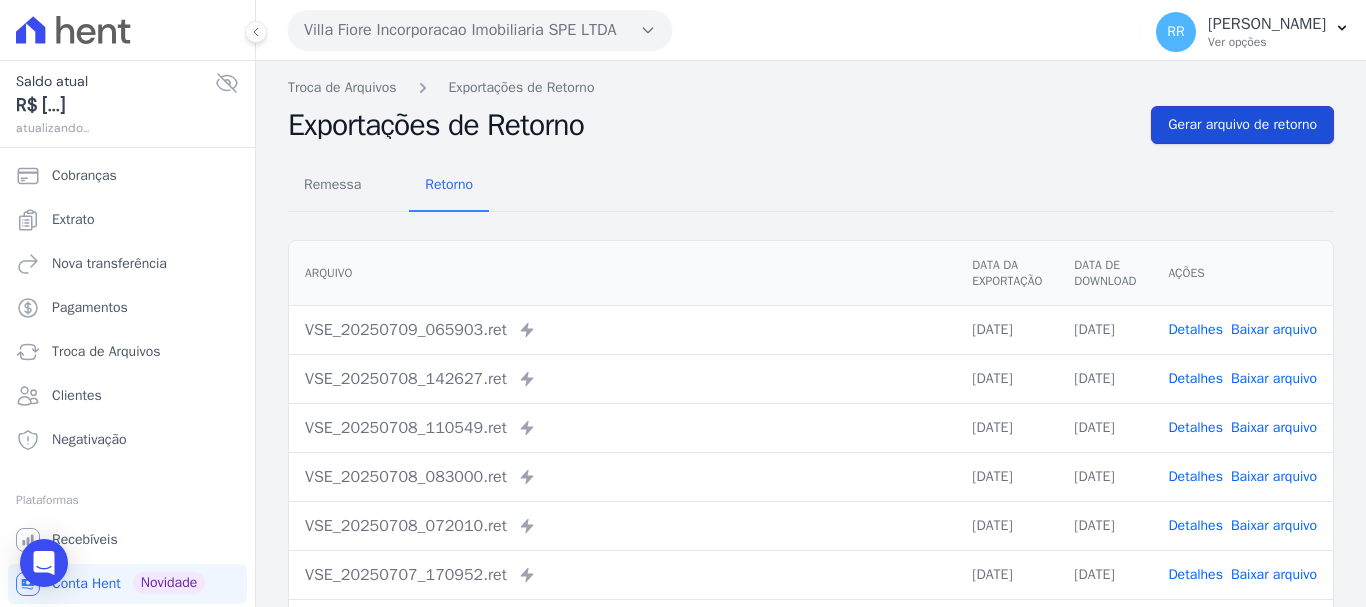 click on "Gerar arquivo de retorno" at bounding box center (1242, 125) 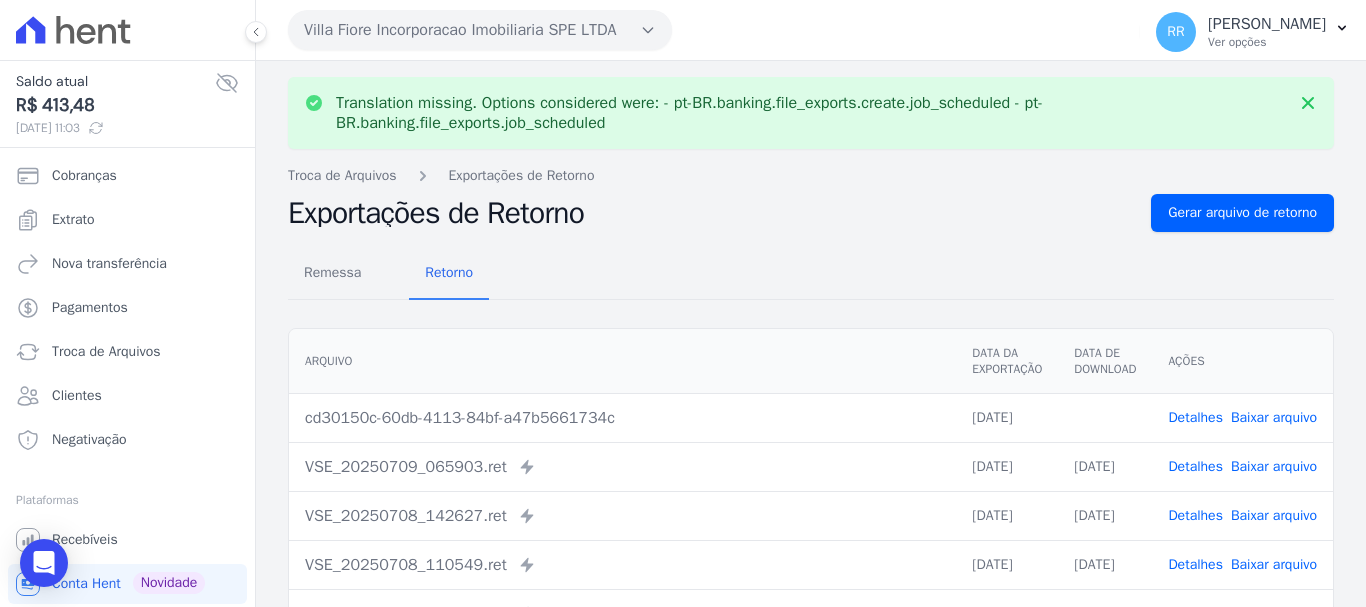 click on "Baixar arquivo" at bounding box center (1274, 417) 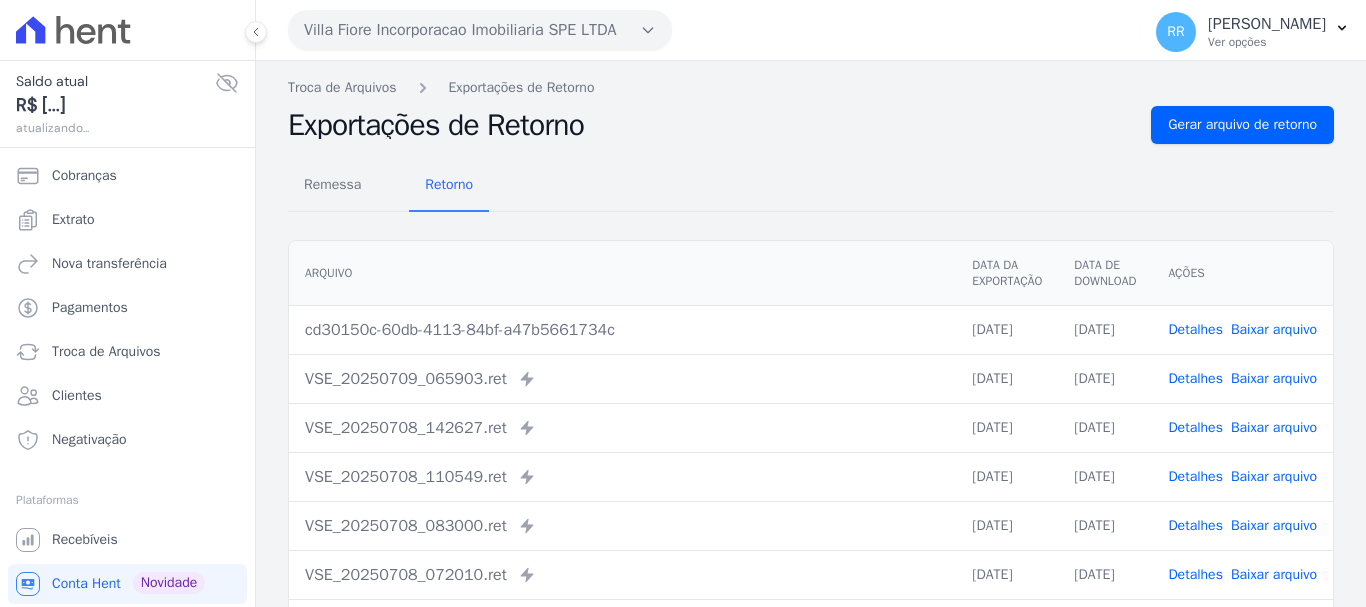 scroll, scrollTop: 0, scrollLeft: 0, axis: both 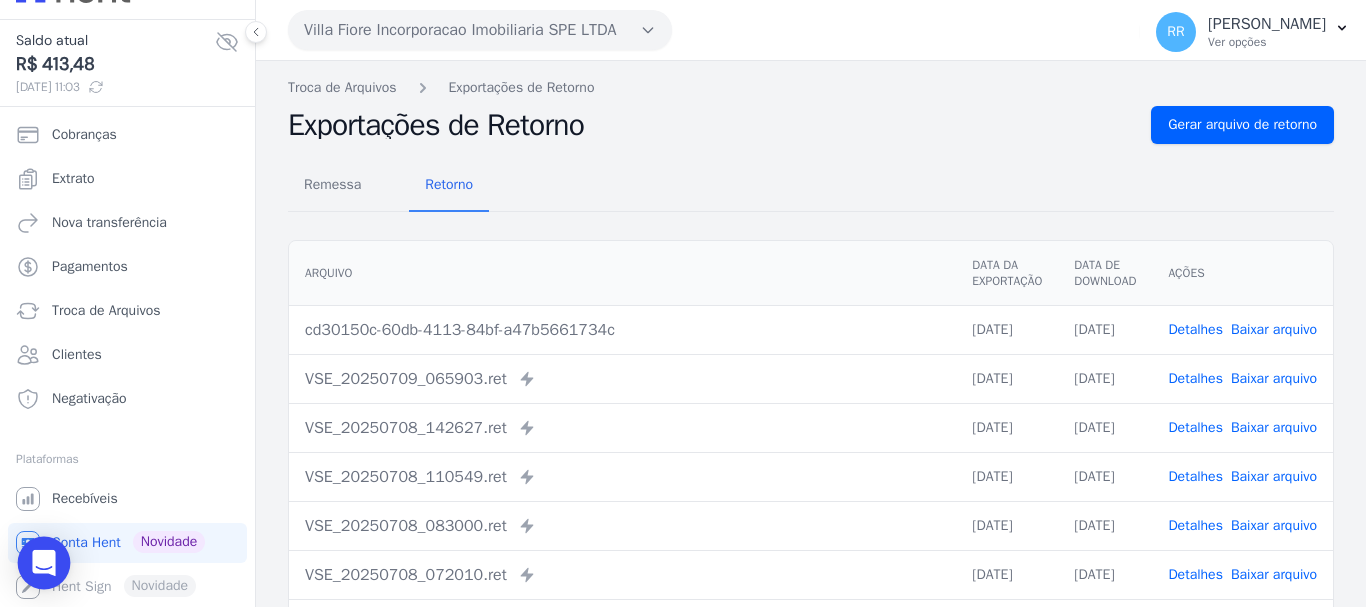 click at bounding box center [44, 563] 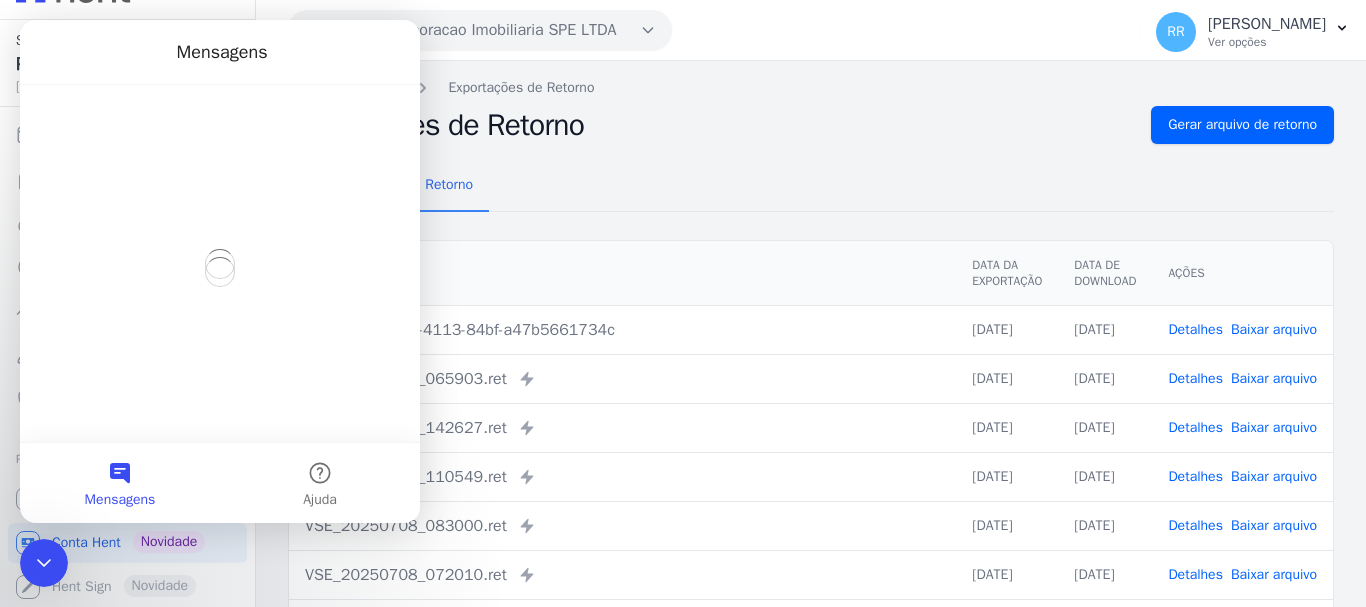 scroll, scrollTop: 0, scrollLeft: 0, axis: both 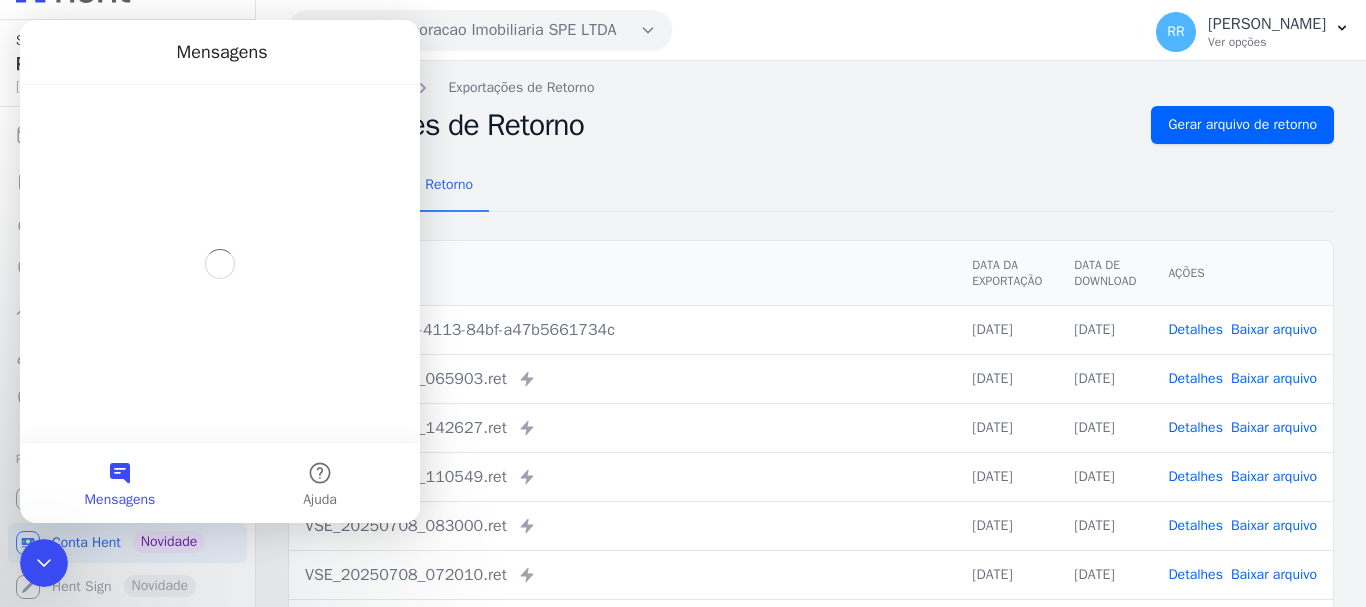 drag, startPoint x: 117, startPoint y: 463, endPoint x: 245, endPoint y: 411, distance: 138.15933 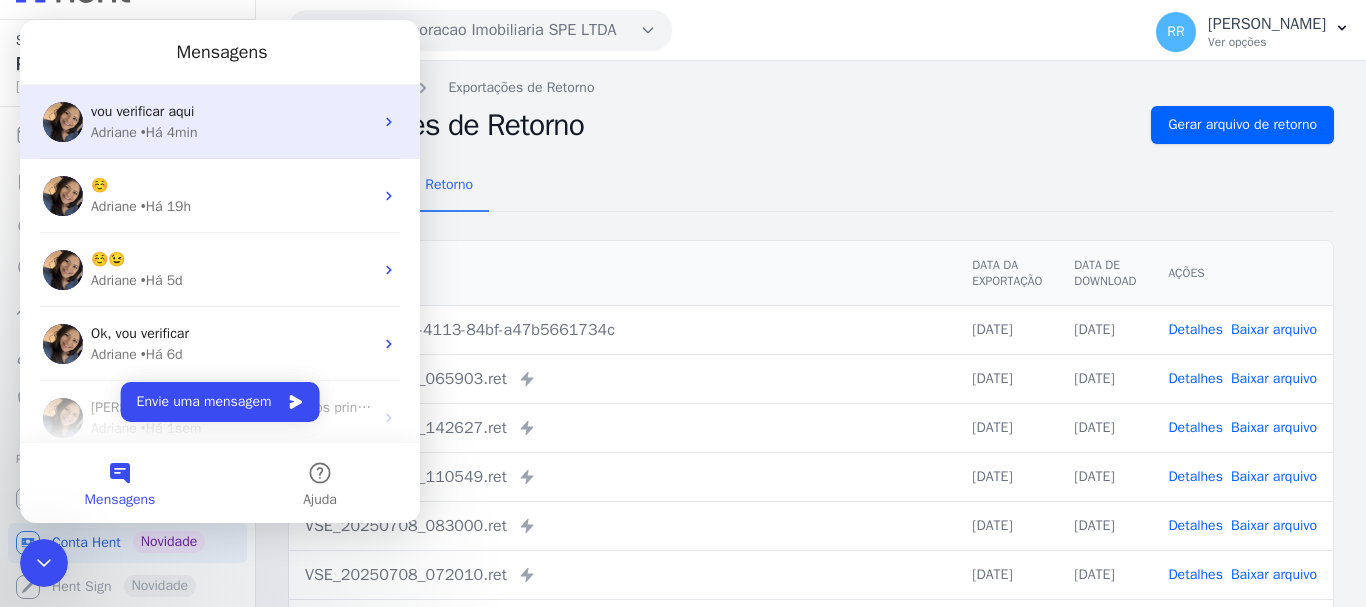 click on "Adriane •  Há 4min" at bounding box center (232, 132) 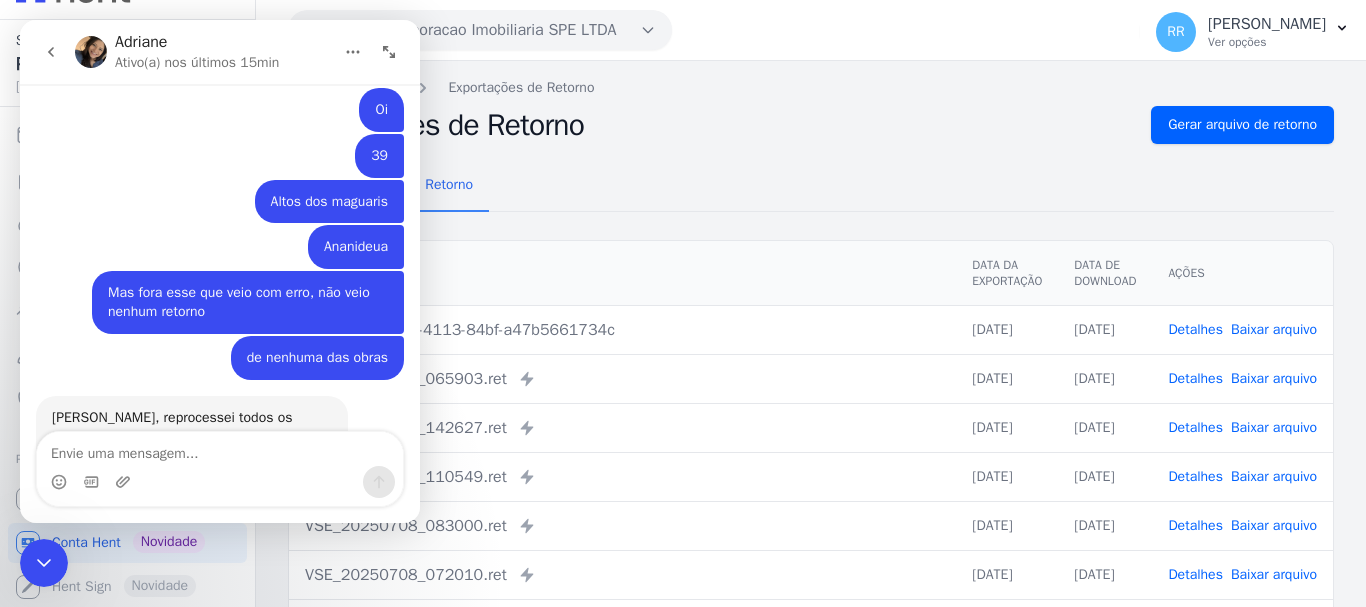 scroll, scrollTop: 759, scrollLeft: 0, axis: vertical 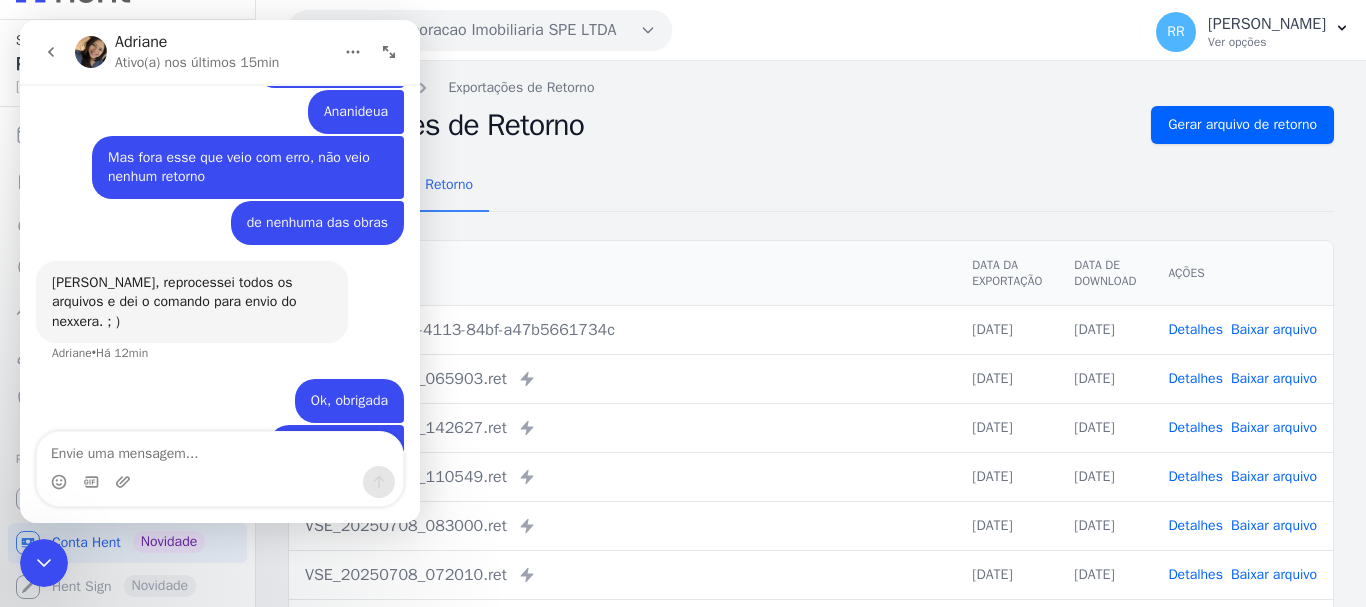 click at bounding box center [220, 449] 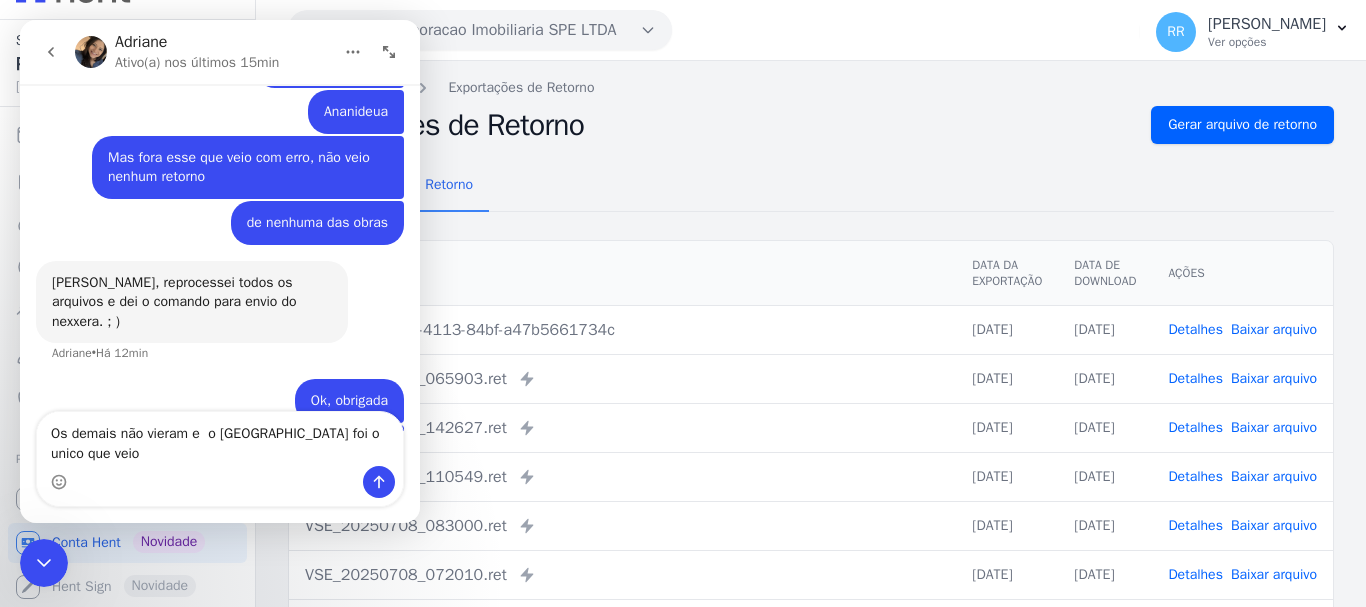 scroll, scrollTop: 779, scrollLeft: 0, axis: vertical 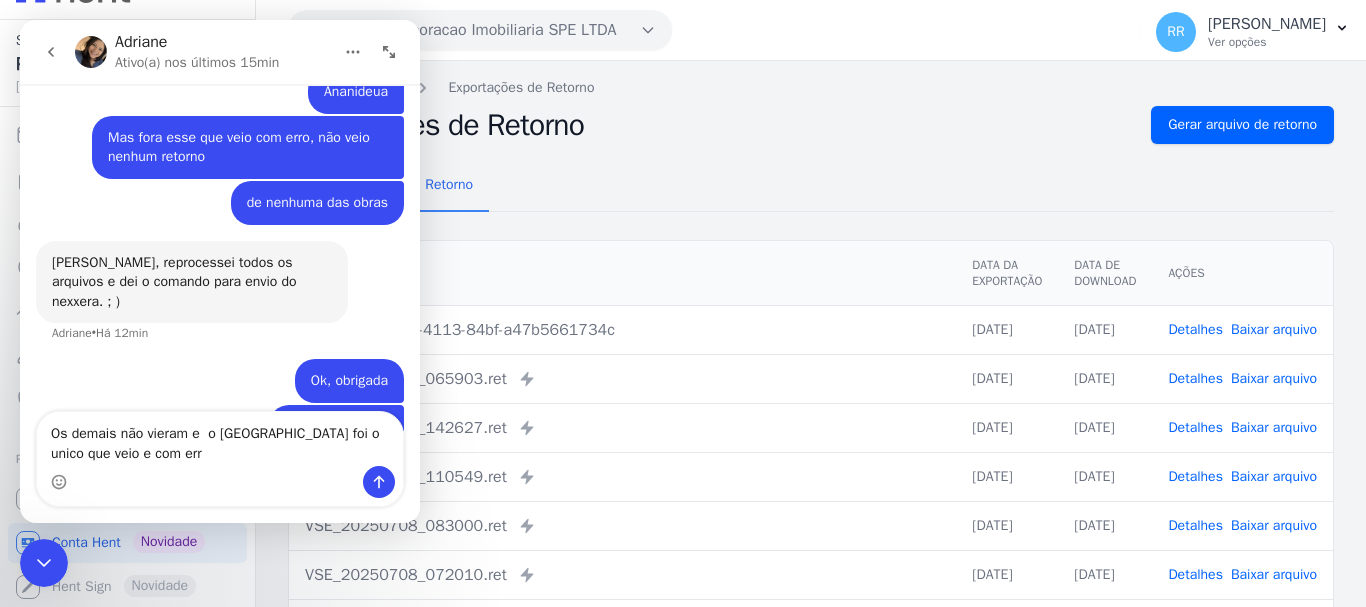 type on "Os demais não vieram e  o Villa Fiore foi o unico que veio e com erro" 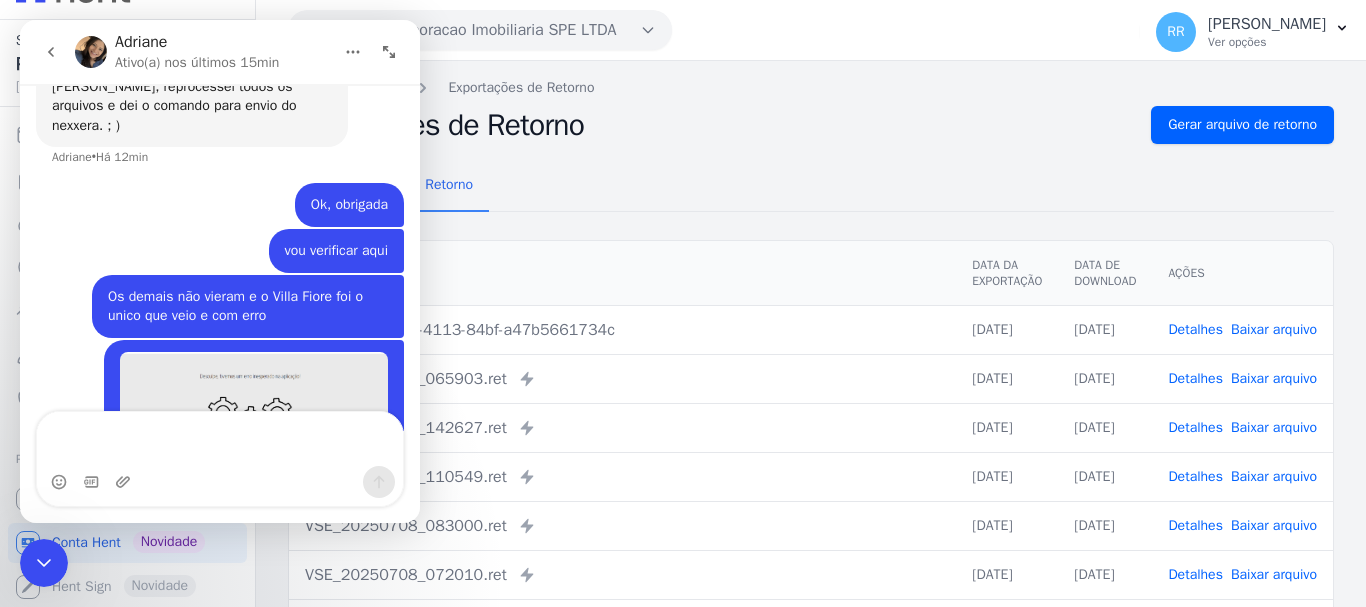 scroll, scrollTop: 975, scrollLeft: 0, axis: vertical 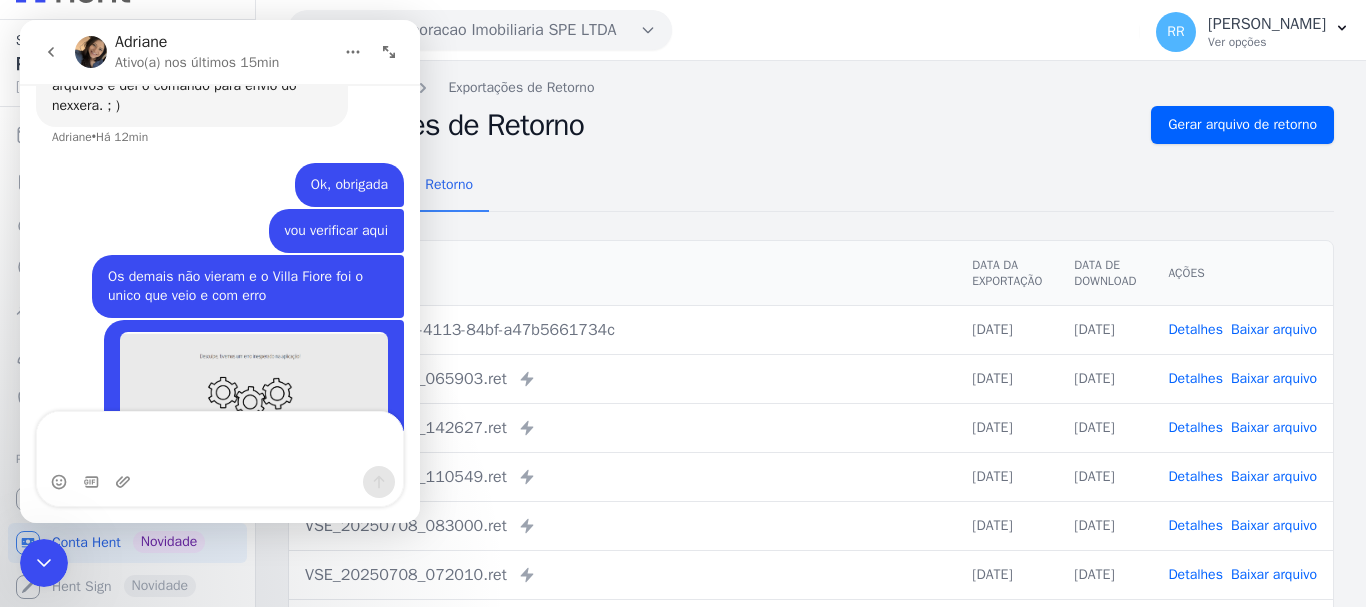 type 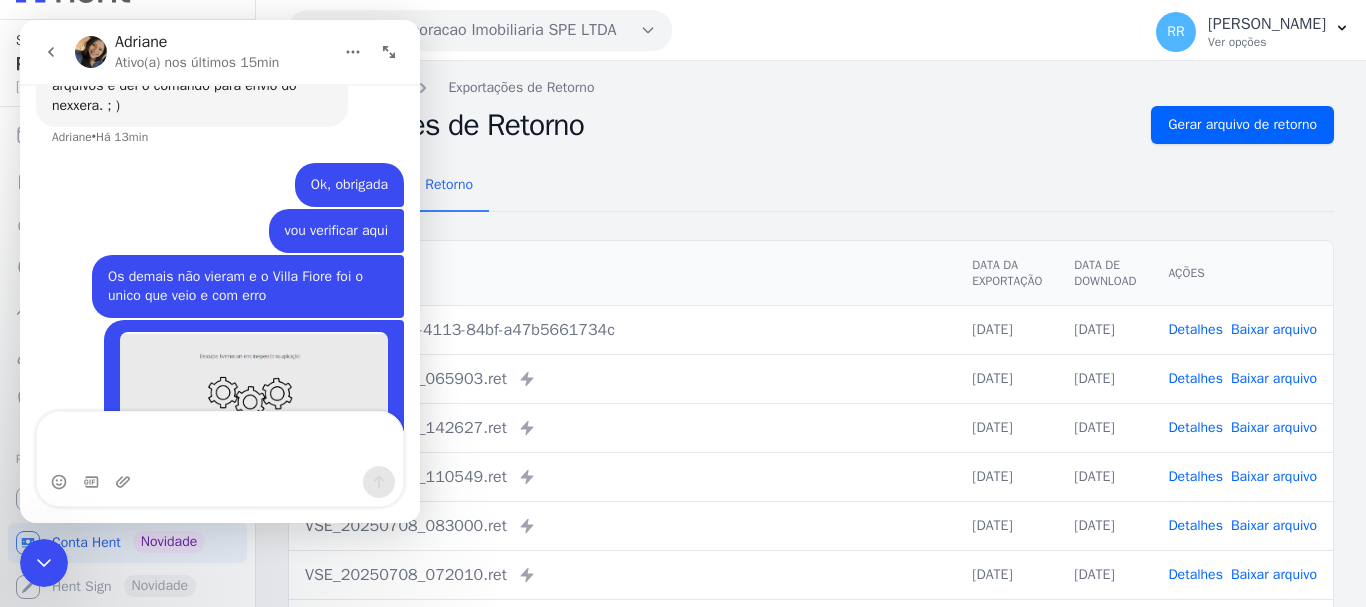 click 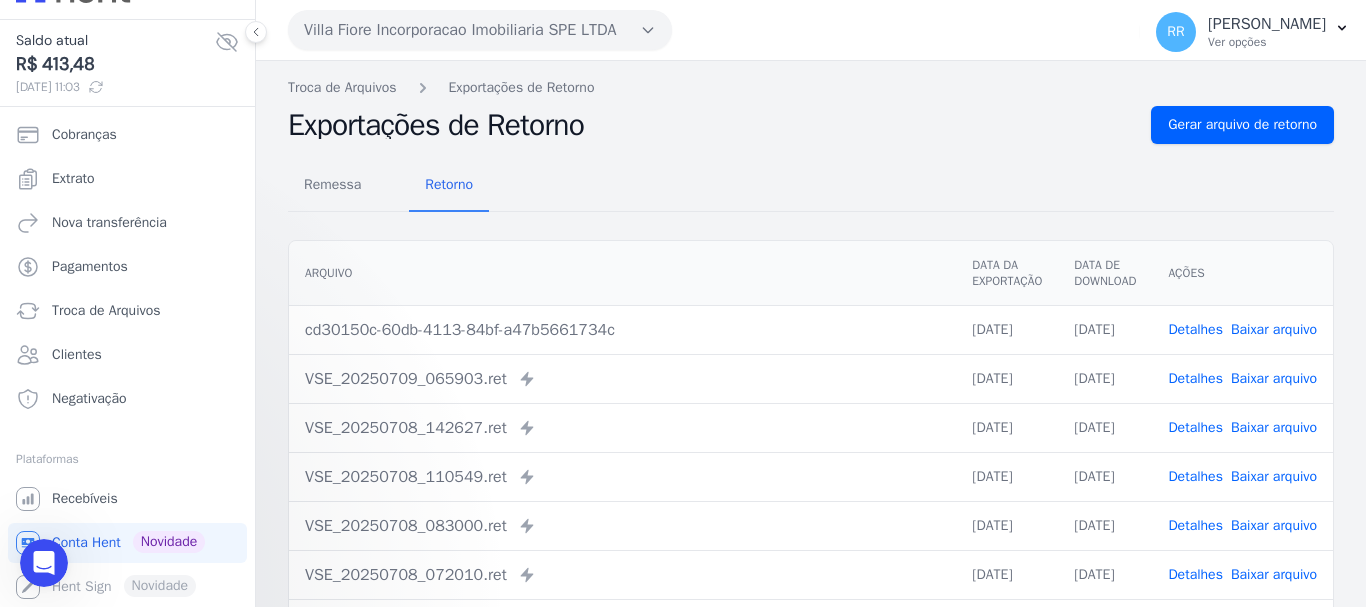 scroll, scrollTop: 0, scrollLeft: 0, axis: both 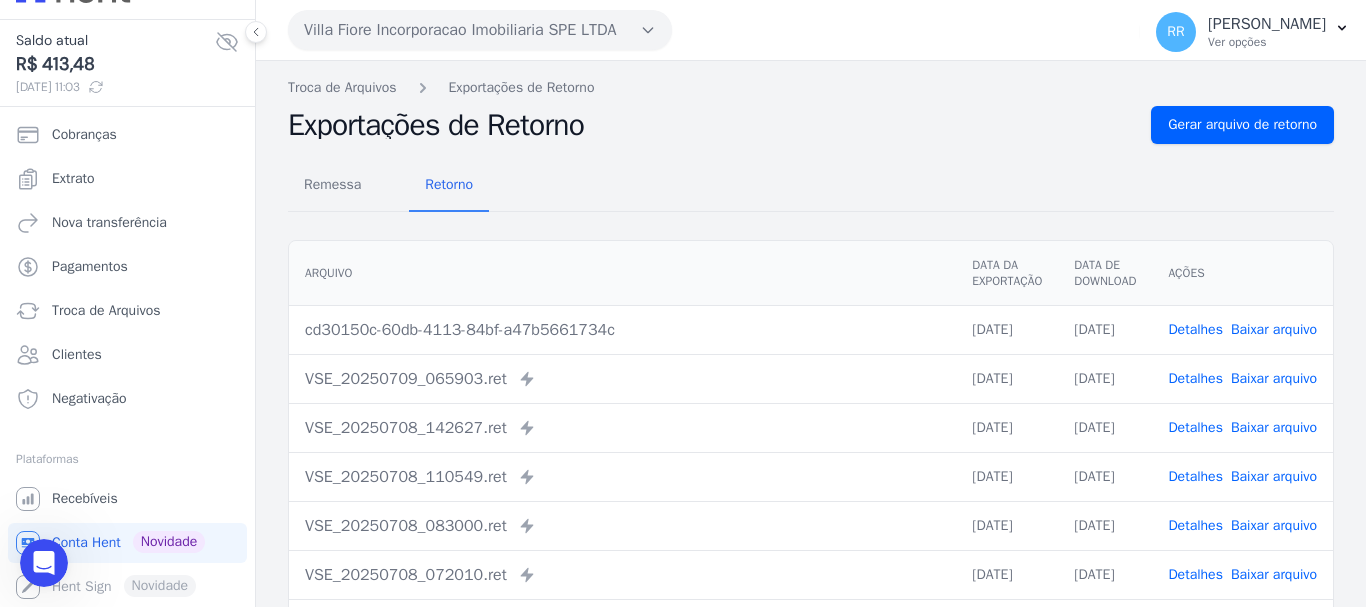 click on "Arquivo" at bounding box center [622, 273] 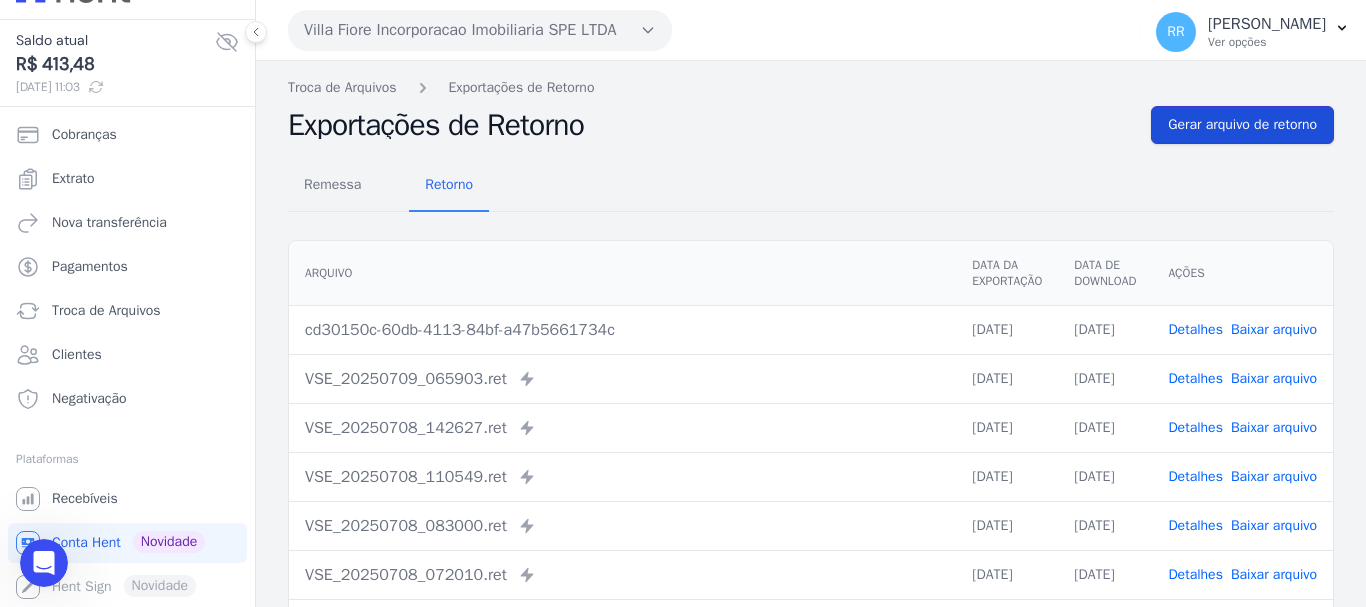 click on "Gerar arquivo de retorno" at bounding box center (1242, 125) 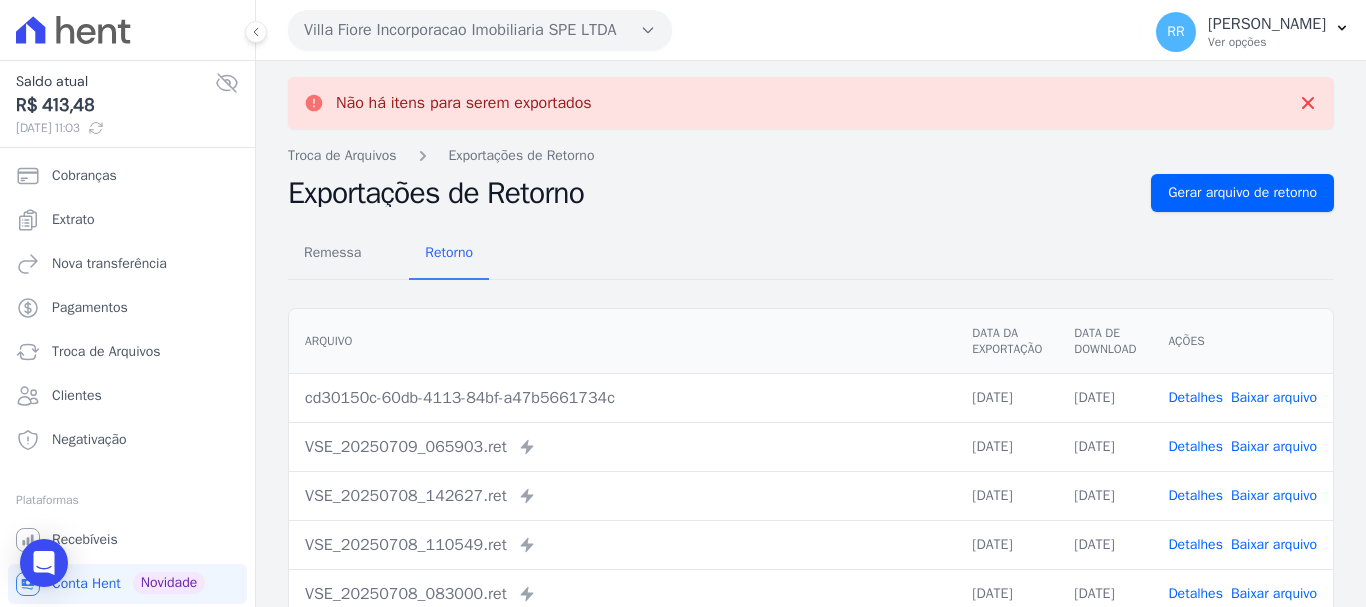 click on "Baixar arquivo" at bounding box center (1274, 397) 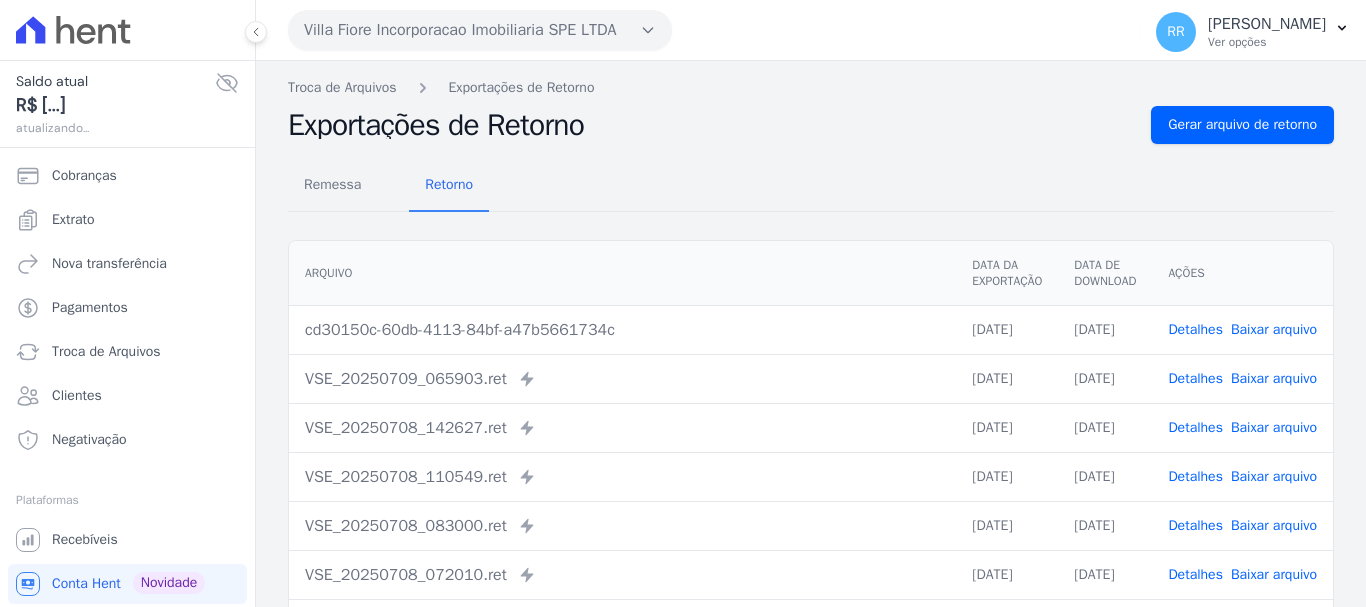 scroll, scrollTop: 0, scrollLeft: 0, axis: both 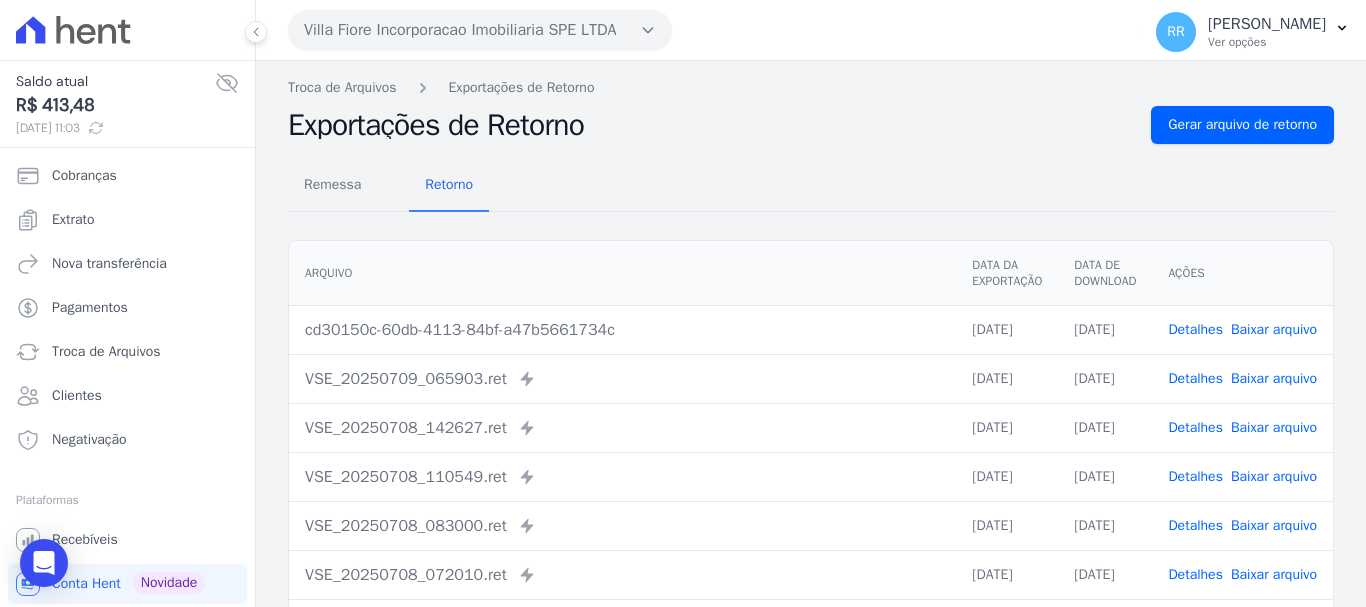 click on "cd30150c-60db-4113-84bf-a47b5661734c" at bounding box center [622, 330] 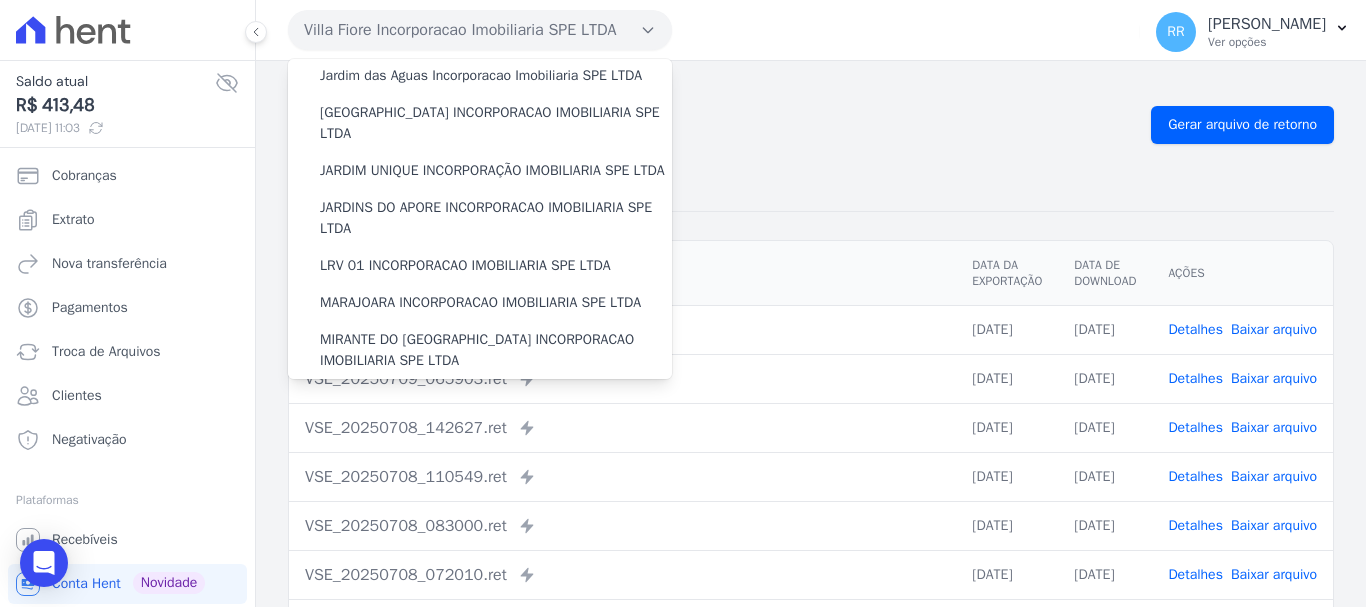 scroll, scrollTop: 873, scrollLeft: 0, axis: vertical 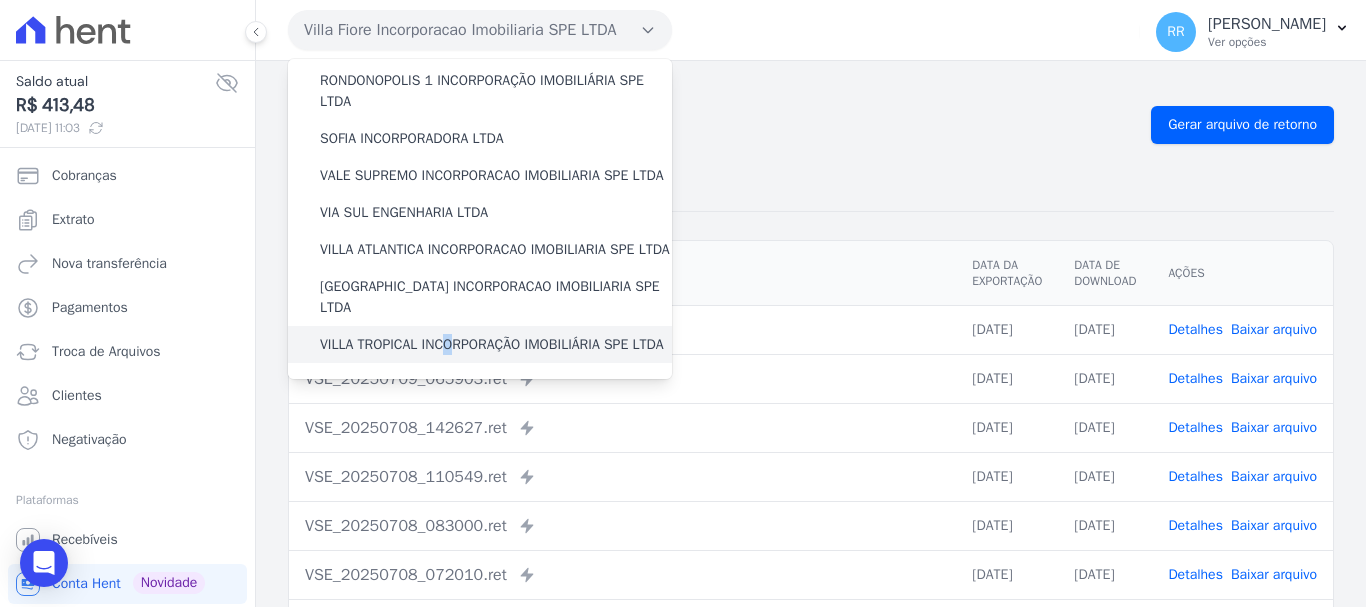 drag, startPoint x: 452, startPoint y: 322, endPoint x: 458, endPoint y: 312, distance: 11.661903 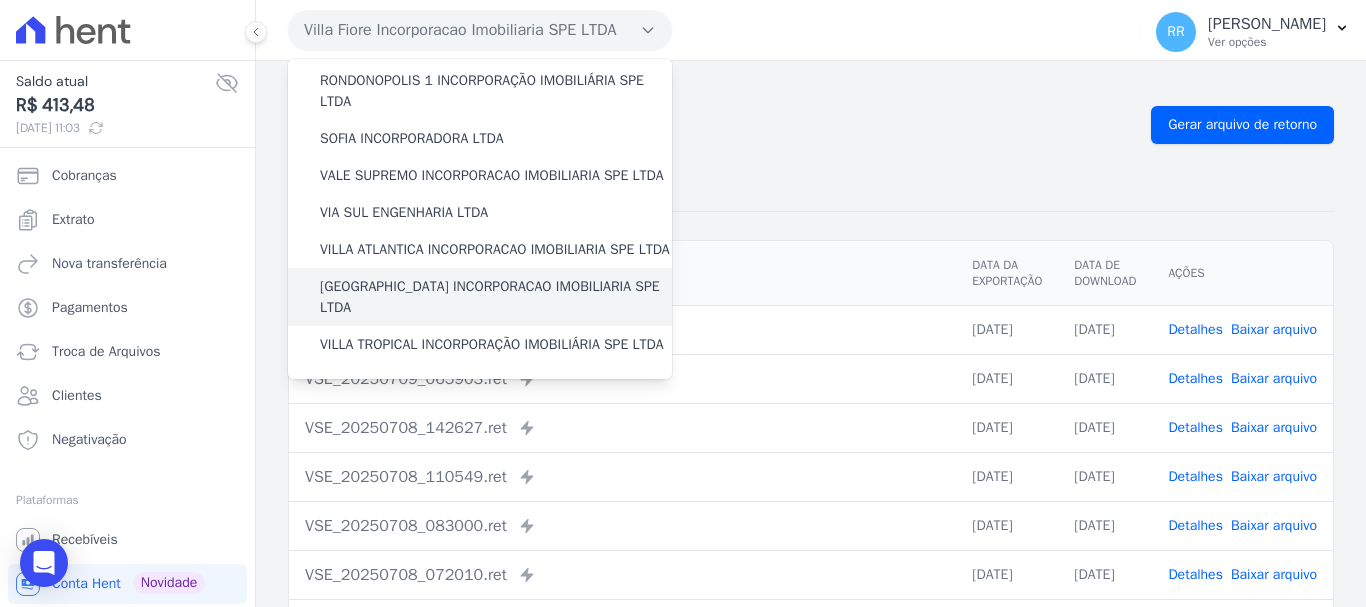 click on "[GEOGRAPHIC_DATA] INCORPORACAO IMOBILIARIA SPE LTDA" at bounding box center (496, 297) 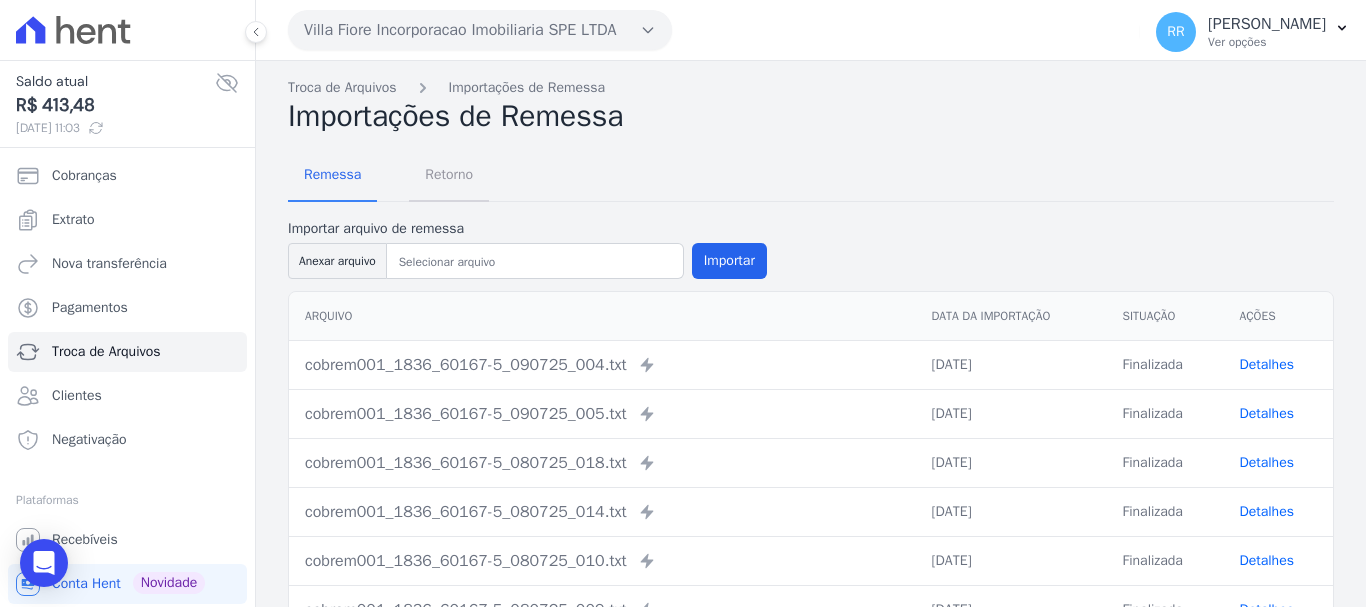 click on "Retorno" at bounding box center [449, 174] 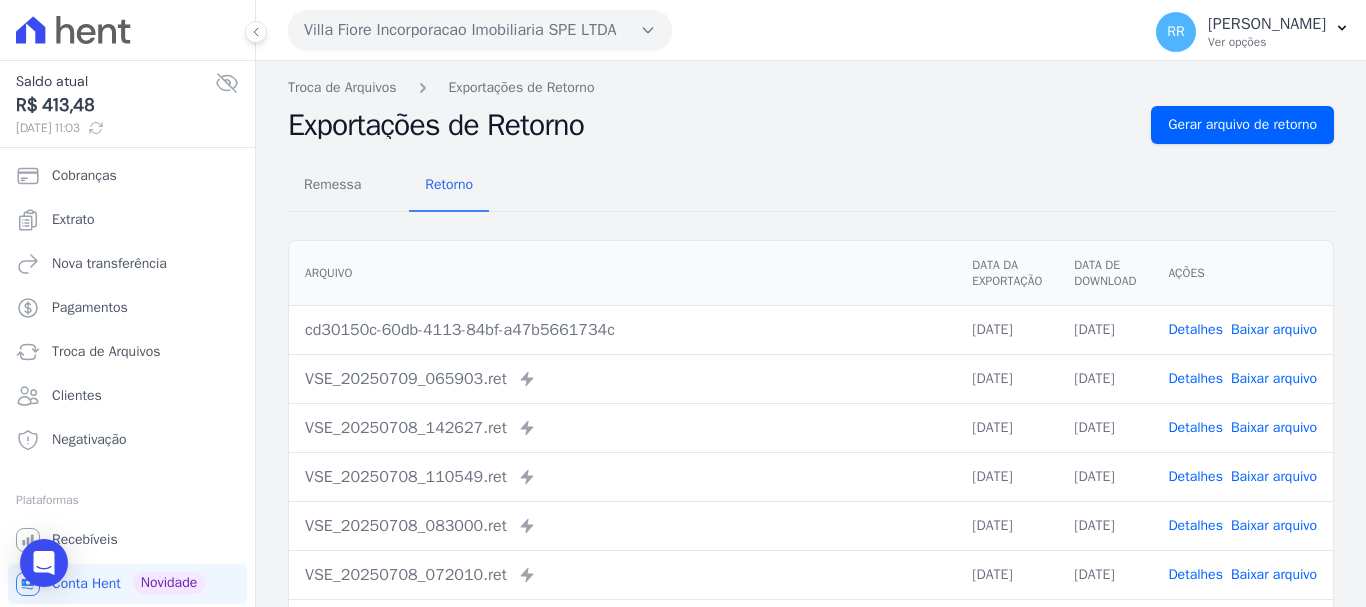 click on "Baixar arquivo" at bounding box center (1274, 330) 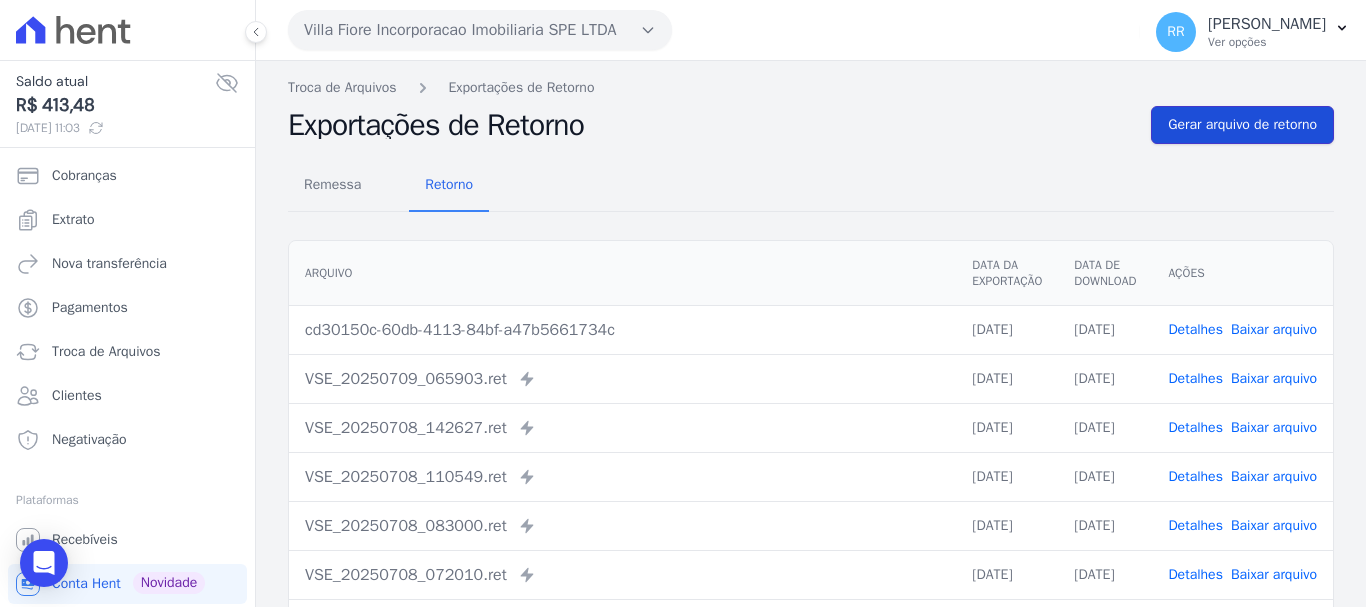 click on "Gerar arquivo de retorno" at bounding box center [1242, 125] 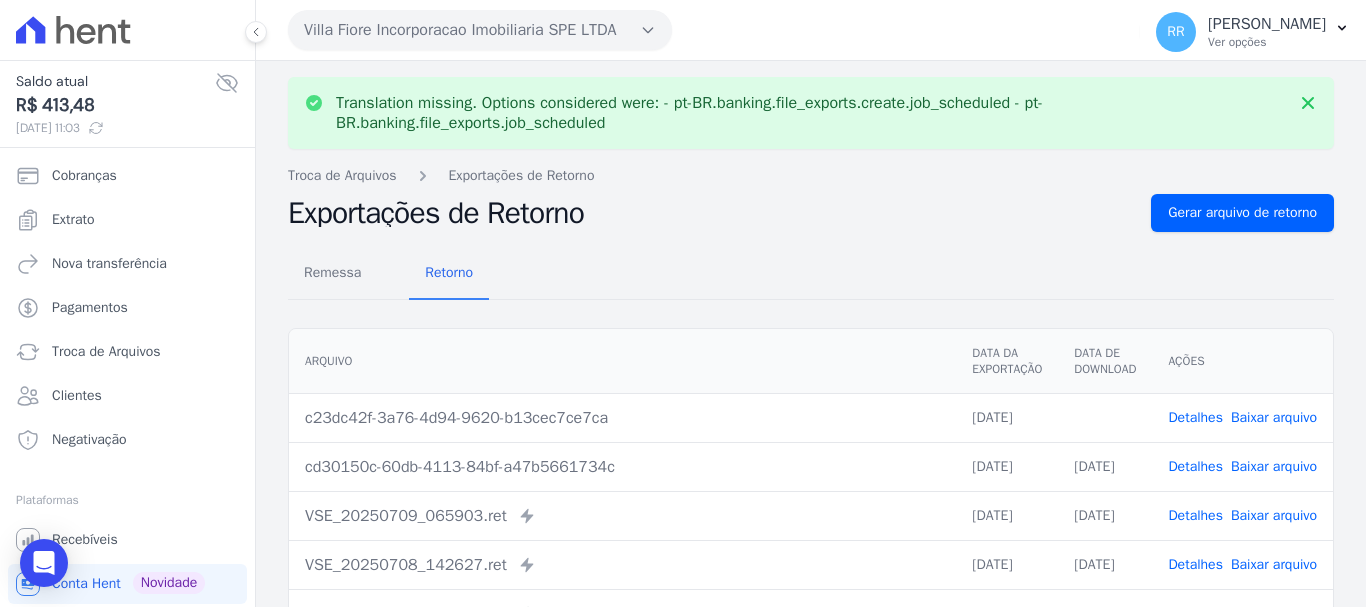 click on "Baixar arquivo" at bounding box center (1274, 466) 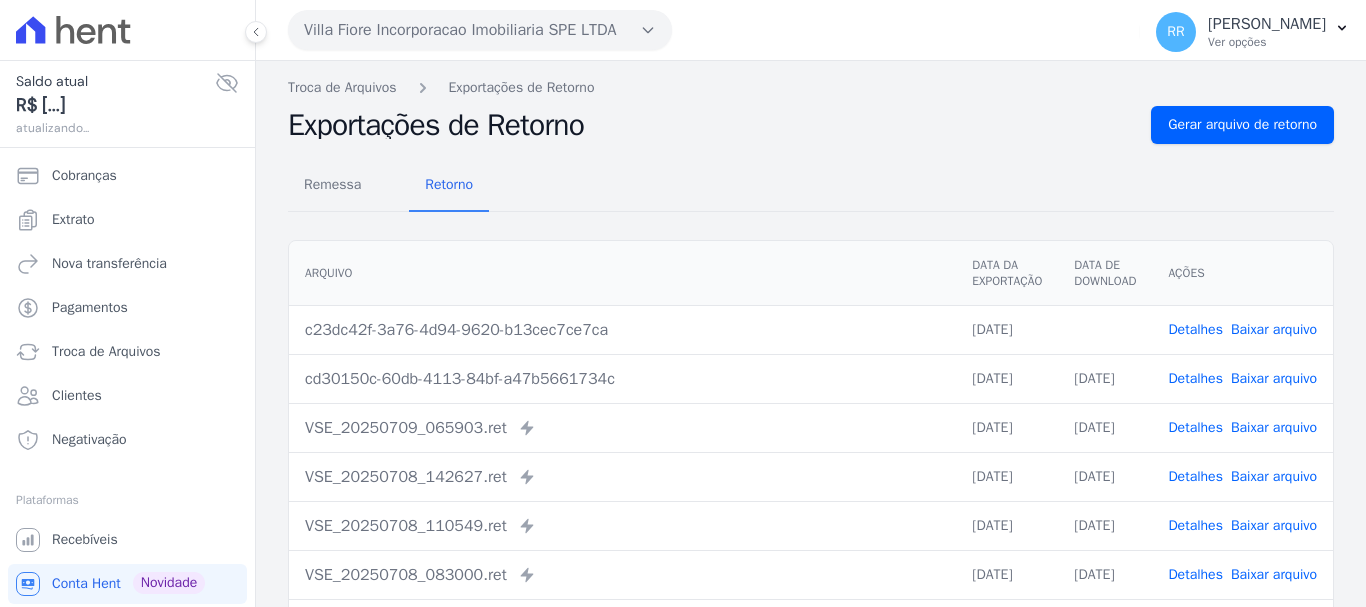 scroll, scrollTop: 0, scrollLeft: 0, axis: both 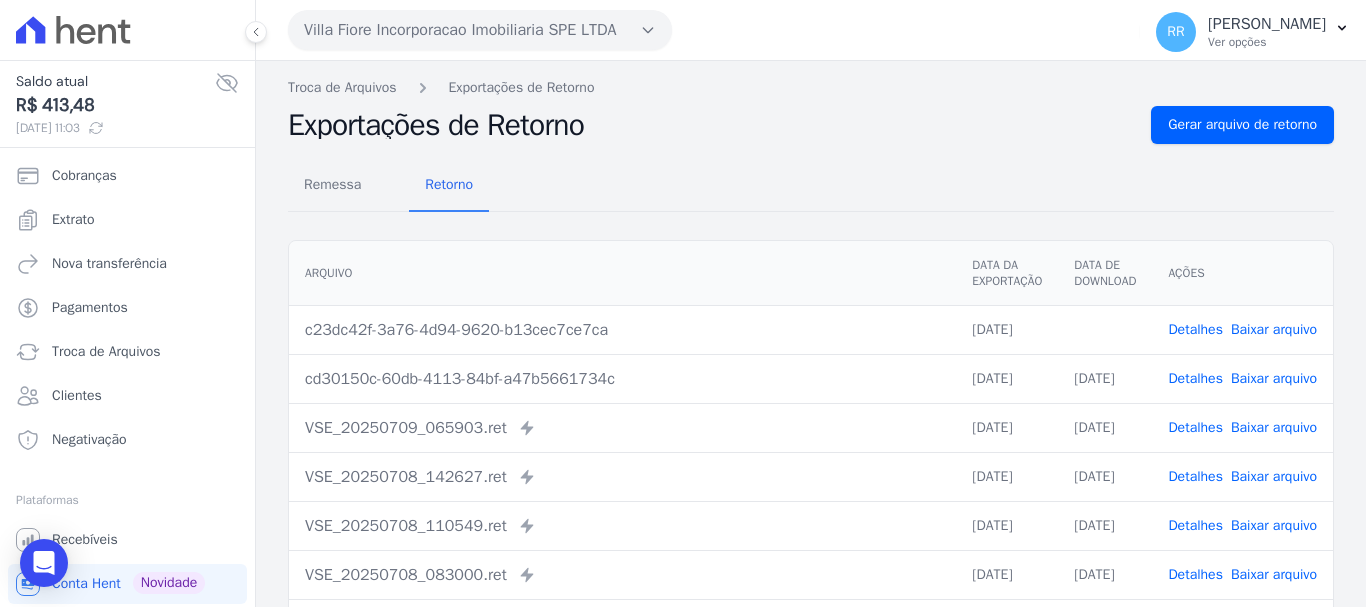 click on "Baixar arquivo" at bounding box center (1274, 329) 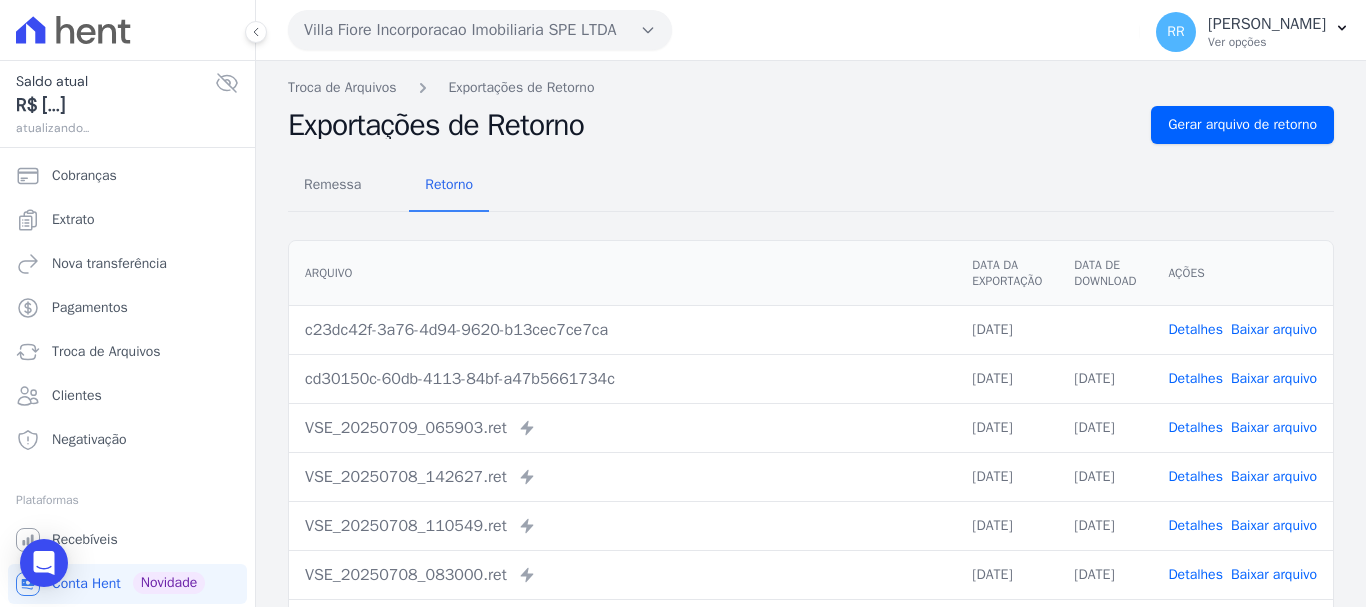 scroll, scrollTop: 0, scrollLeft: 0, axis: both 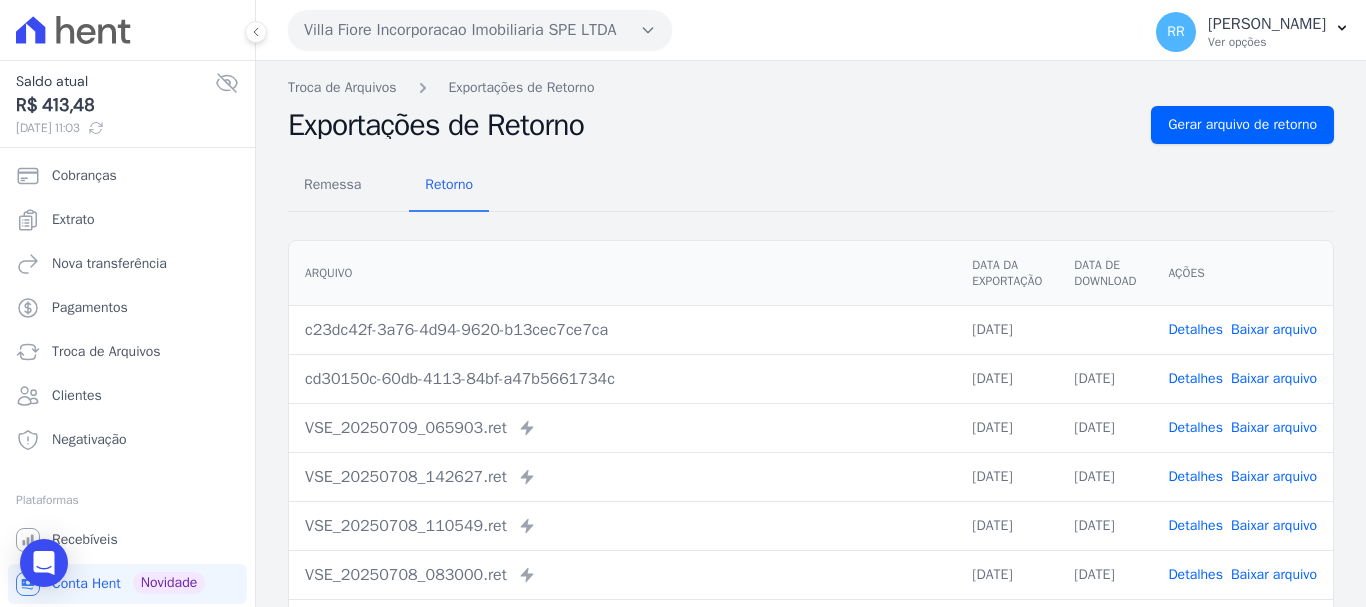 drag, startPoint x: 610, startPoint y: 23, endPoint x: 640, endPoint y: 176, distance: 155.91344 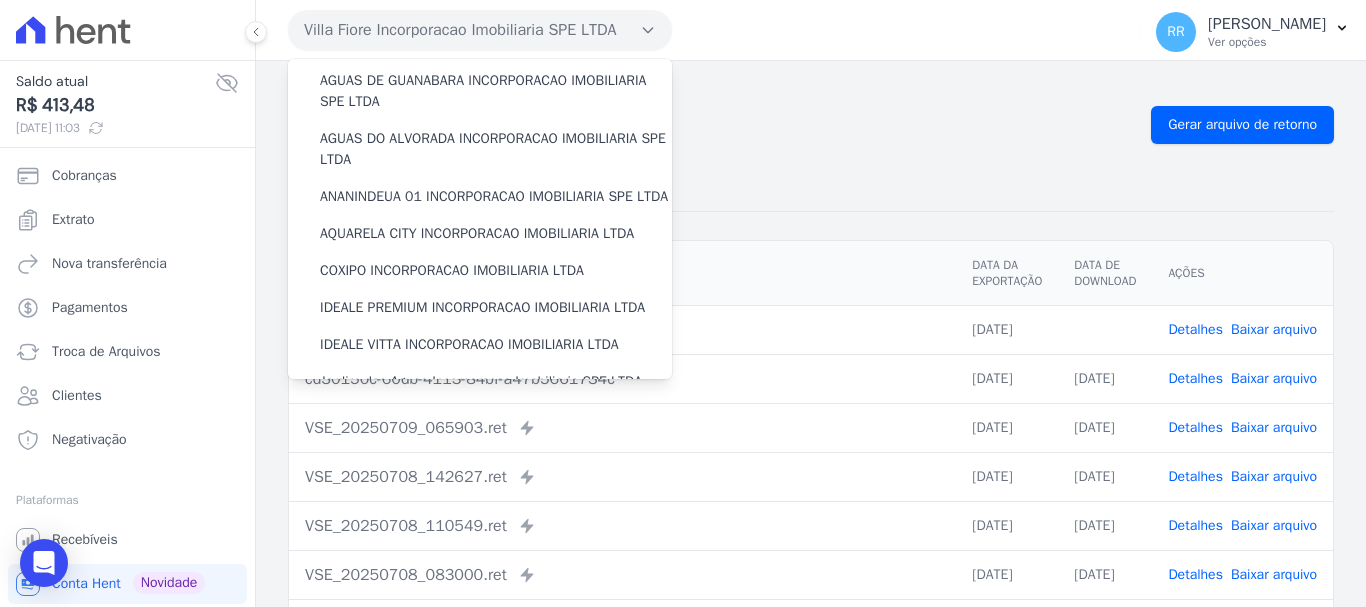 scroll, scrollTop: 0, scrollLeft: 0, axis: both 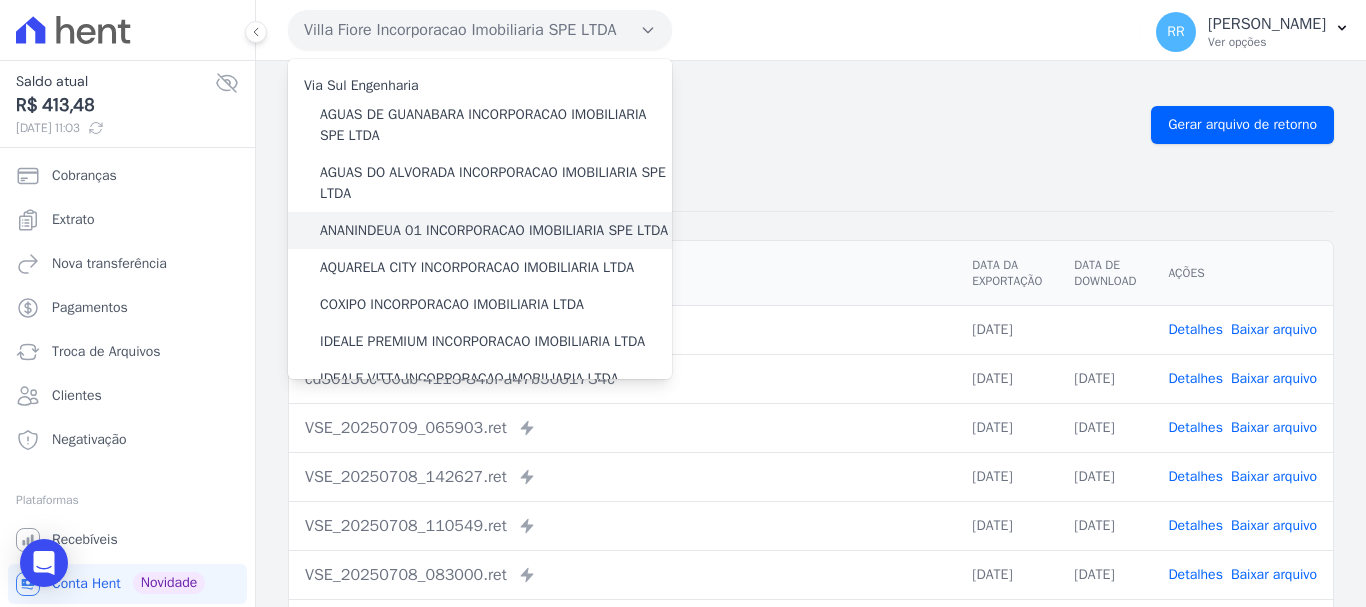 click on "ANANINDEUA 01 INCORPORACAO IMOBILIARIA SPE LTDA" at bounding box center (494, 230) 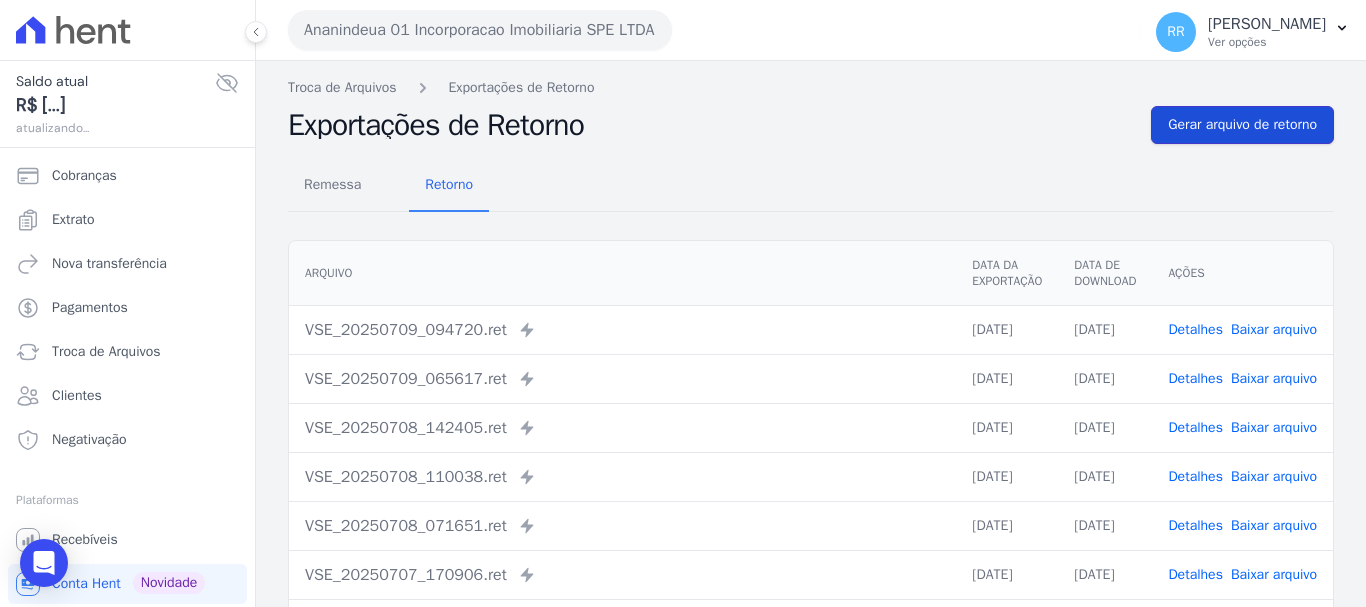 click on "Gerar arquivo de retorno" at bounding box center (1242, 125) 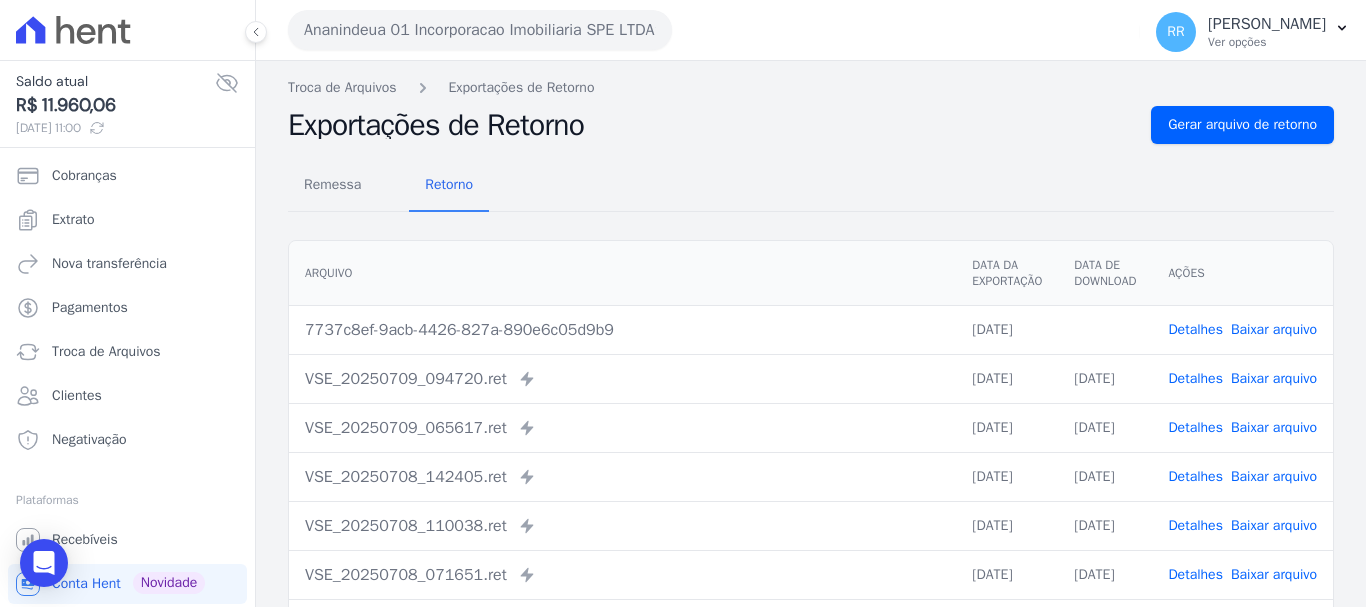 click on "Ananindeua 01 Incorporacao Imobiliaria SPE LTDA" at bounding box center (480, 30) 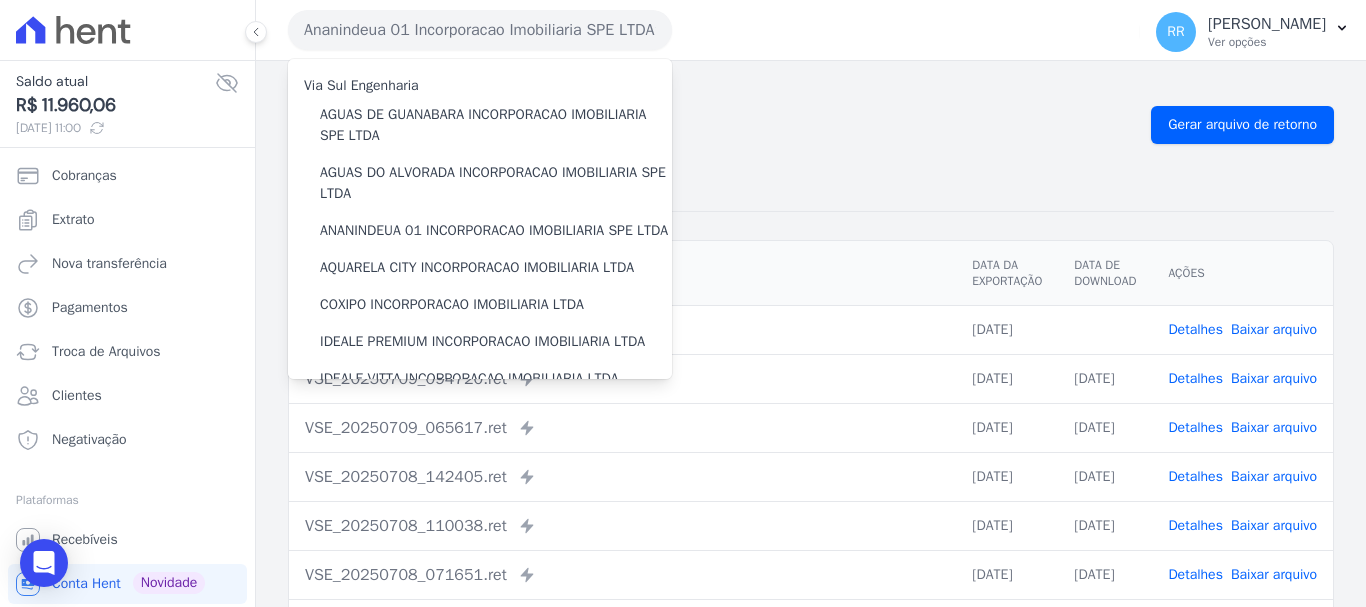 type 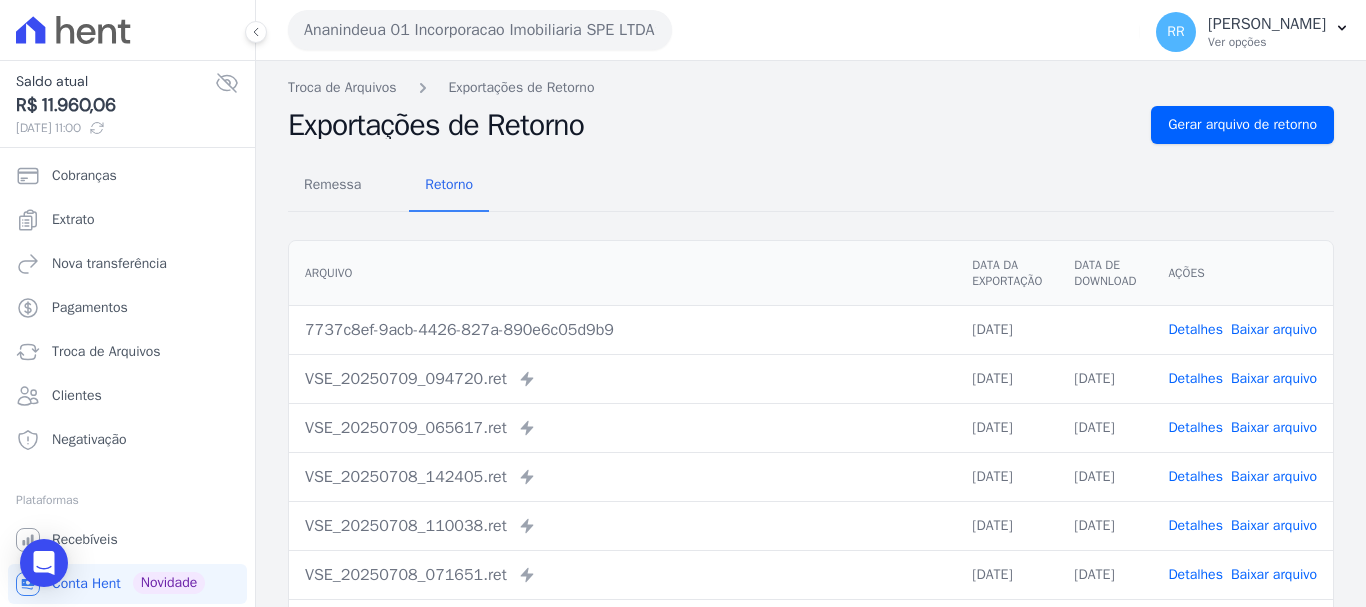 click on "Arquivo
Data da Exportação
Data de Download
Ações
7737c8ef-9acb-4426-827a-890e6c05d9b9
09/07/2025
Detalhes
Baixar arquivo
VSE_20250709_094720.ret
Detalhes" at bounding box center [811, 518] 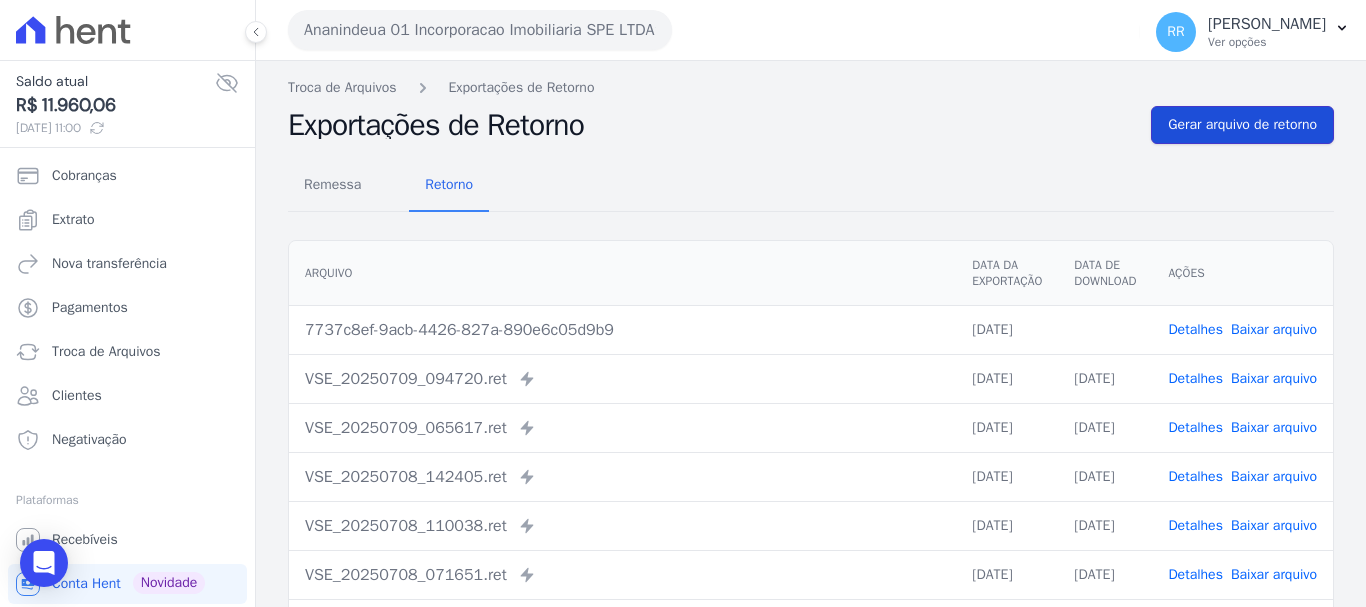click on "Gerar arquivo de retorno" at bounding box center [1242, 125] 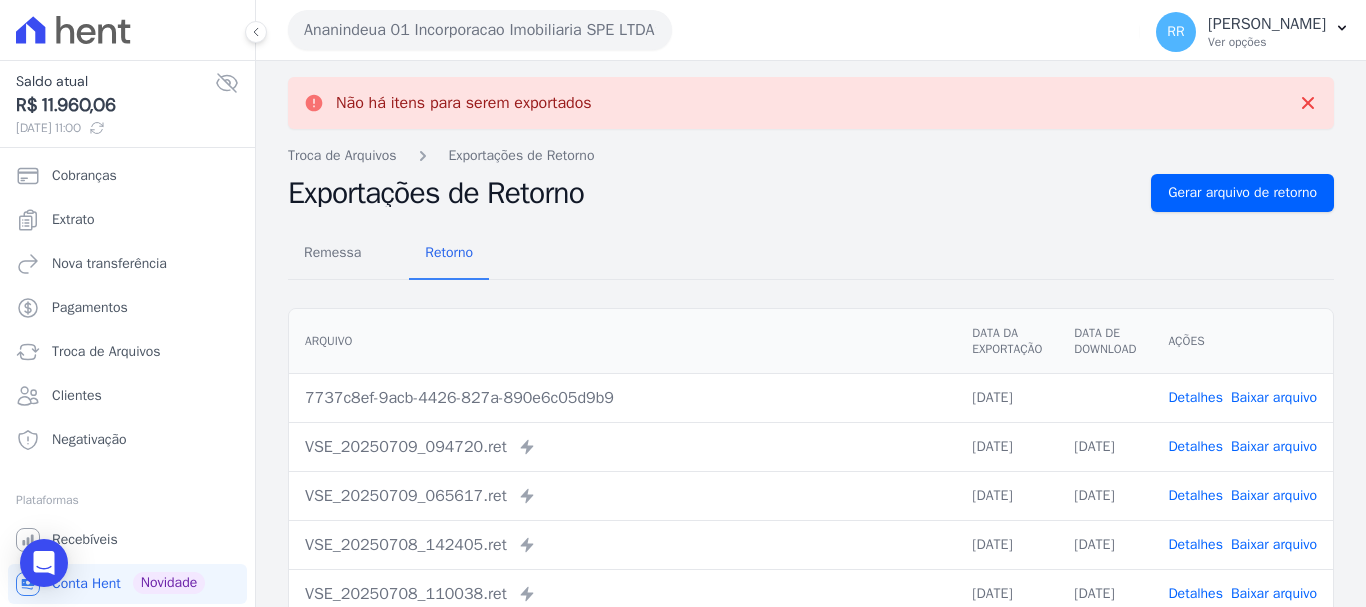 drag, startPoint x: 599, startPoint y: 432, endPoint x: 573, endPoint y: 436, distance: 26.305893 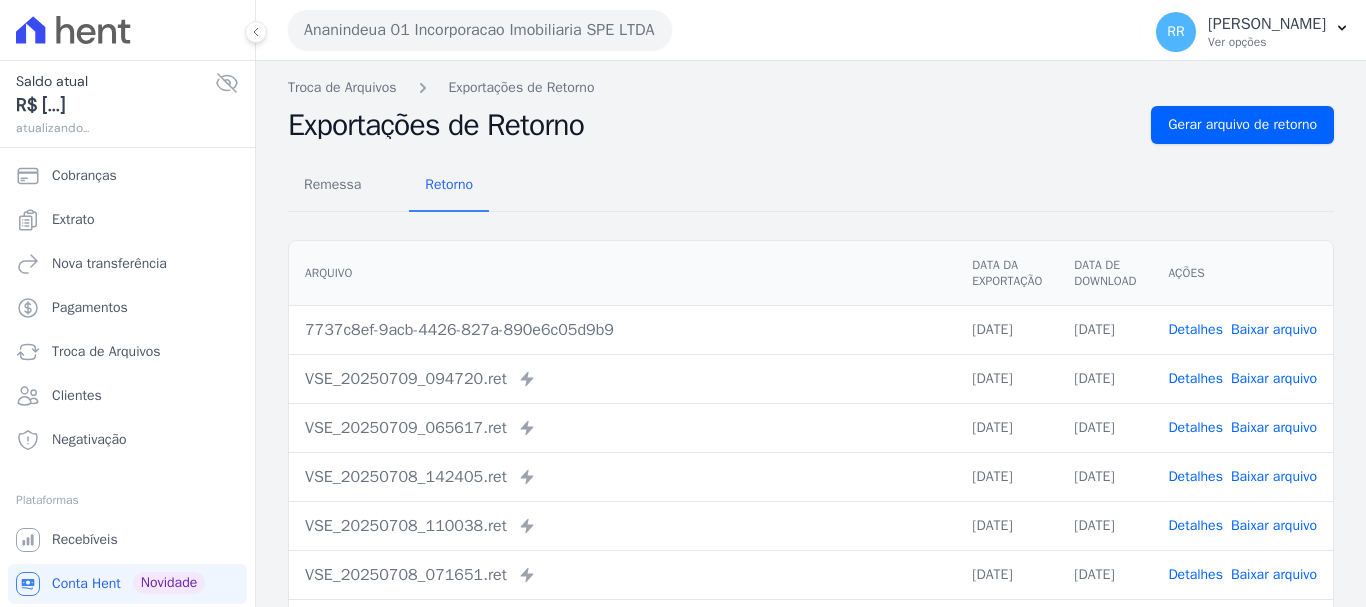 scroll, scrollTop: 0, scrollLeft: 0, axis: both 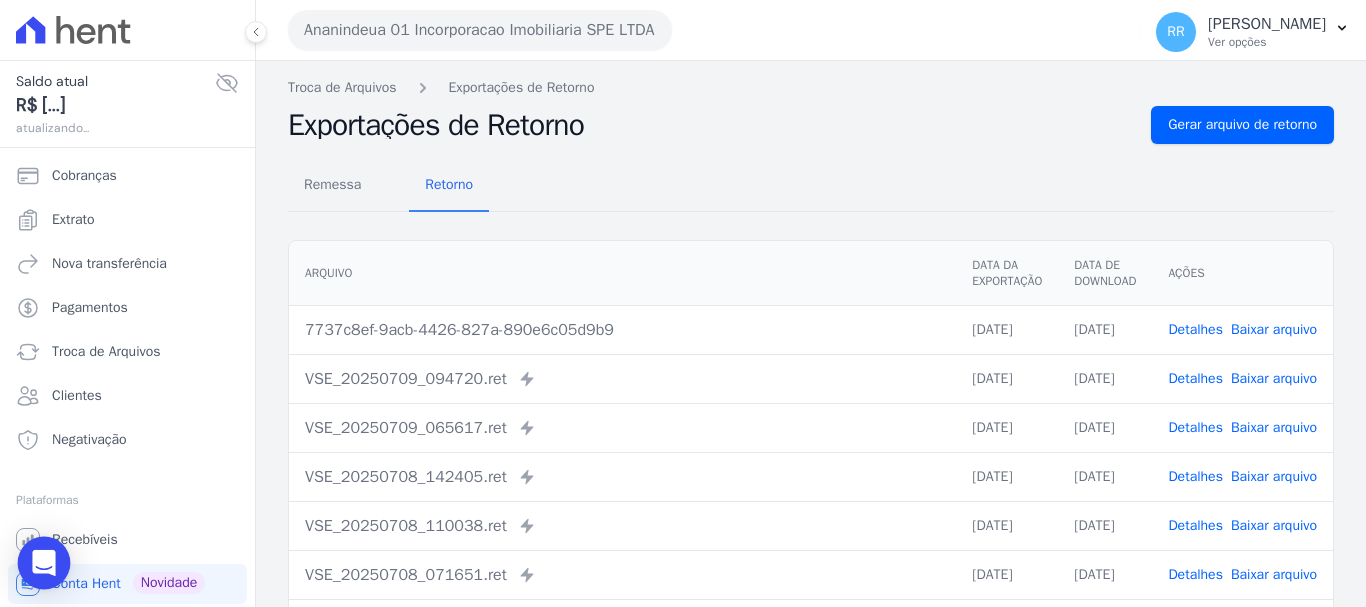 click 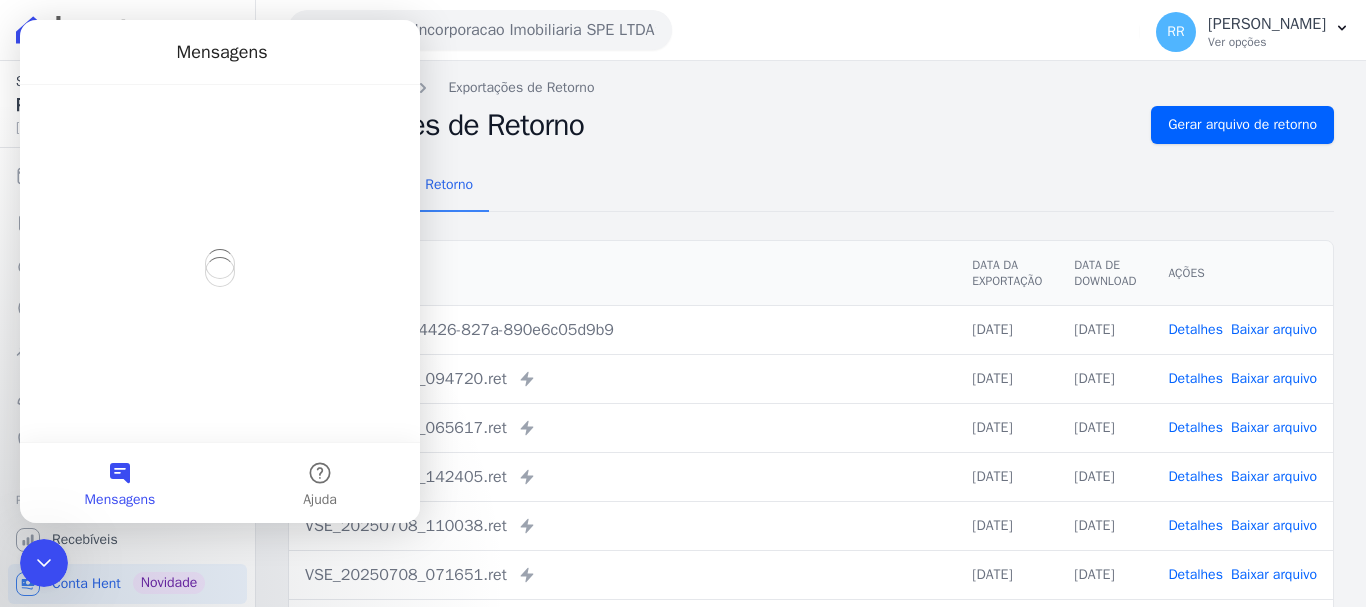 scroll, scrollTop: 0, scrollLeft: 0, axis: both 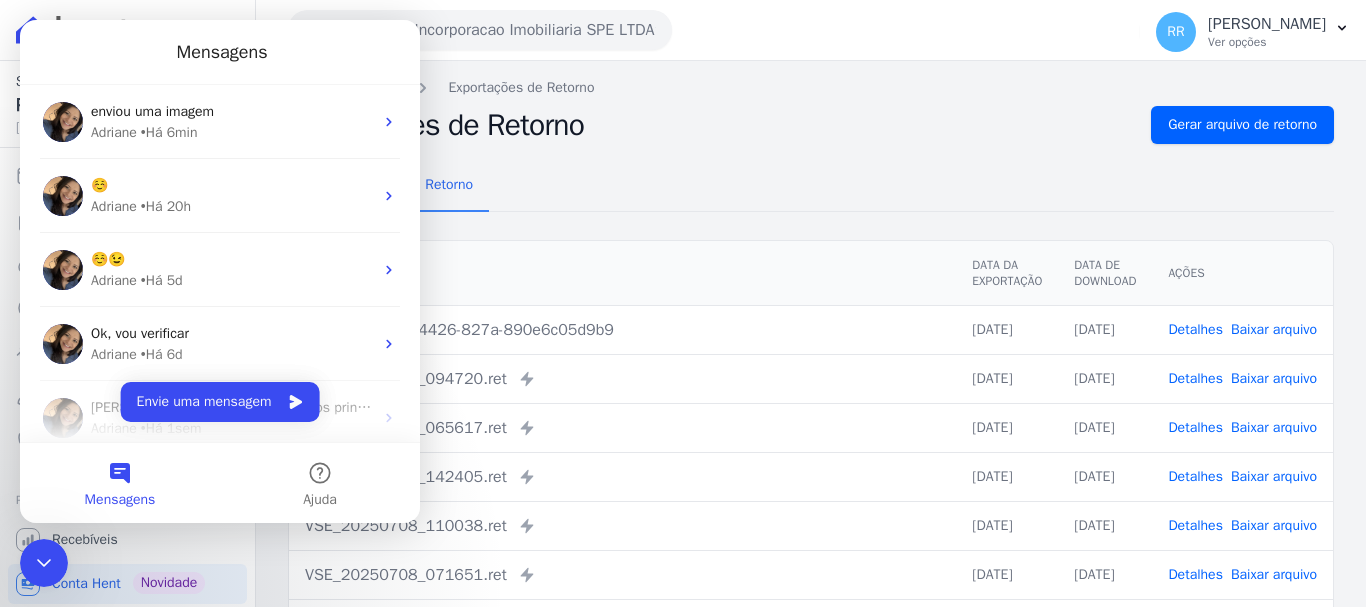 drag, startPoint x: 117, startPoint y: 474, endPoint x: 31, endPoint y: 461, distance: 86.977005 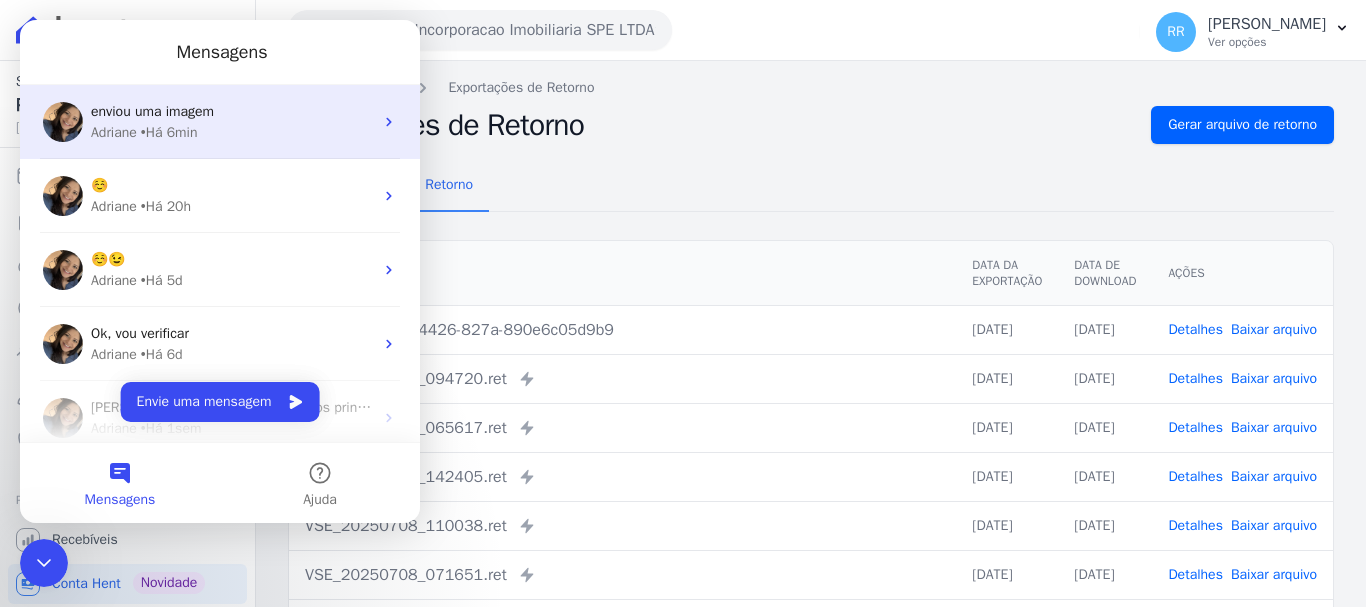 click on "enviou uma imagem" at bounding box center (232, 111) 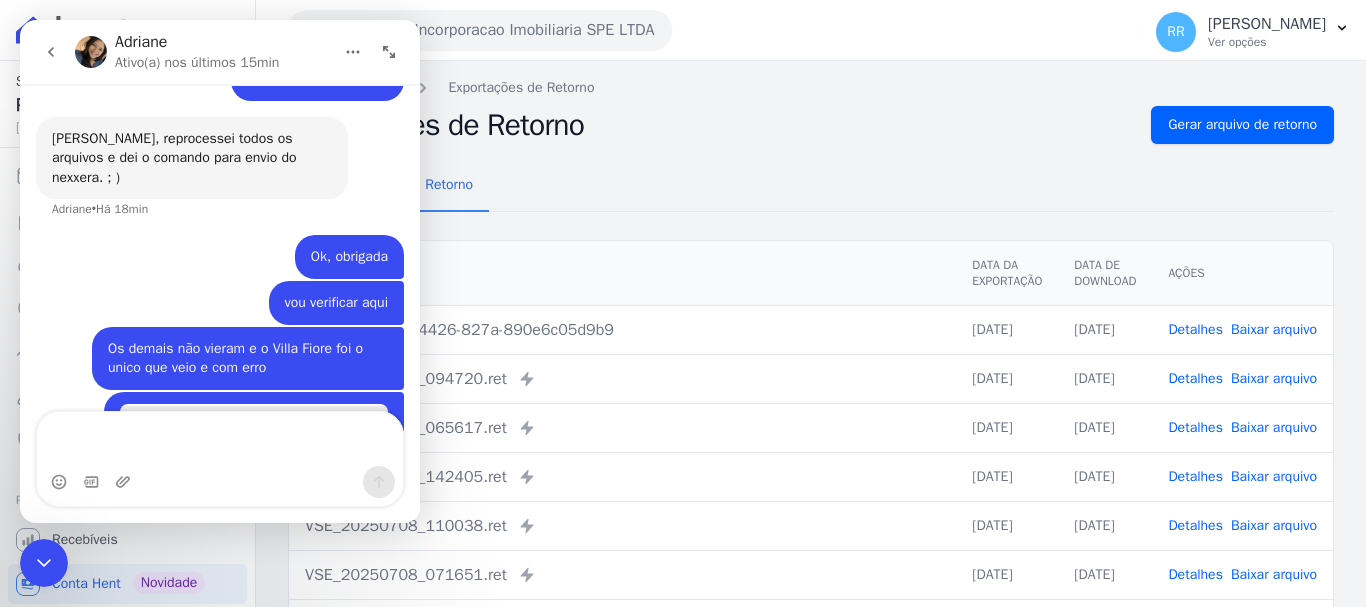 scroll, scrollTop: 975, scrollLeft: 0, axis: vertical 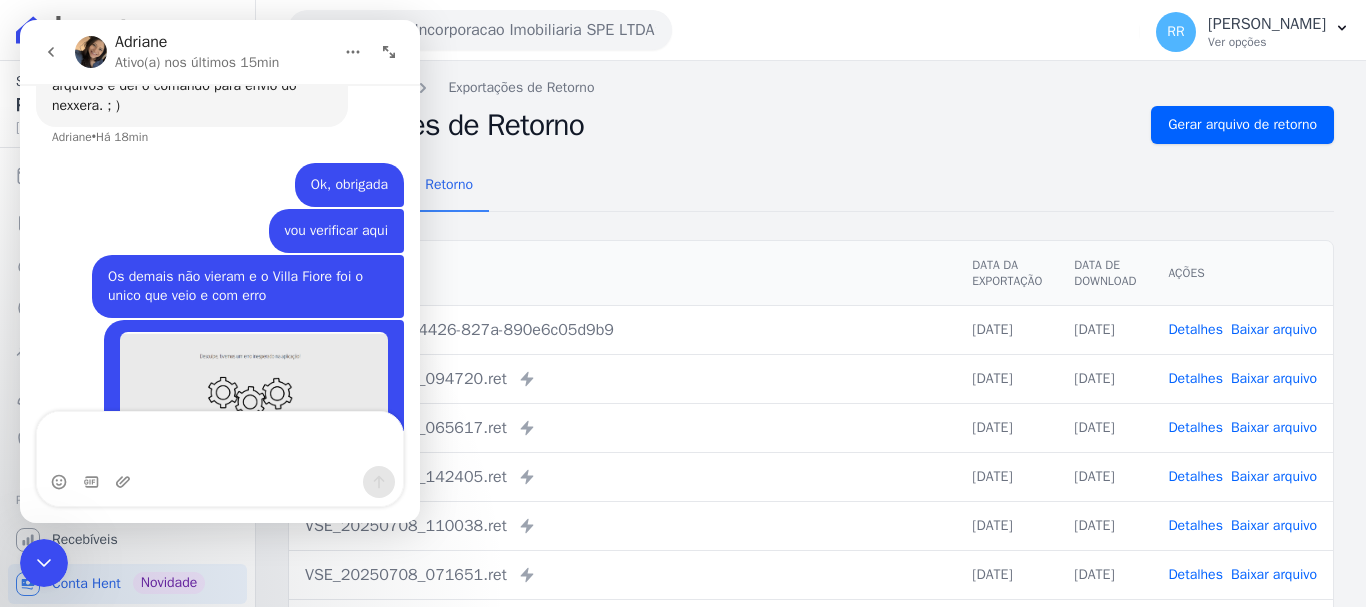 click at bounding box center (220, 439) 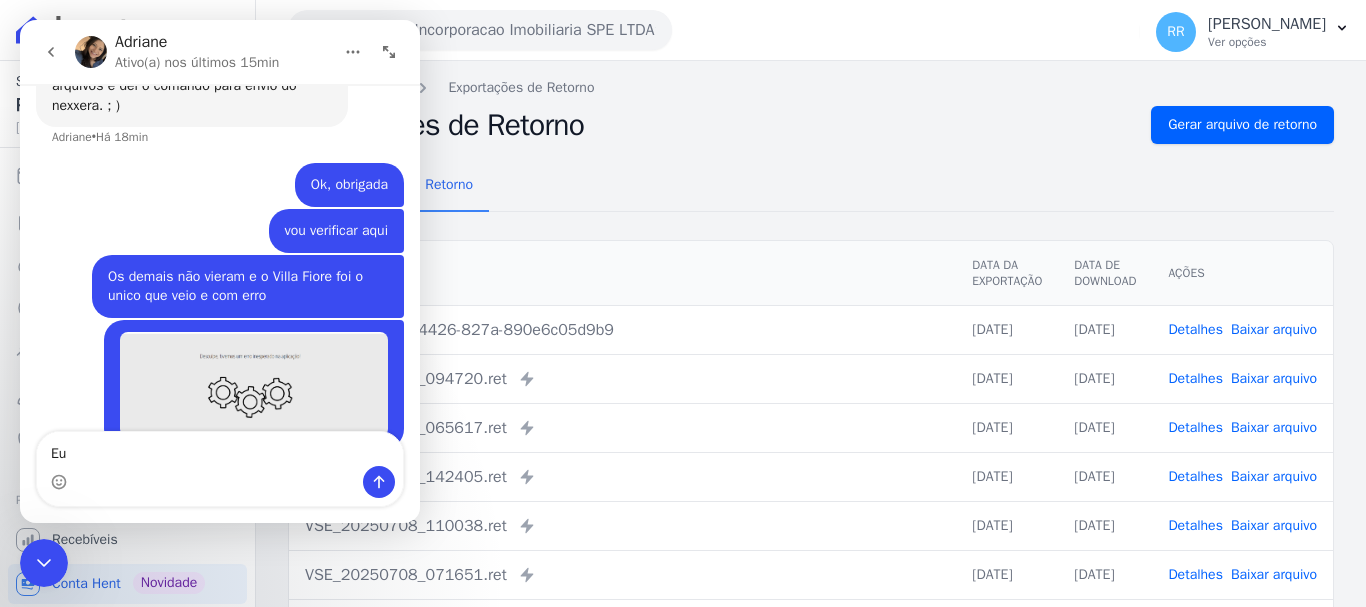 type on "E" 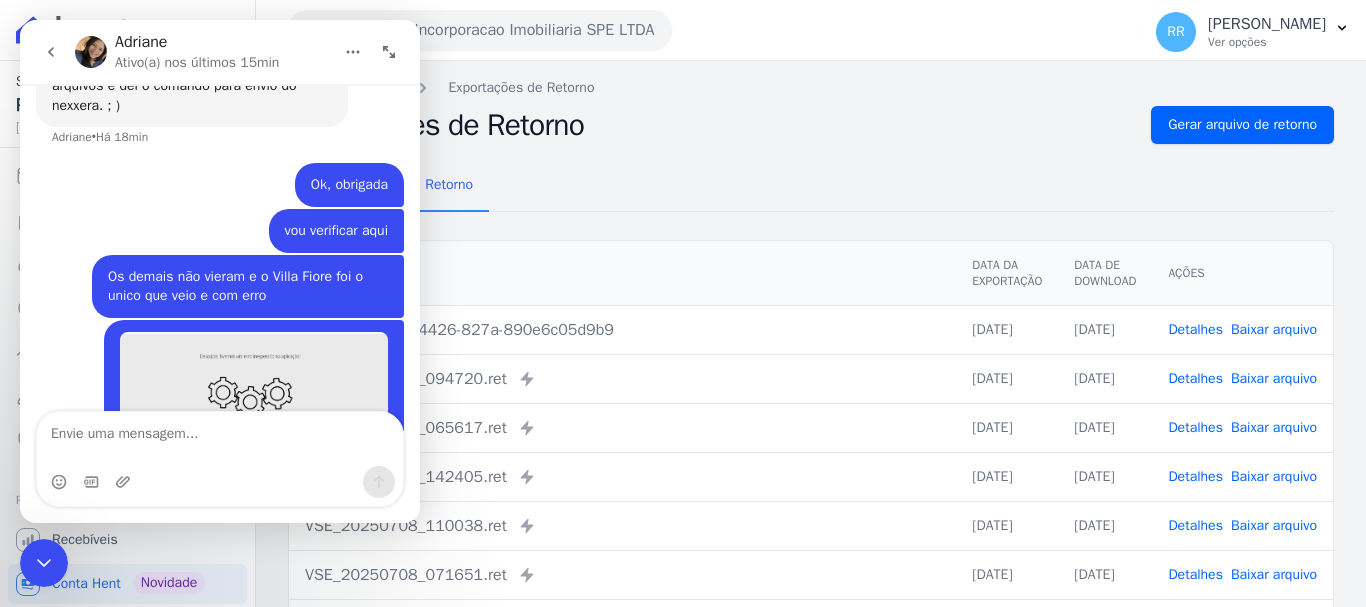 scroll, scrollTop: 955, scrollLeft: 0, axis: vertical 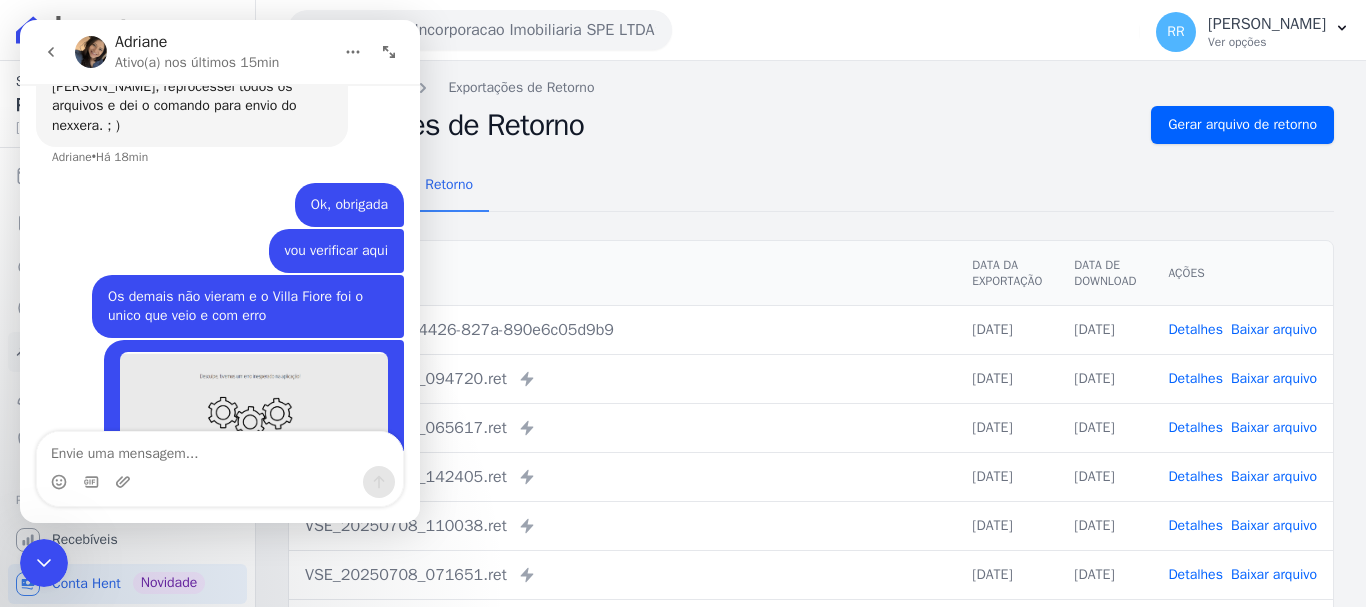 type 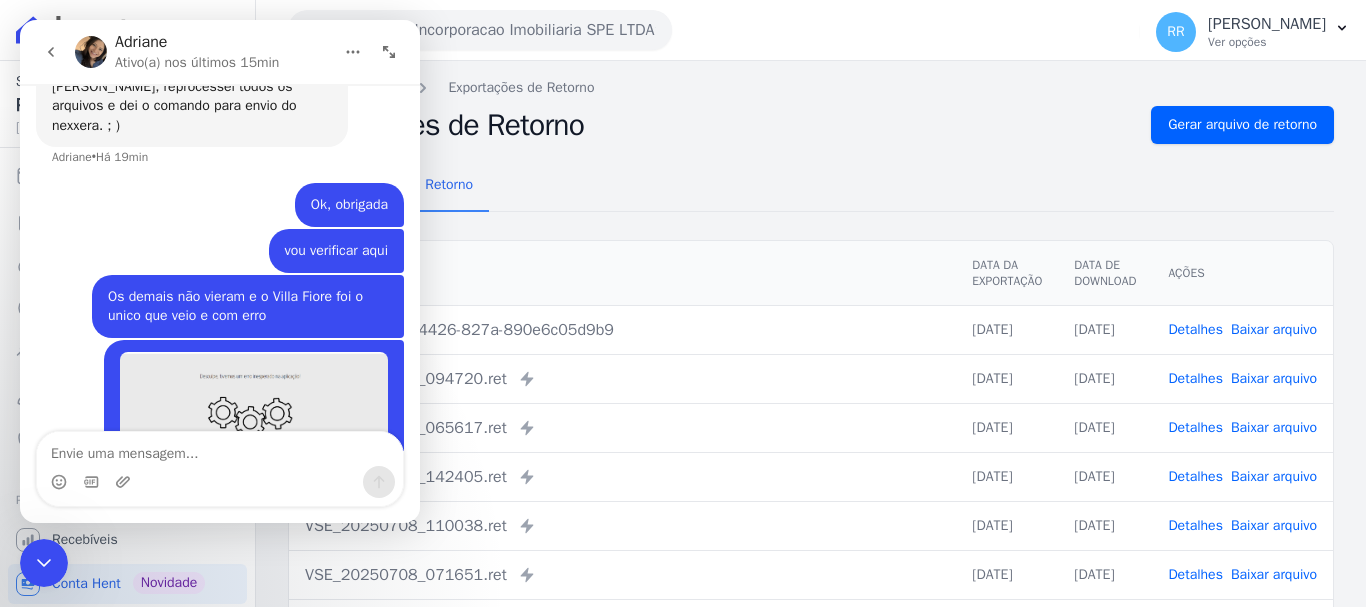 click on "Remessa
Retorno" at bounding box center (811, 186) 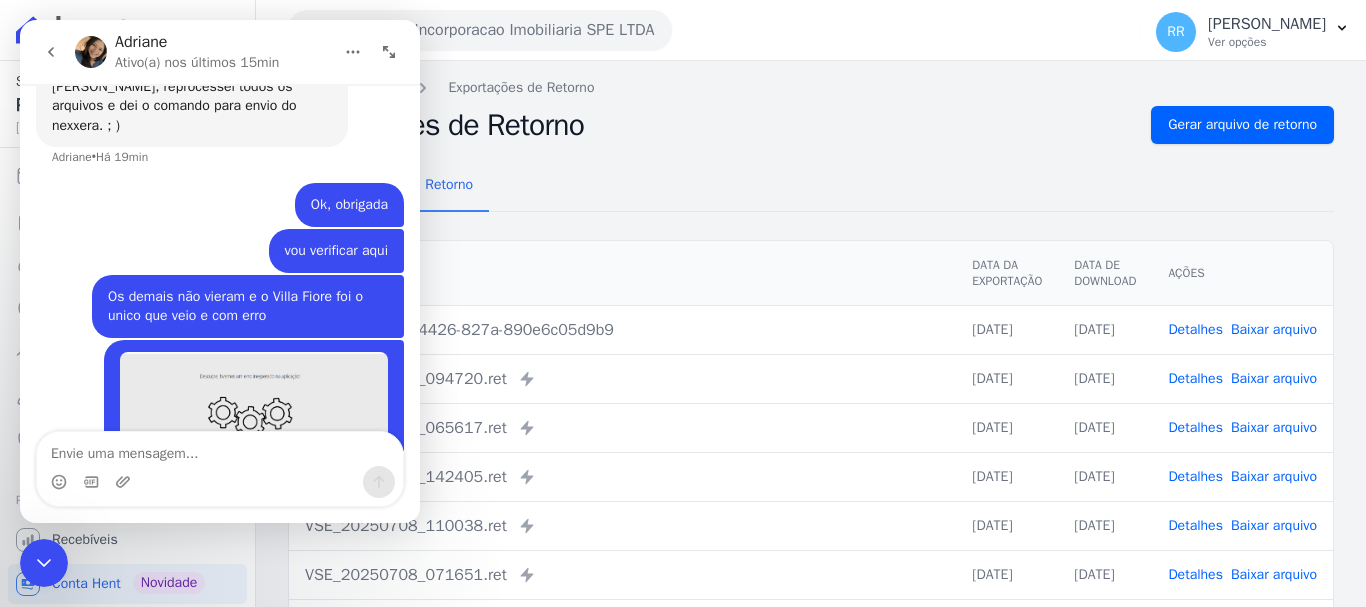 click at bounding box center [44, 563] 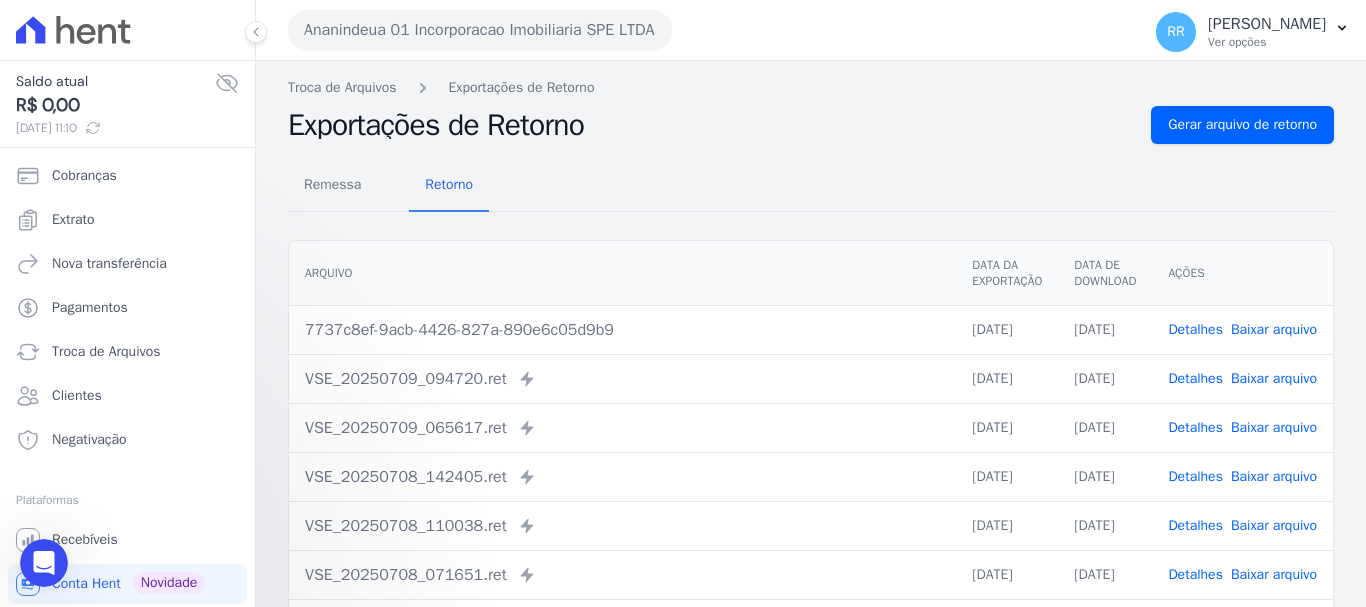 scroll, scrollTop: 0, scrollLeft: 0, axis: both 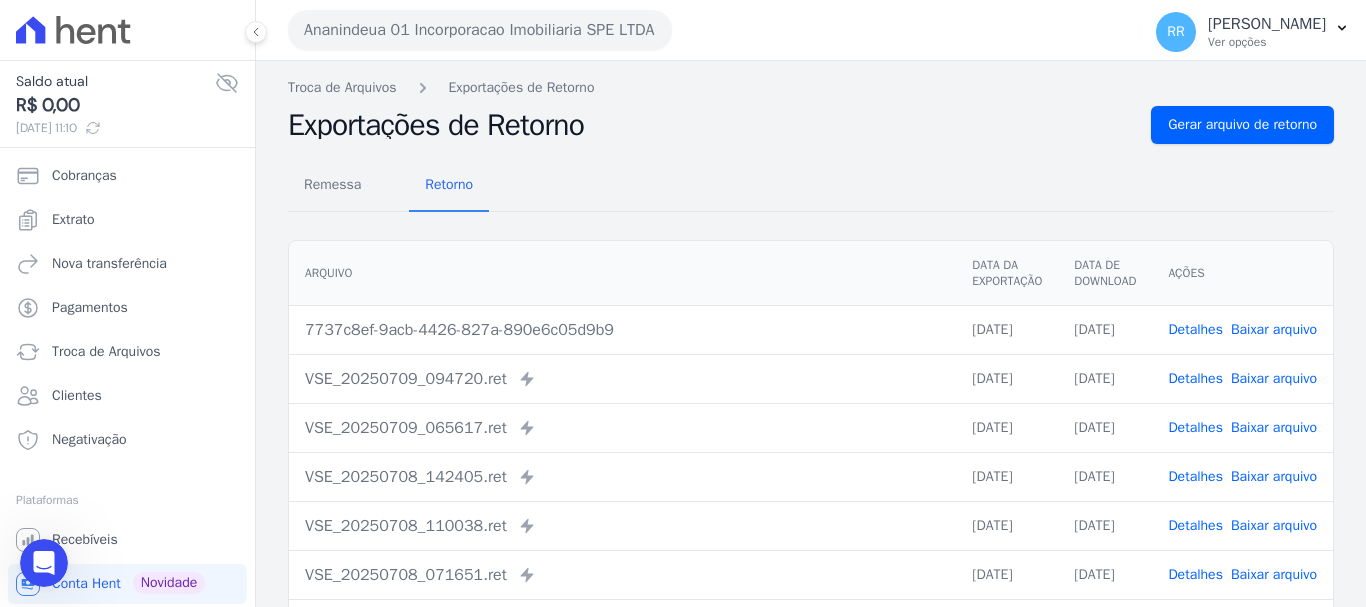 click on "Ananindeua 01 Incorporacao Imobiliaria SPE LTDA" at bounding box center (480, 30) 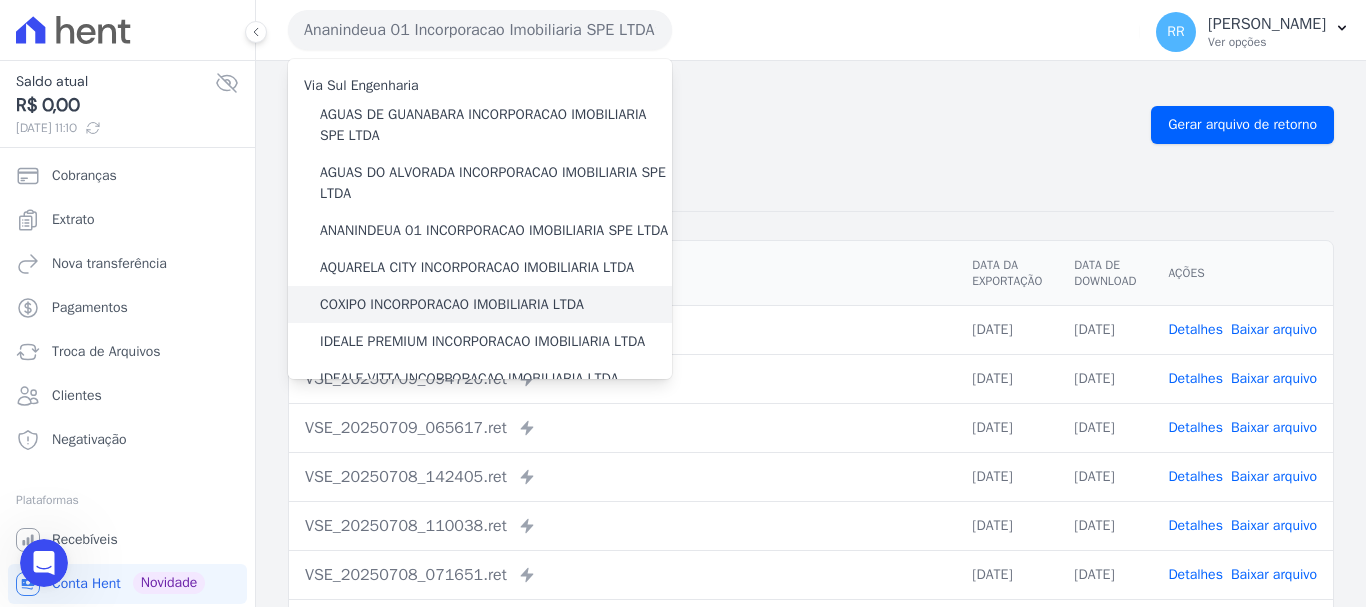 scroll, scrollTop: 276, scrollLeft: 0, axis: vertical 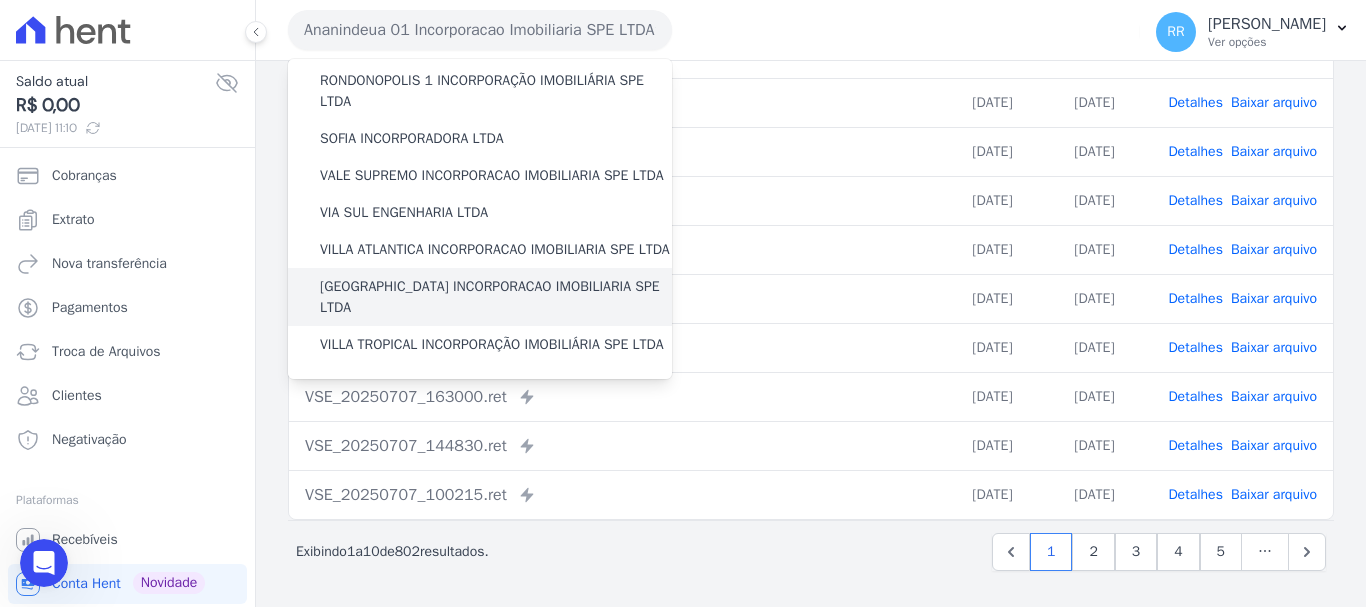 click on "[GEOGRAPHIC_DATA] INCORPORACAO IMOBILIARIA SPE LTDA" at bounding box center (496, 297) 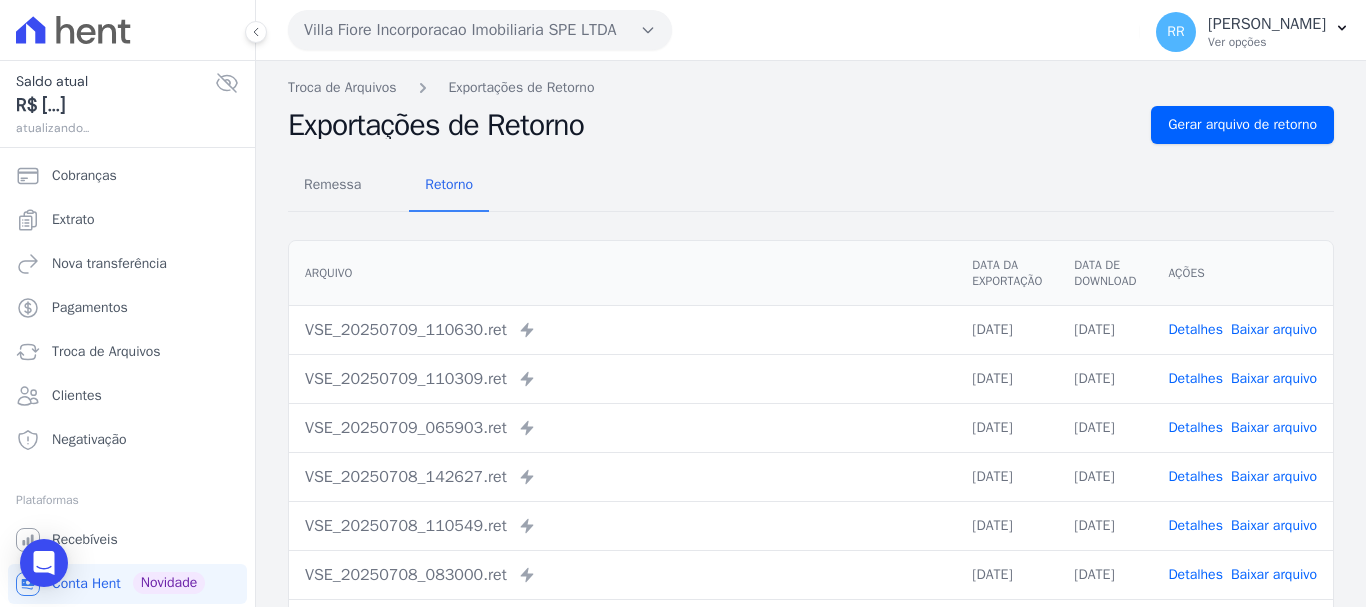 click on "Baixar arquivo" at bounding box center (1274, 378) 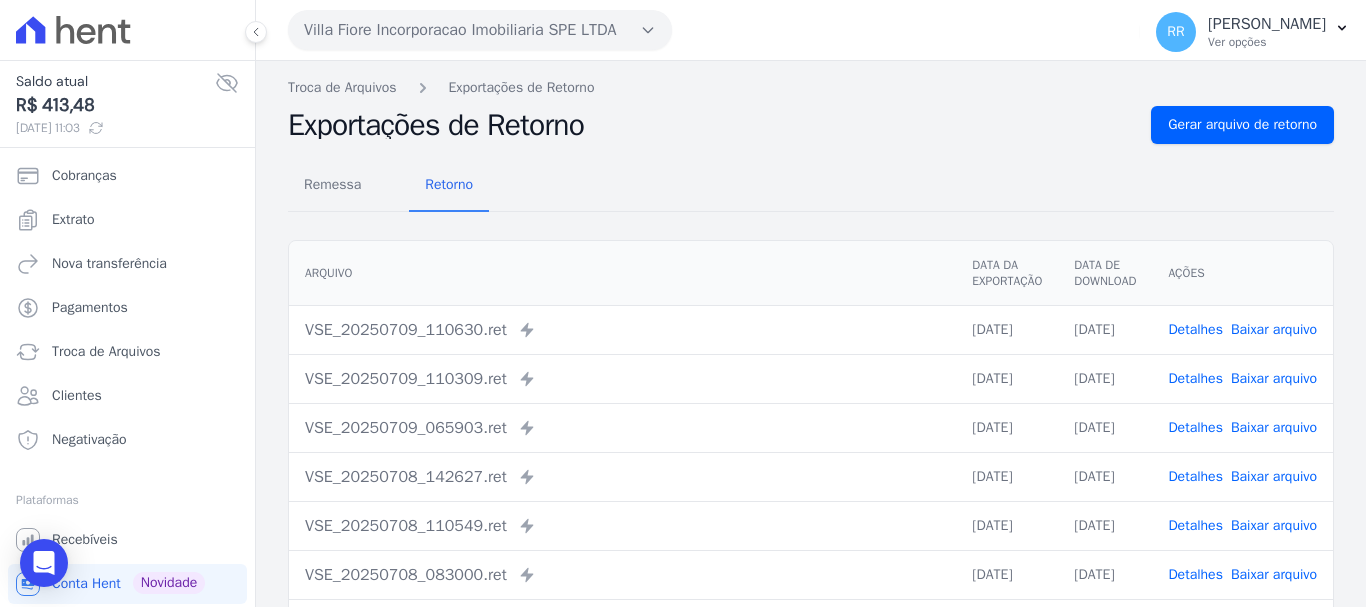 click on "Detalhes" at bounding box center (1195, 378) 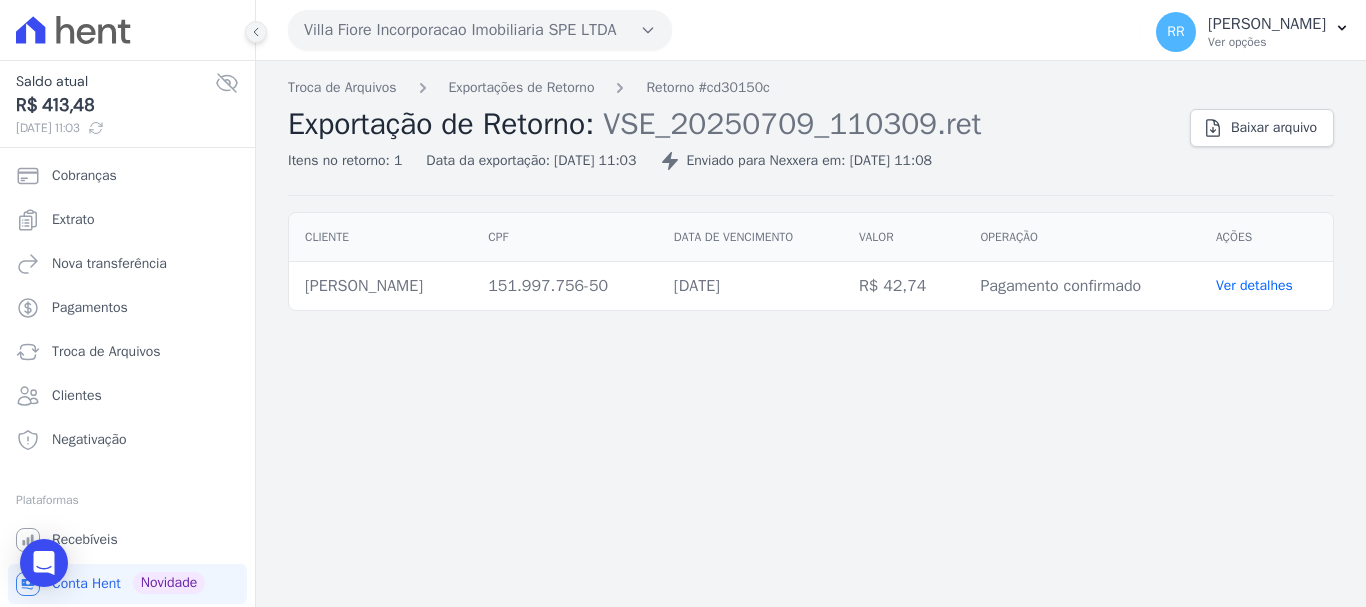 click 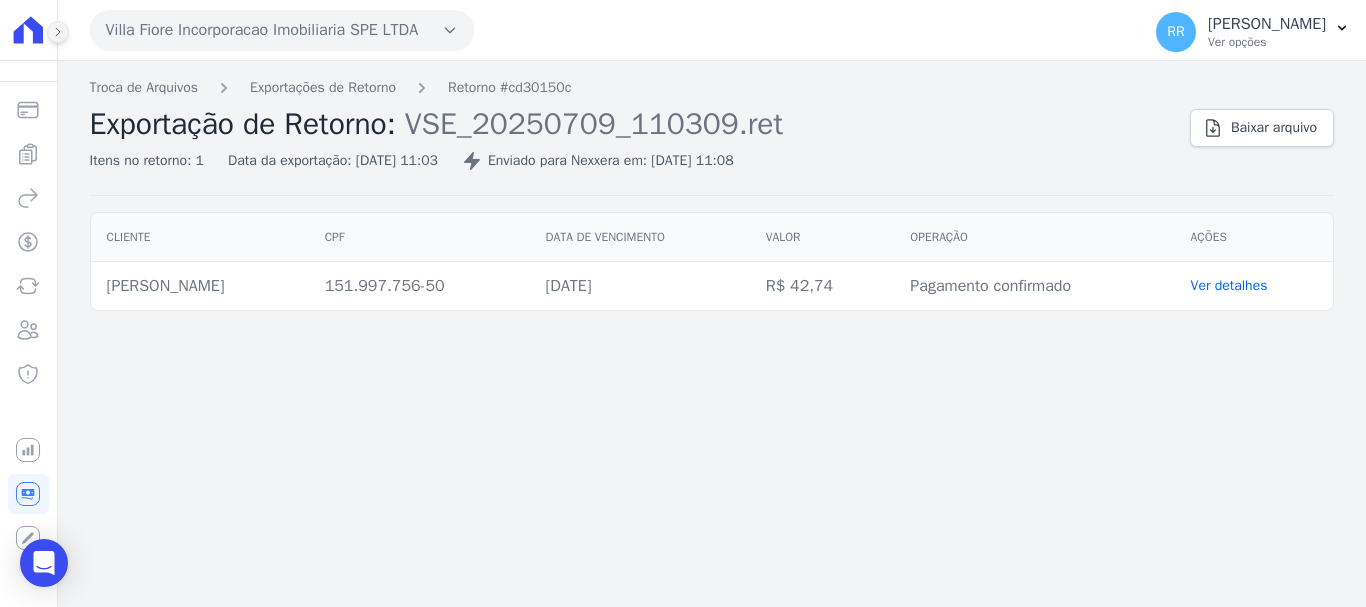 click 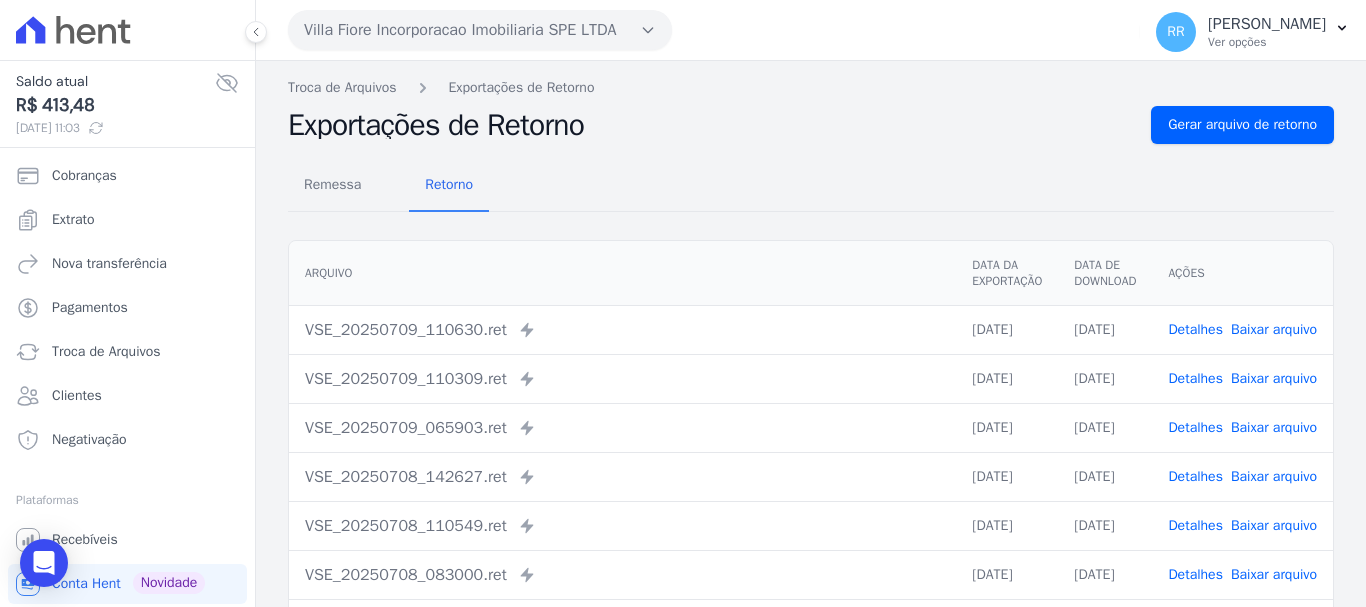 click on "Detalhes" at bounding box center [1195, 329] 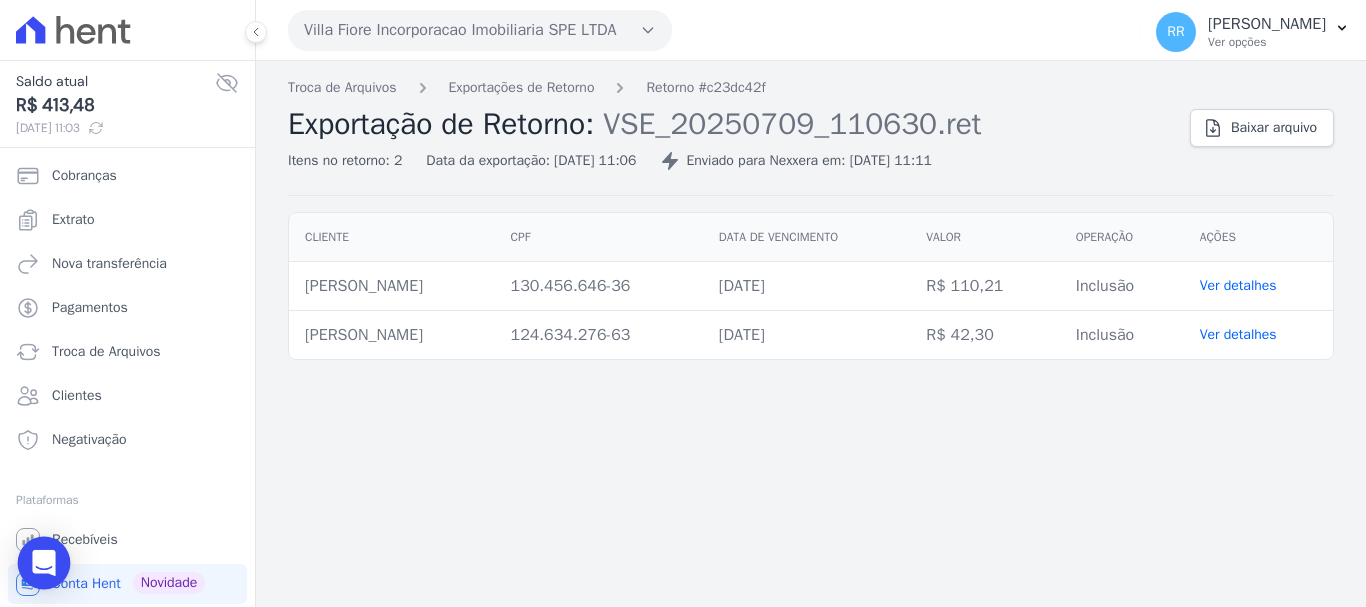 click at bounding box center (44, 563) 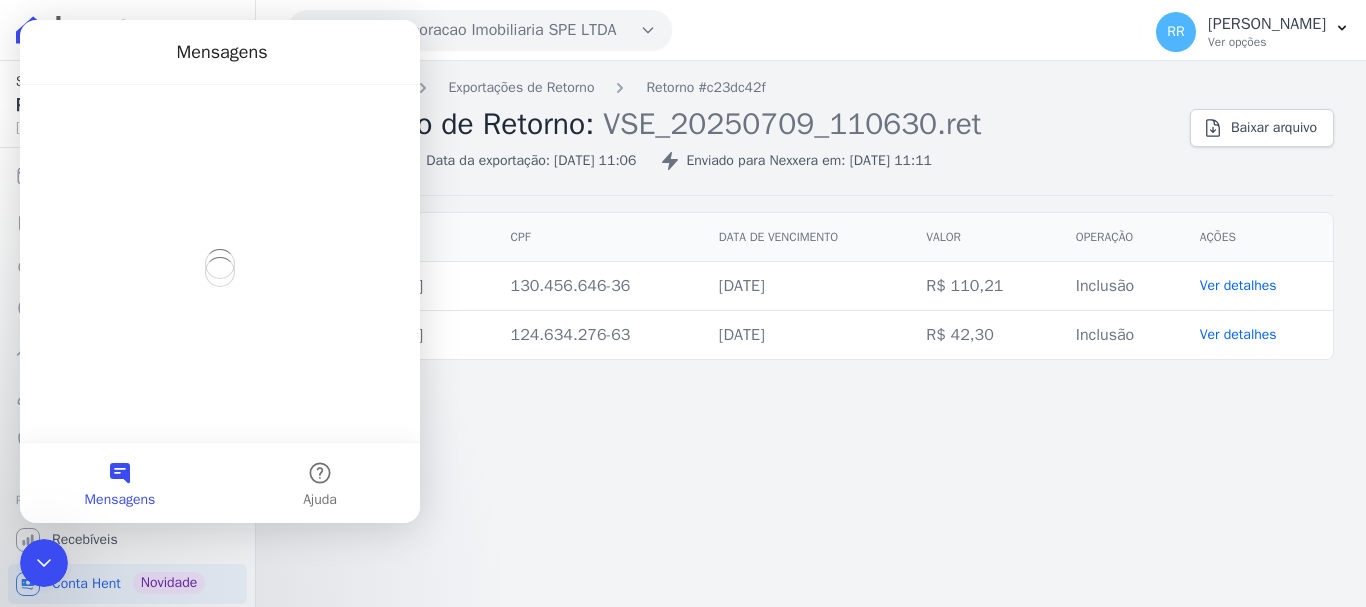 scroll, scrollTop: 0, scrollLeft: 0, axis: both 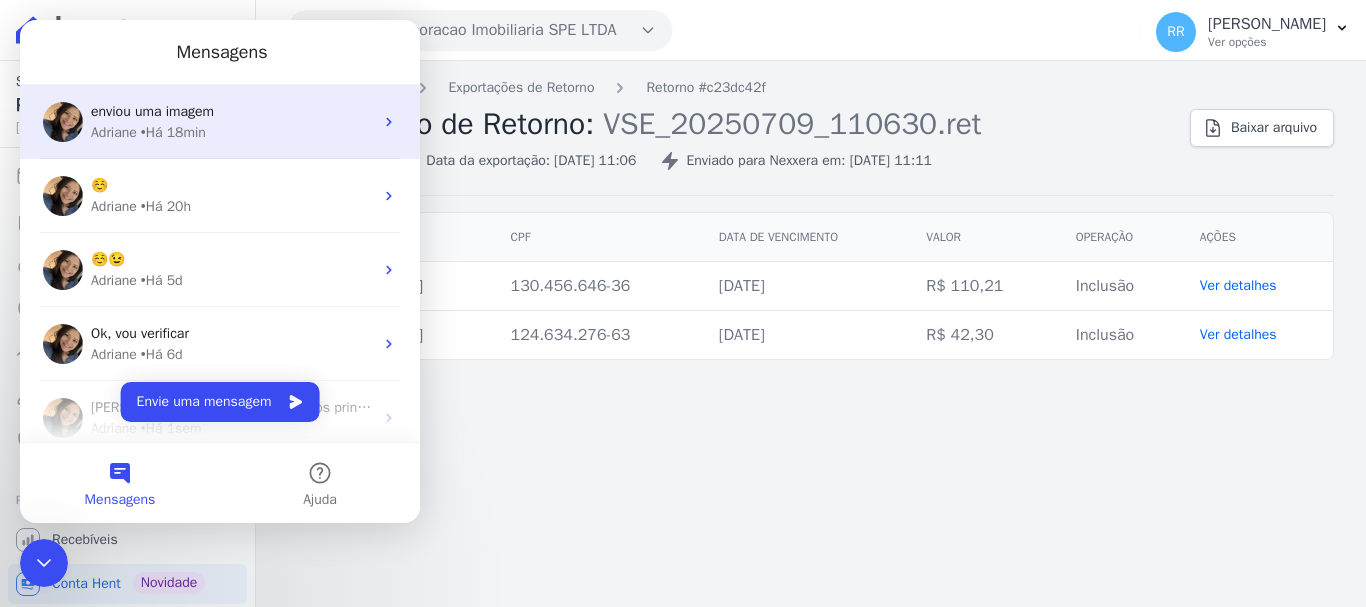 click on "Adriane •  Há 18min" at bounding box center [232, 132] 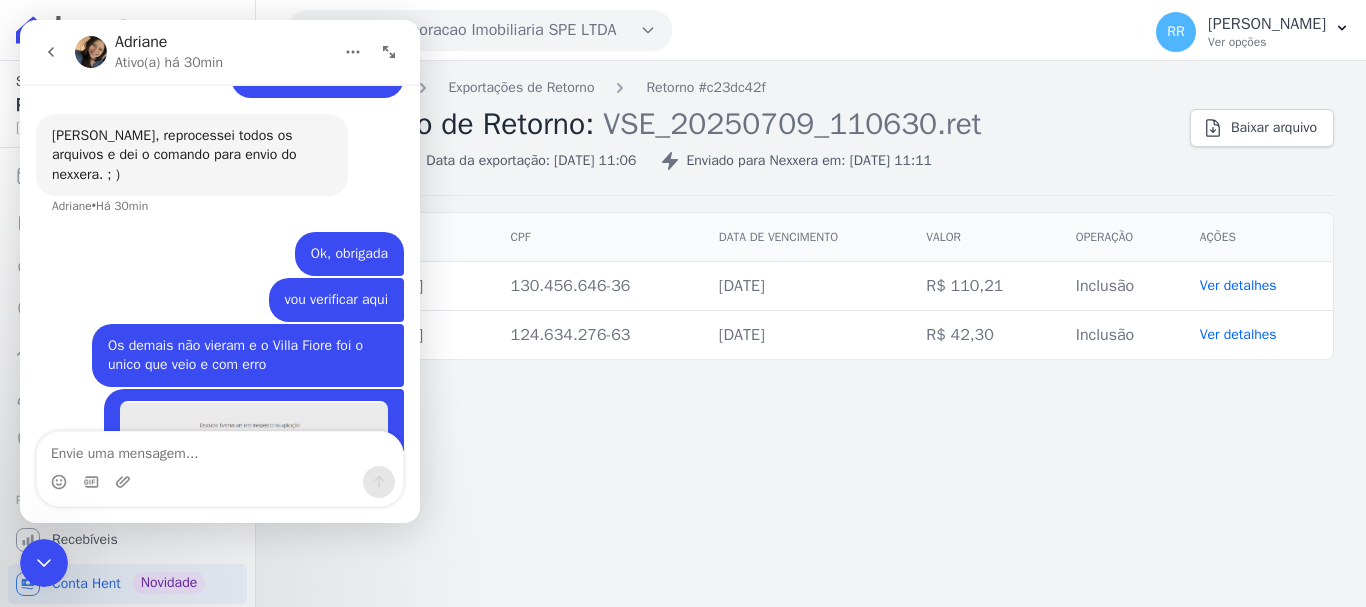 scroll, scrollTop: 955, scrollLeft: 0, axis: vertical 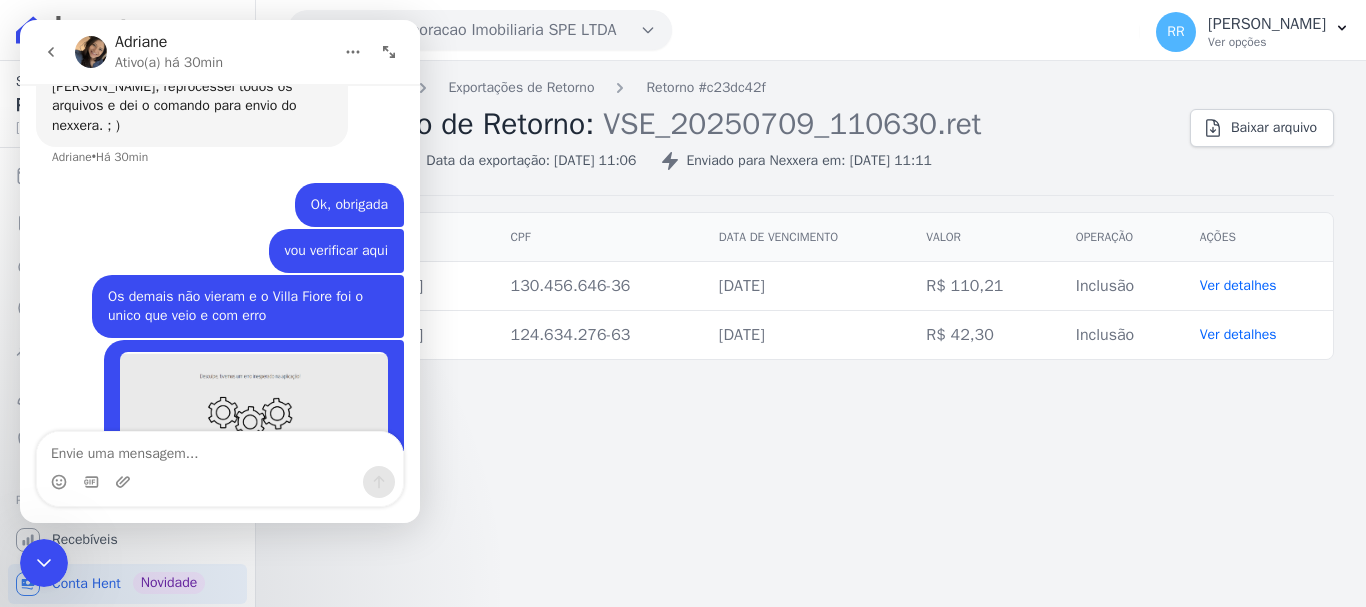 click on "Troca de Arquivos
Exportações de Retorno
Retorno
#c23dc42f
Exportação de Retorno:
VSE_20250709_110630.ret
Itens no retorno: 2
Data da exportação: [DATE] 11:06
Enviado para Nexxera em: [DATE] 11:11
Baixar arquivo
Cliente
CPF
Data de vencimento
[GEOGRAPHIC_DATA]" at bounding box center (811, 334) 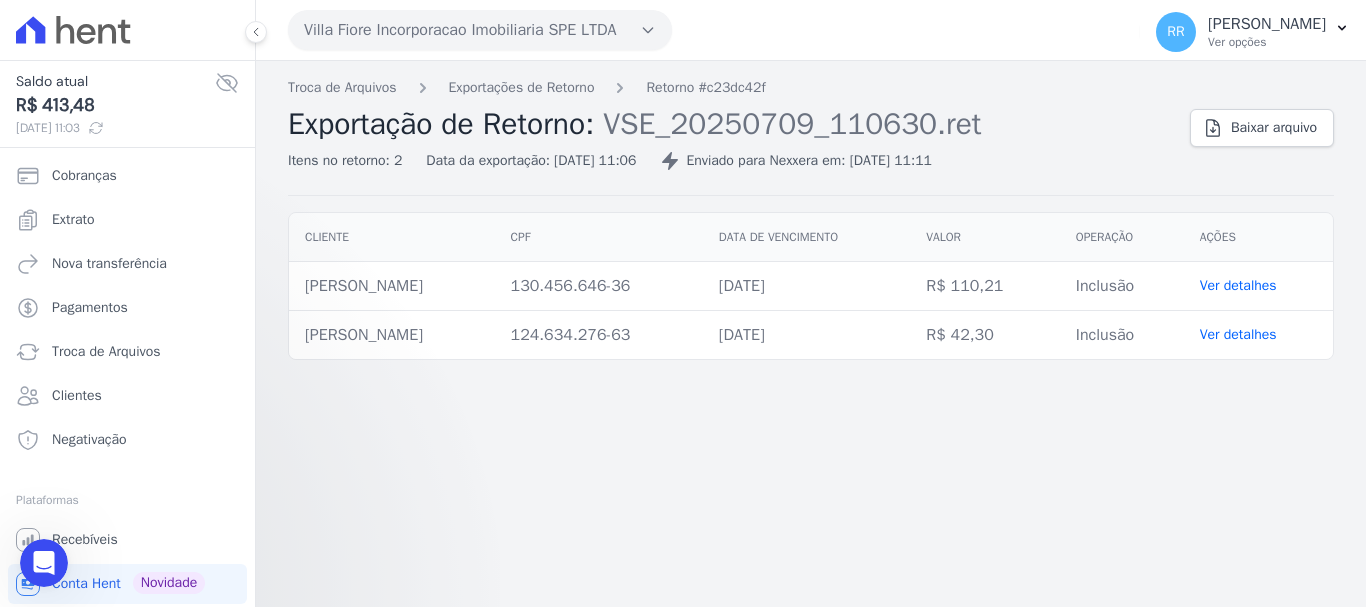 scroll, scrollTop: 0, scrollLeft: 0, axis: both 